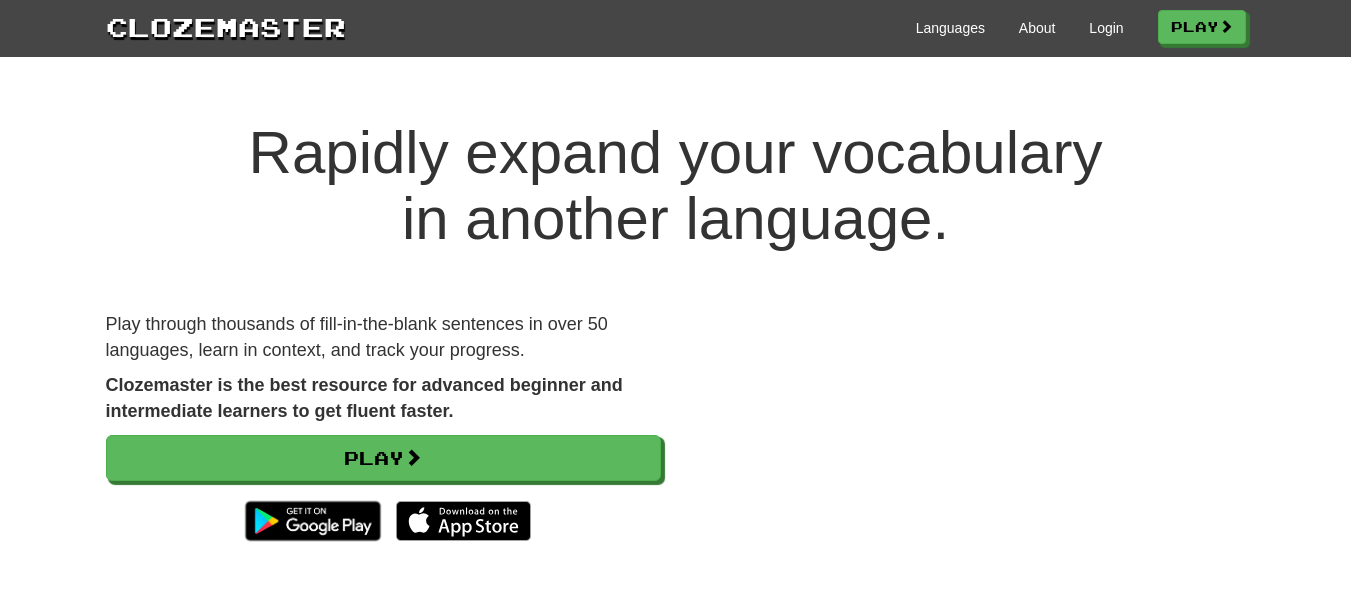 scroll, scrollTop: 0, scrollLeft: 0, axis: both 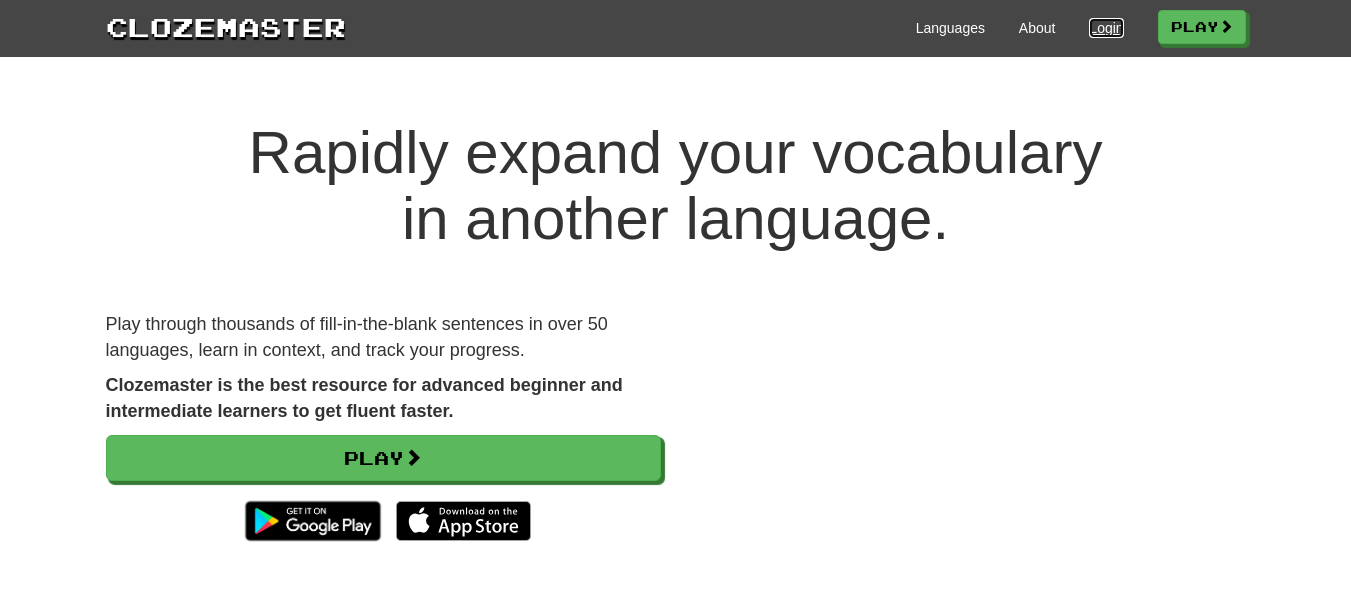 click on "Login" at bounding box center [1106, 28] 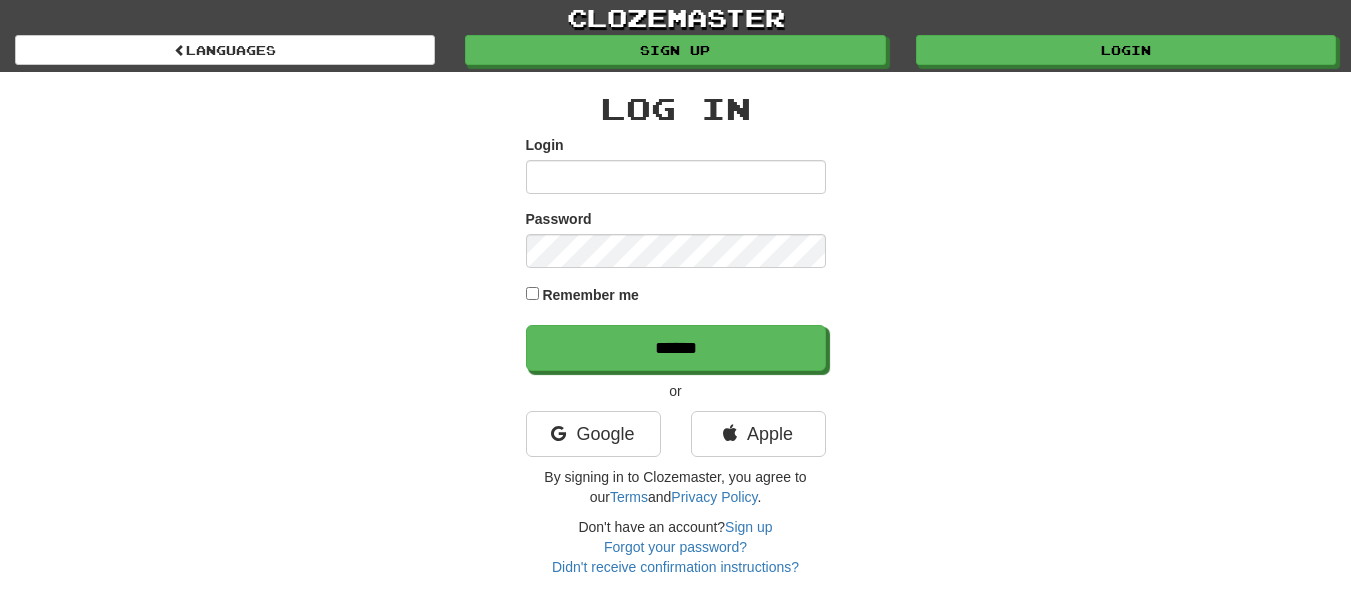 scroll, scrollTop: 0, scrollLeft: 0, axis: both 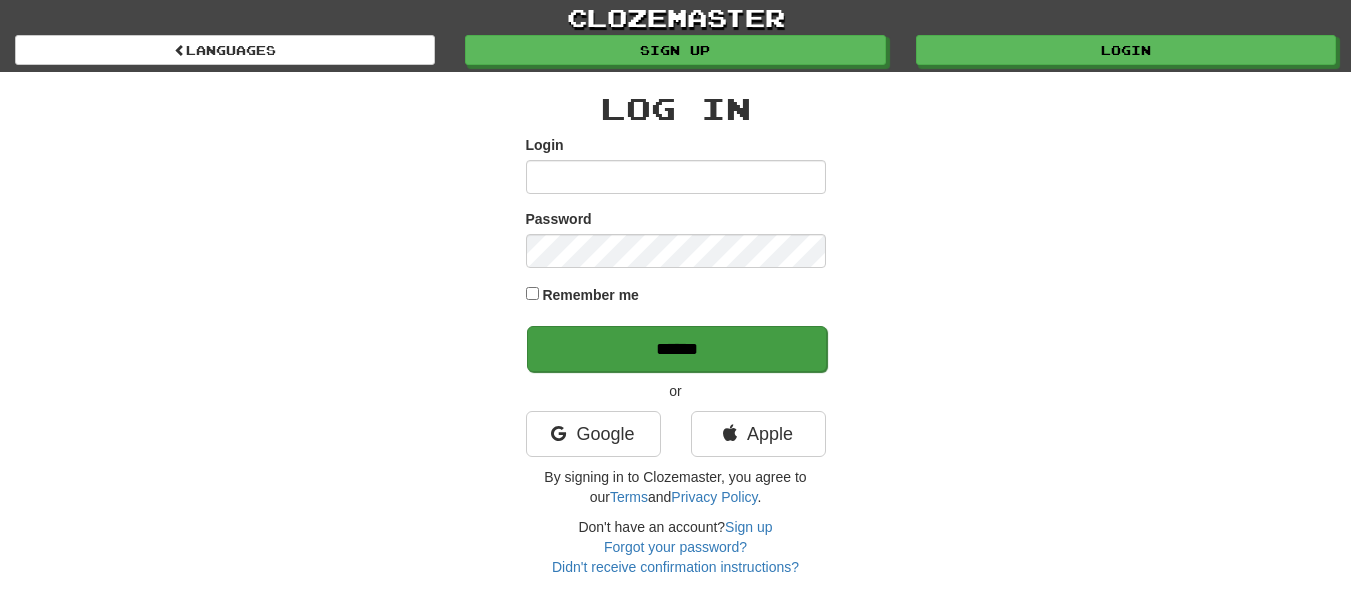 type on "**********" 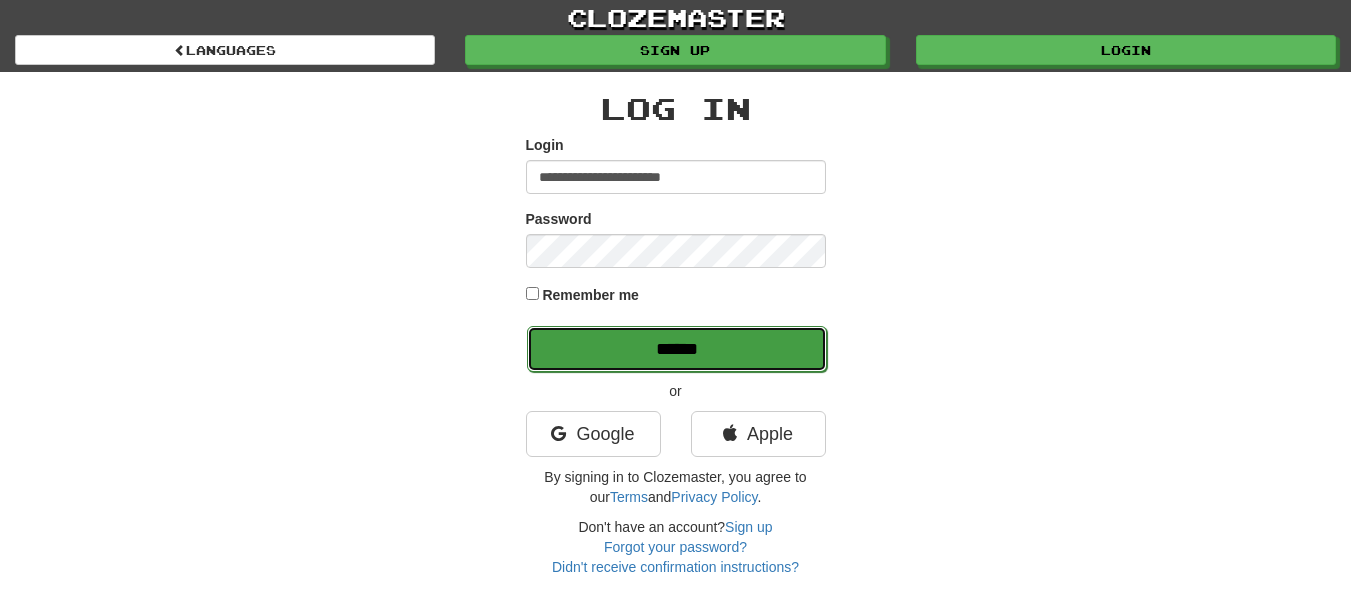 click on "******" at bounding box center [677, 349] 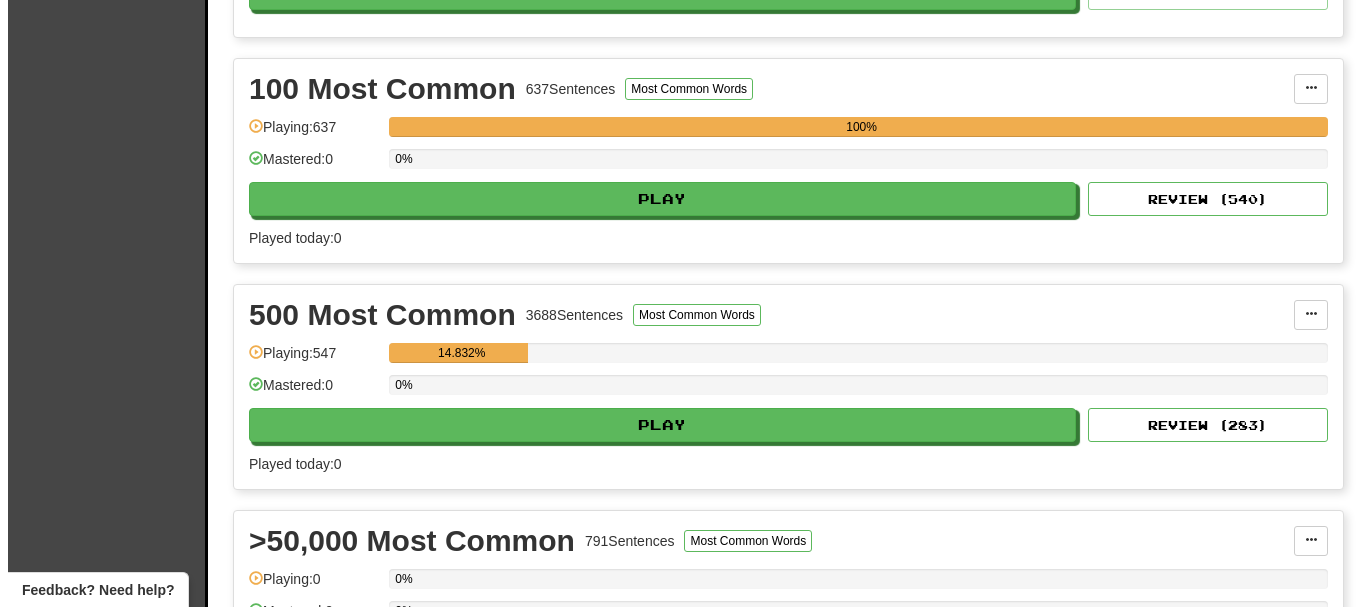 scroll, scrollTop: 1100, scrollLeft: 0, axis: vertical 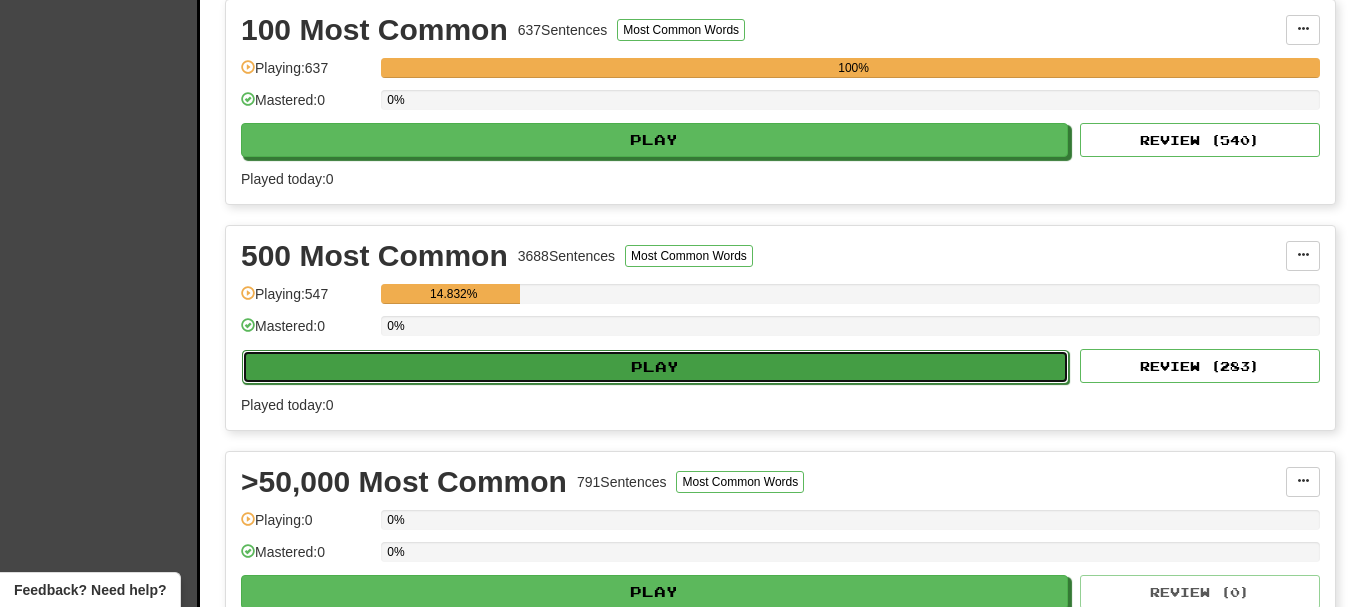 click on "Play" at bounding box center (655, 367) 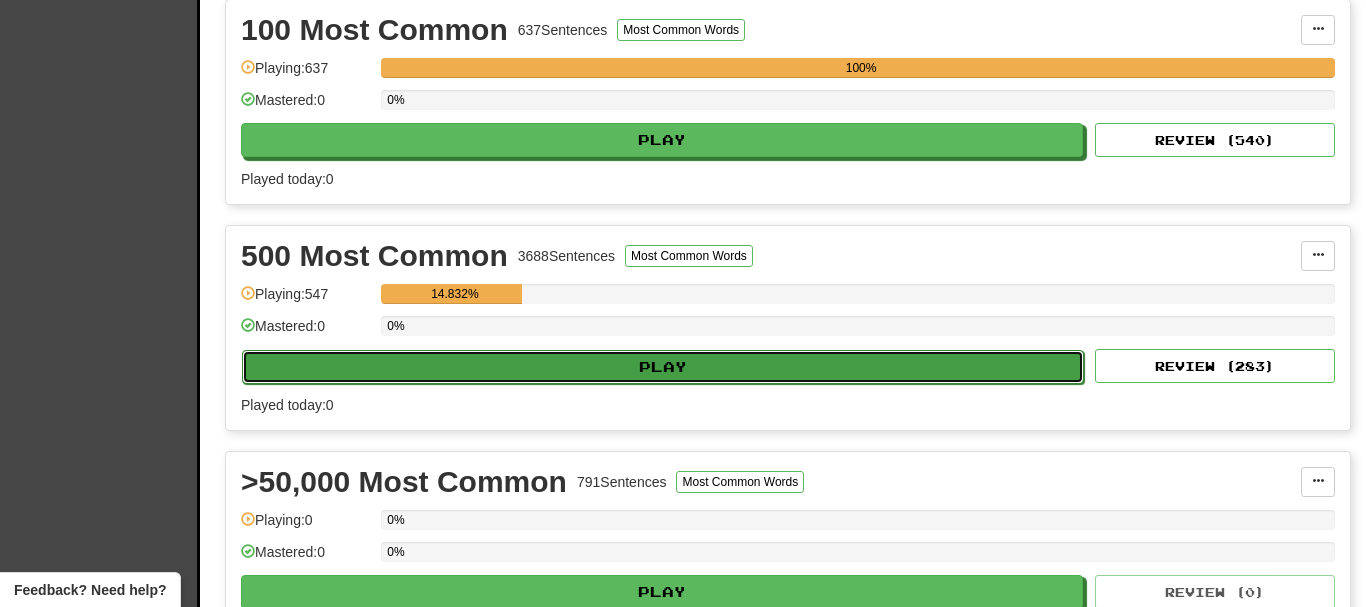 select on "**" 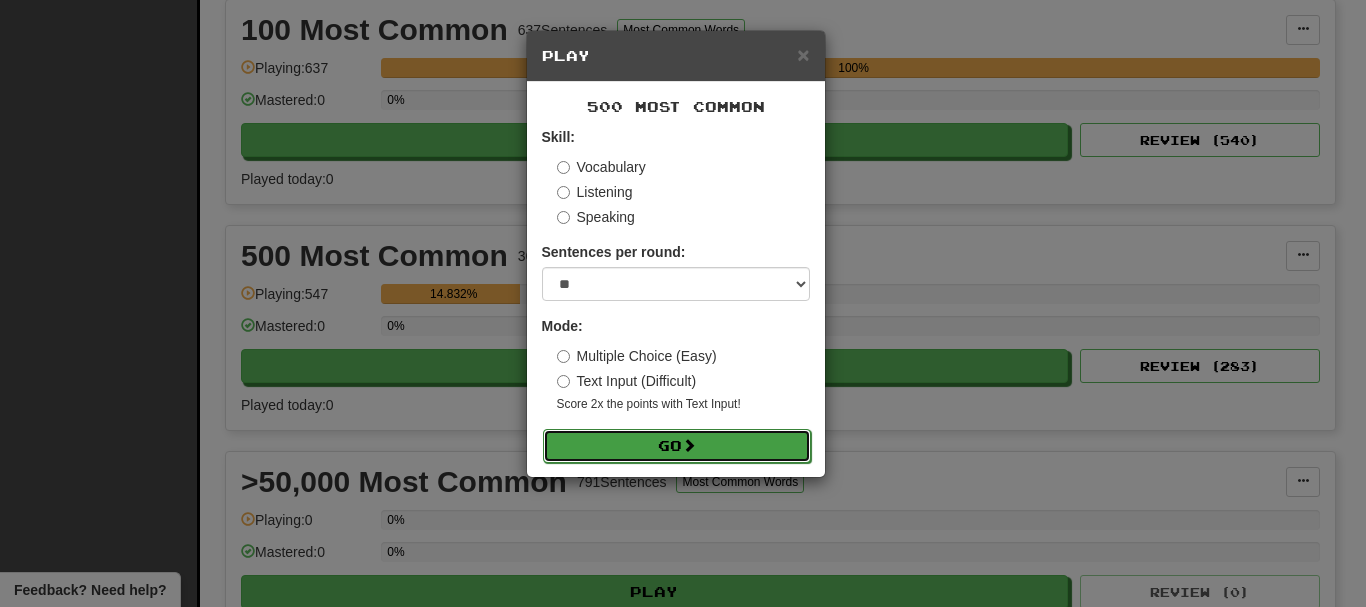 click on "Go" at bounding box center (677, 446) 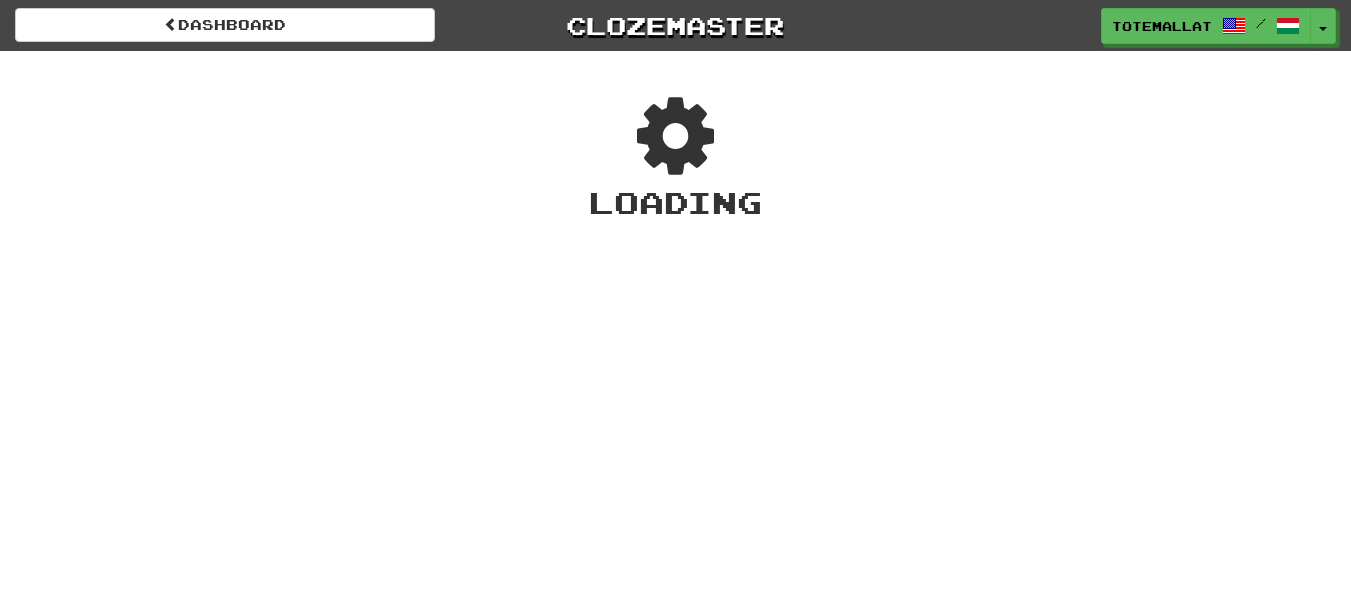 scroll, scrollTop: 0, scrollLeft: 0, axis: both 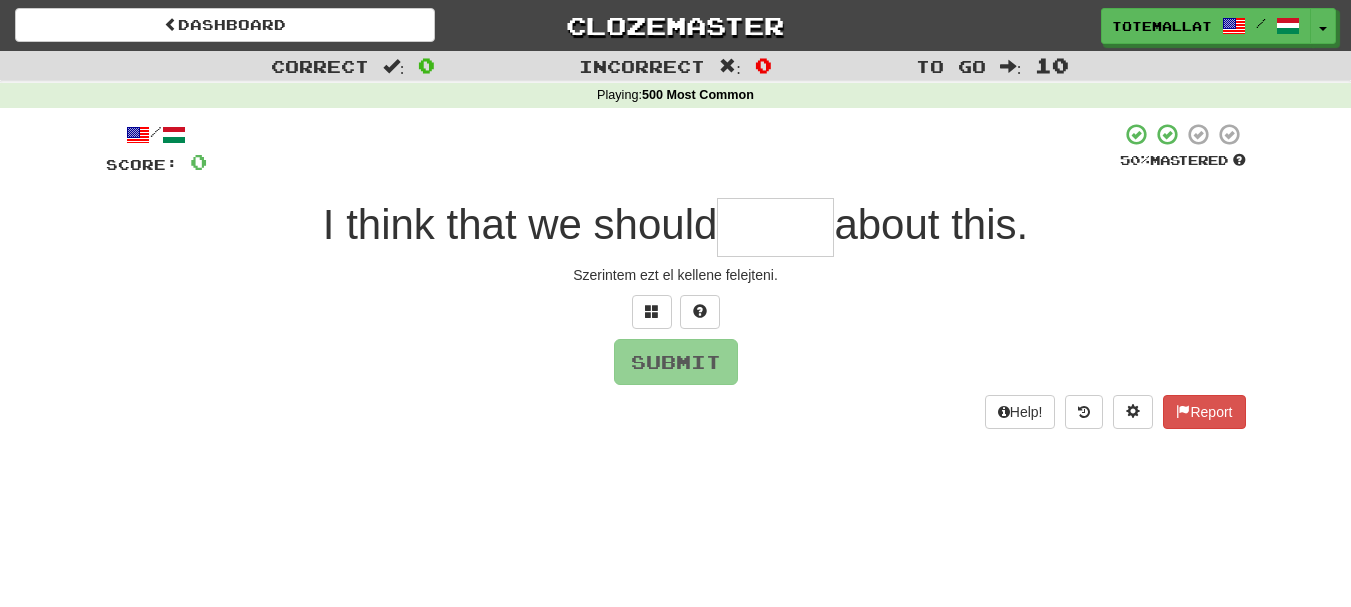 type on "*" 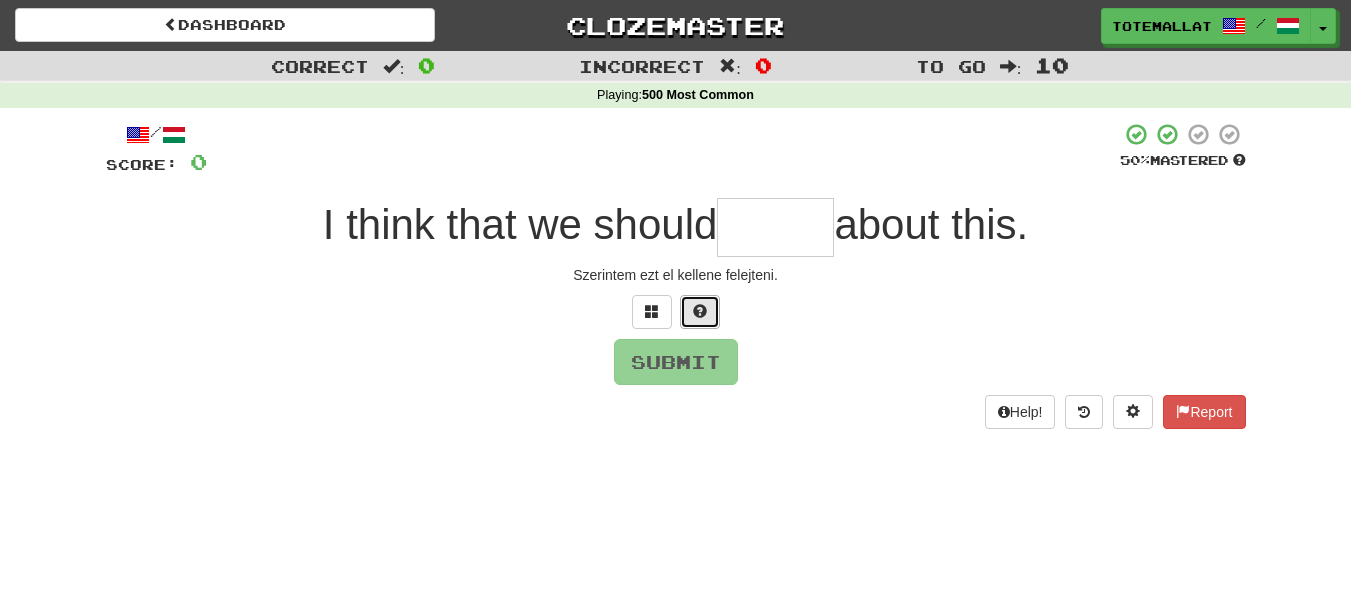 click at bounding box center [700, 312] 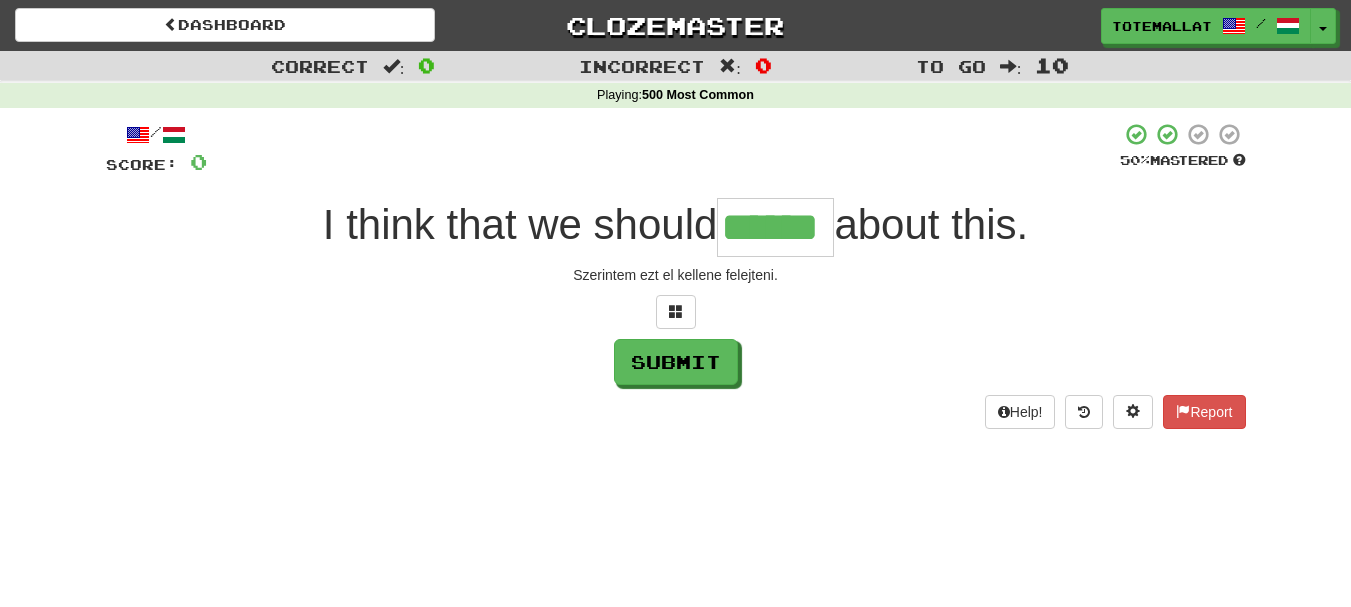 type on "******" 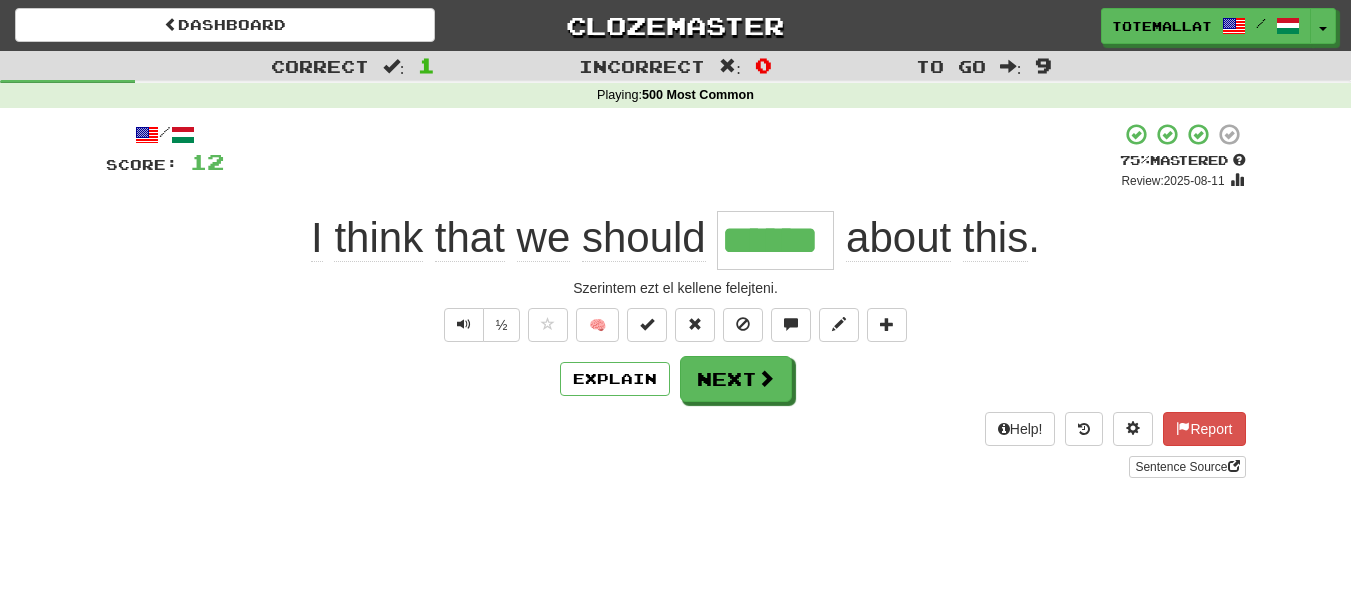 drag, startPoint x: 719, startPoint y: 323, endPoint x: 735, endPoint y: 347, distance: 28.84441 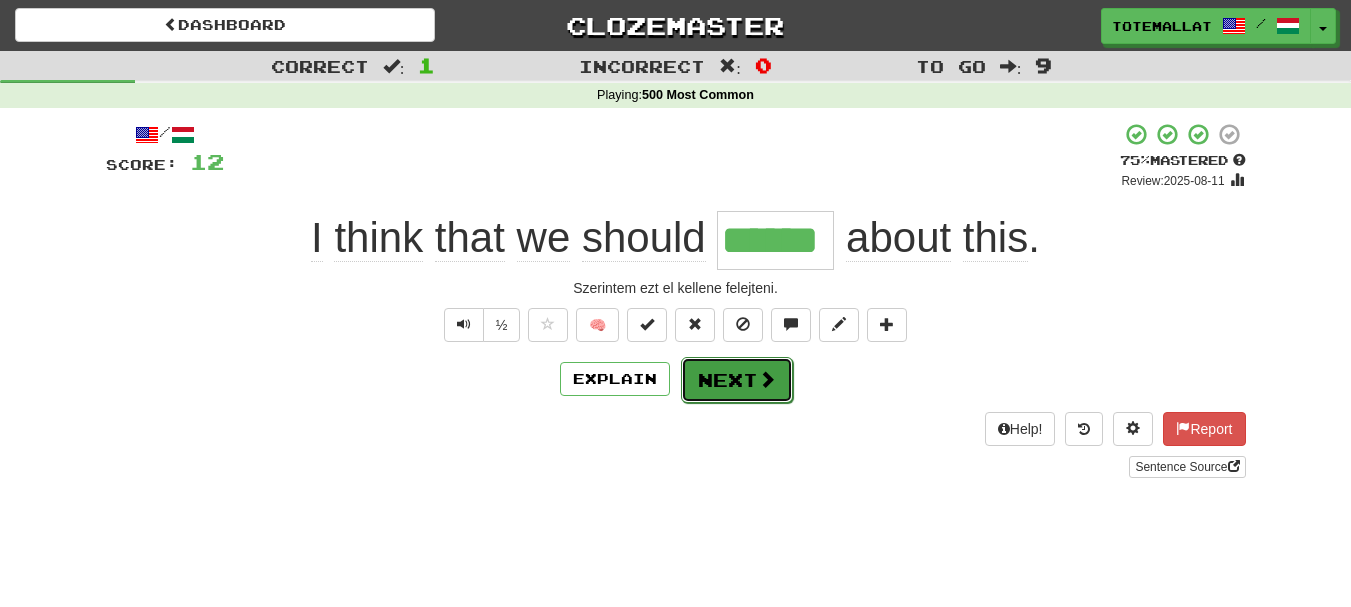 click on "Next" at bounding box center (737, 380) 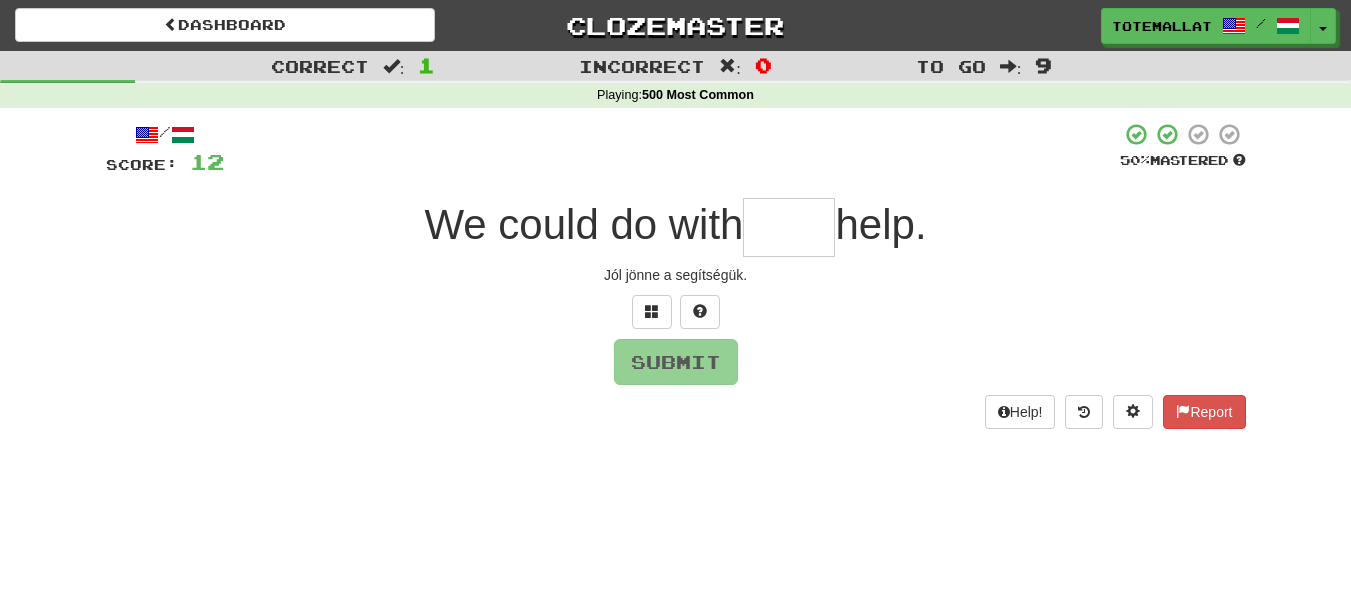 type on "*" 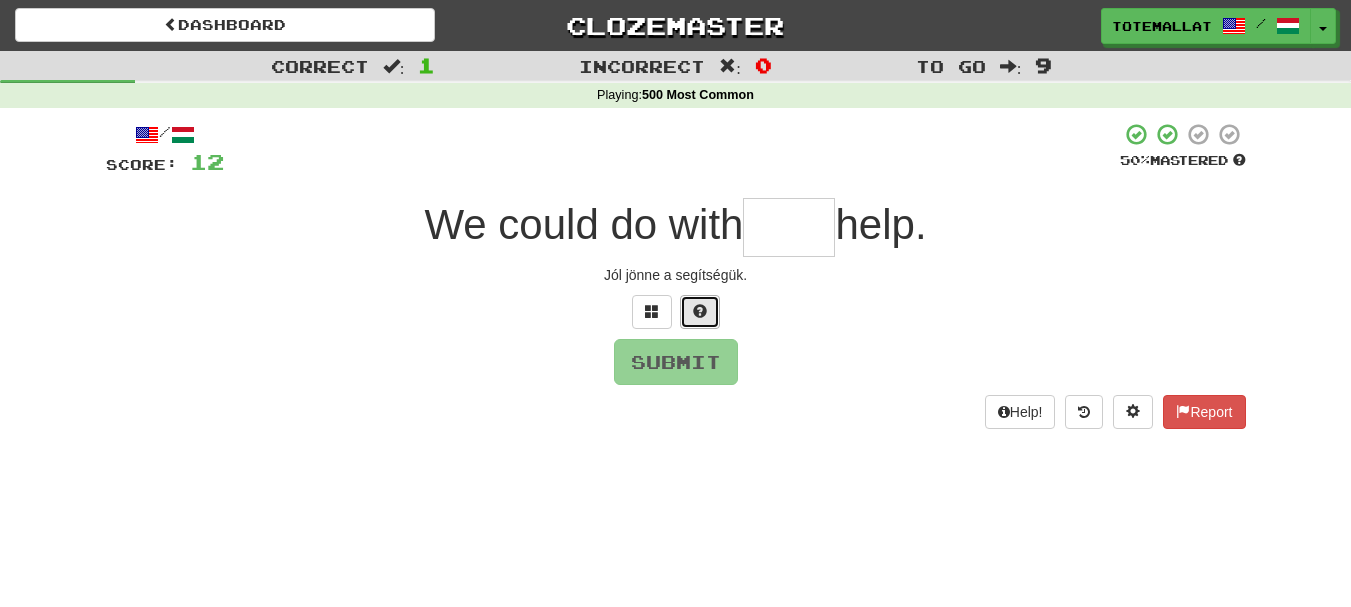 click at bounding box center [700, 311] 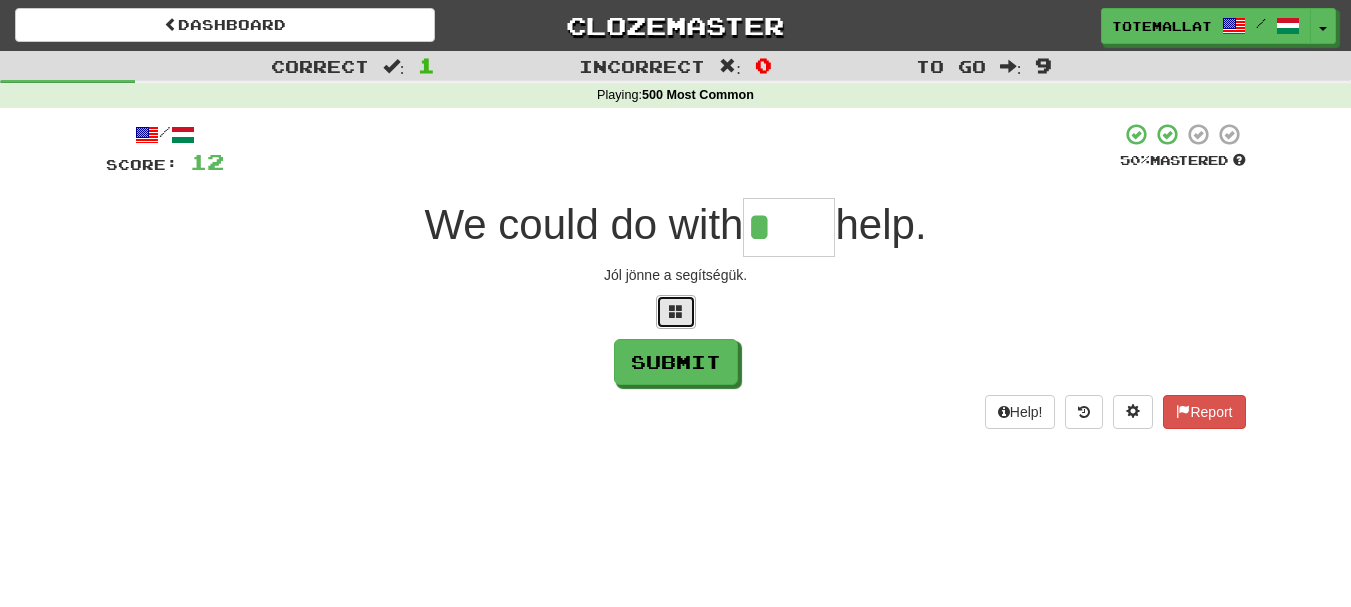 click at bounding box center [676, 312] 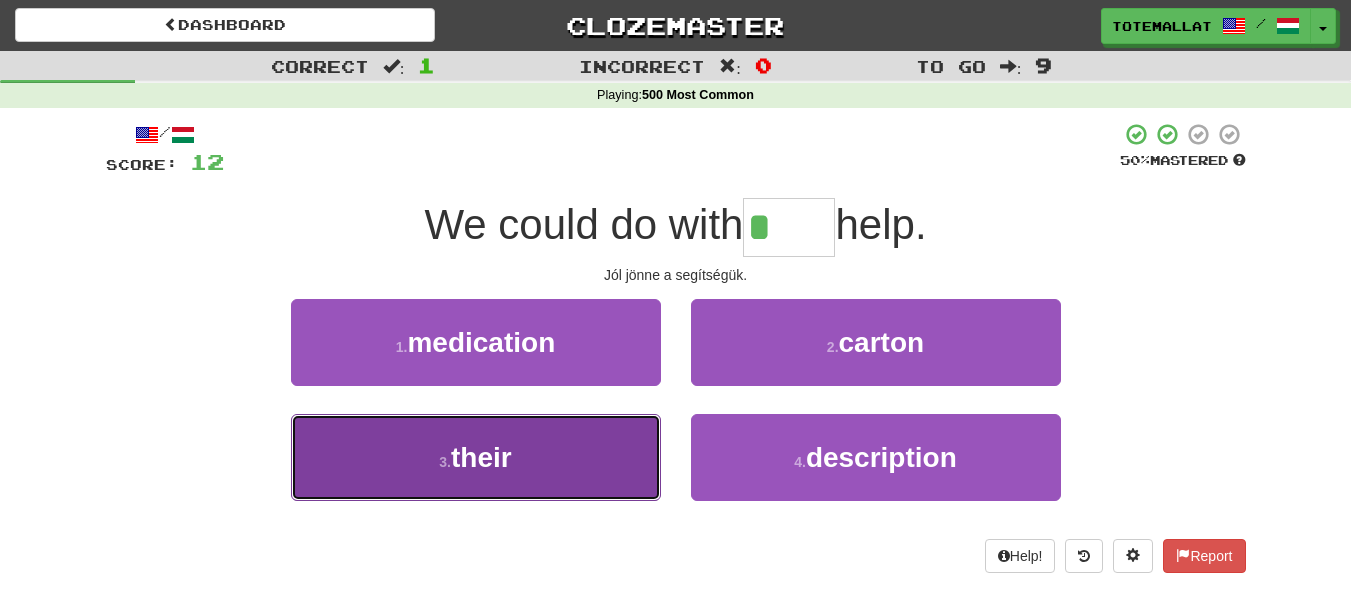 click on "3 .  their" at bounding box center [476, 457] 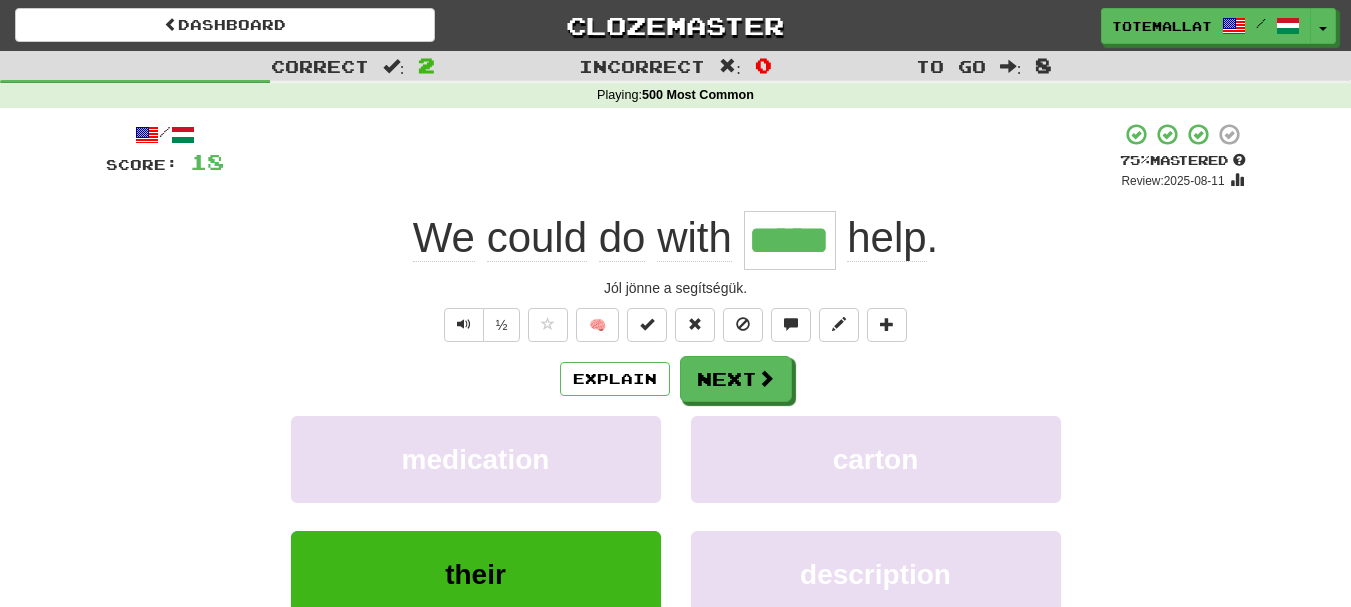 click on "/  Score:   18 + 6 75 %  Mastered Review:  2025-08-11 We   could   do   with   *****   help . Jól jönne a segítségük. ½ 🧠 Explain Next medication carton their description Learn more: medication carton their description  Help!  Report Sentence Source" at bounding box center (676, 437) 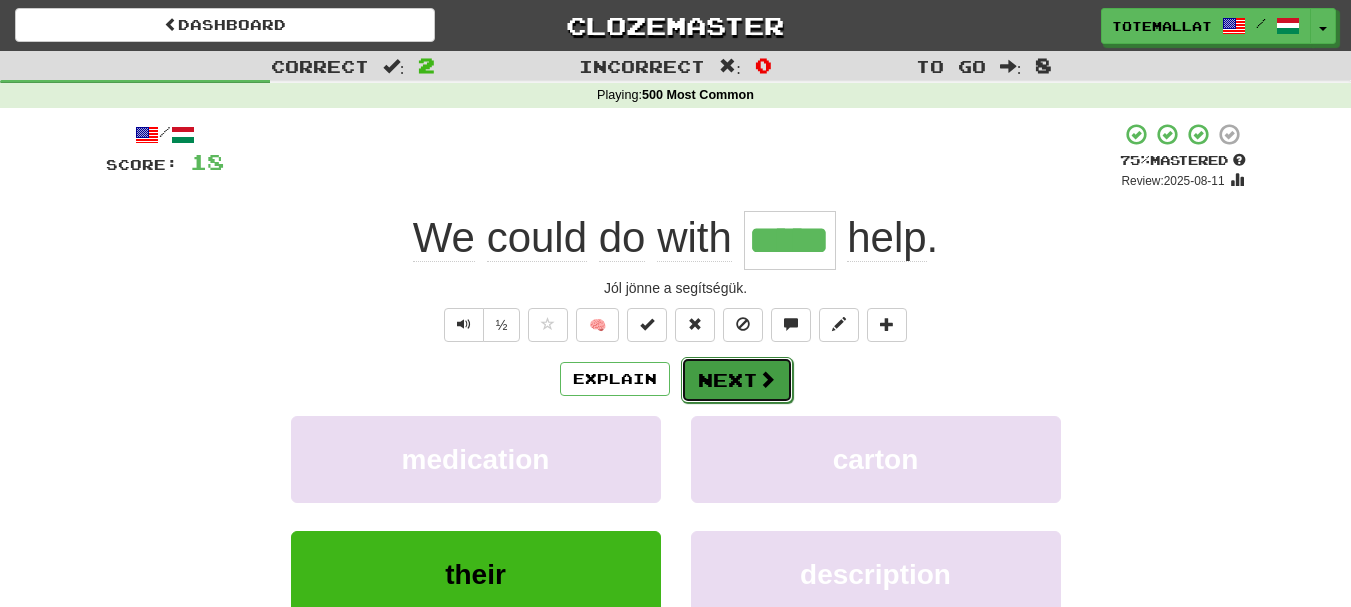 click on "Next" at bounding box center (737, 380) 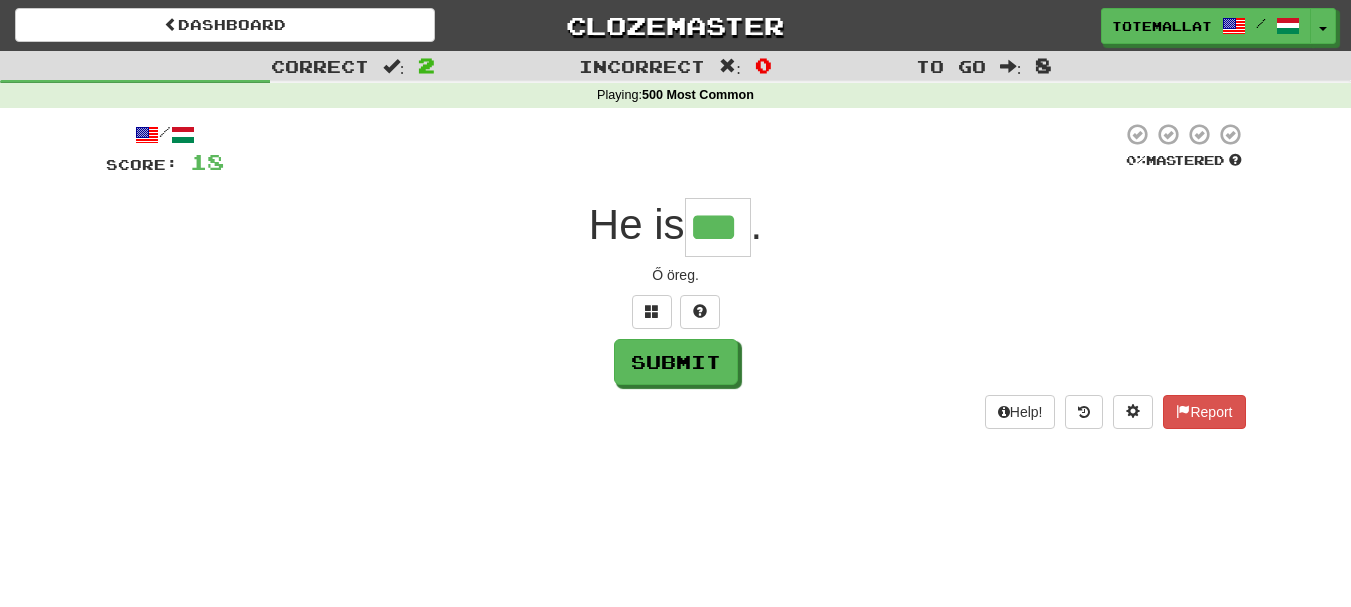 type on "***" 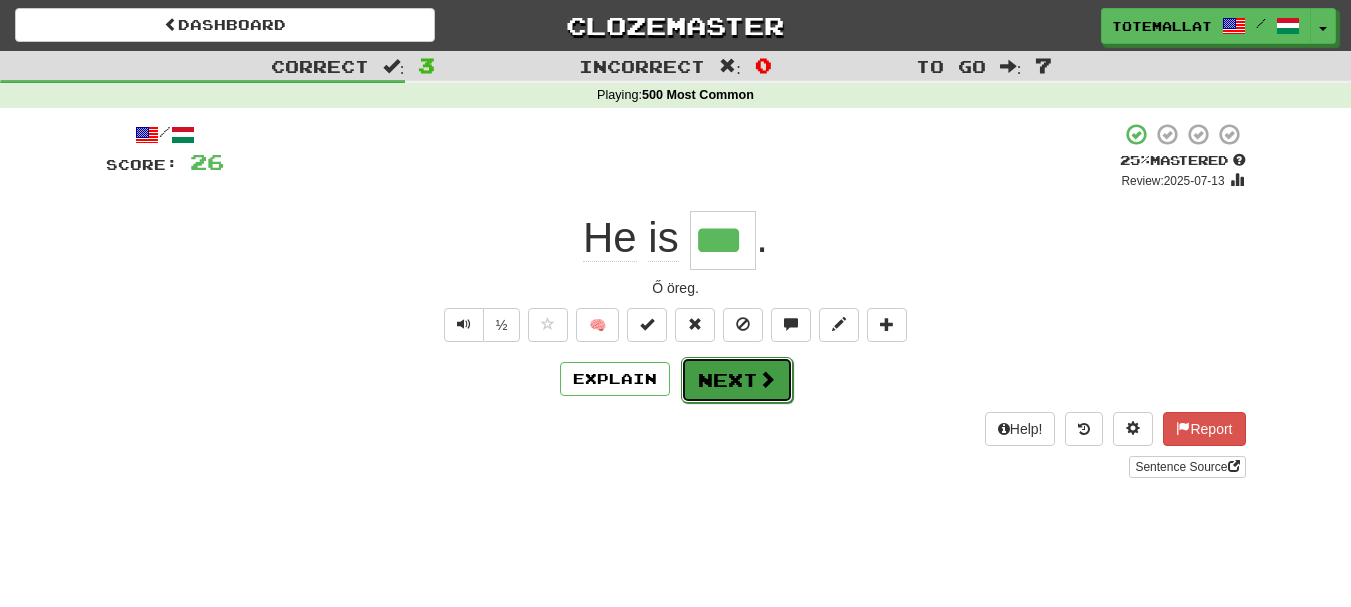 click on "Next" at bounding box center [737, 380] 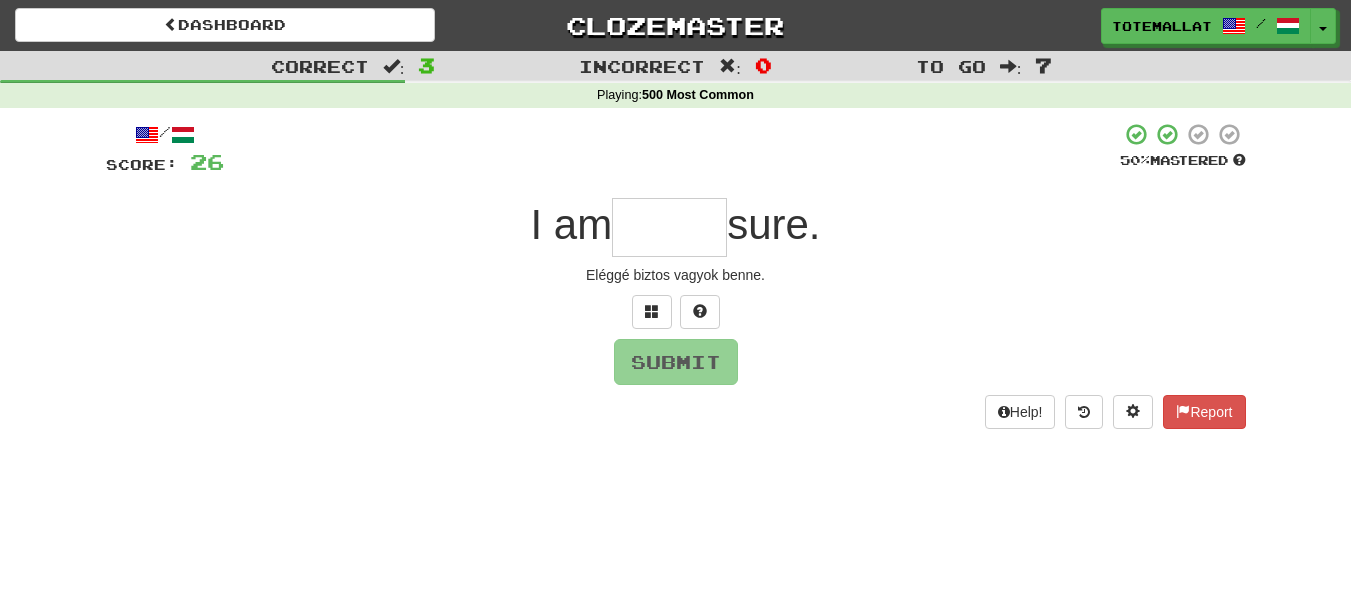 type on "*" 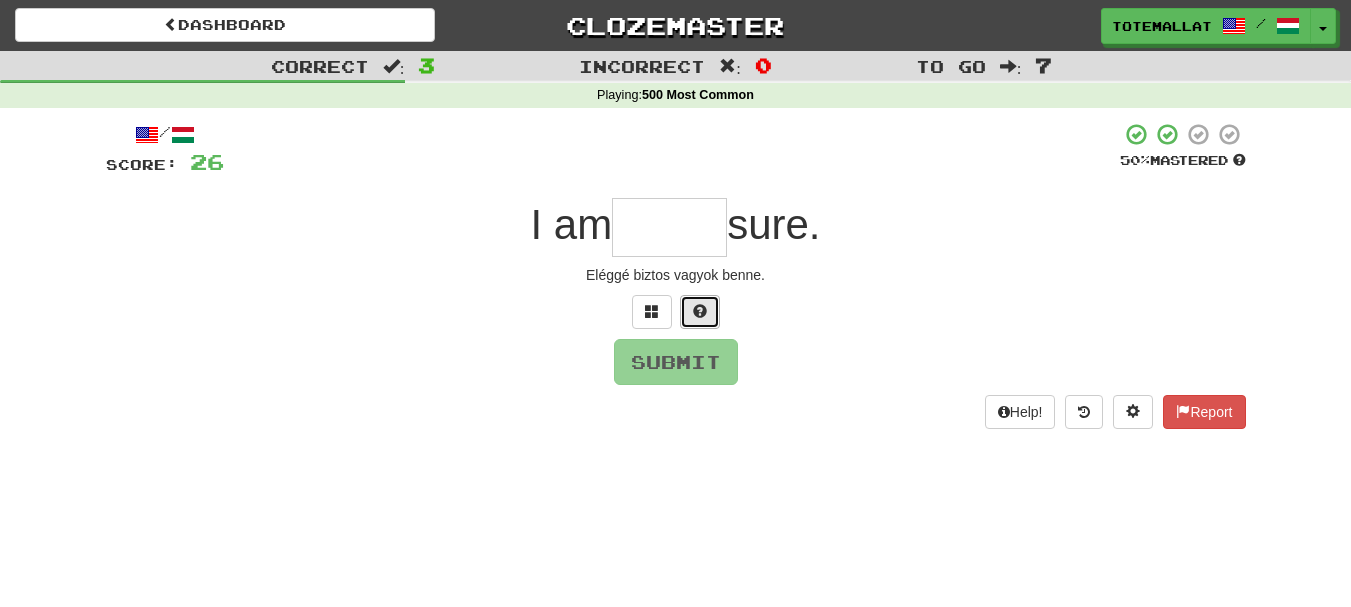 click at bounding box center (700, 312) 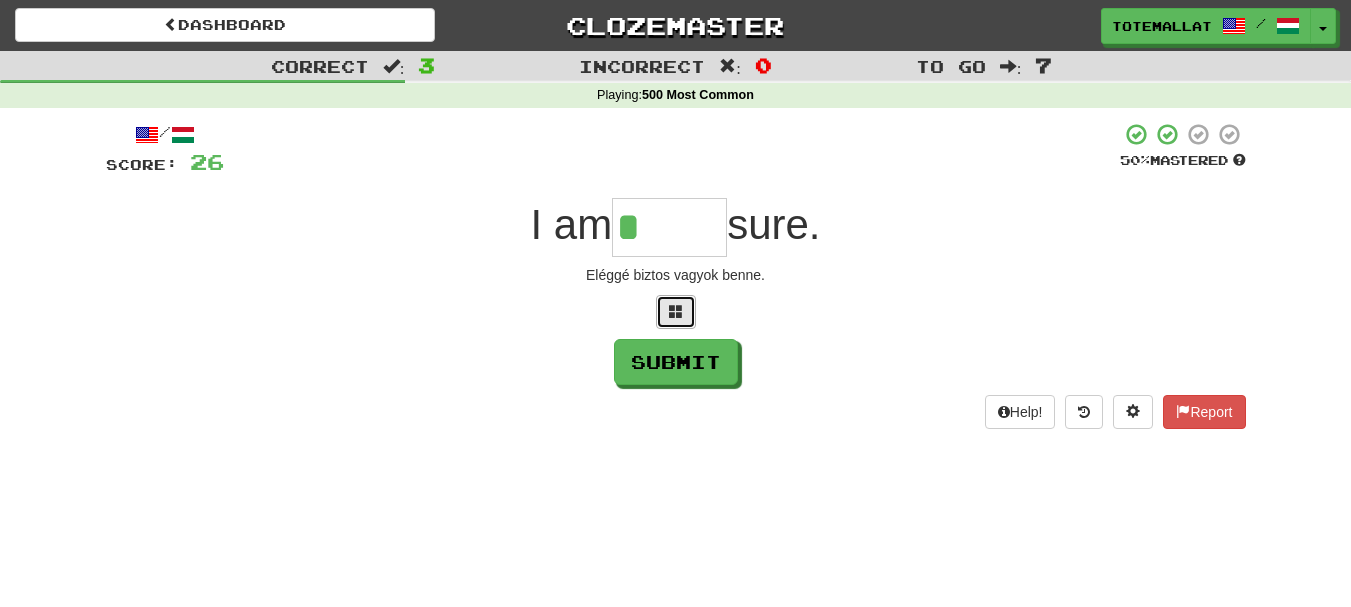 click at bounding box center [676, 312] 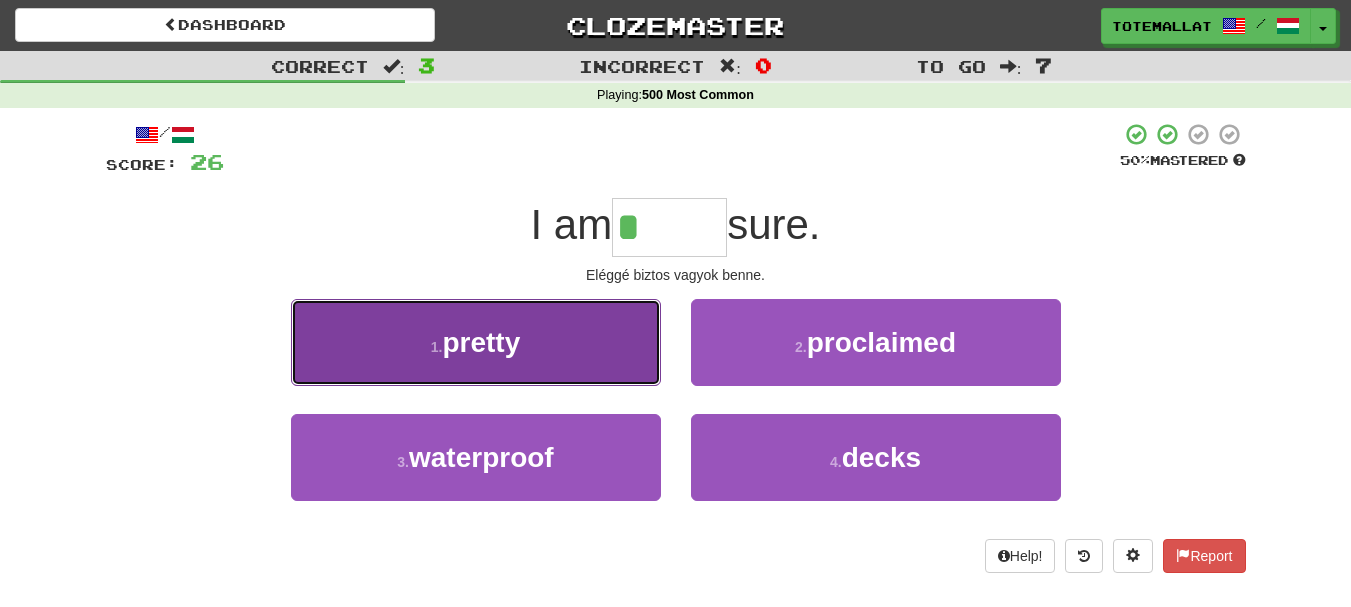 click on "1 .  pretty" at bounding box center [476, 342] 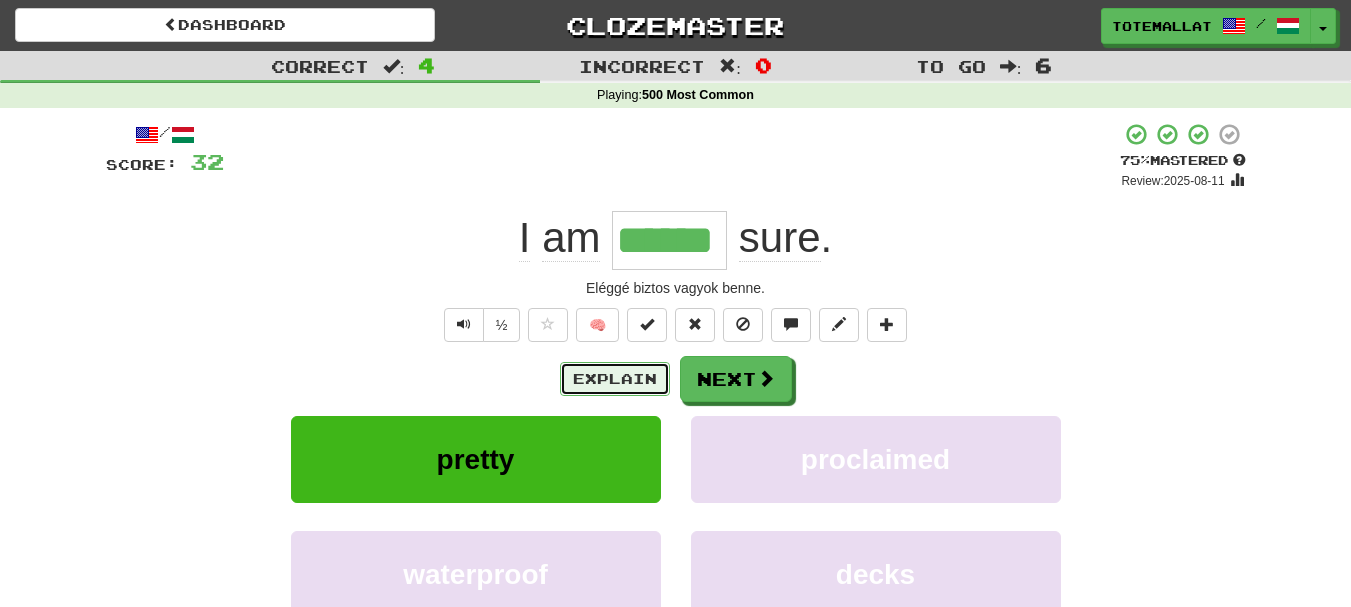 click on "Explain" at bounding box center [615, 379] 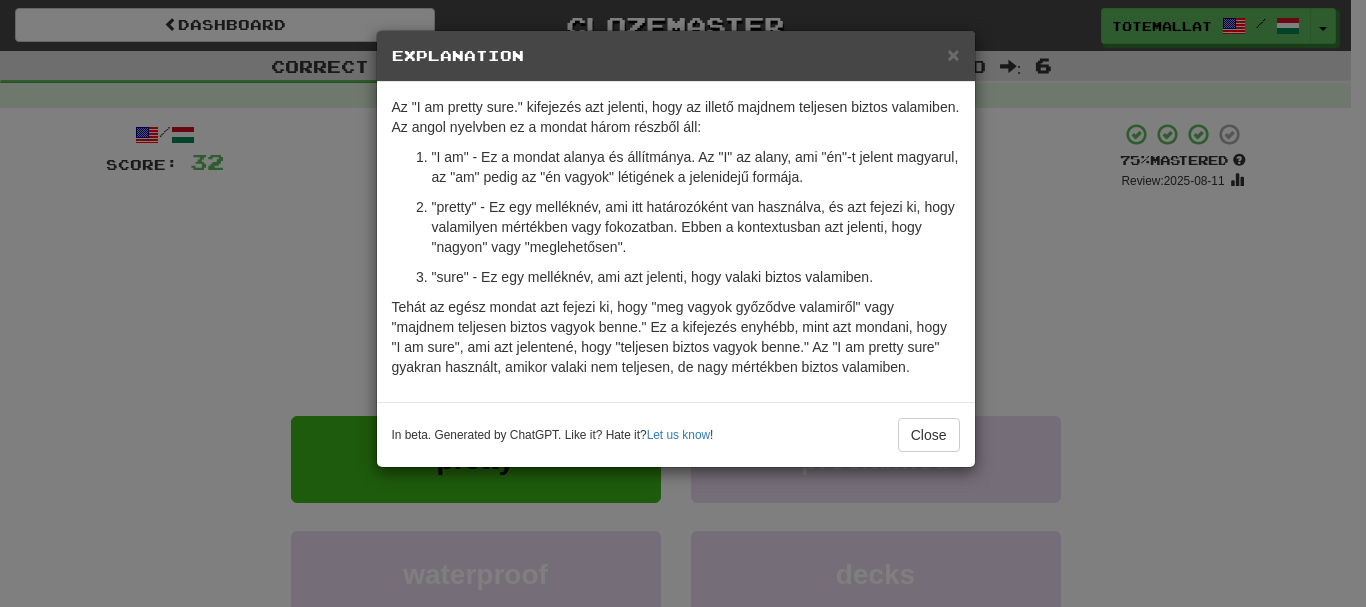 click on "× Explanation Az "I am pretty sure." kifejezés azt jelenti, hogy az illető majdnem teljesen biztos valamiben. Az angol nyelvben ez a mondat három részből áll:
"I am" - Ez a mondat alanya és állítmánya. Az "I" az alany, ami "én"-t jelent magyarul, az "am" pedig az "én vagyok" létigének a jelenidejű formája.
"pretty" - Ez egy melléknév, ami itt határozóként van használva, és azt fejezi ki, hogy valamilyen mértékben vagy fokozatban. Ebben a kontextusban azt jelenti, hogy "nagyon" vagy "meglehetősen".
"sure" - Ez egy melléknév, ami azt jelenti, hogy valaki biztos valamiben.
Tehát az egész mondat azt fejezi ki, hogy "meg vagyok győződve valamiről" vagy "majdnem teljesen biztos vagyok benne." Ez a kifejezés enyhébb, mint azt mondani, hogy "I am sure", ami azt jelentené, hogy "teljesen biztos vagyok benne." Az "I am pretty sure" gyakran használt, amikor valaki nem teljesen, de nagy mértékben biztos valamiben. Let us know ! Close" at bounding box center (683, 303) 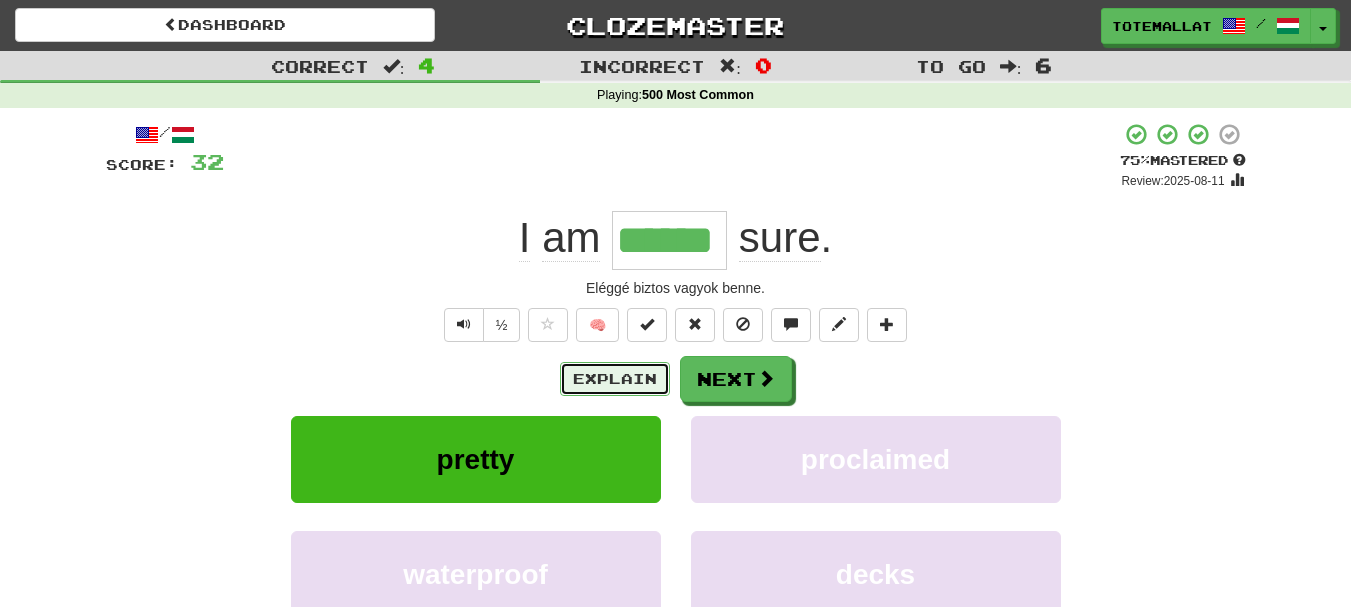 click on "Explain" at bounding box center (615, 379) 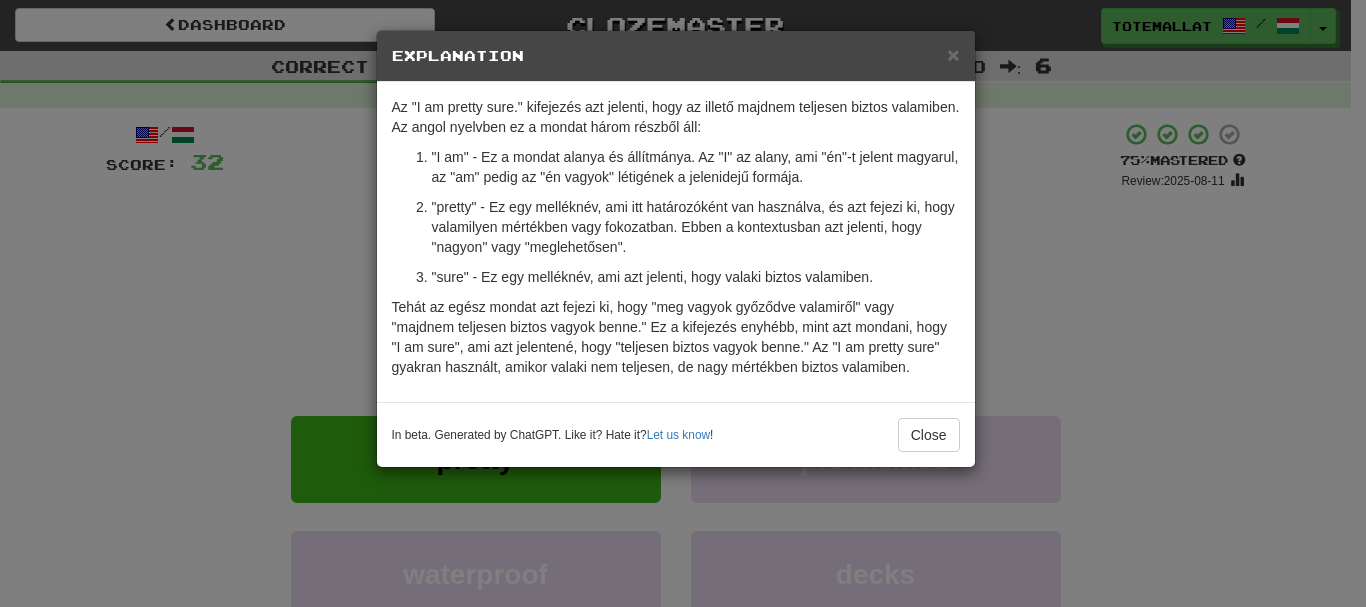 click on "× Explanation Az "I am pretty sure." kifejezés azt jelenti, hogy az illető majdnem teljesen biztos valamiben. Az angol nyelvben ez a mondat három részből áll:
"I am" - Ez a mondat alanya és állítmánya. Az "I" az alany, ami "én"-t jelent magyarul, az "am" pedig az "én vagyok" létigének a jelenidejű formája.
"pretty" - Ez egy melléknév, ami itt határozóként van használva, és azt fejezi ki, hogy valamilyen mértékben vagy fokozatban. Ebben a kontextusban azt jelenti, hogy "nagyon" vagy "meglehetősen".
"sure" - Ez egy melléknév, ami azt jelenti, hogy valaki biztos valamiben.
Tehát az egész mondat azt fejezi ki, hogy "meg vagyok győződve valamiről" vagy "majdnem teljesen biztos vagyok benne." Ez a kifejezés enyhébb, mint azt mondani, hogy "I am sure", ami azt jelentené, hogy "teljesen biztos vagyok benne." Az "I am pretty sure" gyakran használt, amikor valaki nem teljesen, de nagy mértékben biztos valamiben. Let us know ! Close" at bounding box center (683, 303) 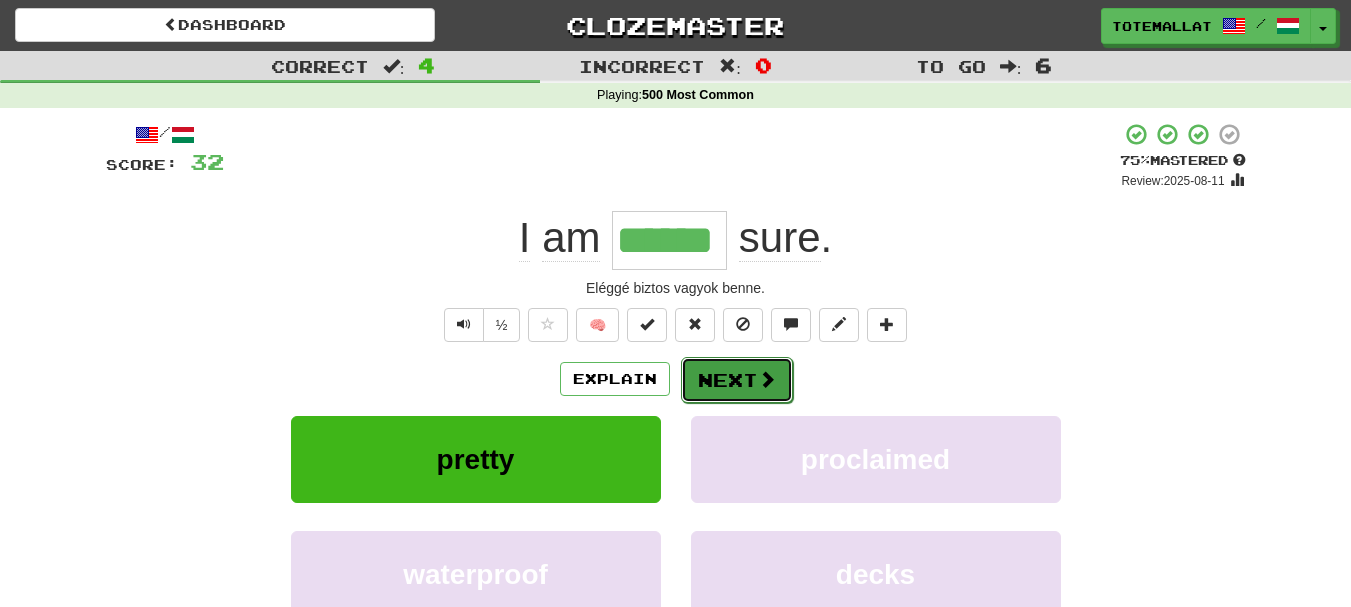 click on "Next" at bounding box center (737, 380) 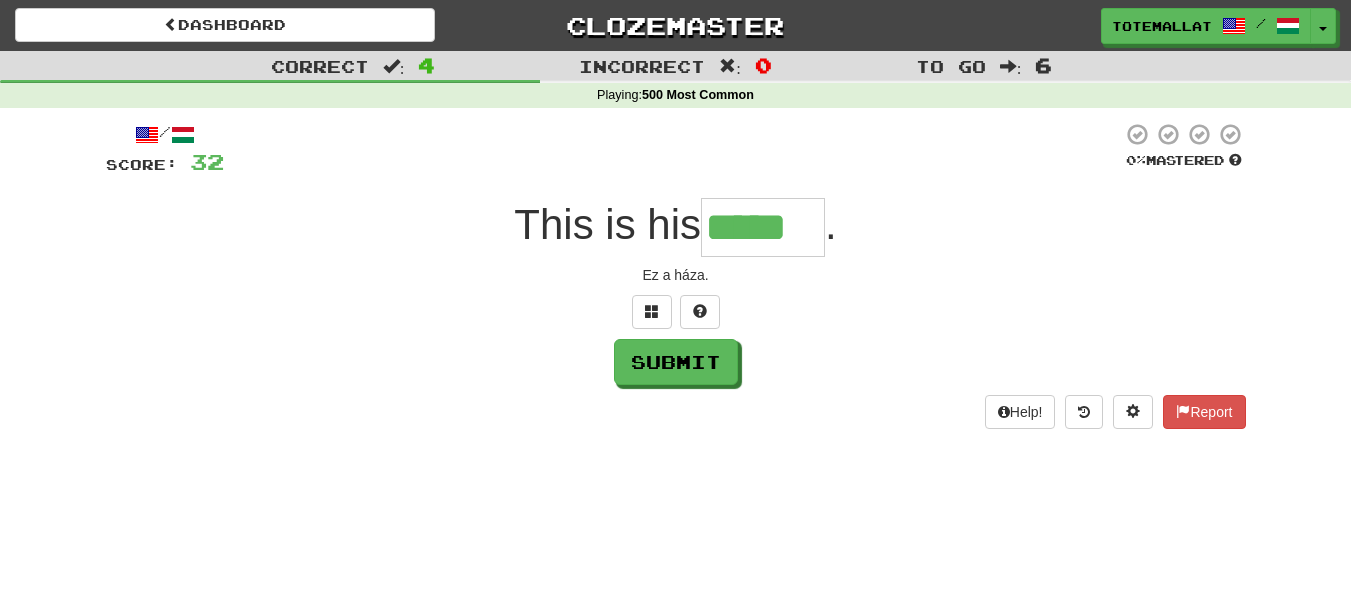 type on "*****" 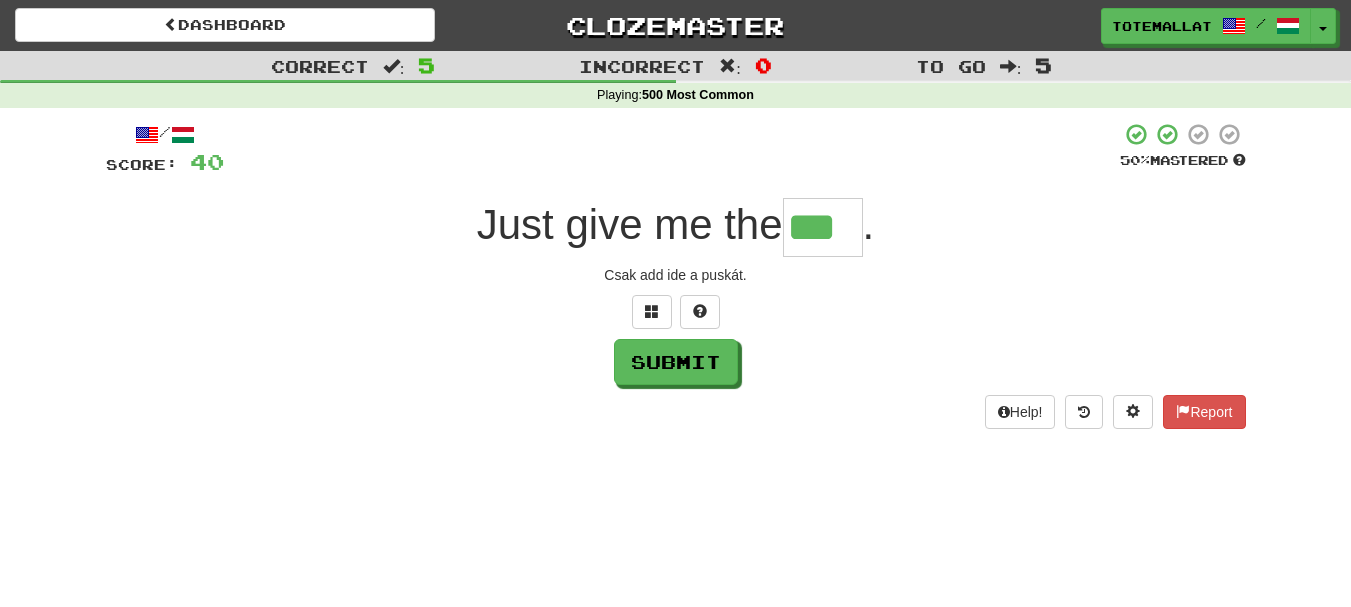 type on "***" 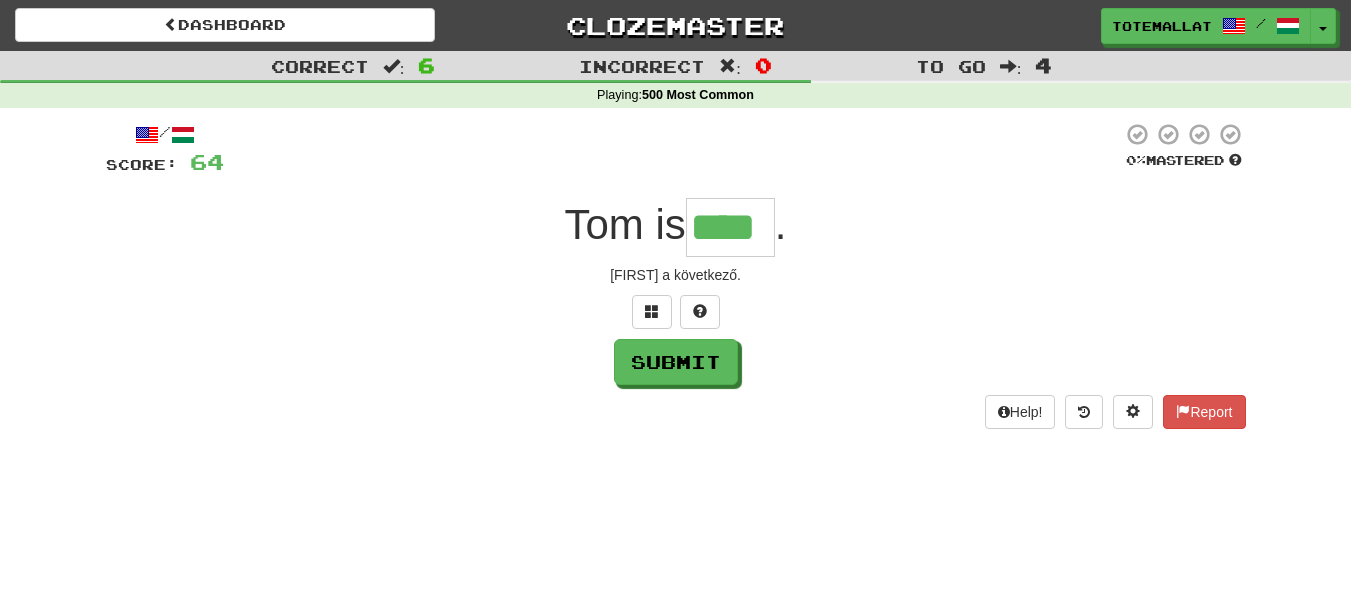type on "****" 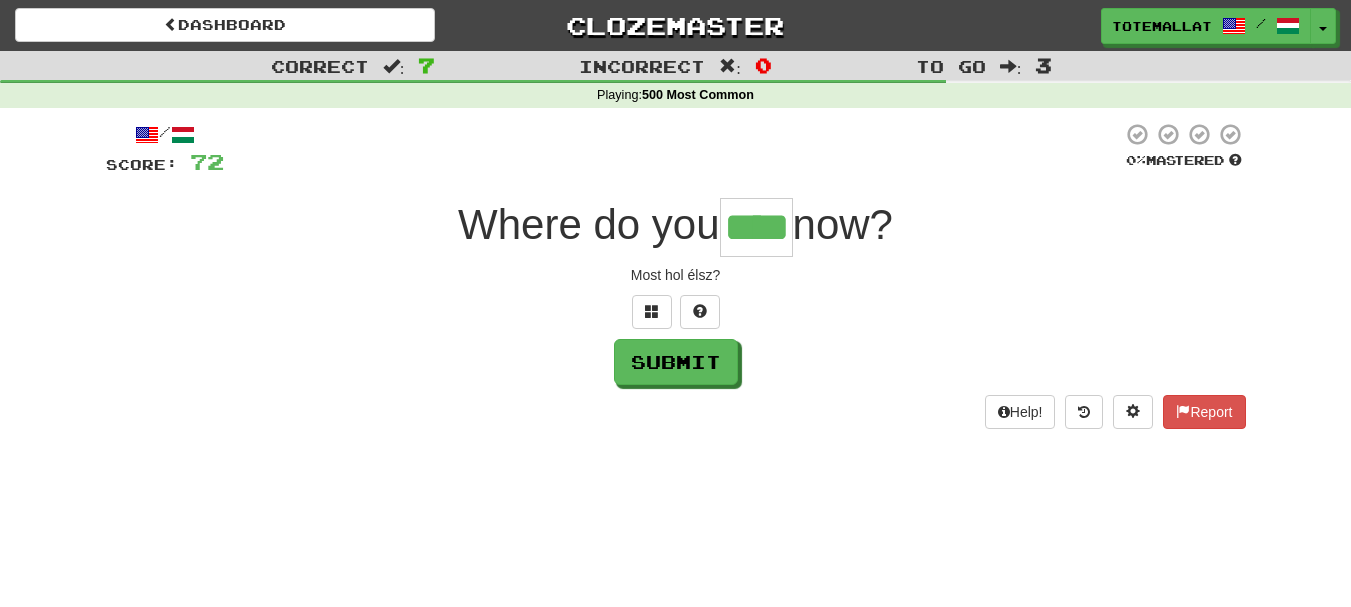type on "****" 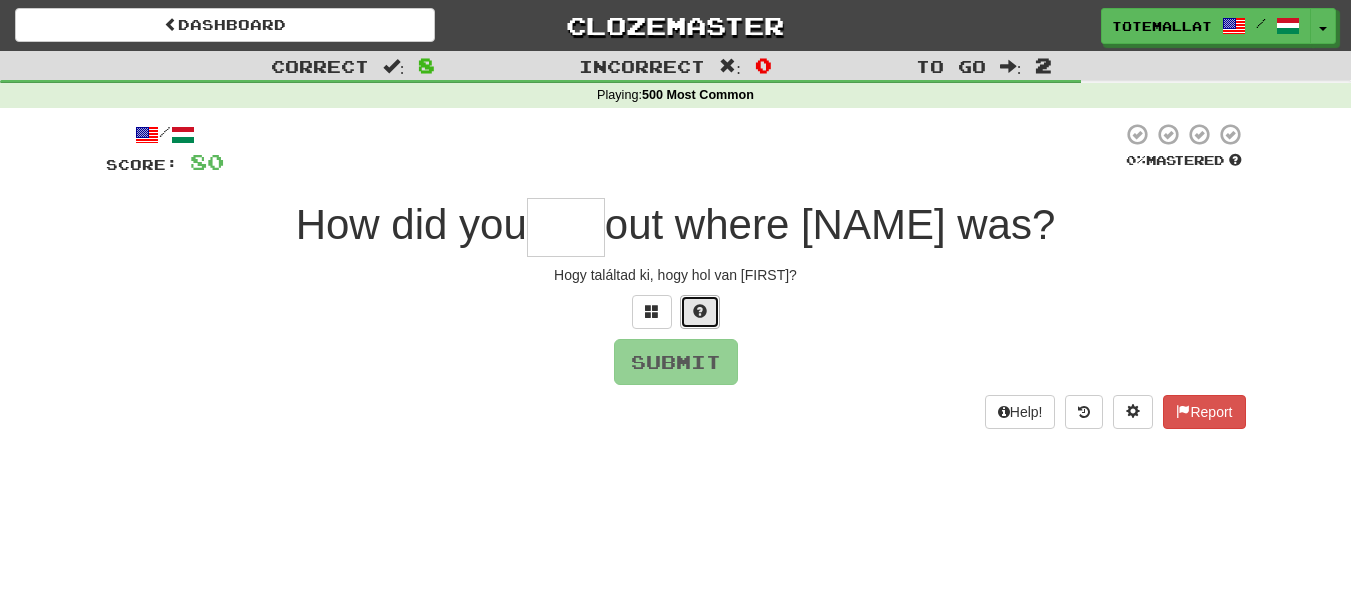 click at bounding box center [700, 312] 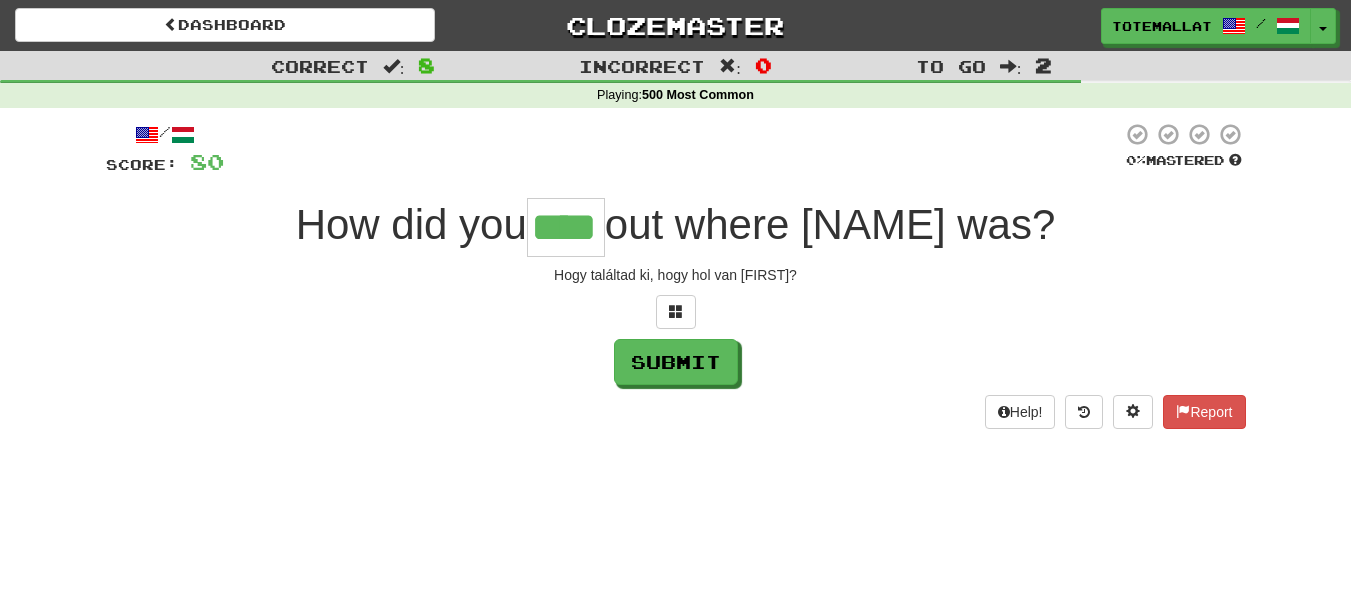type on "****" 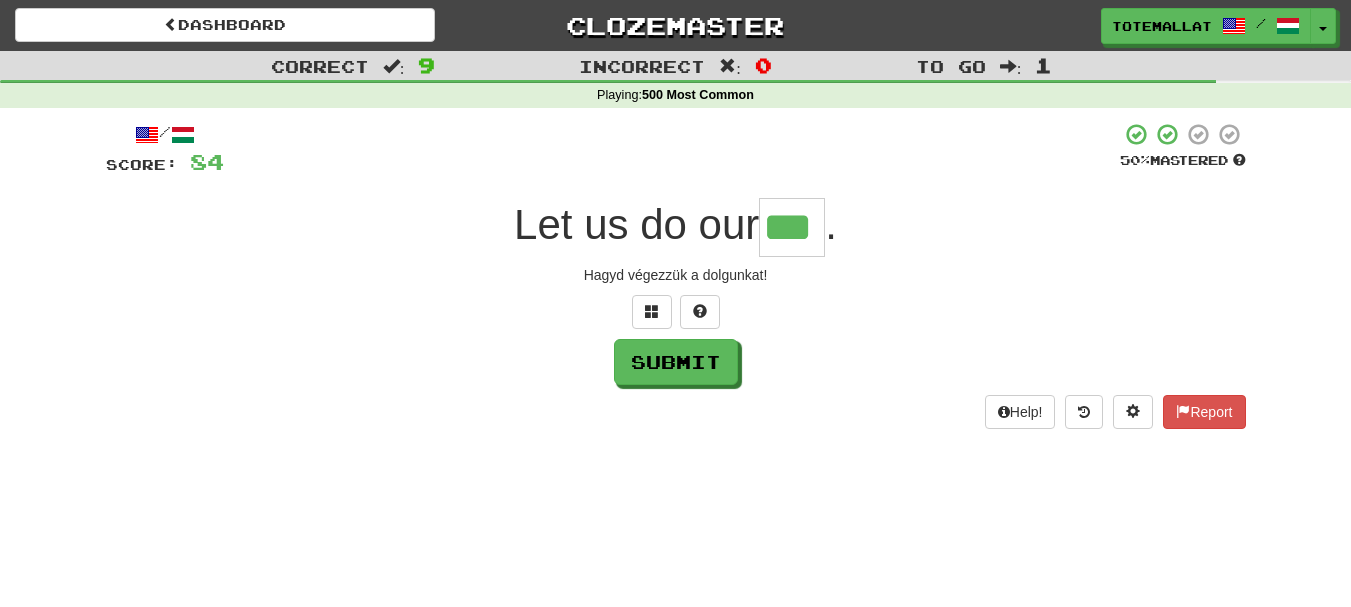 type on "***" 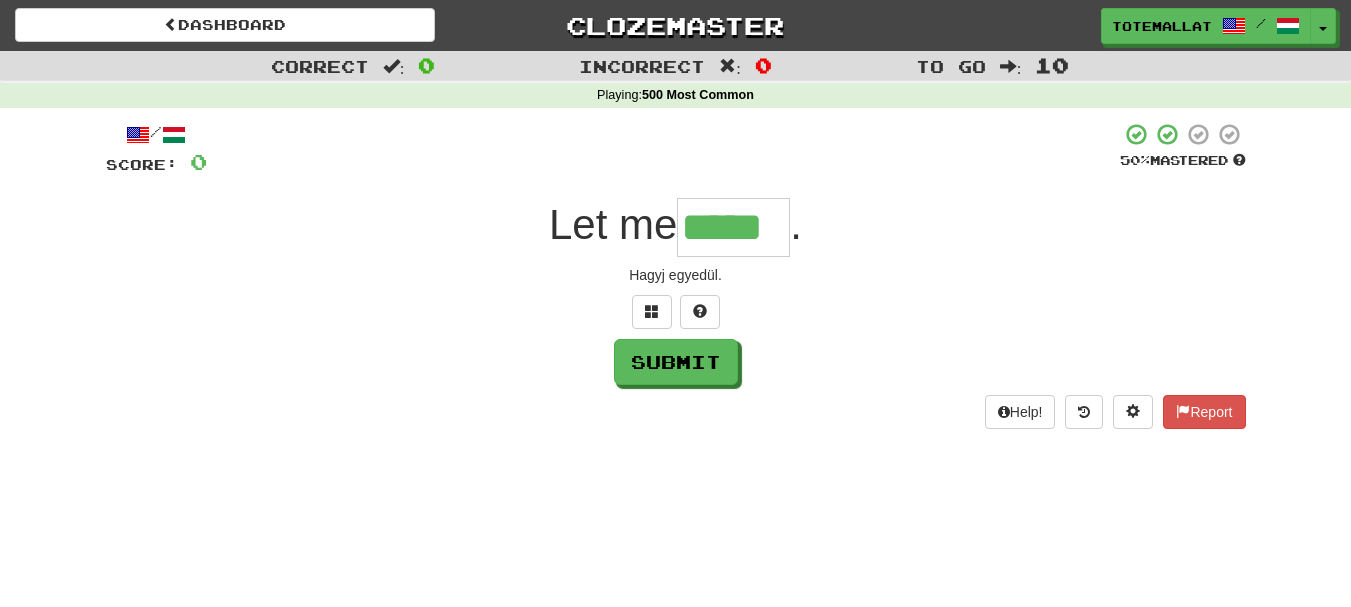 type on "*****" 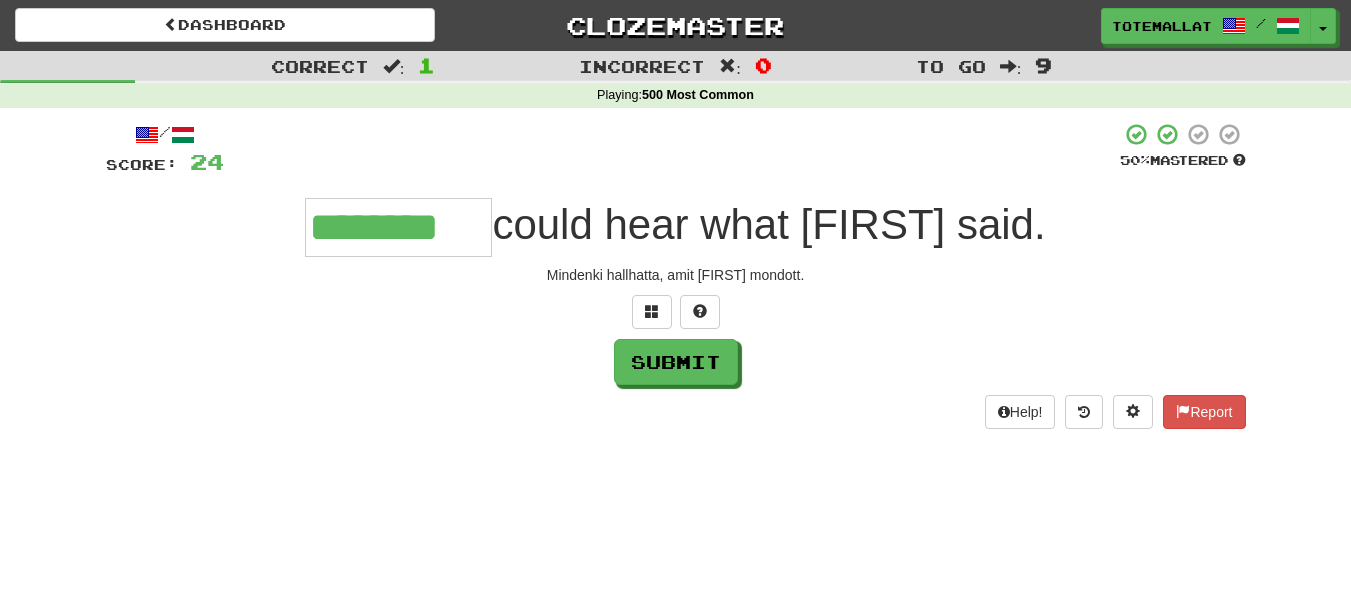 type on "********" 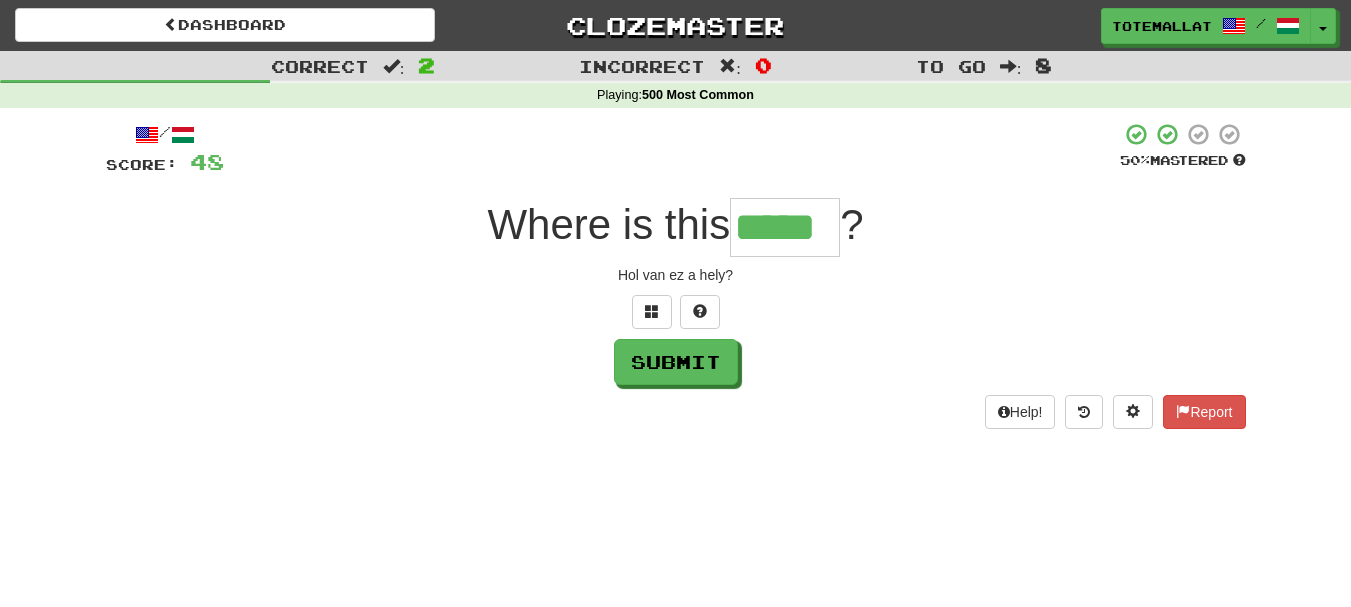type on "*****" 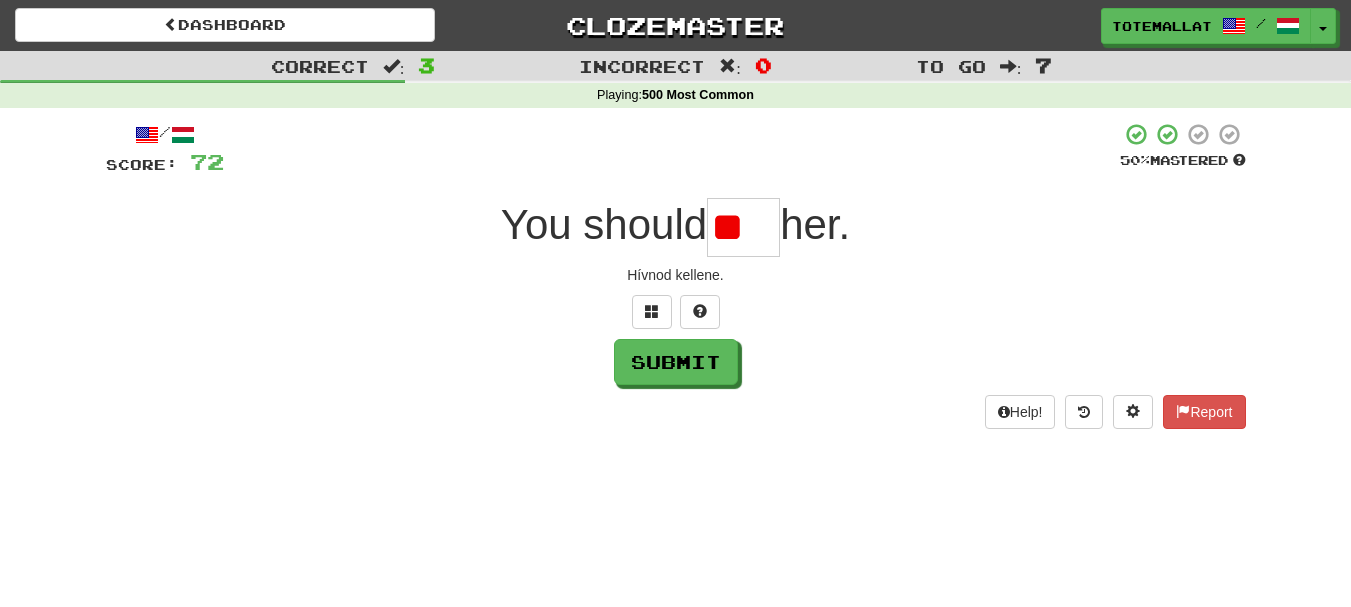 type on "*" 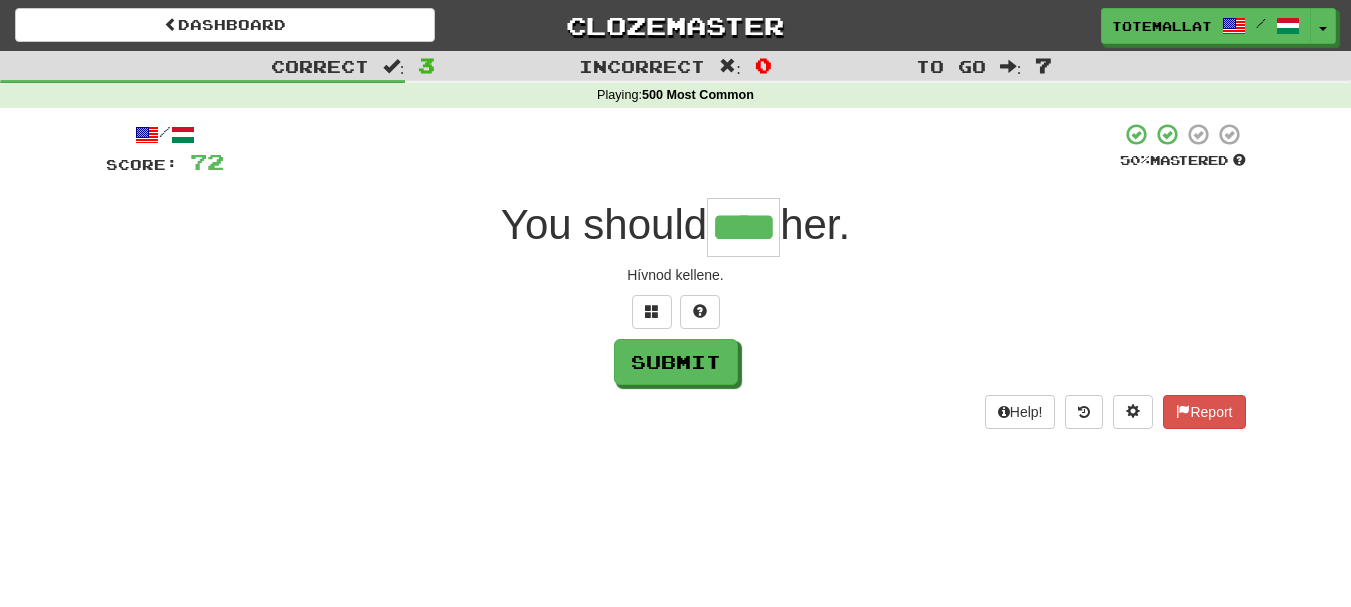 type on "****" 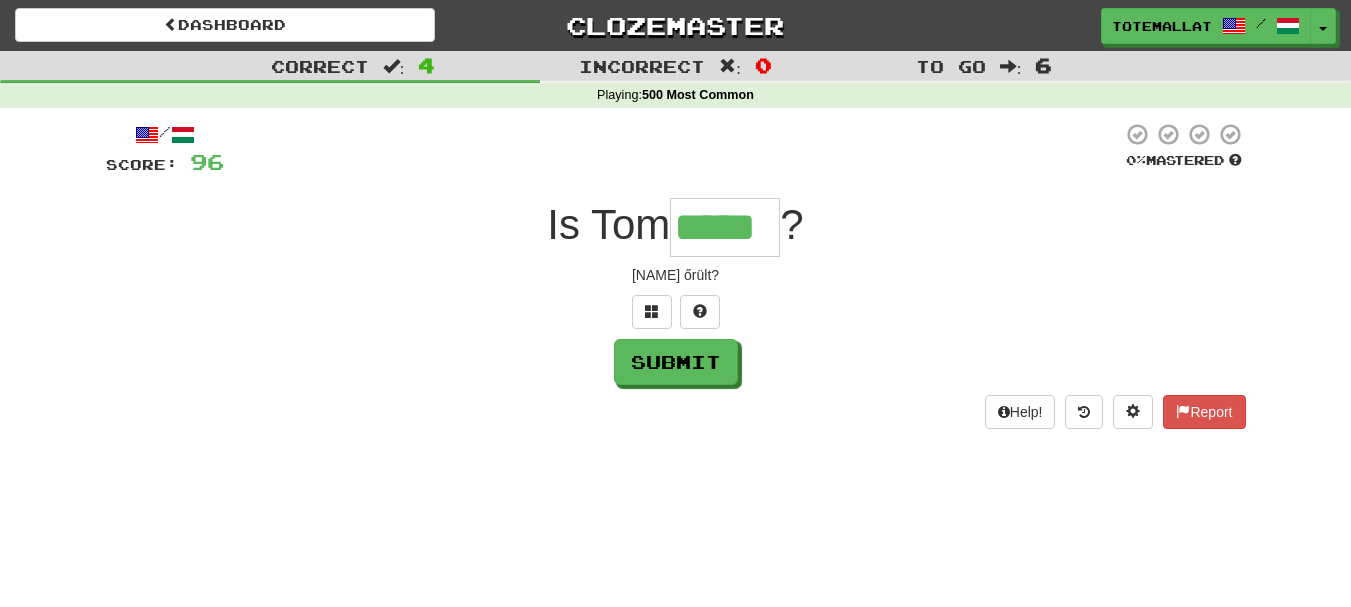 type on "*****" 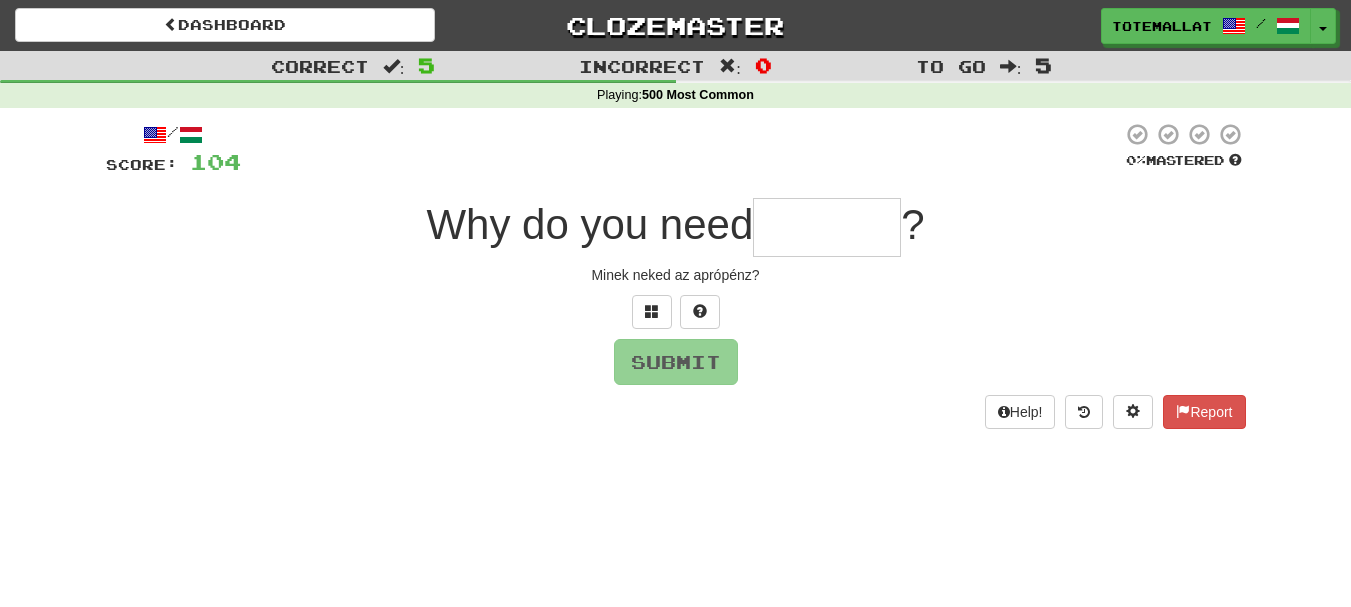 type on "*" 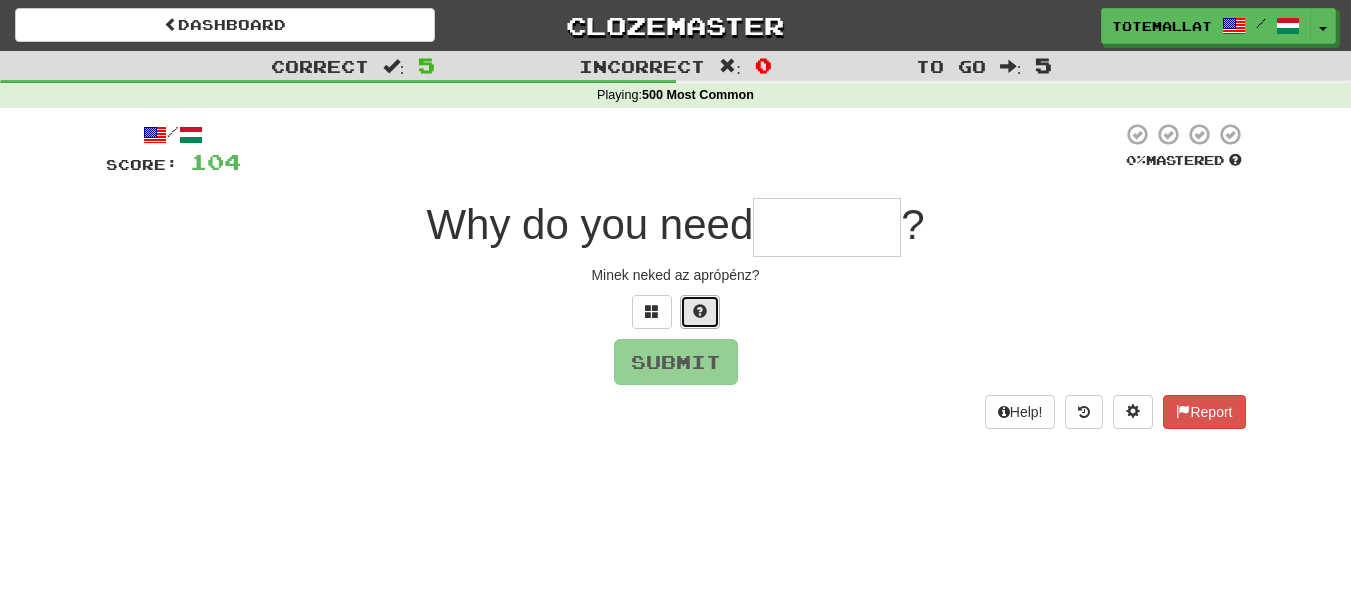 click at bounding box center (700, 312) 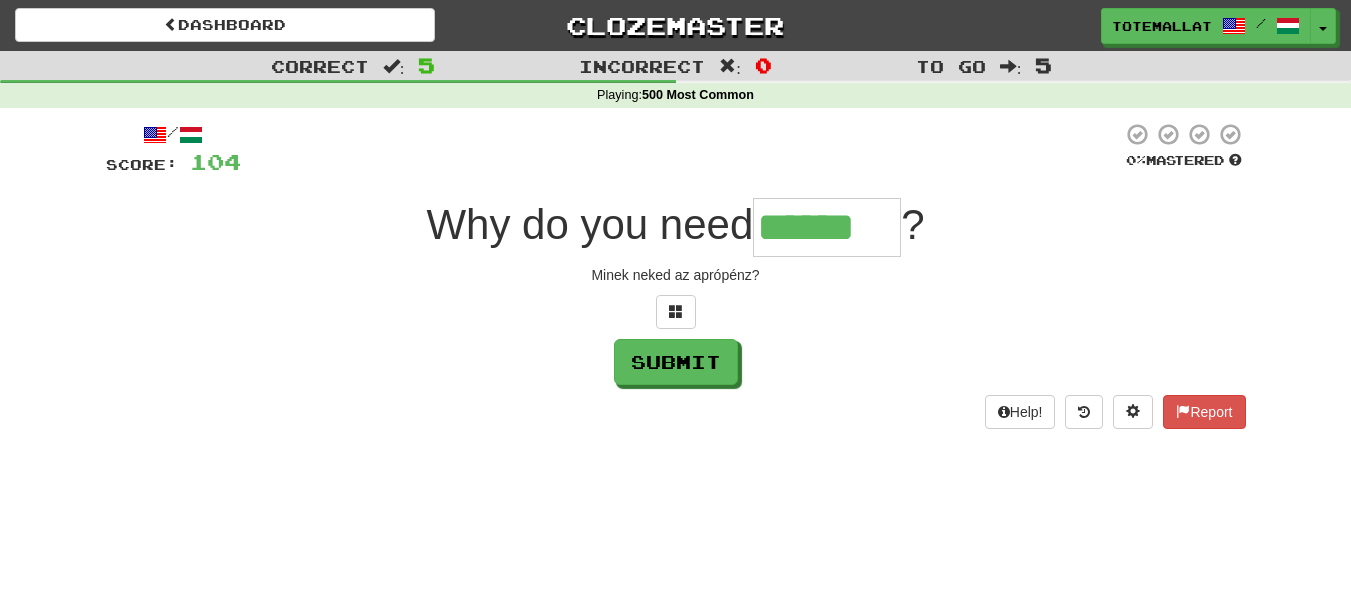 type on "******" 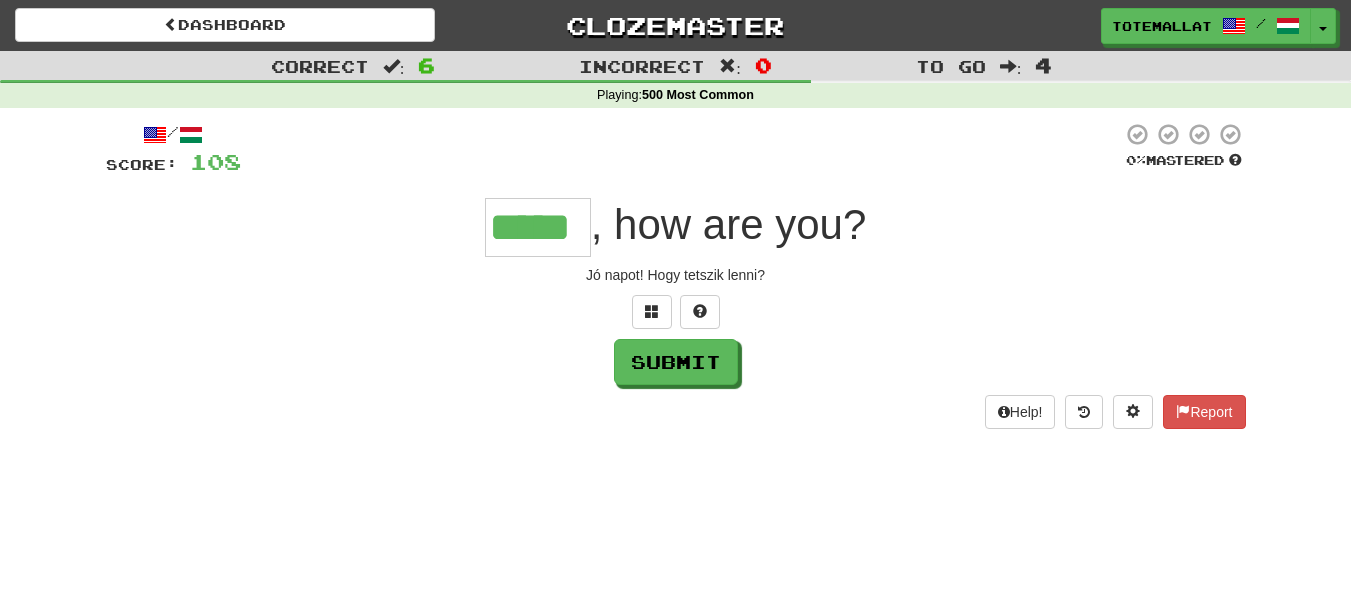 type on "*****" 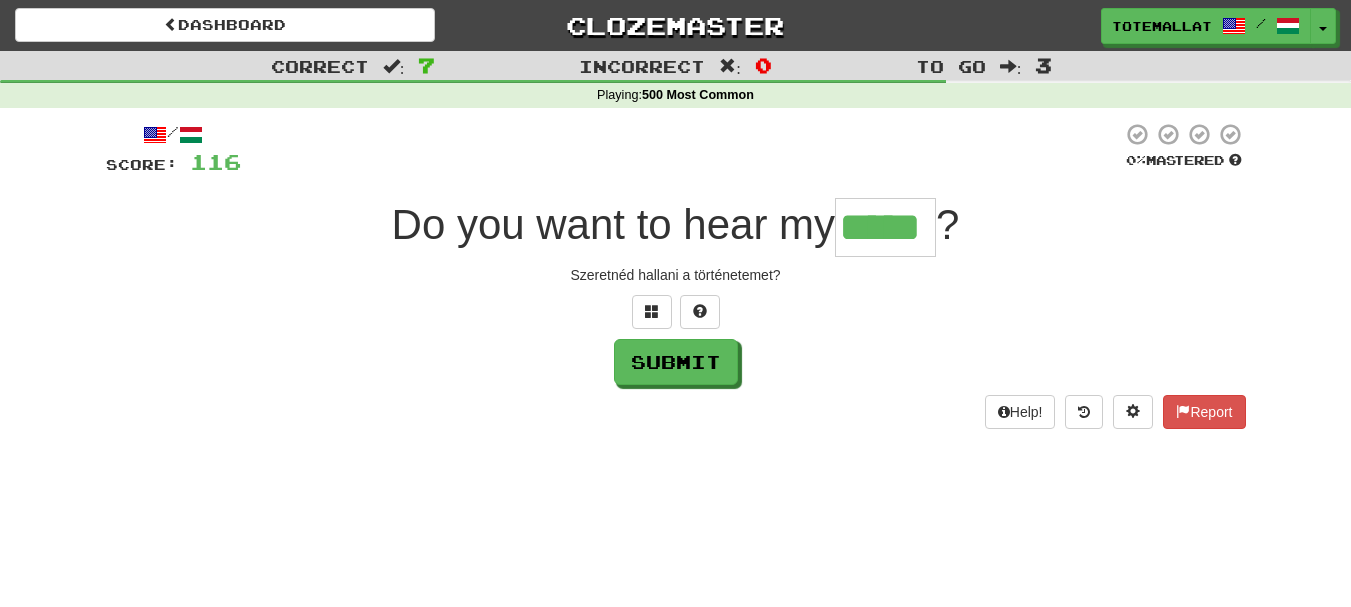 type on "*****" 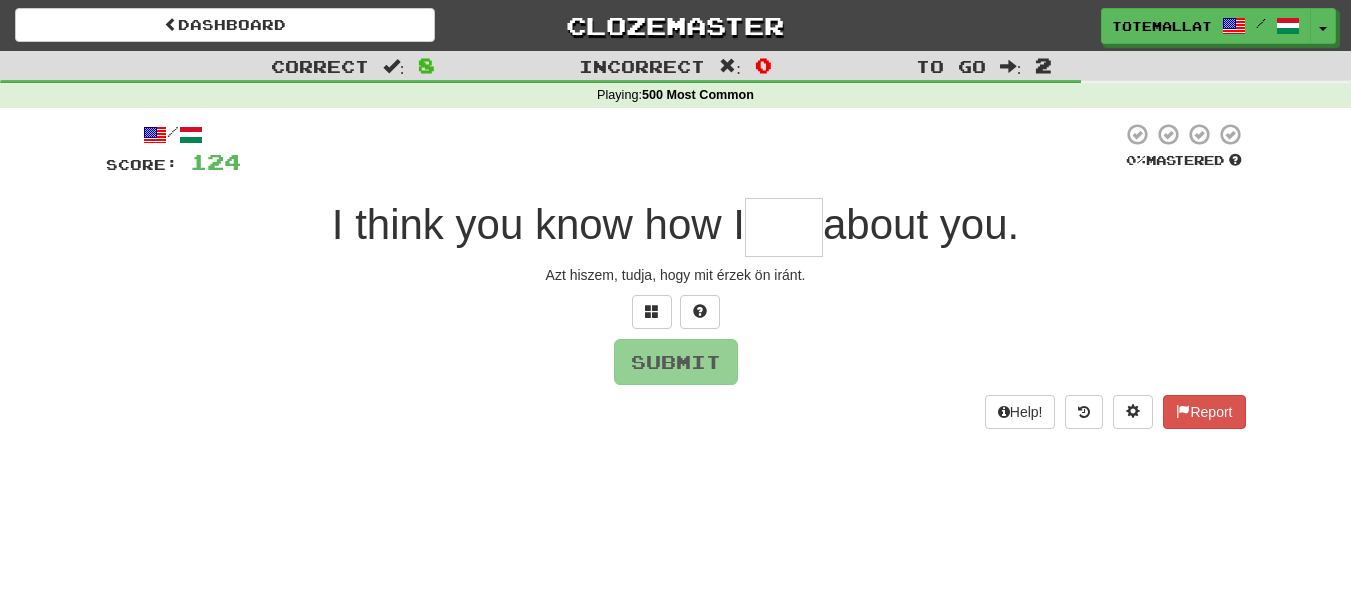 type on "*" 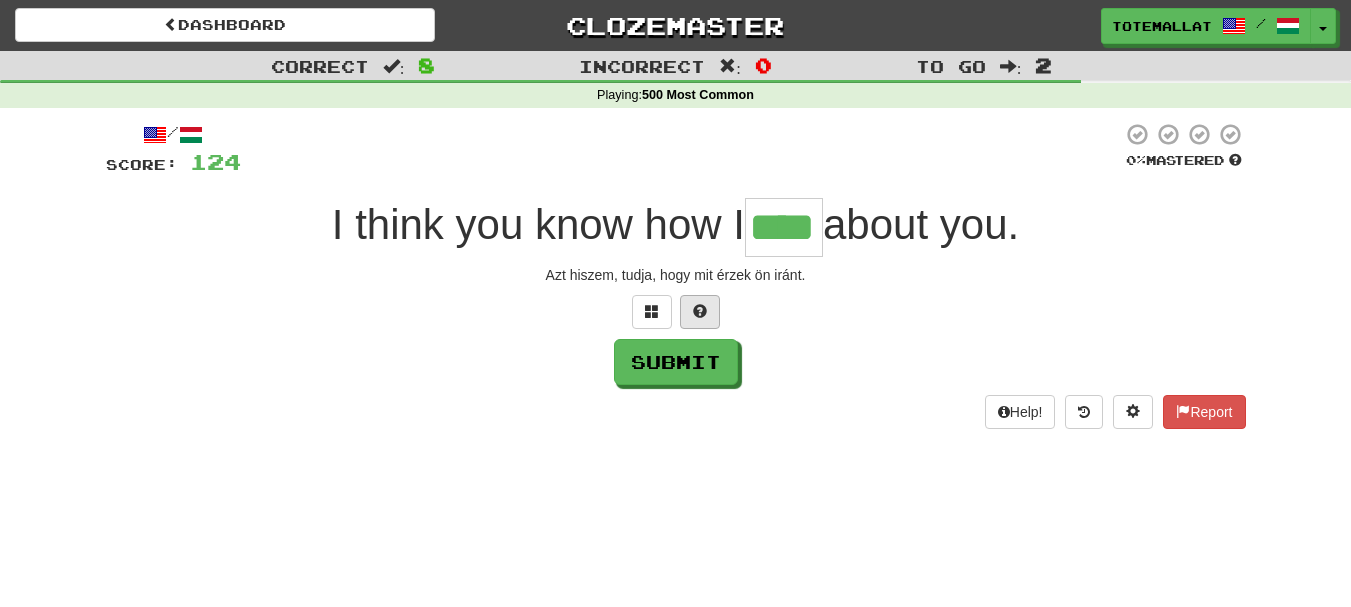 type on "****" 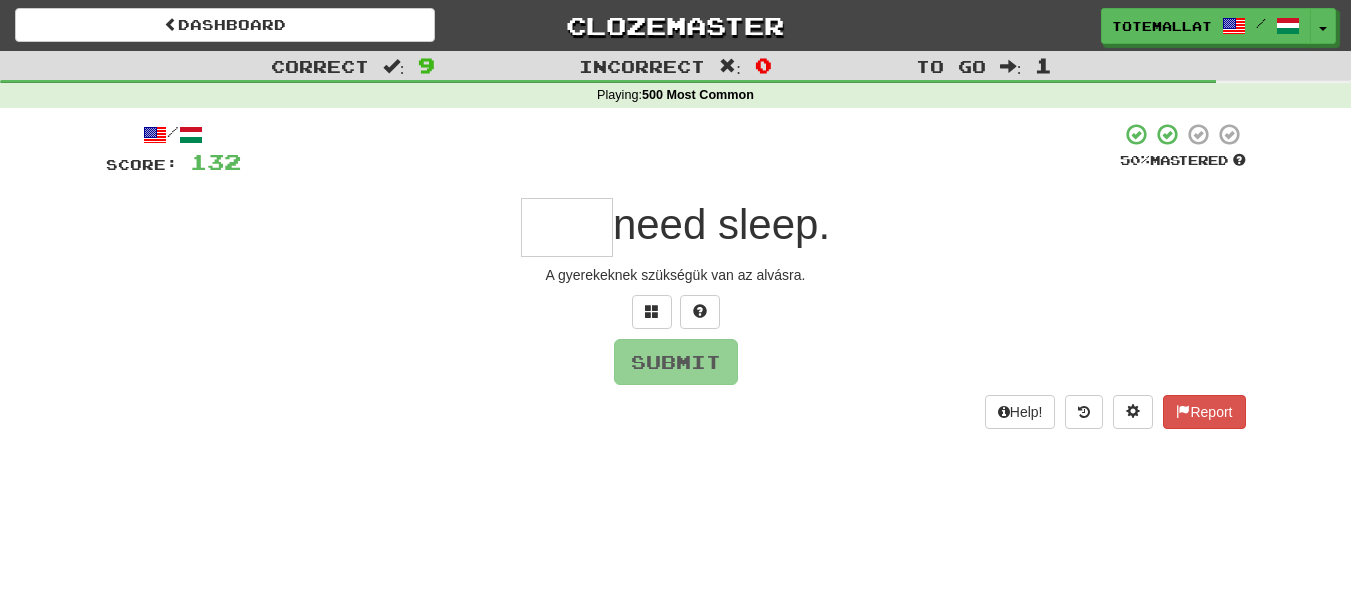 type on "*" 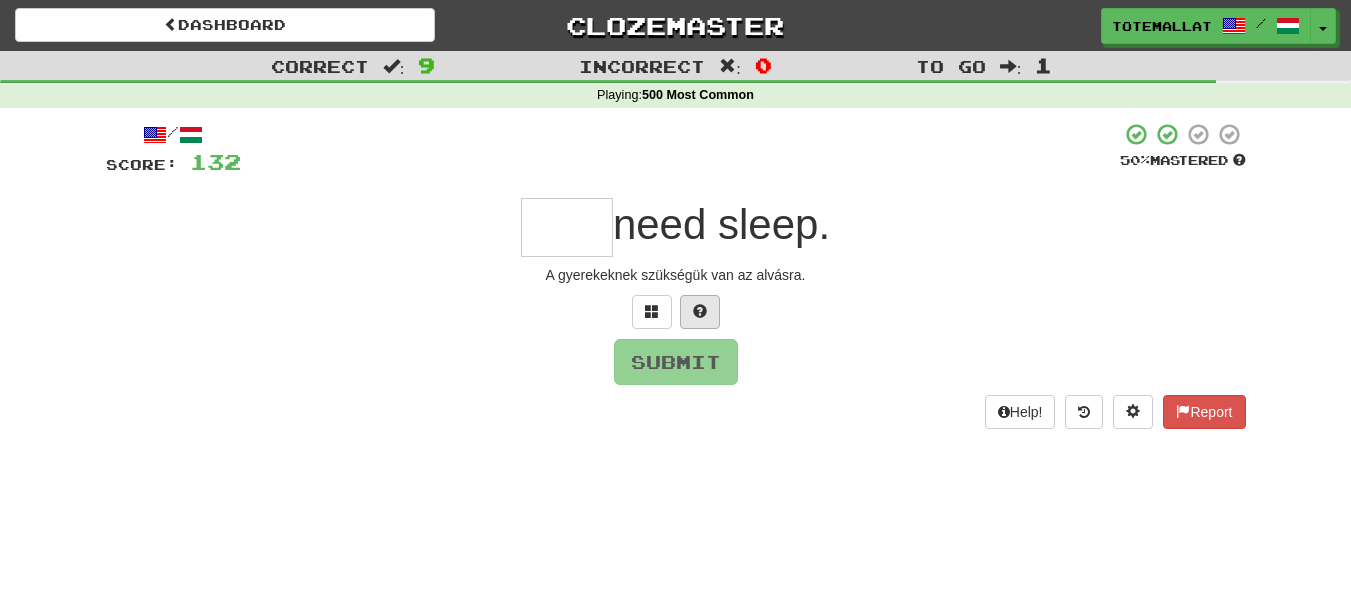 type on "*" 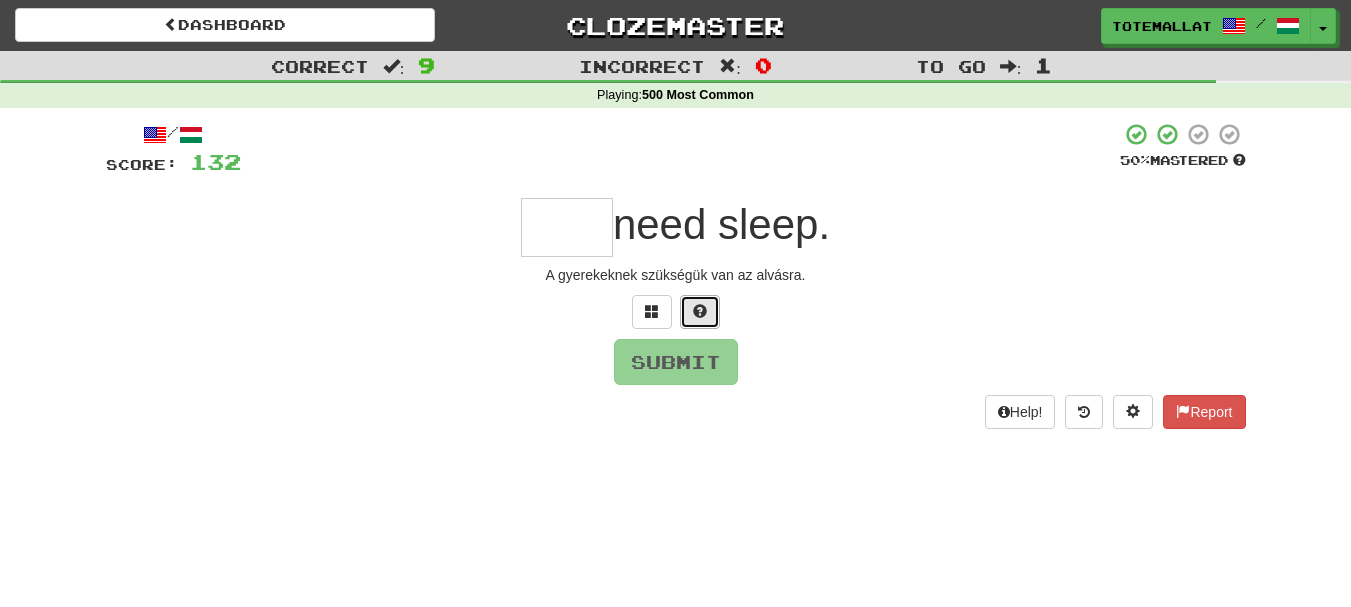 click at bounding box center [700, 311] 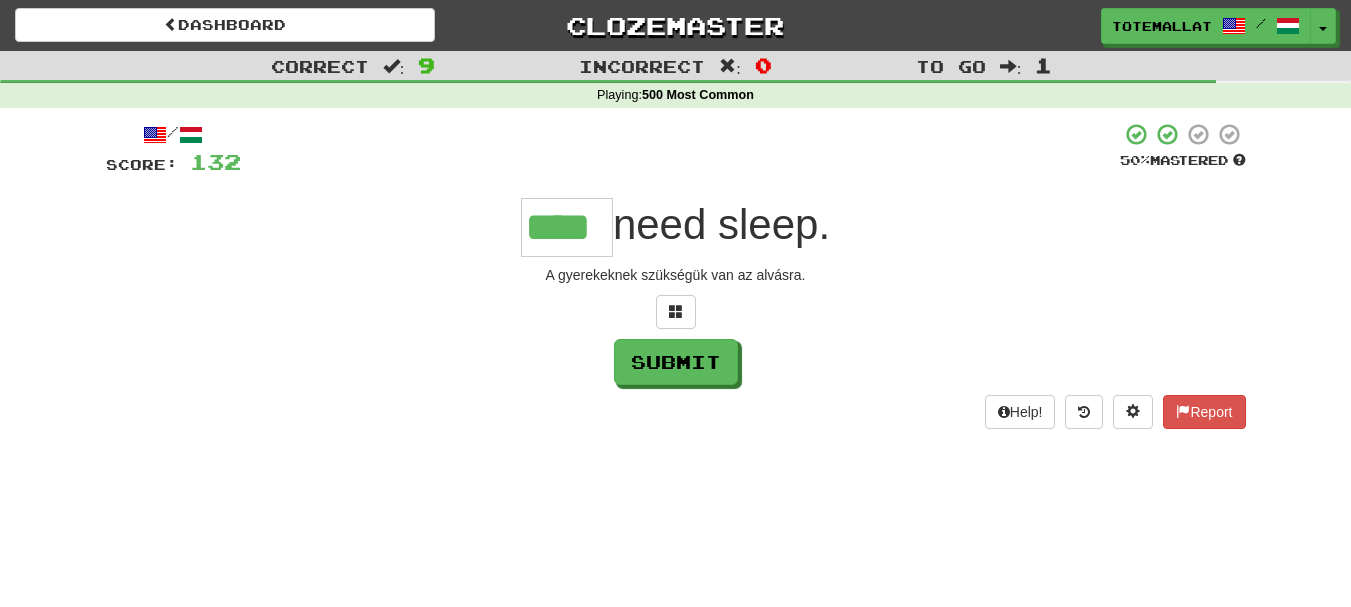 type on "****" 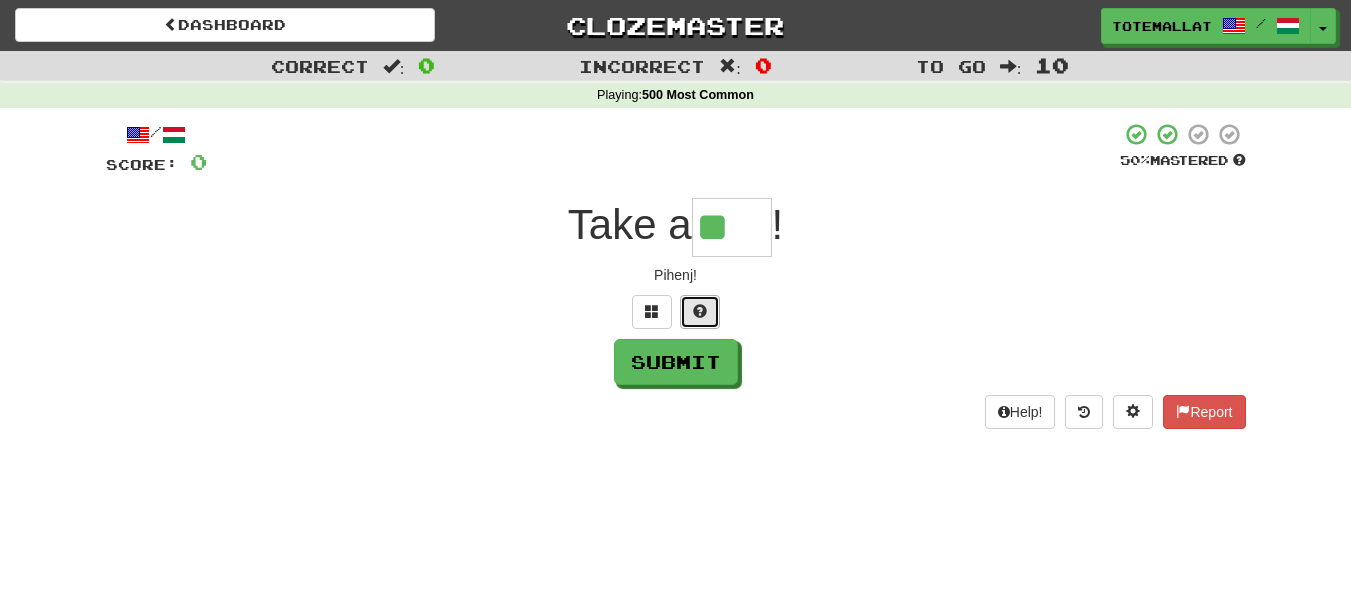 click at bounding box center [700, 311] 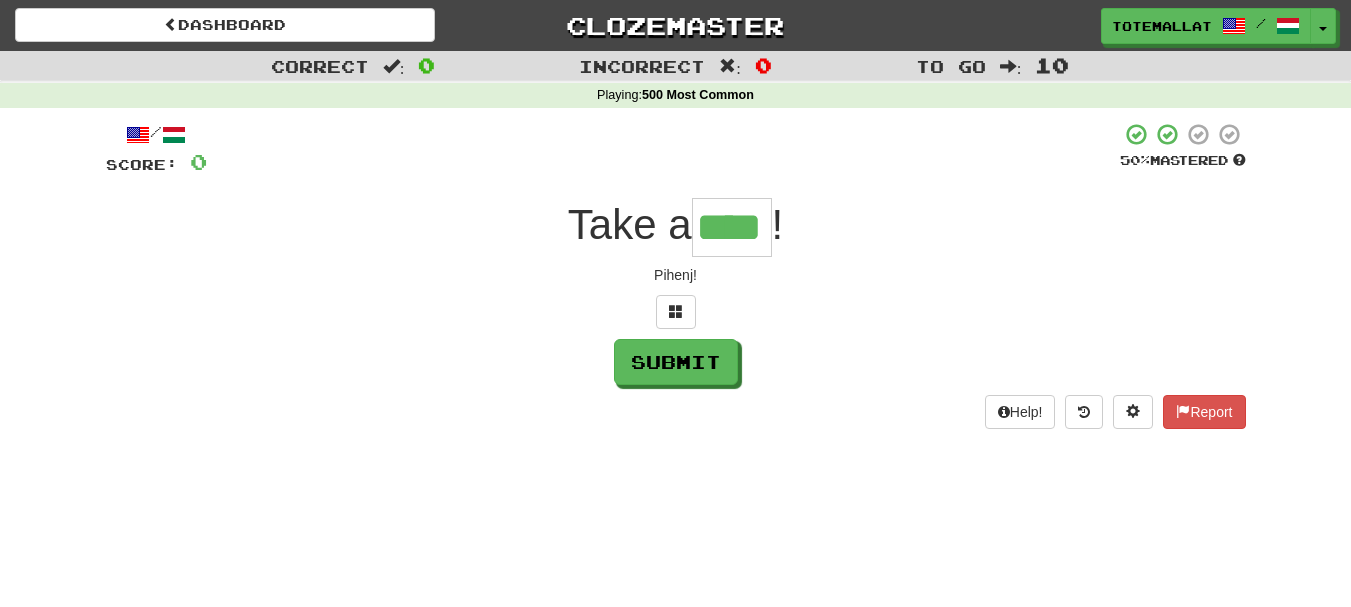type on "****" 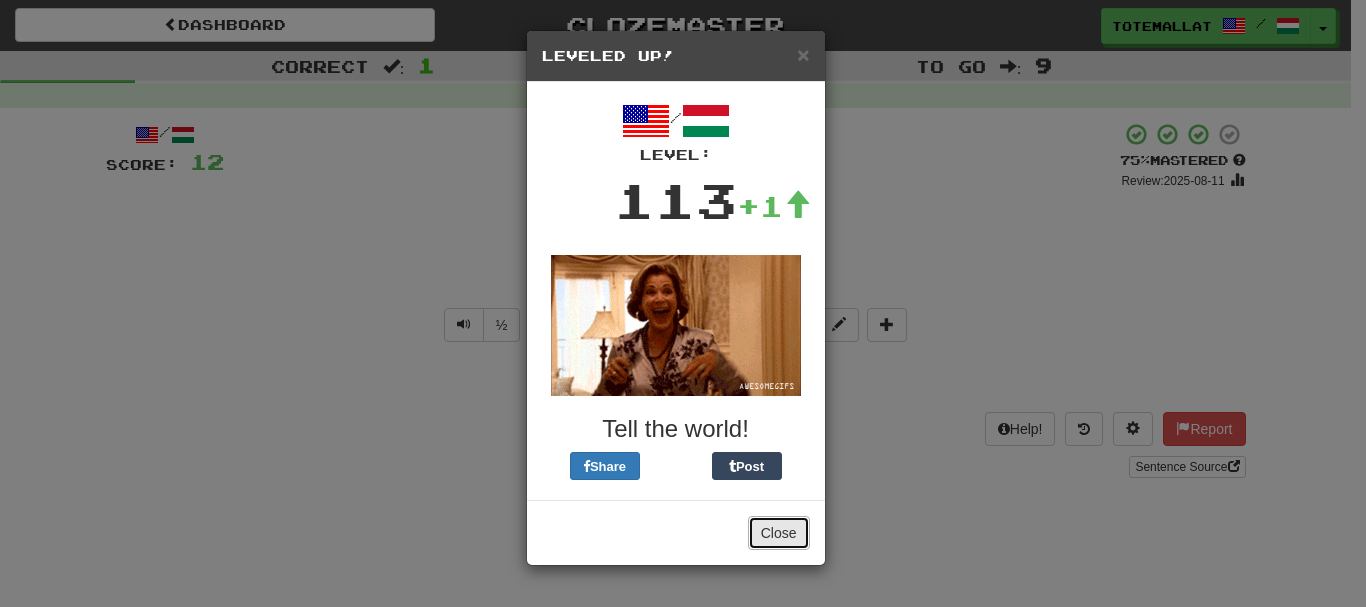 click on "Close" at bounding box center (779, 533) 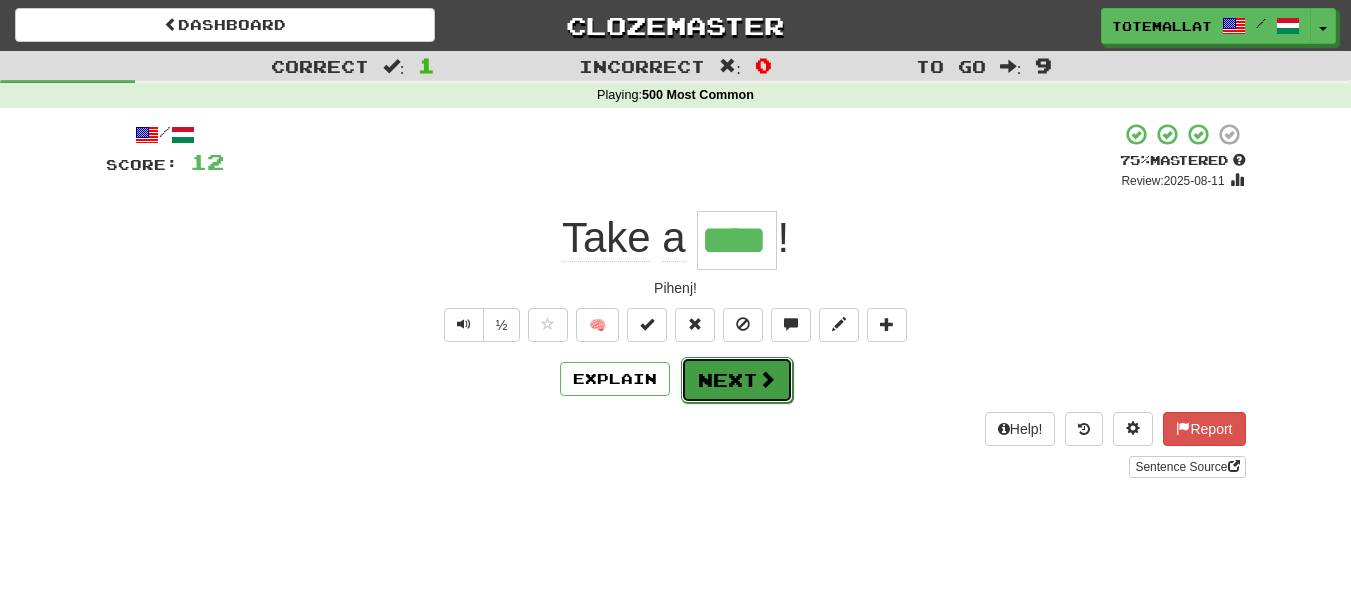 click at bounding box center [767, 379] 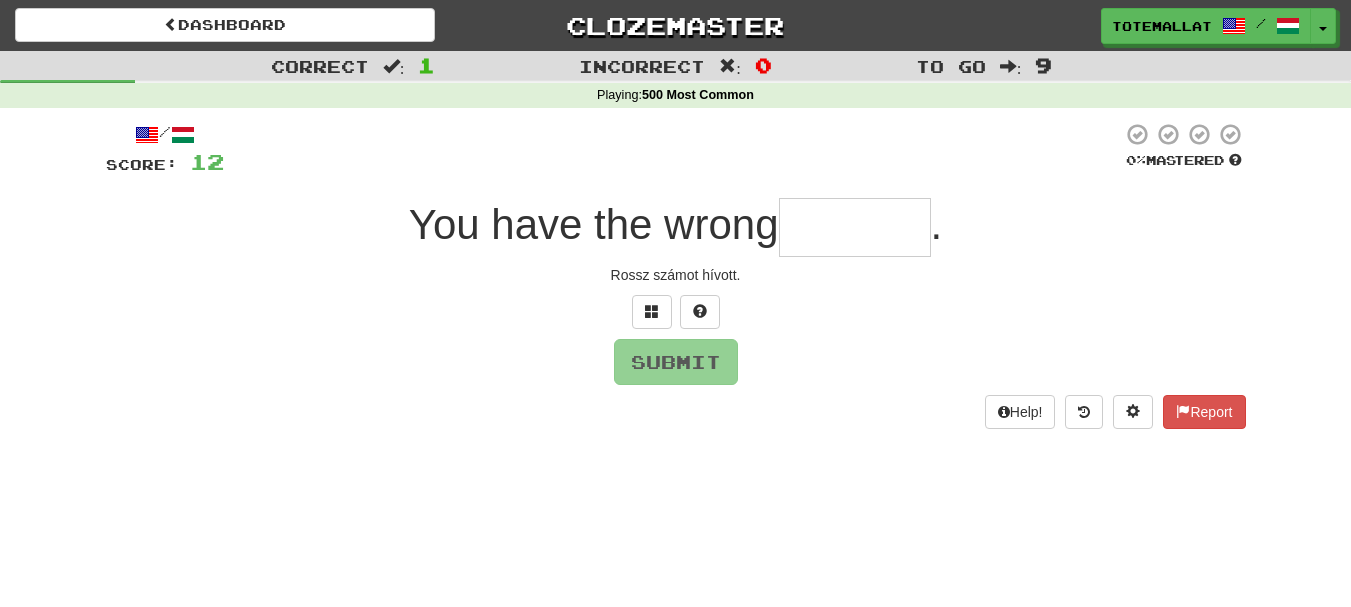 type on "*" 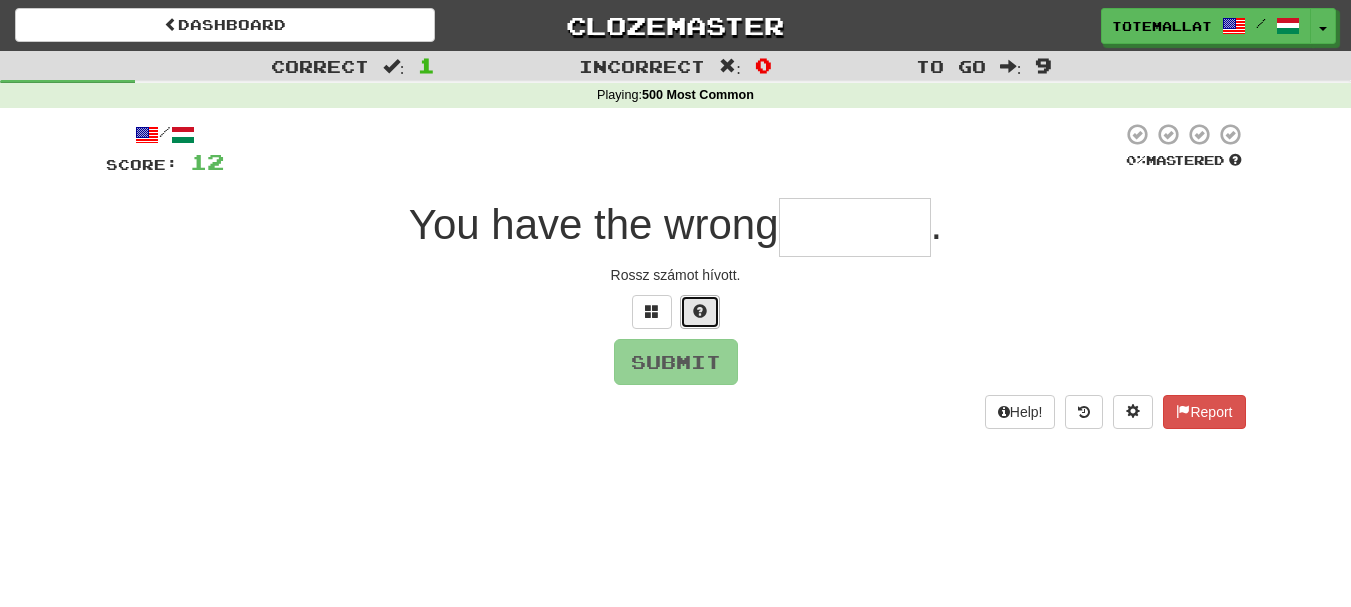 click at bounding box center [700, 311] 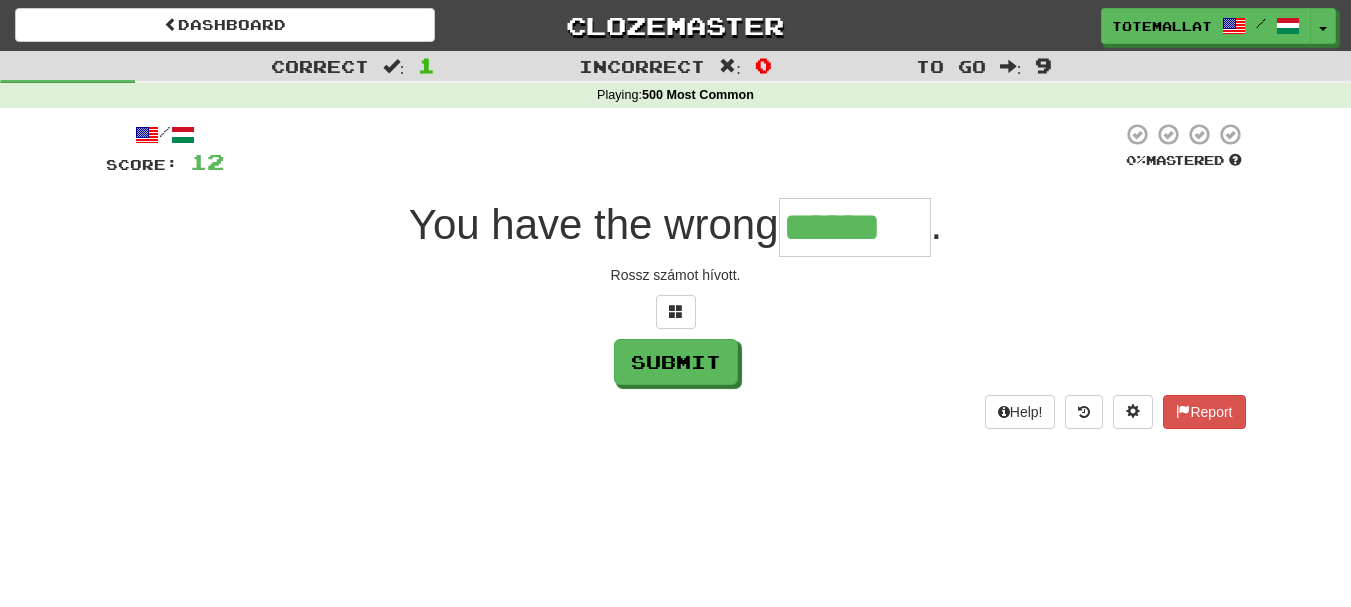 type on "******" 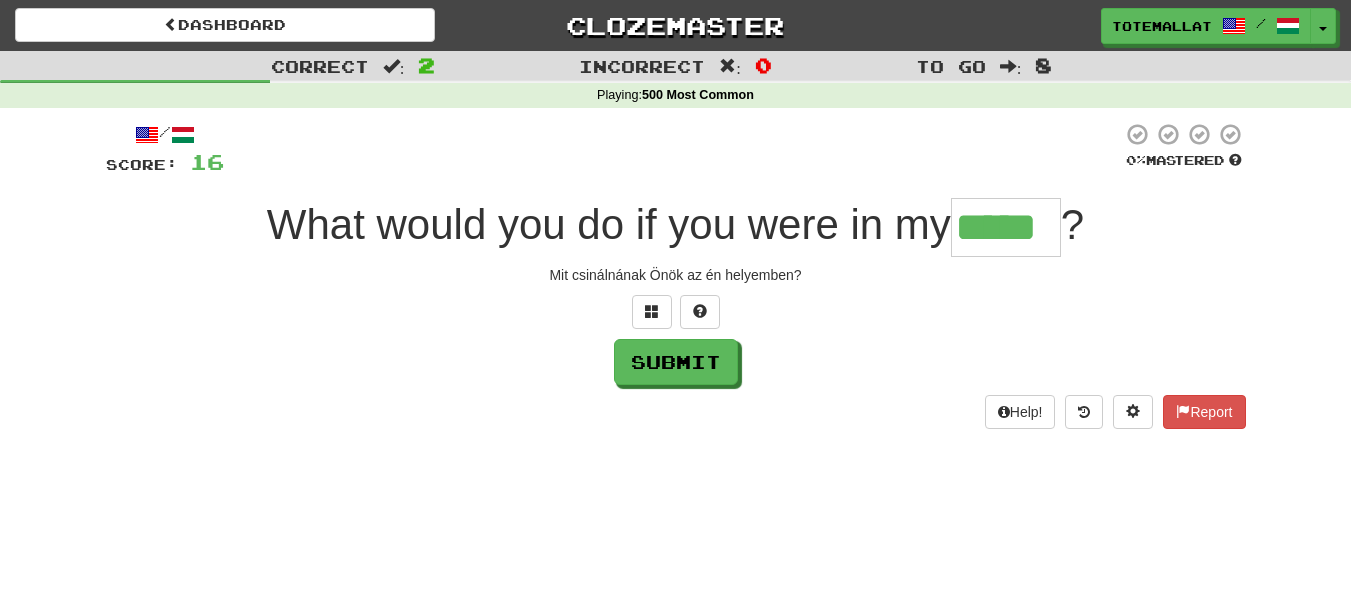 type on "*****" 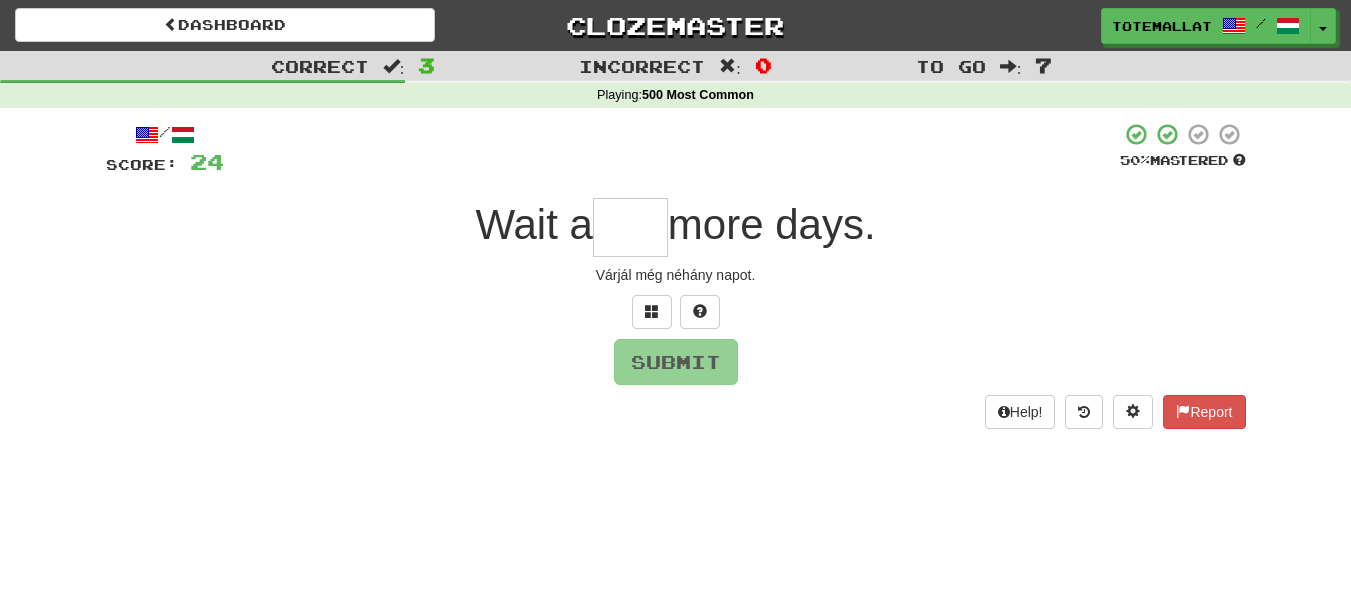 type on "*" 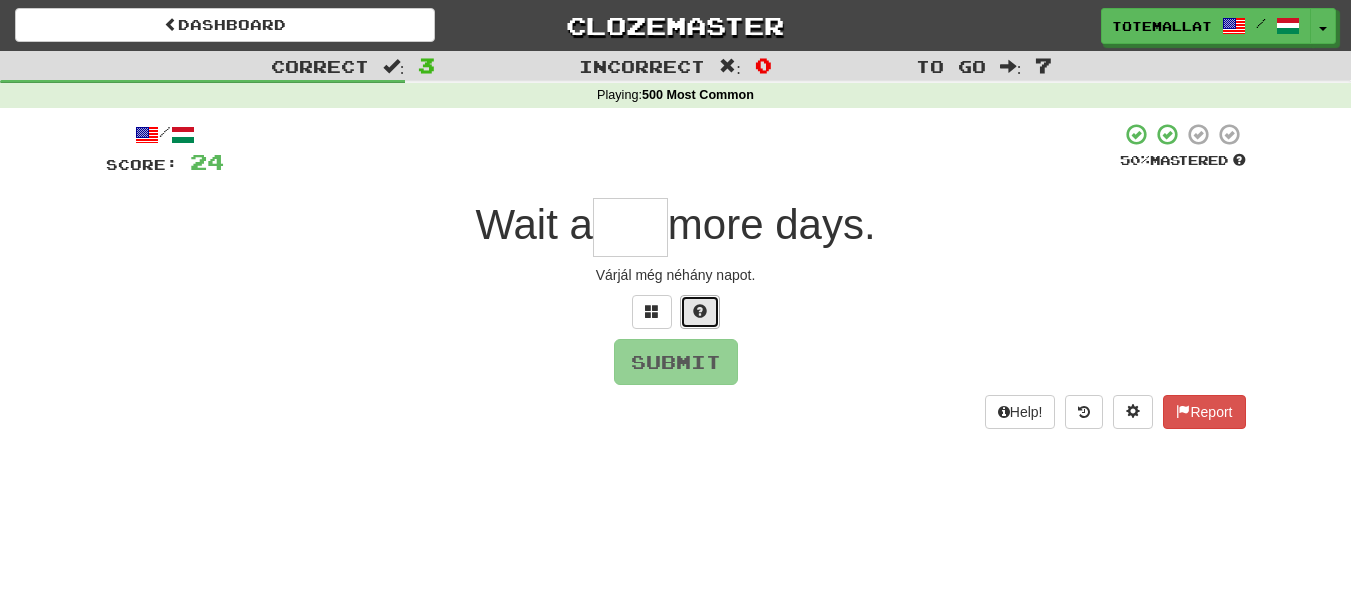 click at bounding box center [700, 311] 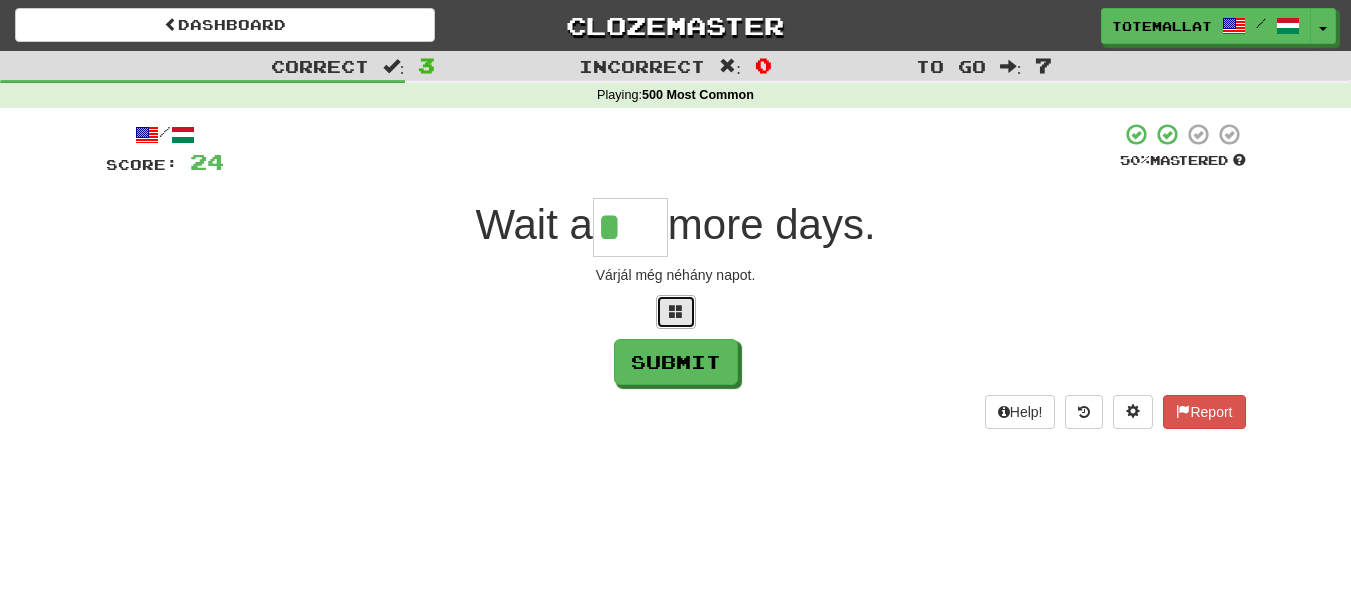 click at bounding box center (676, 311) 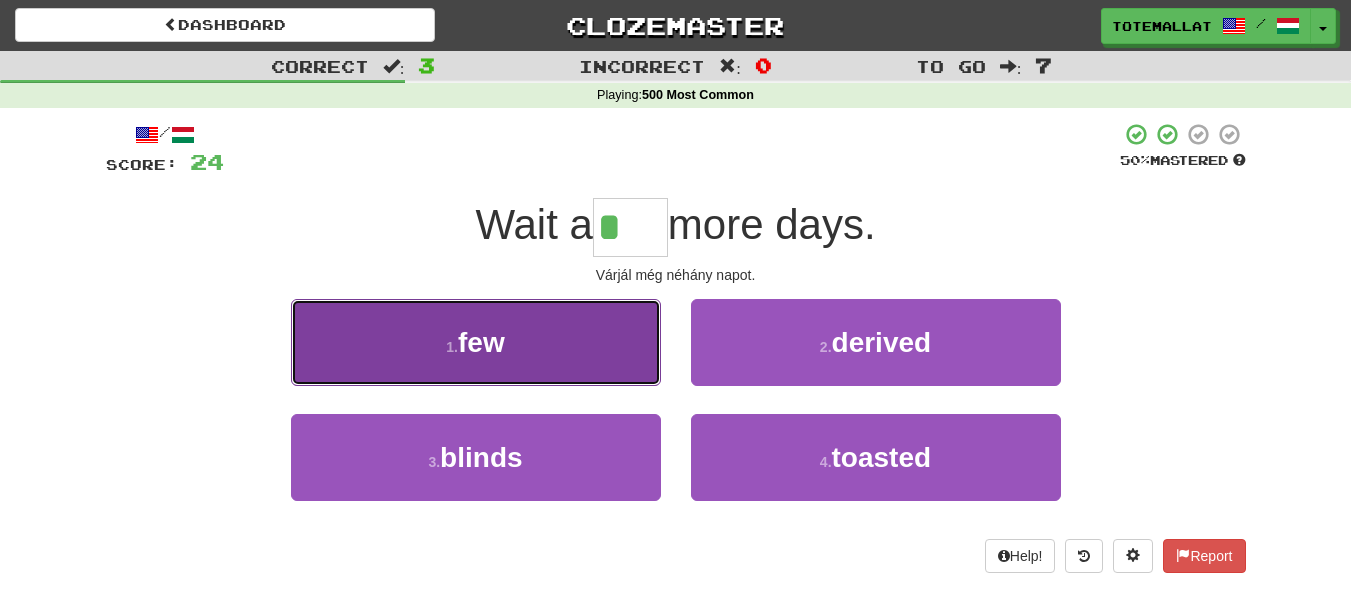 click on "1 .  few" at bounding box center [476, 342] 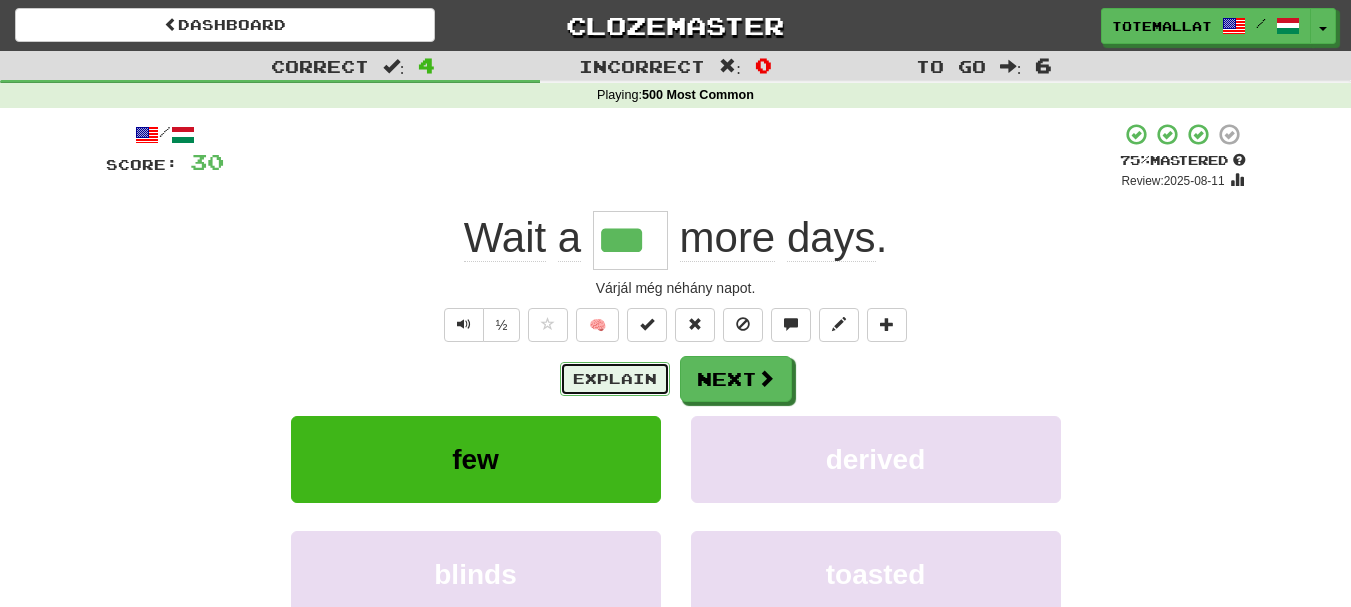 click on "Explain" at bounding box center [615, 379] 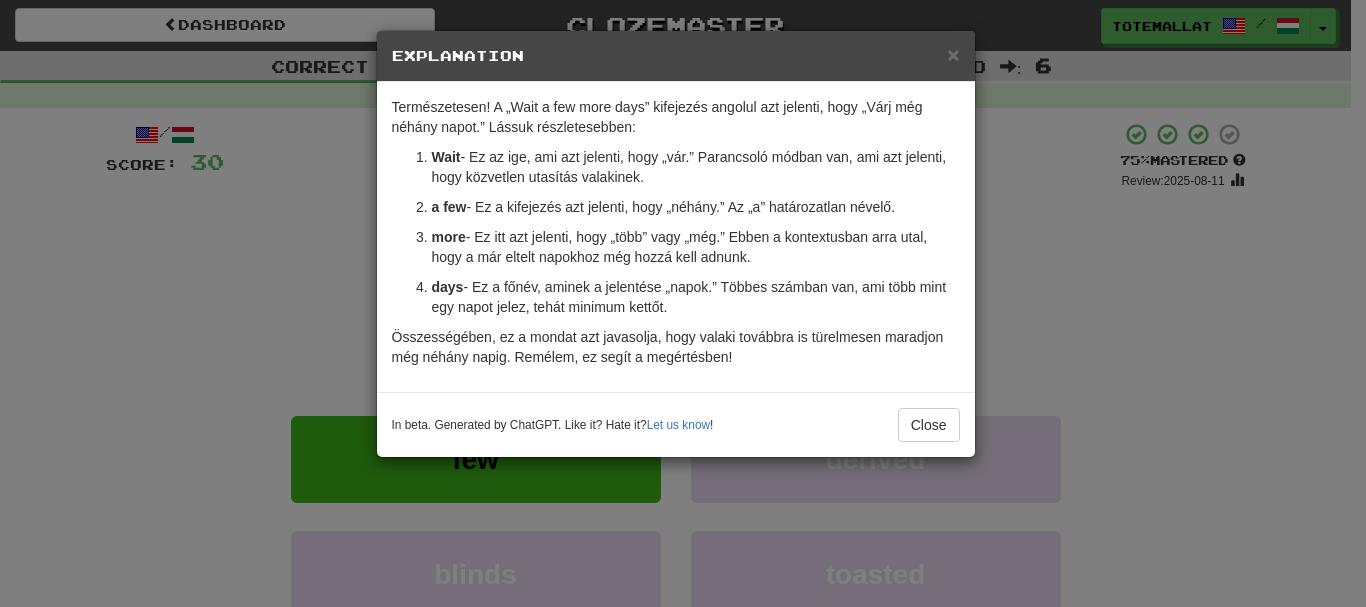 click on "× Explanation Természetesen! A „Wait a few more days” kifejezés angolul azt jelenti, hogy „Várj még néhány napot.” Lássuk részletesebben:
Wait  - Ez az ige, ami azt jelenti, hogy „vár.” Parancsoló módban van, ami azt jelenti, hogy közvetlen utasítás valakinek.
a few  - Ez a kifejezés azt jelenti, hogy „néhány.” Az „a” határozatlan névelő.
more  - Ez itt azt jelenti, hogy „több” vagy „még.” Ebben a kontextusban arra utal, hogy a már eltelt napokhoz még hozzá kell adnunk.
days  - Ez a főnév, aminek a jelentése „napok.” Többes számban van, ami több mint egy napot jelez, tehát minimum kettőt.
Összességében, ez a mondat azt javasolja, hogy valaki továbbra is türelmesen maradjon még néhány napig. Remélem, ez segít a megértésben! In beta. Generated by ChatGPT. Like it? Hate it?  Let us know ! Close" at bounding box center [683, 303] 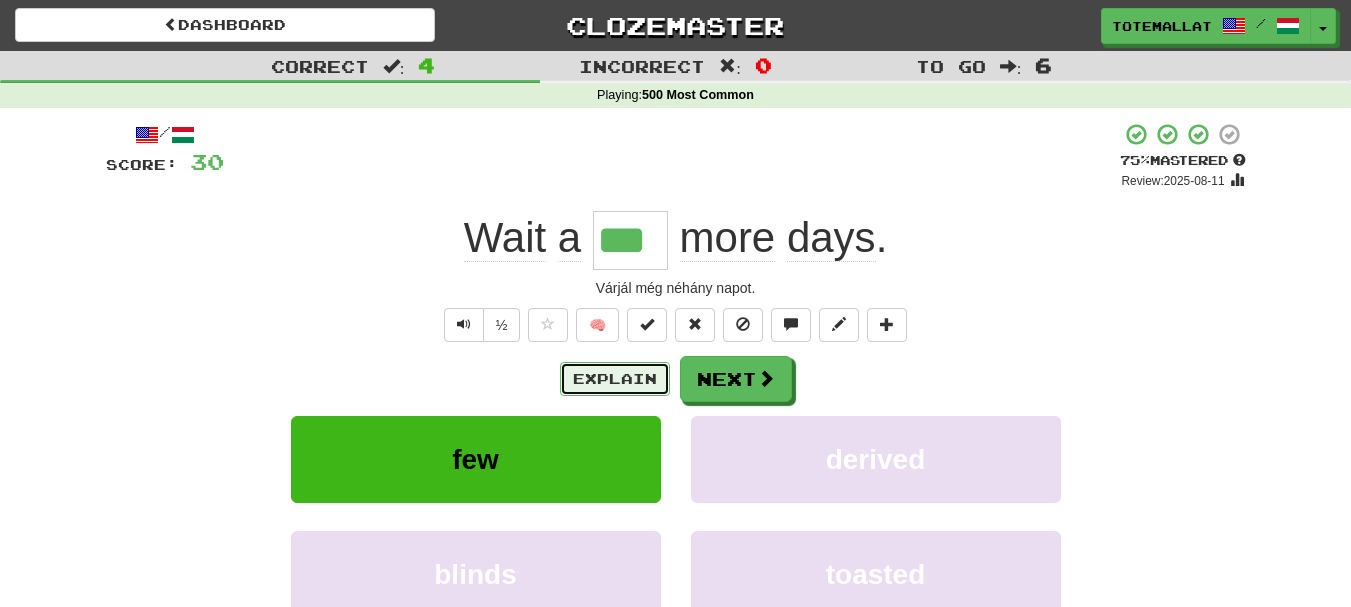 click on "Explain" at bounding box center (615, 379) 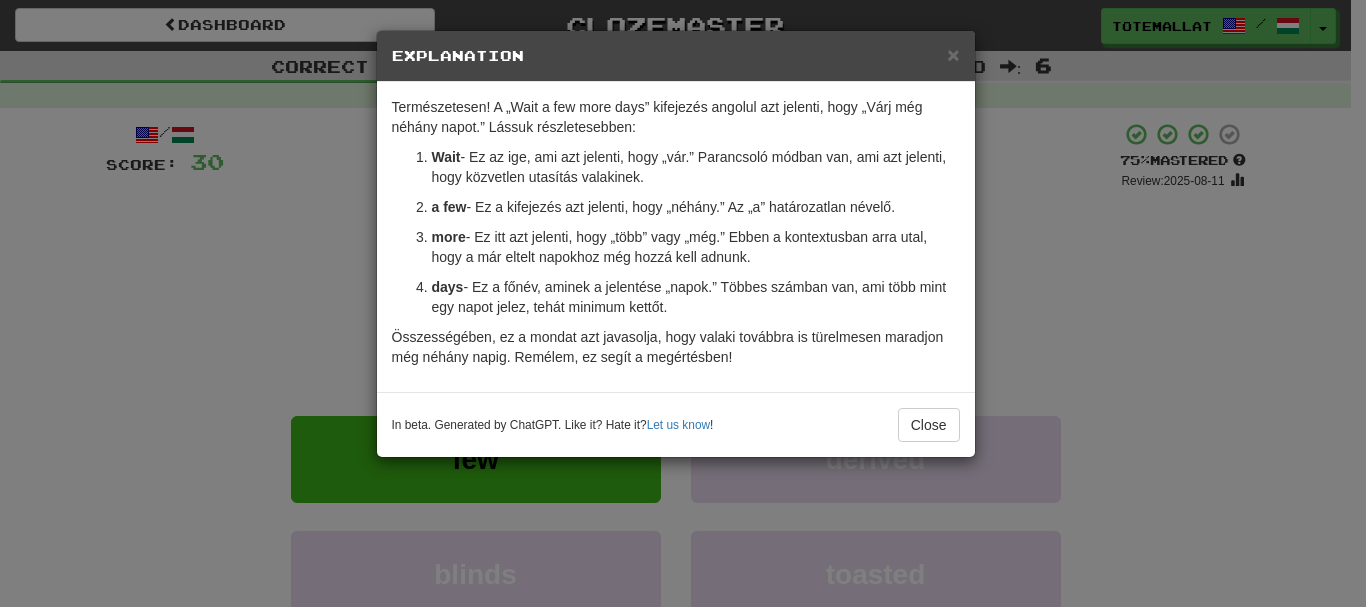 click on "× Explanation Természetesen! A „Wait a few more days” kifejezés angolul azt jelenti, hogy „Várj még néhány napot.” Lássuk részletesebben:
Wait  - Ez az ige, ami azt jelenti, hogy „vár.” Parancsoló módban van, ami azt jelenti, hogy közvetlen utasítás valakinek.
a few  - Ez a kifejezés azt jelenti, hogy „néhány.” Az „a” határozatlan névelő.
more  - Ez itt azt jelenti, hogy „több” vagy „még.” Ebben a kontextusban arra utal, hogy a már eltelt napokhoz még hozzá kell adnunk.
days  - Ez a főnév, aminek a jelentése „napok.” Többes számban van, ami több mint egy napot jelez, tehát minimum kettőt.
Összességében, ez a mondat azt javasolja, hogy valaki továbbra is türelmesen maradjon még néhány napig. Remélem, ez segít a megértésben! In beta. Generated by ChatGPT. Like it? Hate it?  Let us know ! Close" at bounding box center [683, 303] 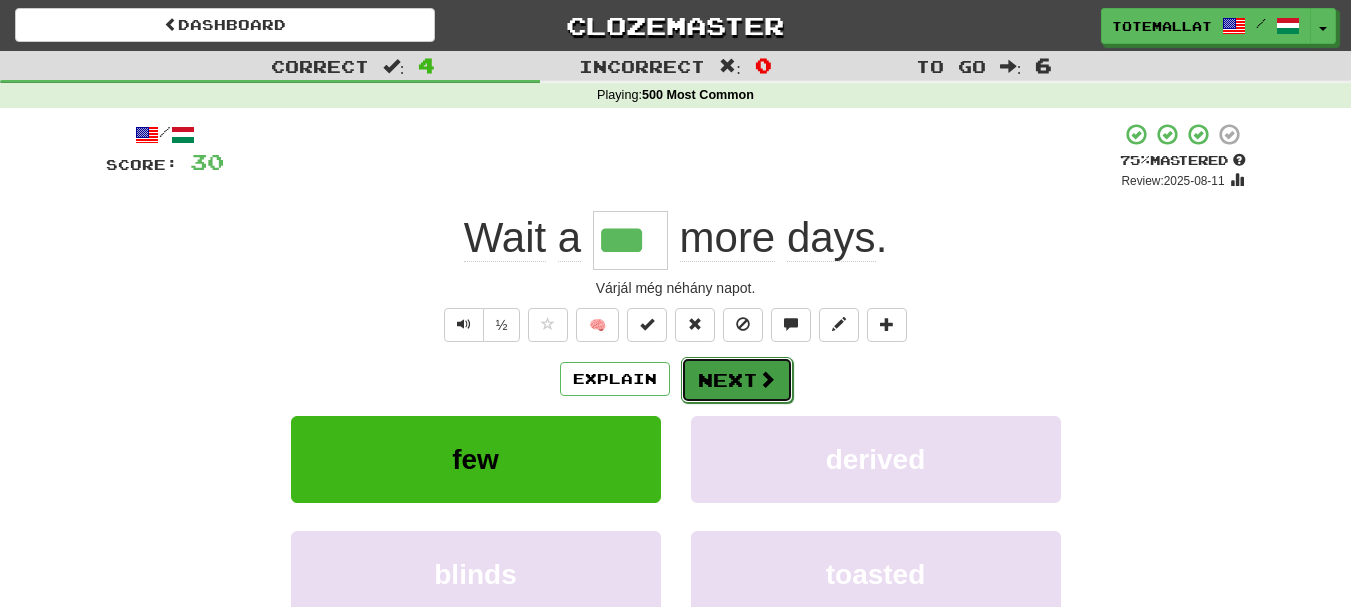 click on "Next" at bounding box center (737, 380) 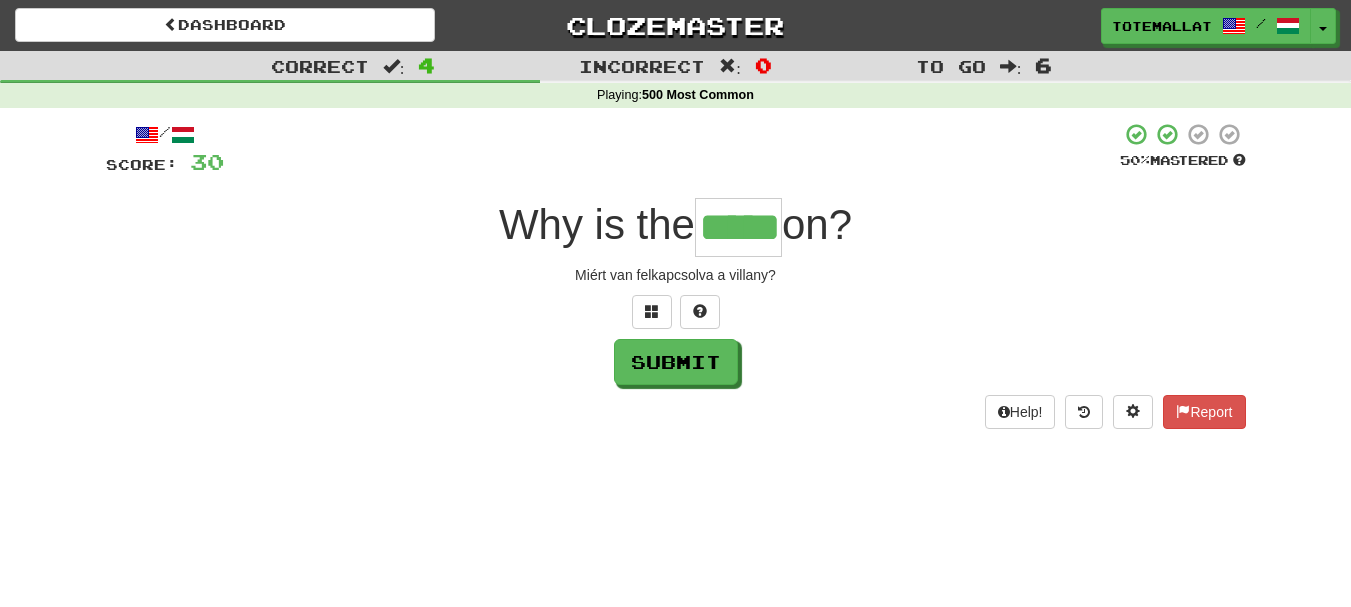 type on "*****" 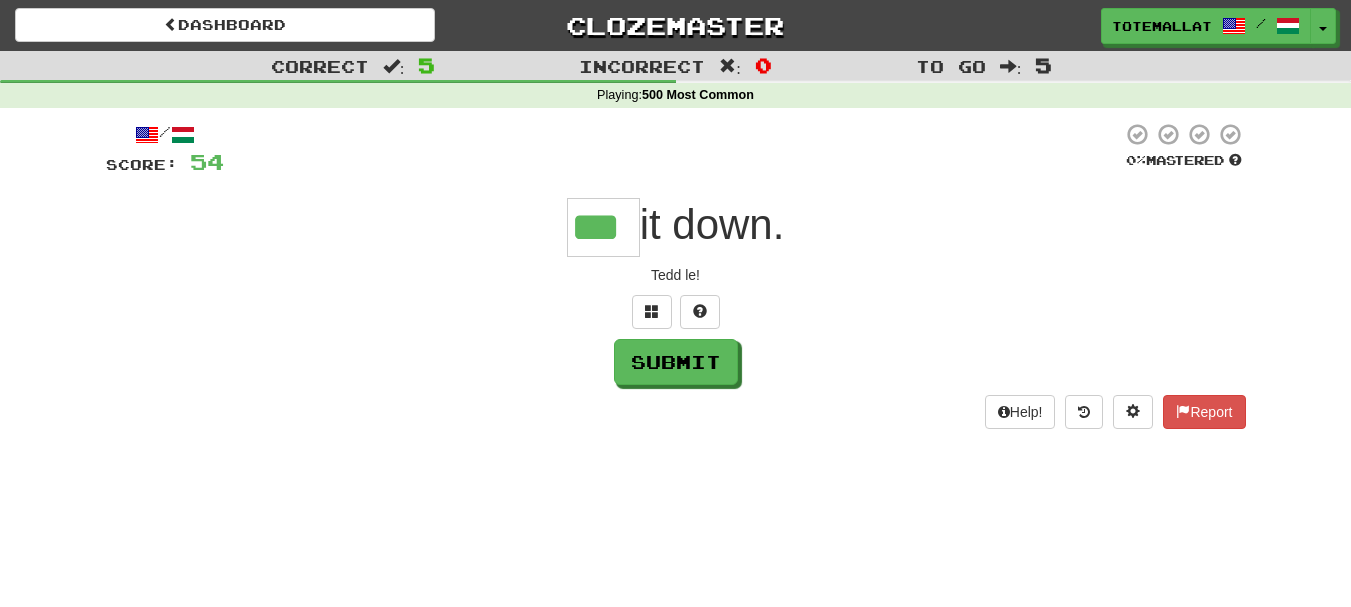 type on "***" 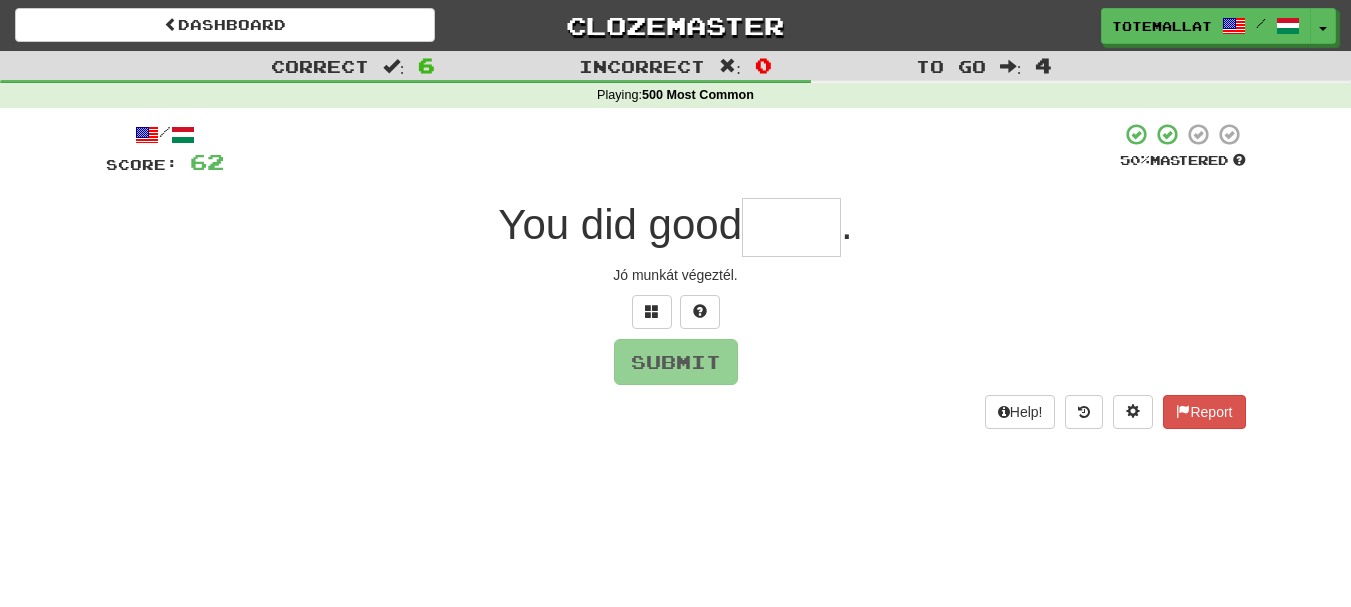 type on "*" 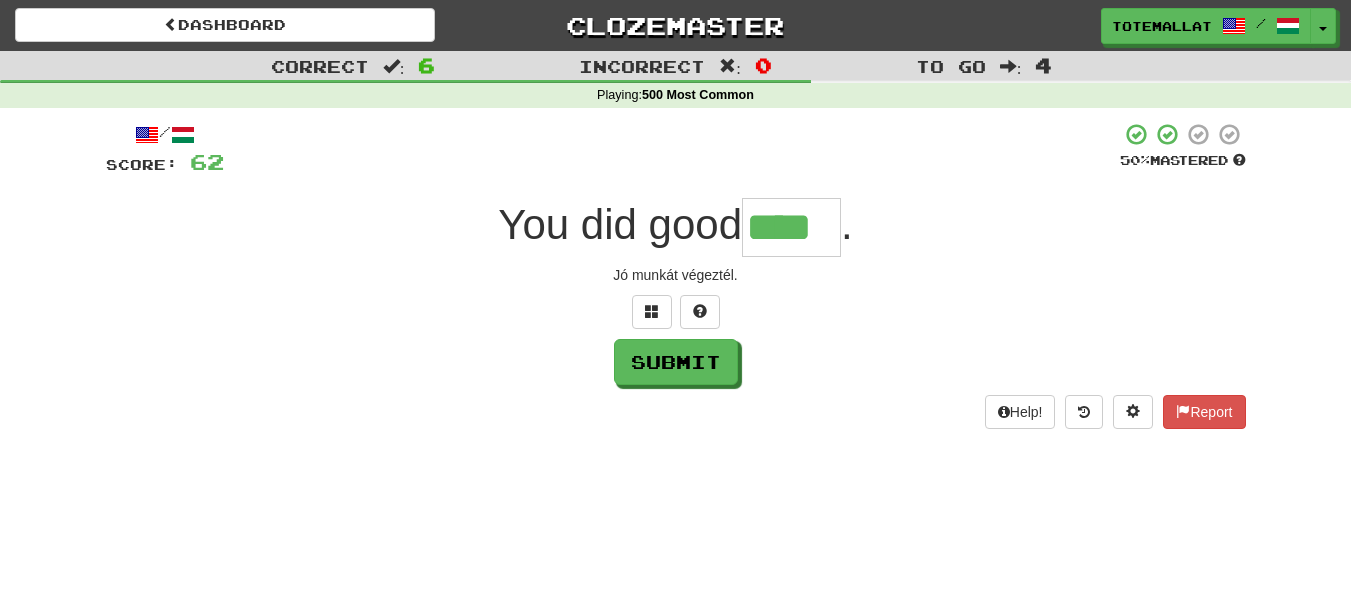 type on "****" 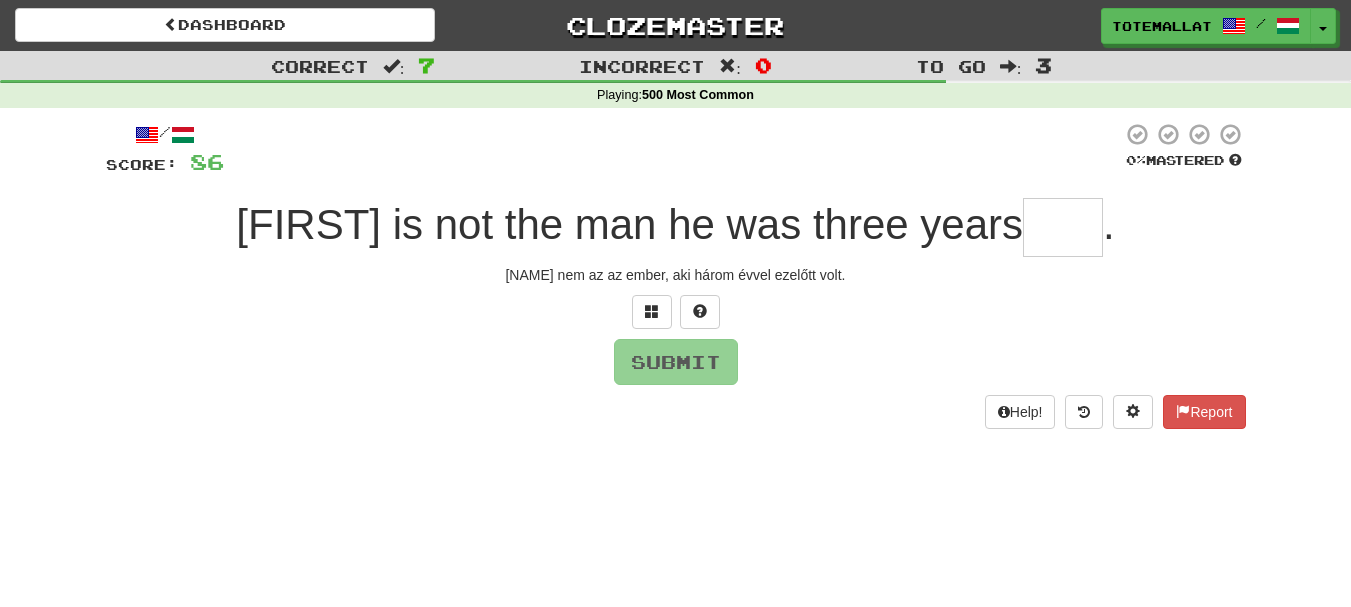 type on "*" 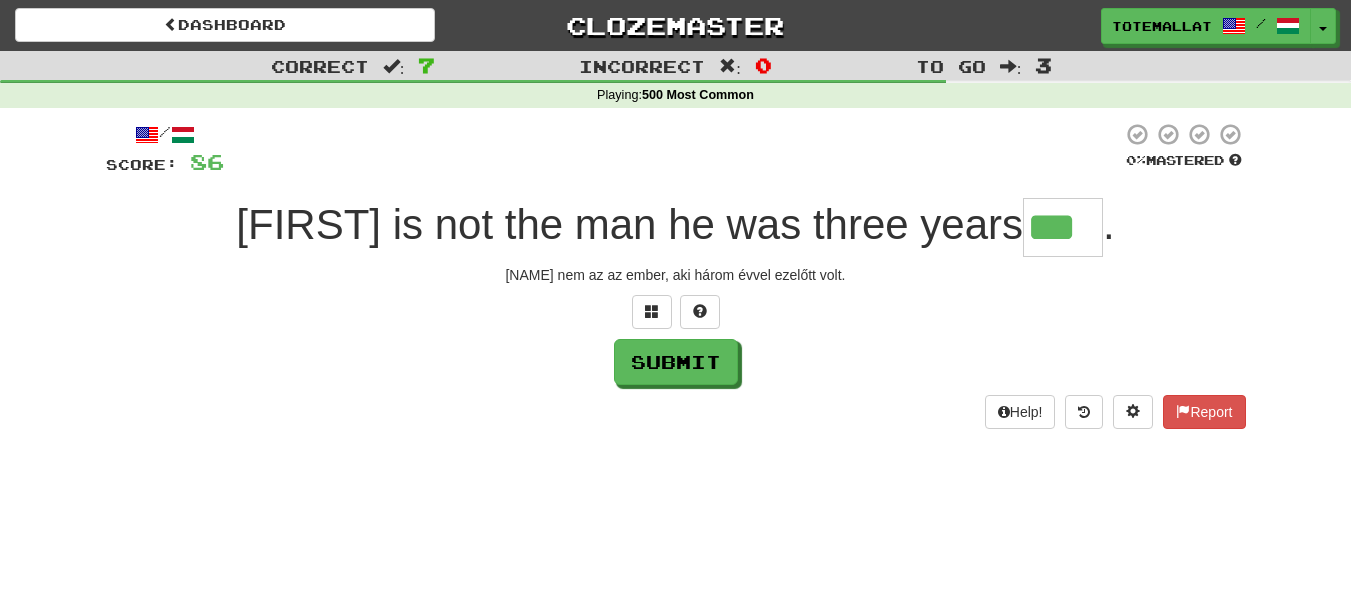 type on "***" 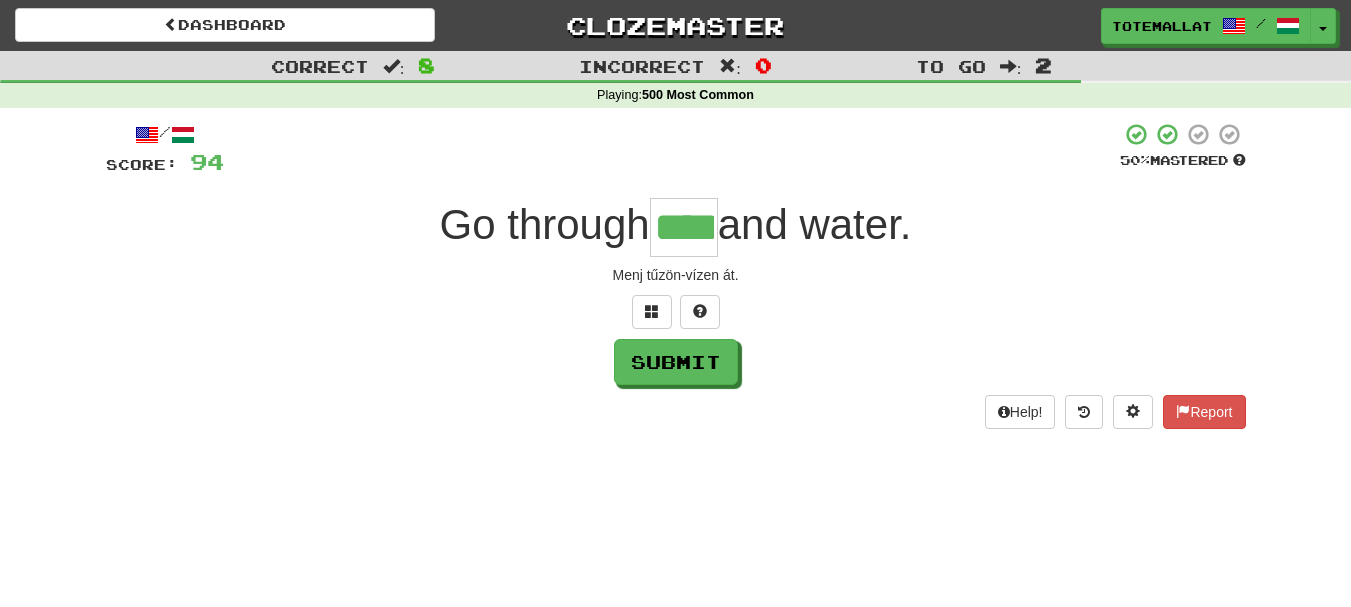 type on "****" 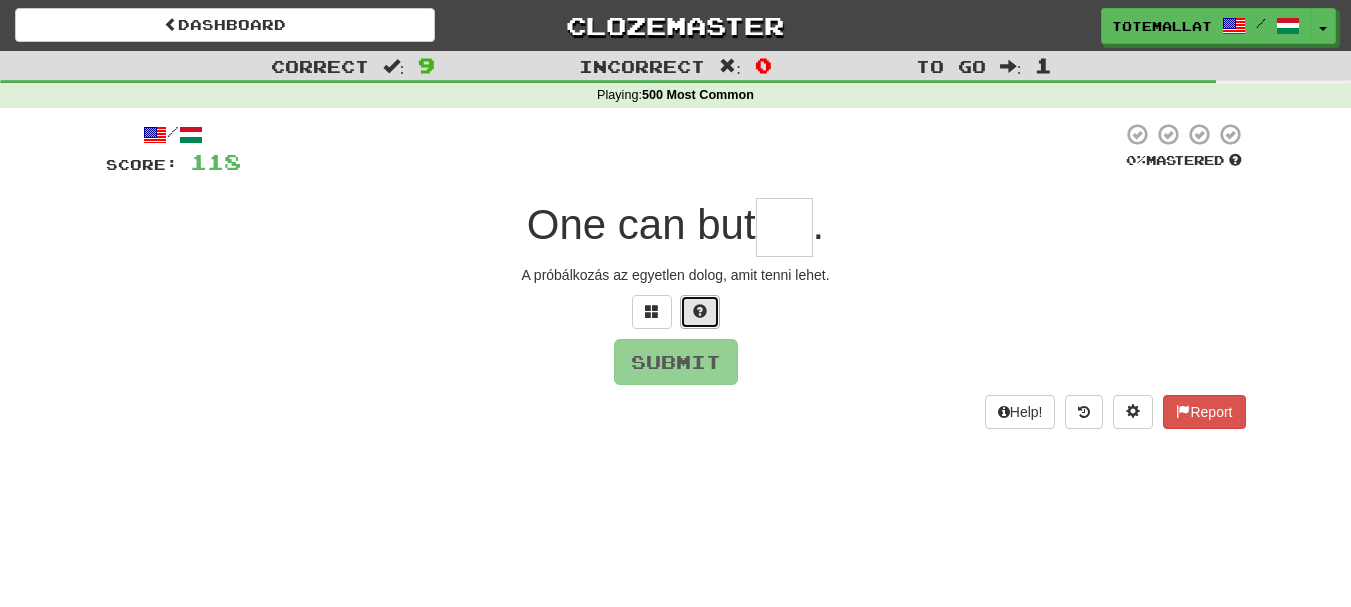 click at bounding box center [700, 311] 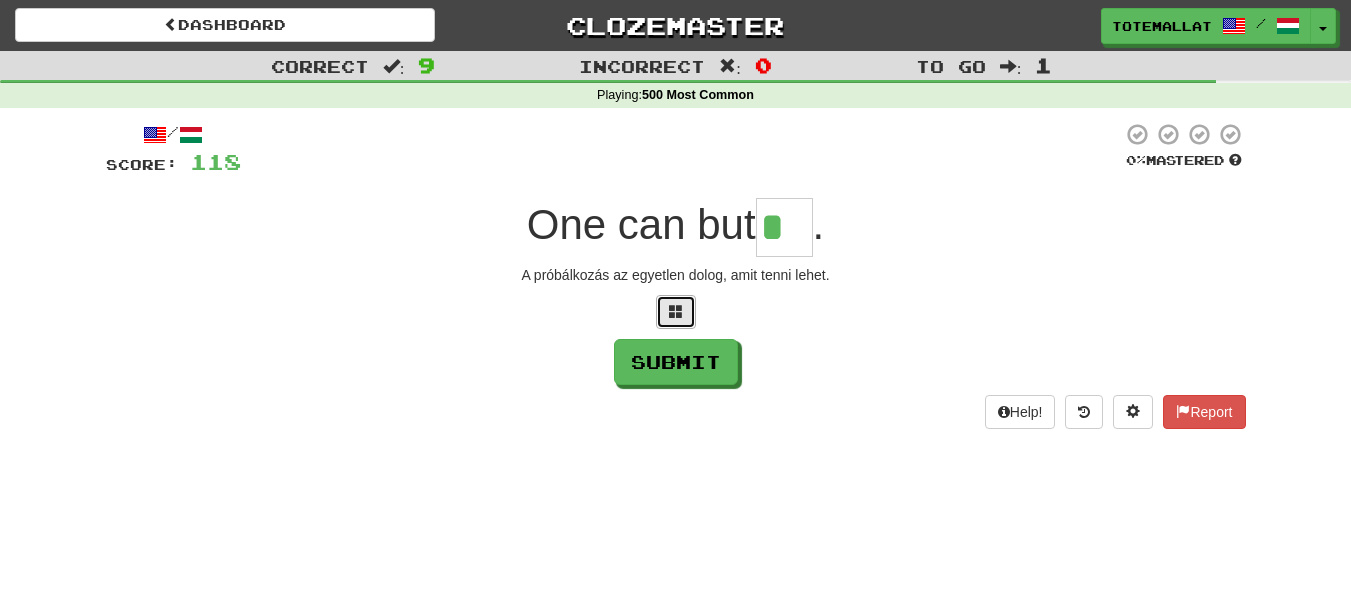 click at bounding box center (676, 311) 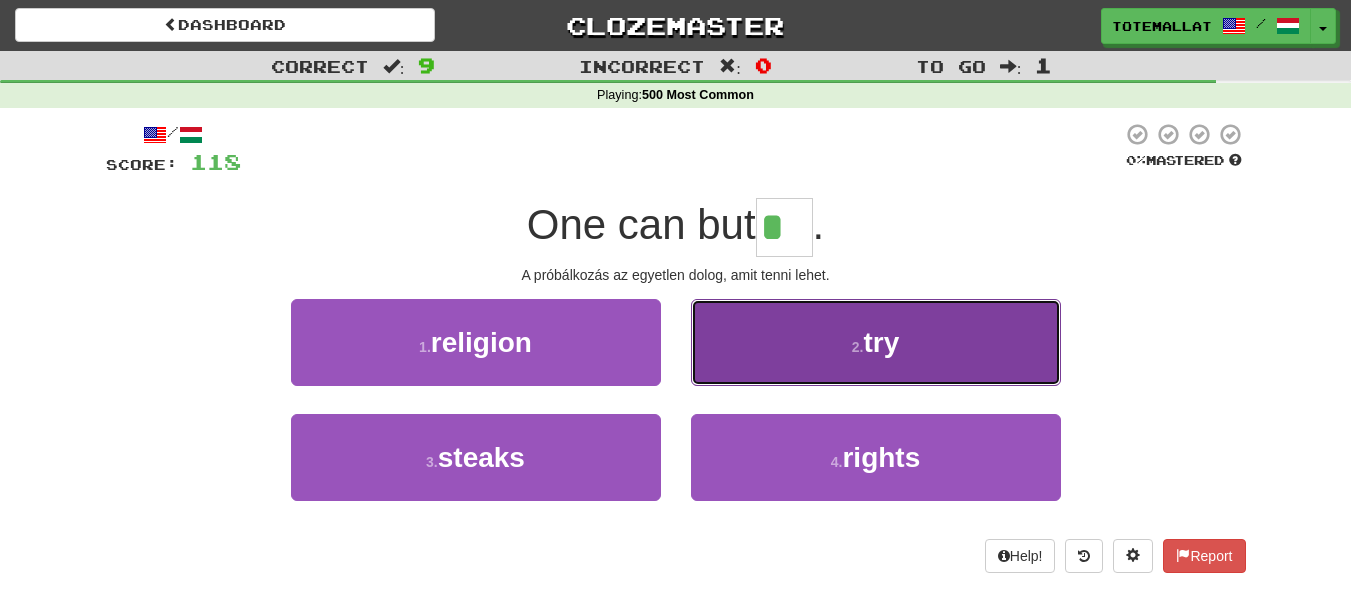 click on "2 .  try" at bounding box center [876, 342] 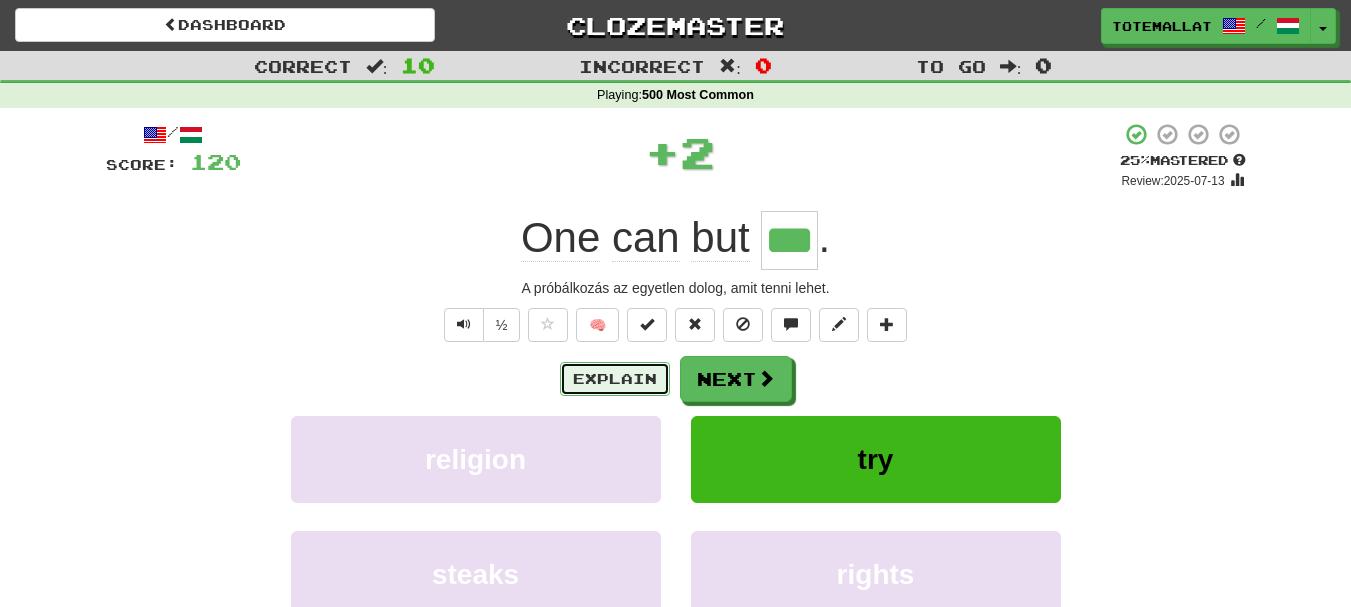 click on "Explain" at bounding box center [615, 379] 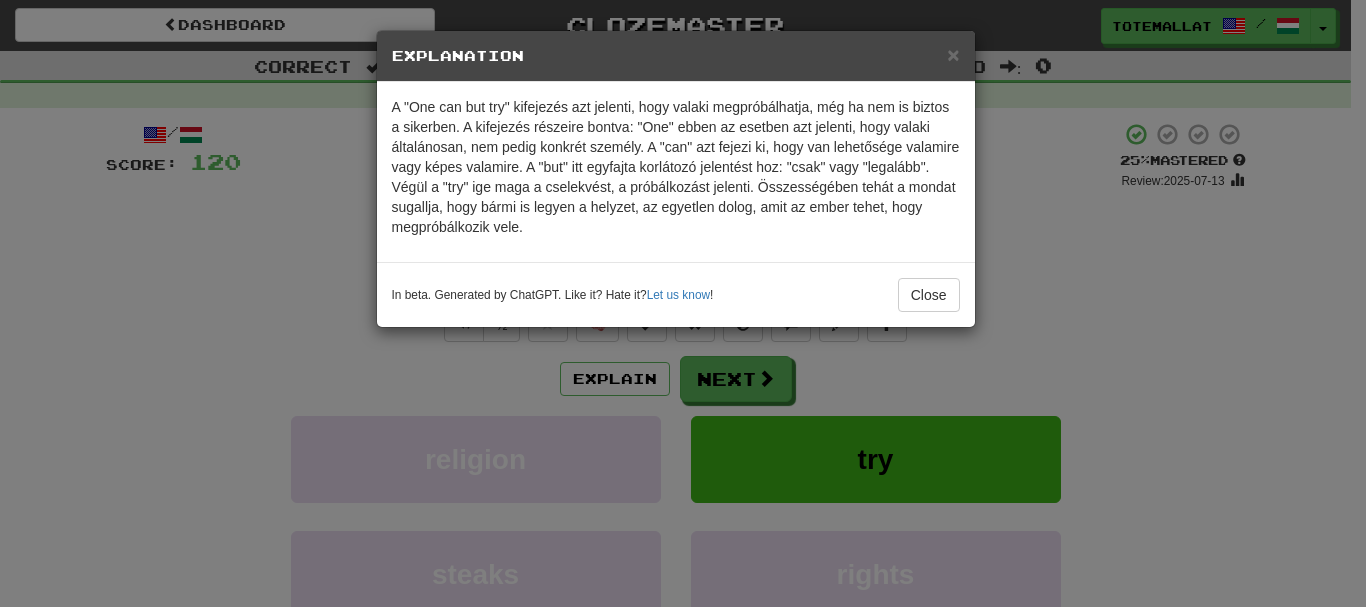 click on "× Explanation Természetesen! Az angol mondat, "I want to go to [CITY] at least one more time before I die." így bontható le a tanulás szempontjából:
I want to go - Ez azt jelenti, hogy "menni akarok". Az "I" az "én" személyes névmás, a "want" azt jelenti, hogy "akarni", és a "to go" pedig, hogy "menni". Ez a kifejezés azt fejezi ki, hogy a beszélő szándékában áll valahová menni.
to [CITY] - Ez a célpontot jelöli, azaz hová akar a beszélő menni. Itt konkrétan [CITY] városára utal.
at least one more time - Ez azt jelenti, hogy "legalább még egyszer". Az "at least" kifejezés azt jelenti, hogy "legalább", a "one more time" pedig arra utal, hogy "még egy alkalommal". Ez az összetétel kifejezi, hogy a beszélőnek van egy minimális elvárása, hogy újra eljusson valahová.
before I die
Tehát az egész mondat azt fejezi ki, hogy a beszélő előtte, mielőtt meghal, szeretne még legalább egyszer ellátogatni [CITY]ba. Let us know ! Close" at bounding box center [683, 303] 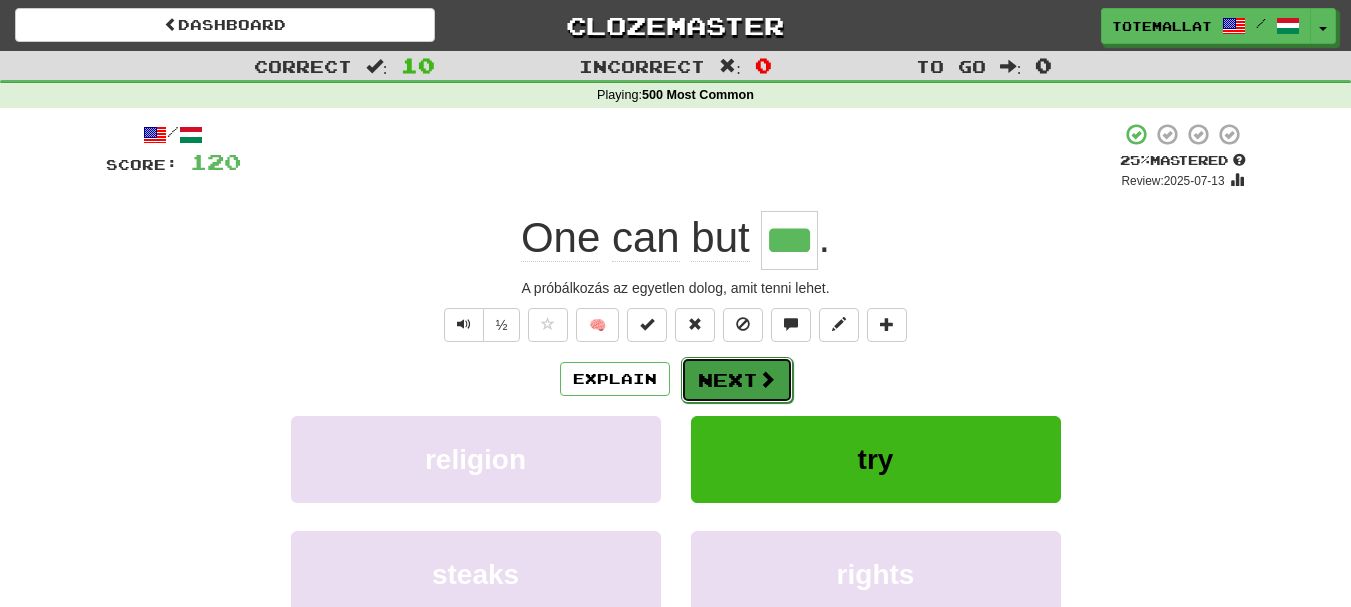 click at bounding box center [767, 379] 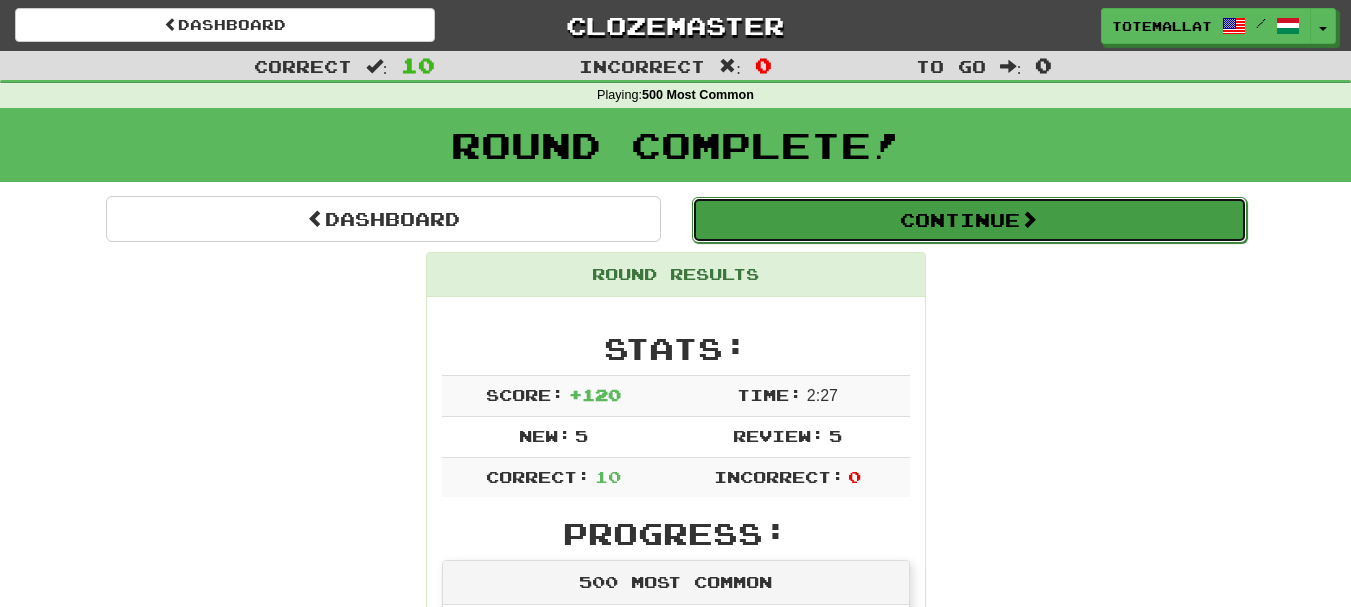 click on "Continue" at bounding box center (969, 220) 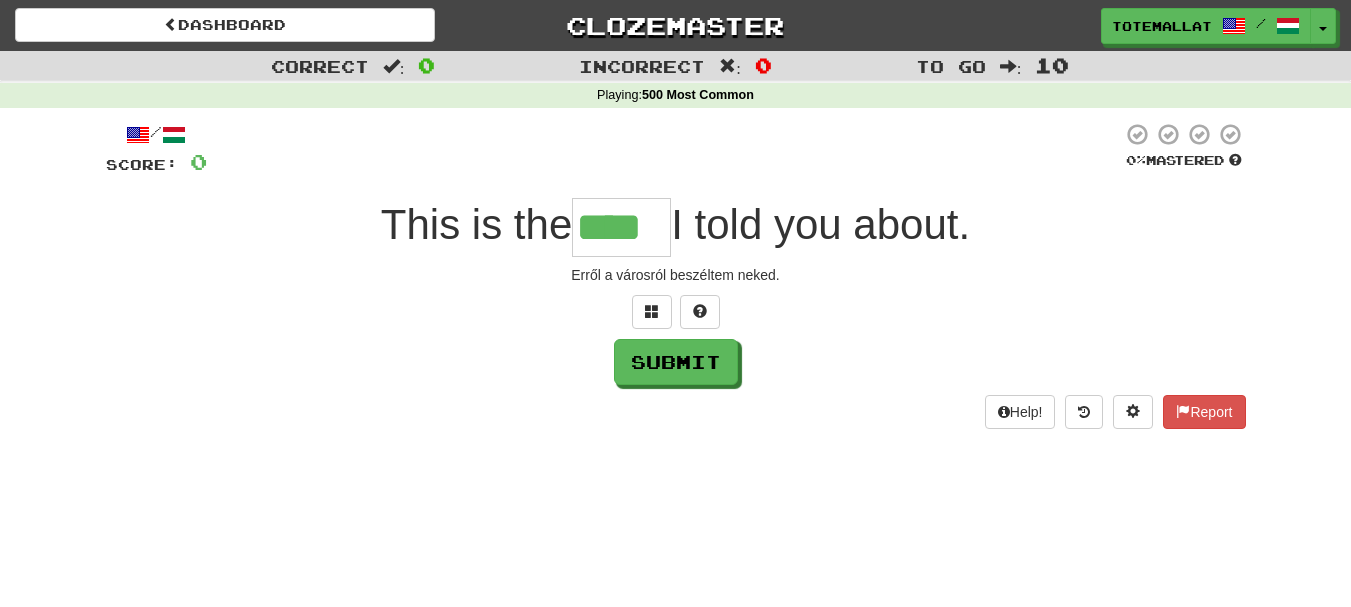 type on "****" 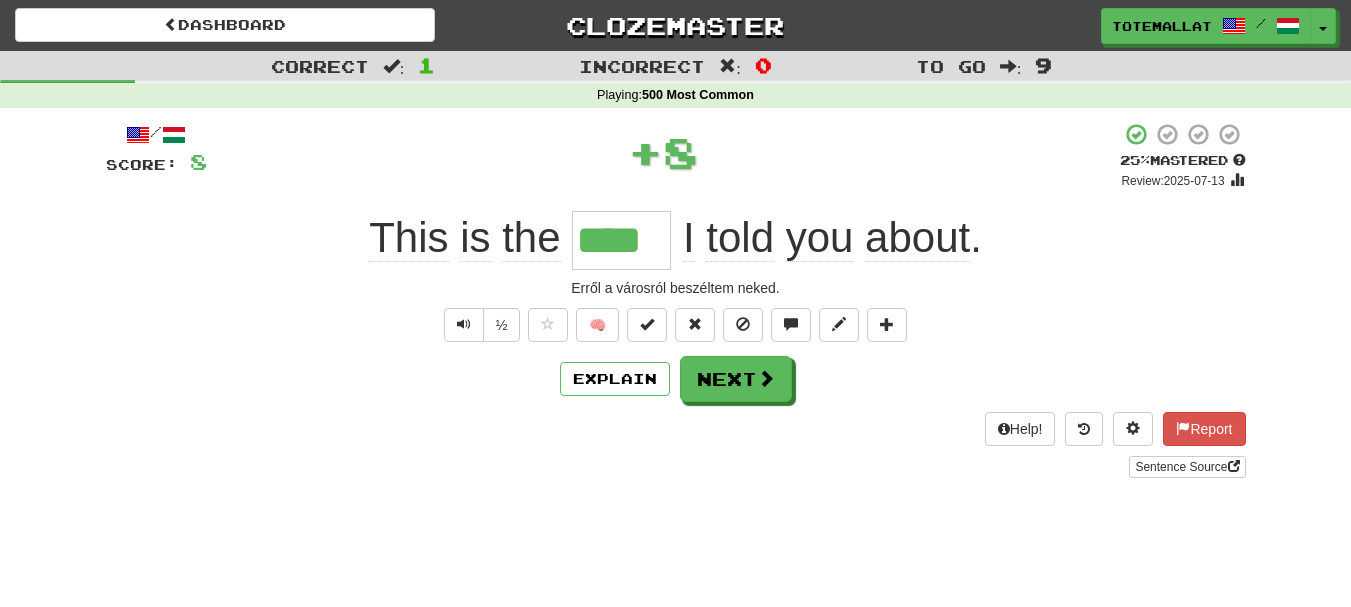 scroll, scrollTop: 531, scrollLeft: 0, axis: vertical 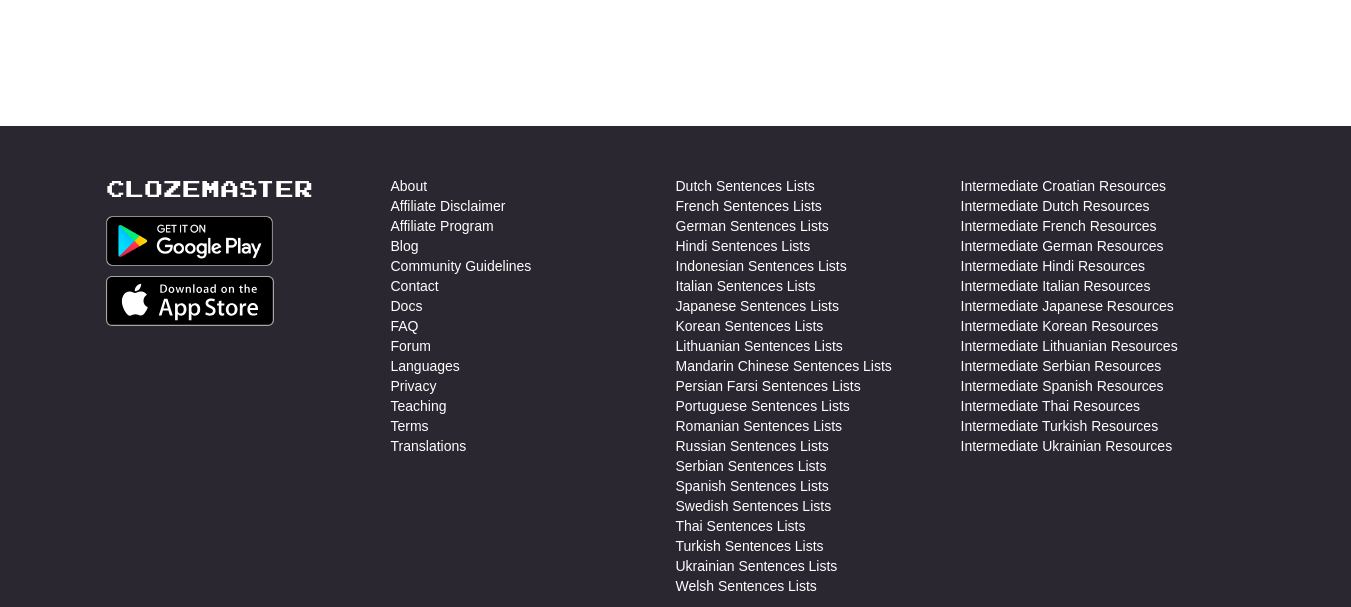click on "Dashboard
Clozemaster
Totemallat
/
Toggle Dropdown
Dashboard
Leaderboard
Activity Feed
Notifications
Profile
Discussions
Deutsch
/
English
Streak:
0
Review:
315
Points Today: 0
English
/
Magyar
Streak:
2
Review:
1,003
Points Today: 0
Español
/
English
Streak:
0
Review:
6,164
Points Today: 0
Français
/
English
Streak:
0
Review:
10
Points Today: 0
Languages
Account
Logout
Totemallat
/
Toggle Dropdown
Dashboard
Leaderboard
Activity Feed
Notifications
Profile
Discussions
Deutsch
/
English
Streak:
0
Review:
315
Points Today: 0" at bounding box center (675, -228) 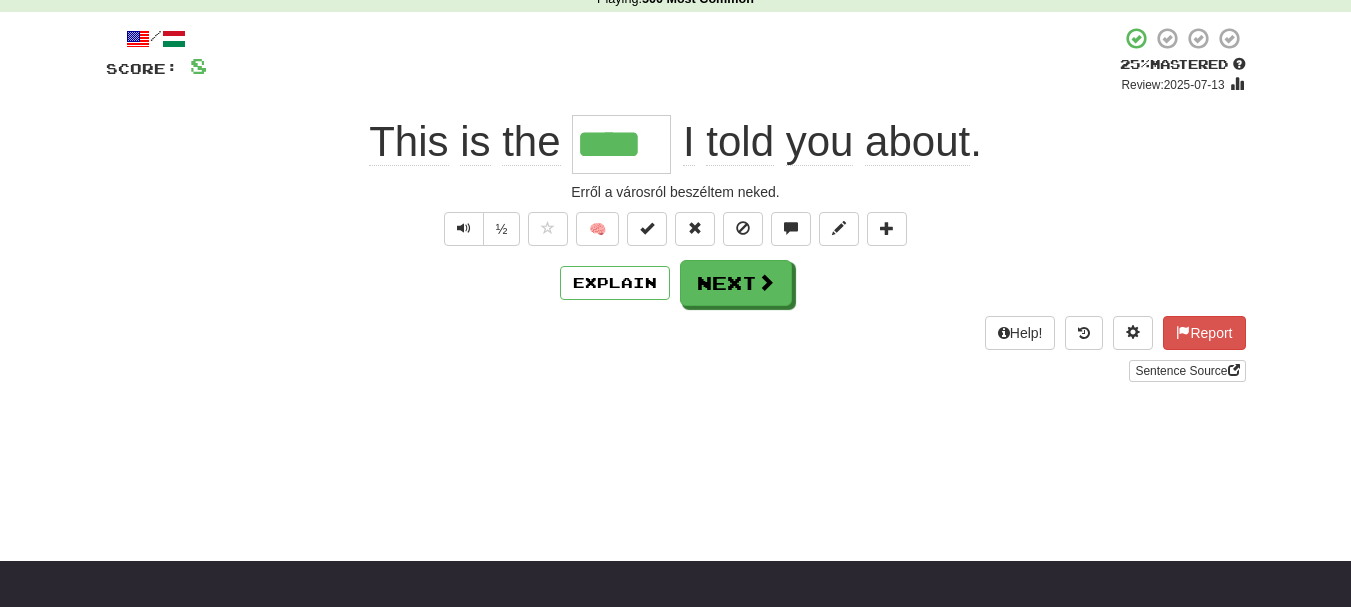 scroll, scrollTop: 0, scrollLeft: 0, axis: both 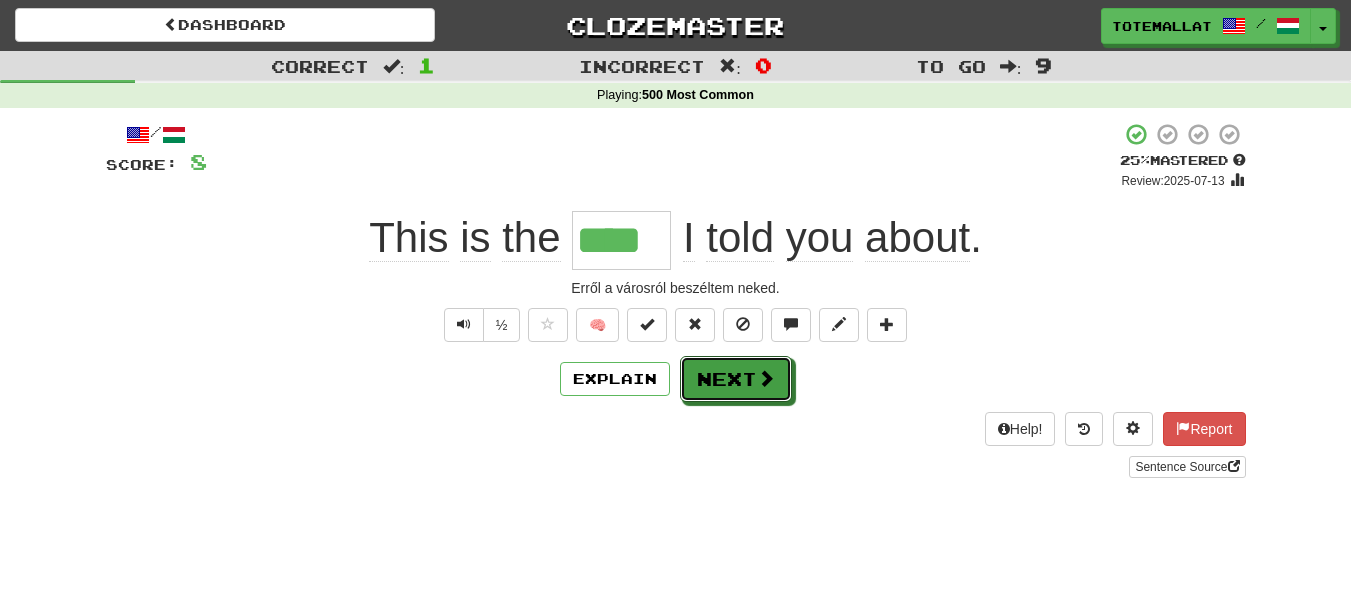 click on "Next" at bounding box center (736, 379) 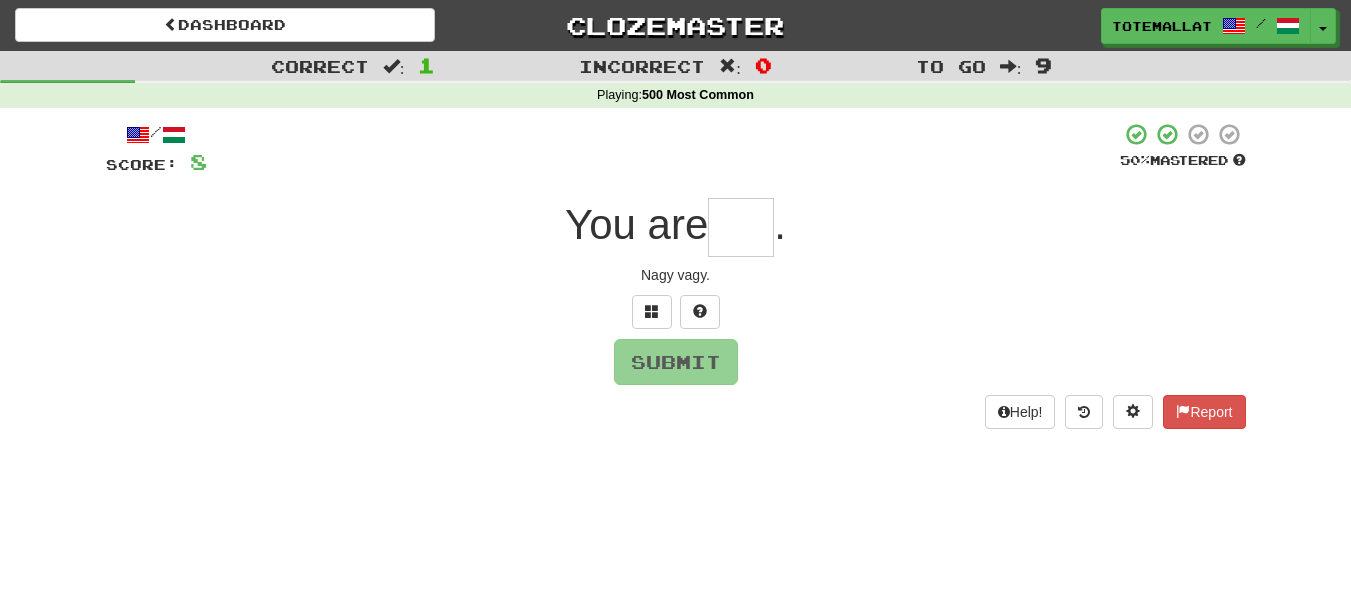 type on "*" 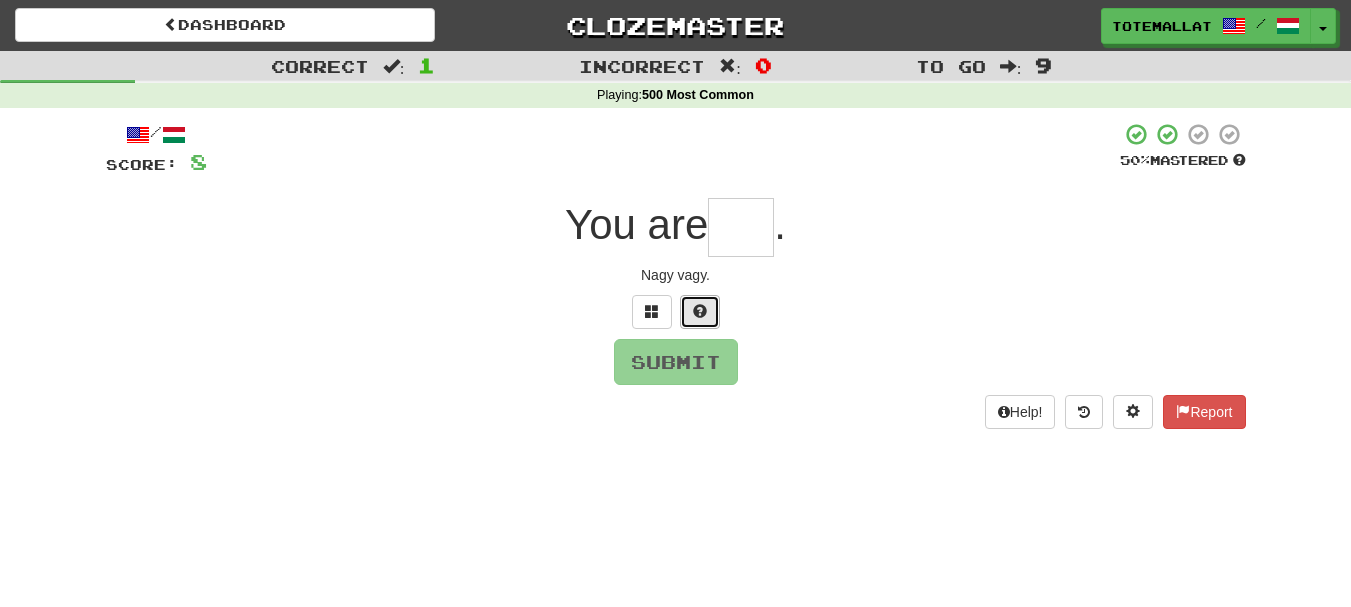 click at bounding box center (700, 312) 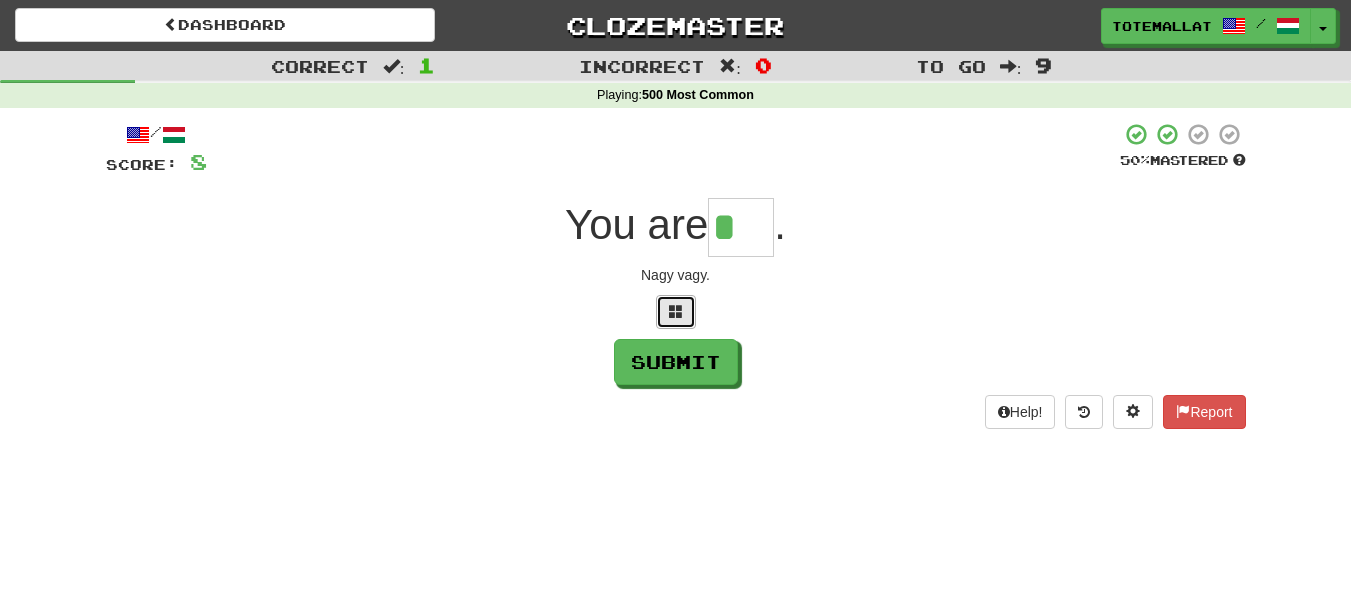 click at bounding box center (676, 311) 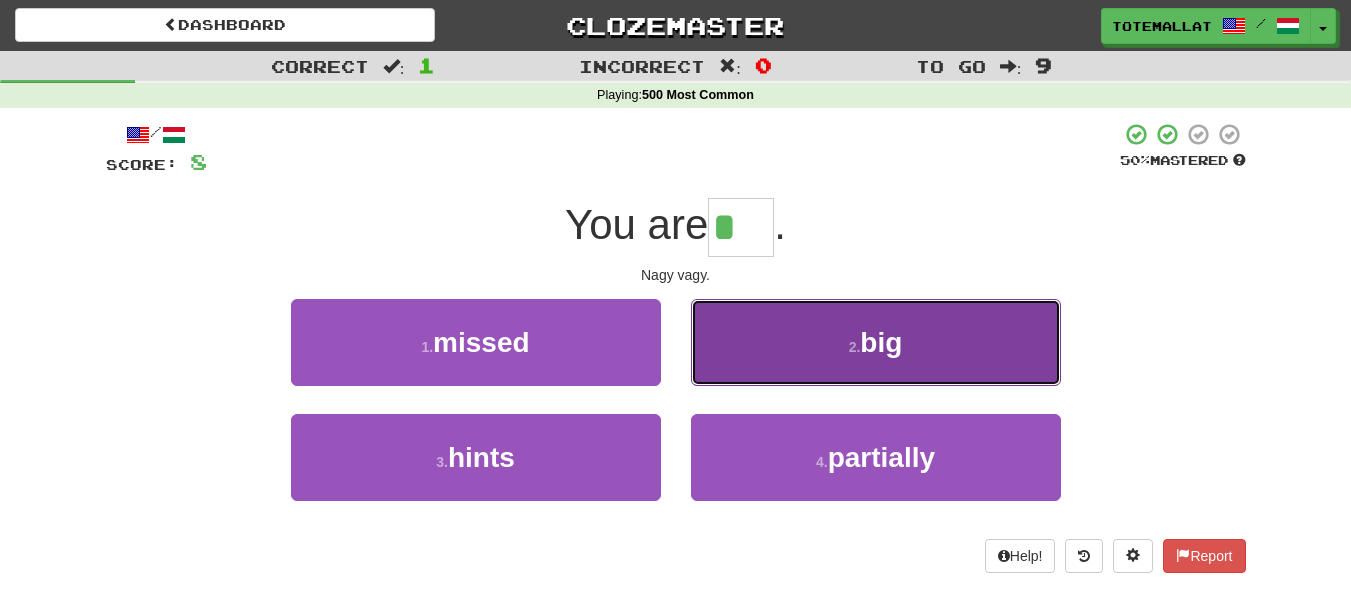 click on "2 .  big" at bounding box center [876, 342] 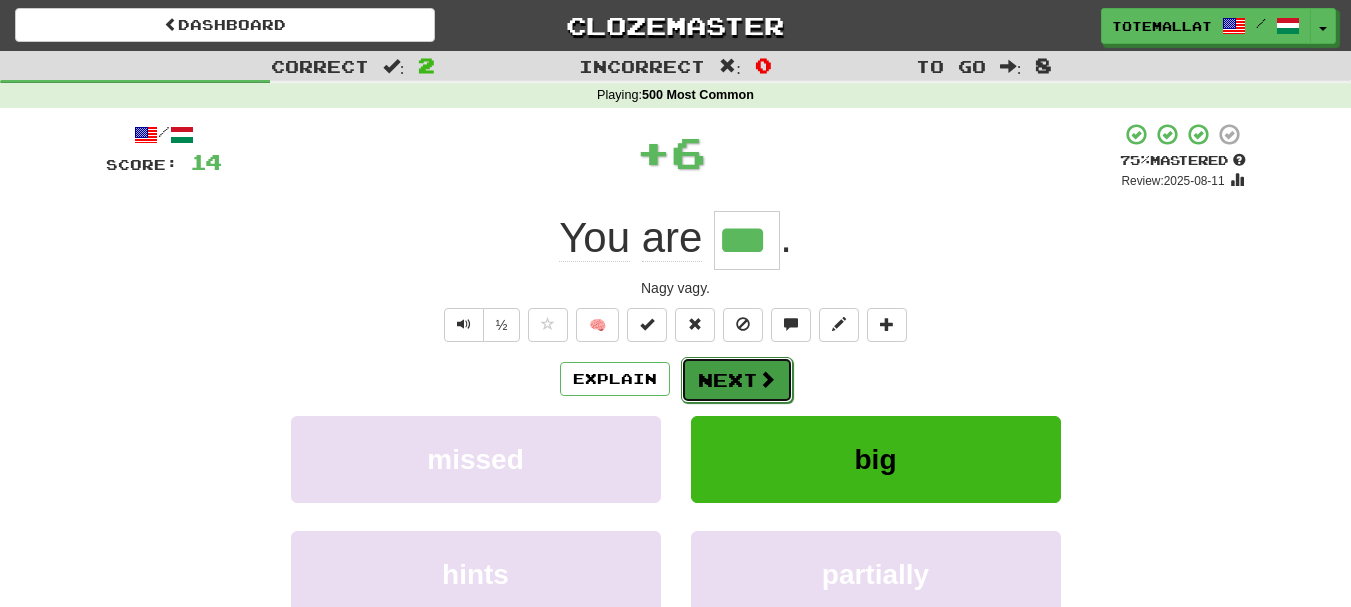 click on "Next" at bounding box center [737, 380] 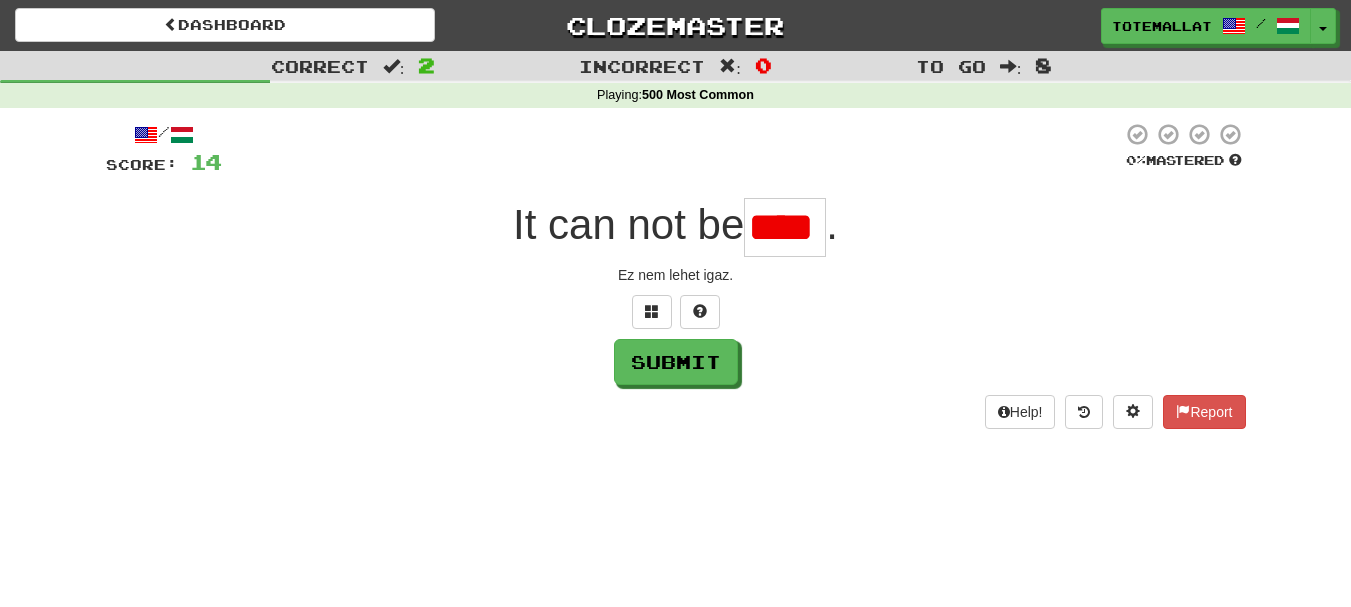 scroll, scrollTop: 0, scrollLeft: 0, axis: both 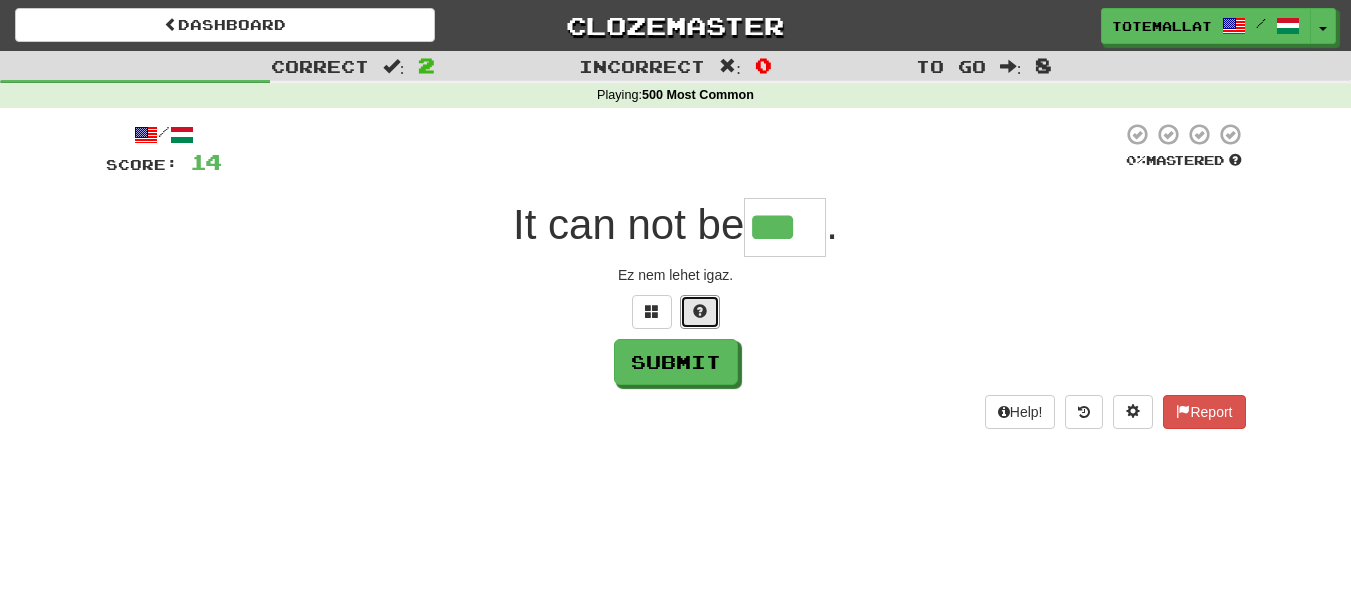 click at bounding box center (700, 312) 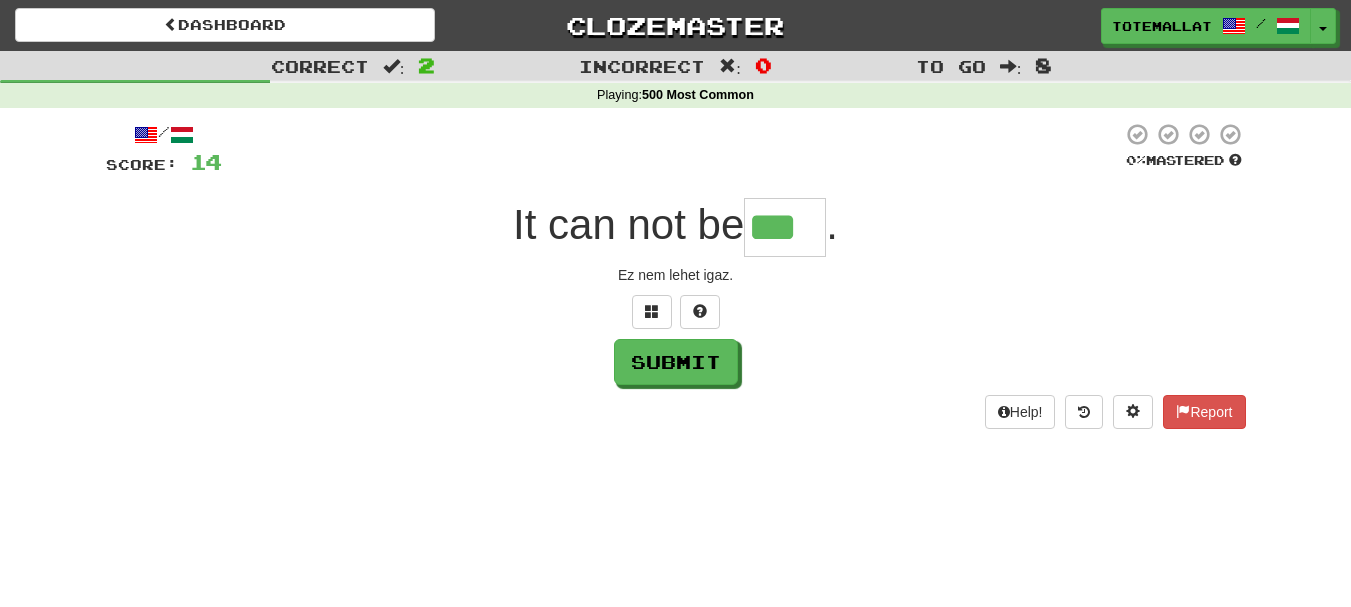type on "****" 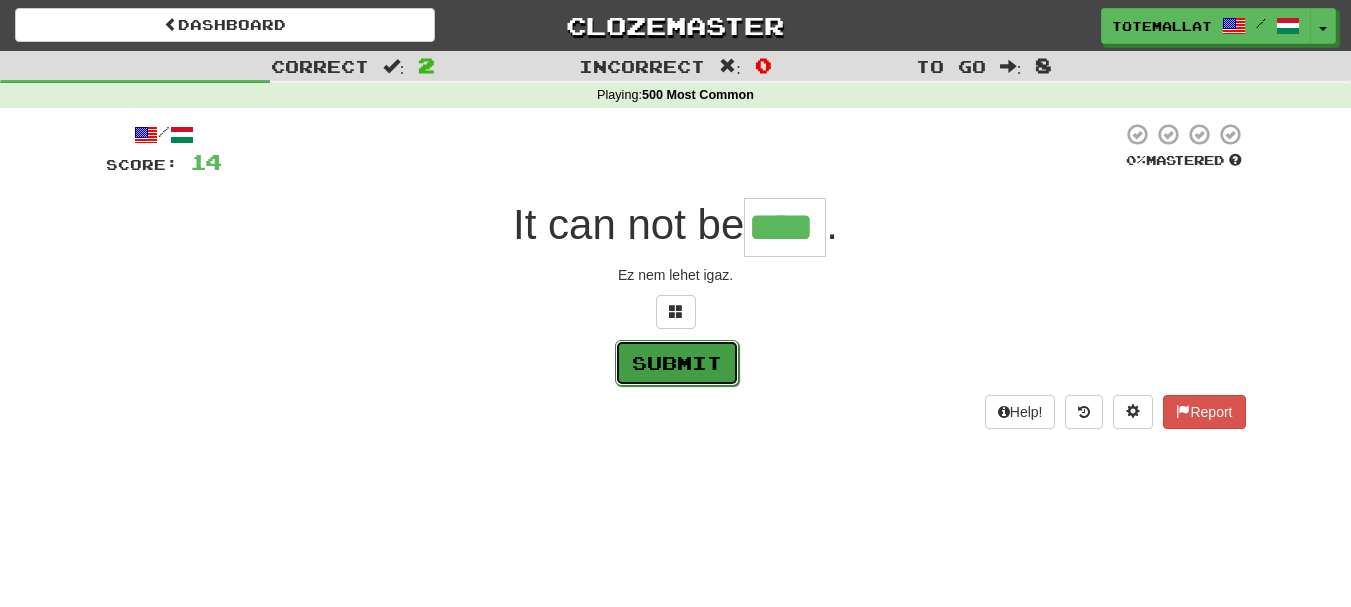 click on "Submit" at bounding box center [677, 363] 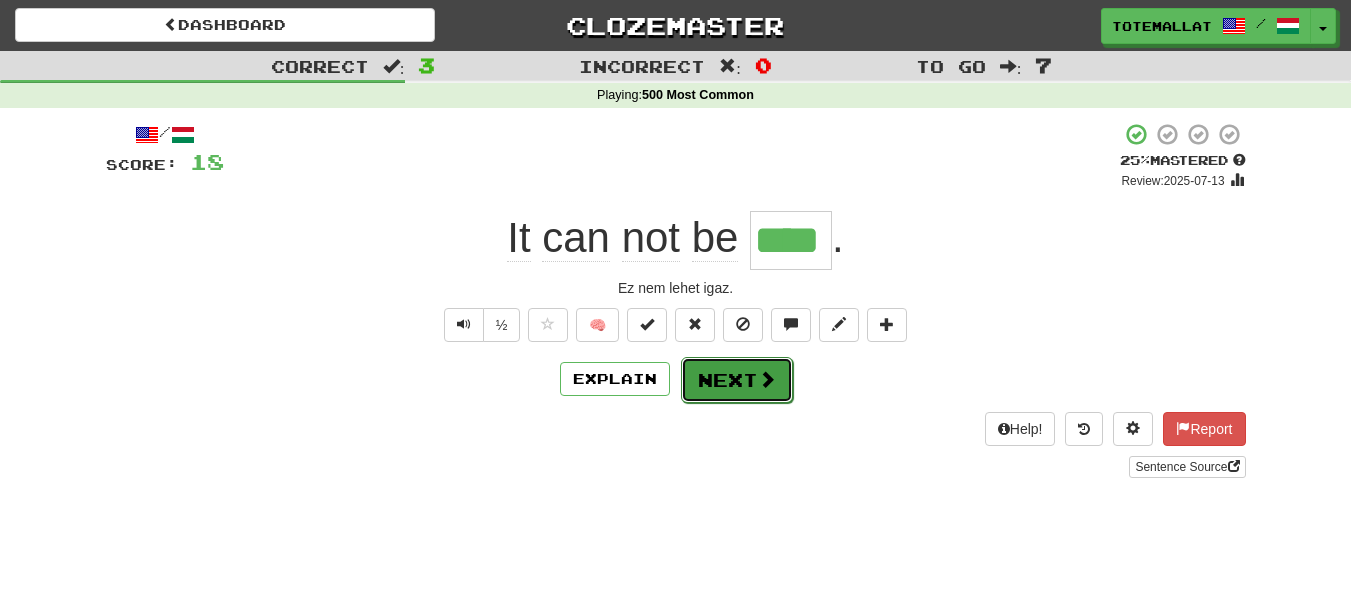 click at bounding box center (767, 379) 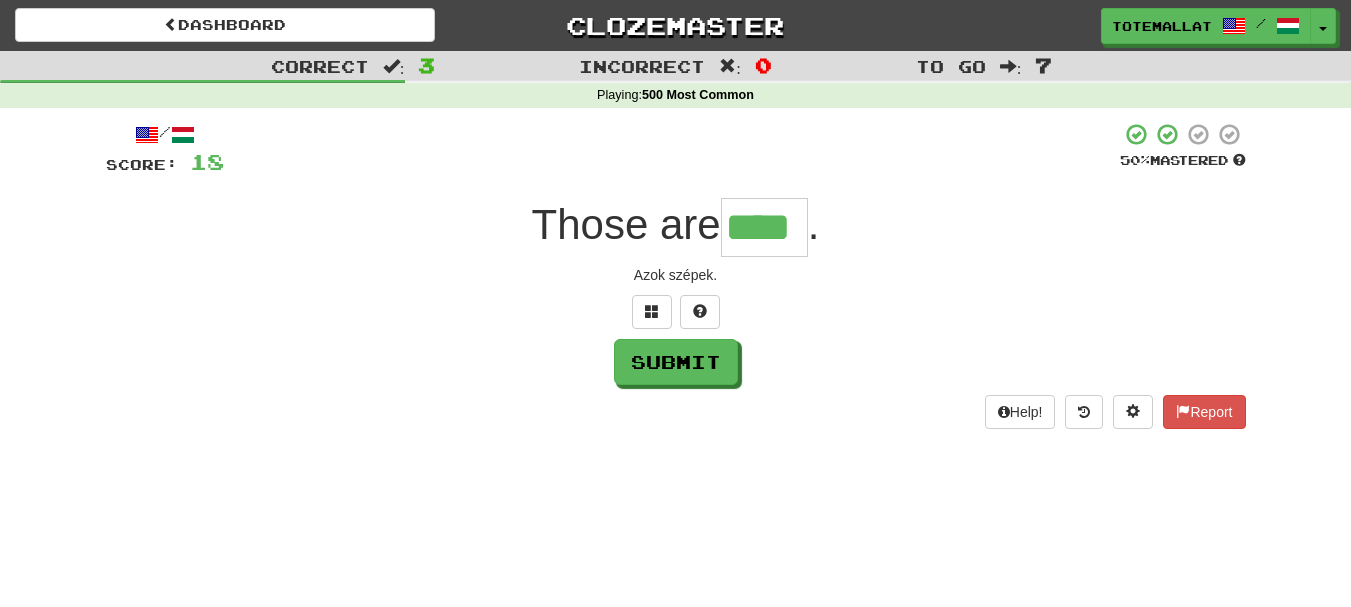 type on "****" 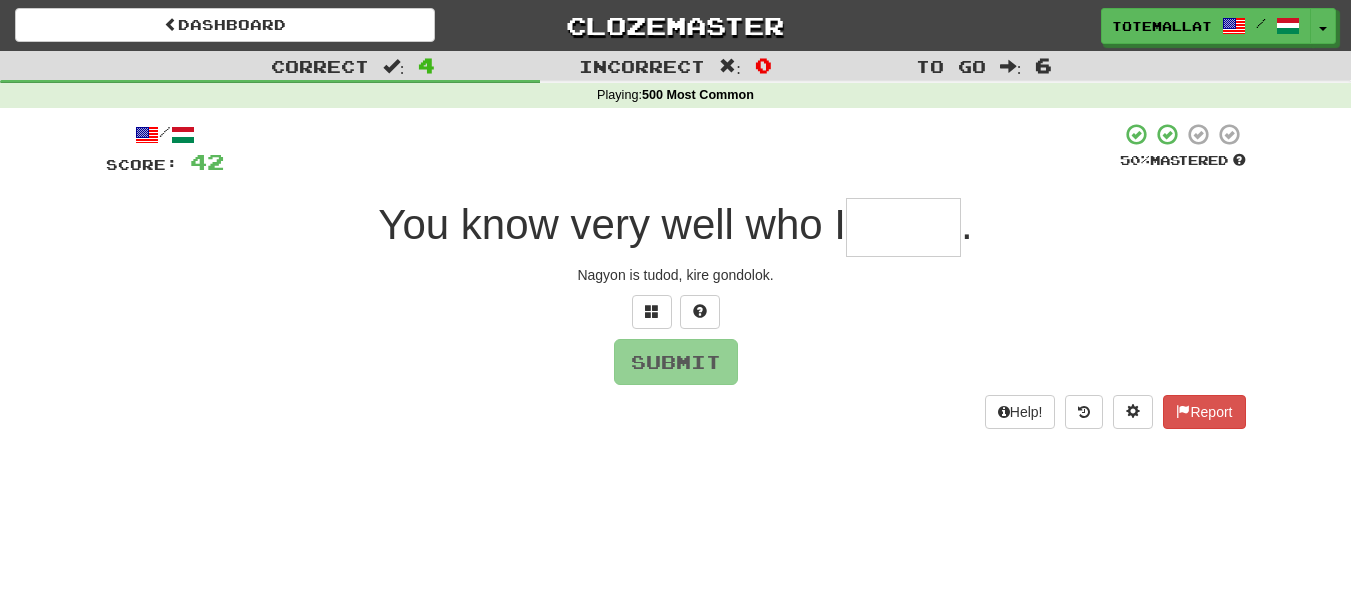 type on "*" 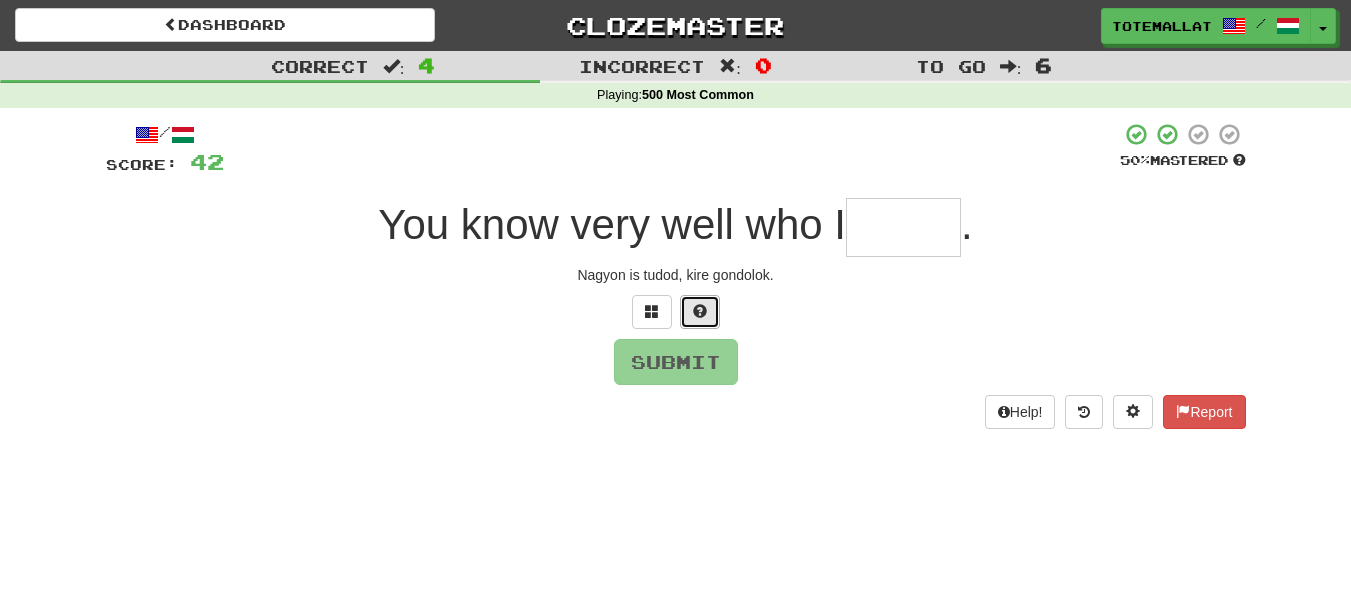 click at bounding box center [700, 311] 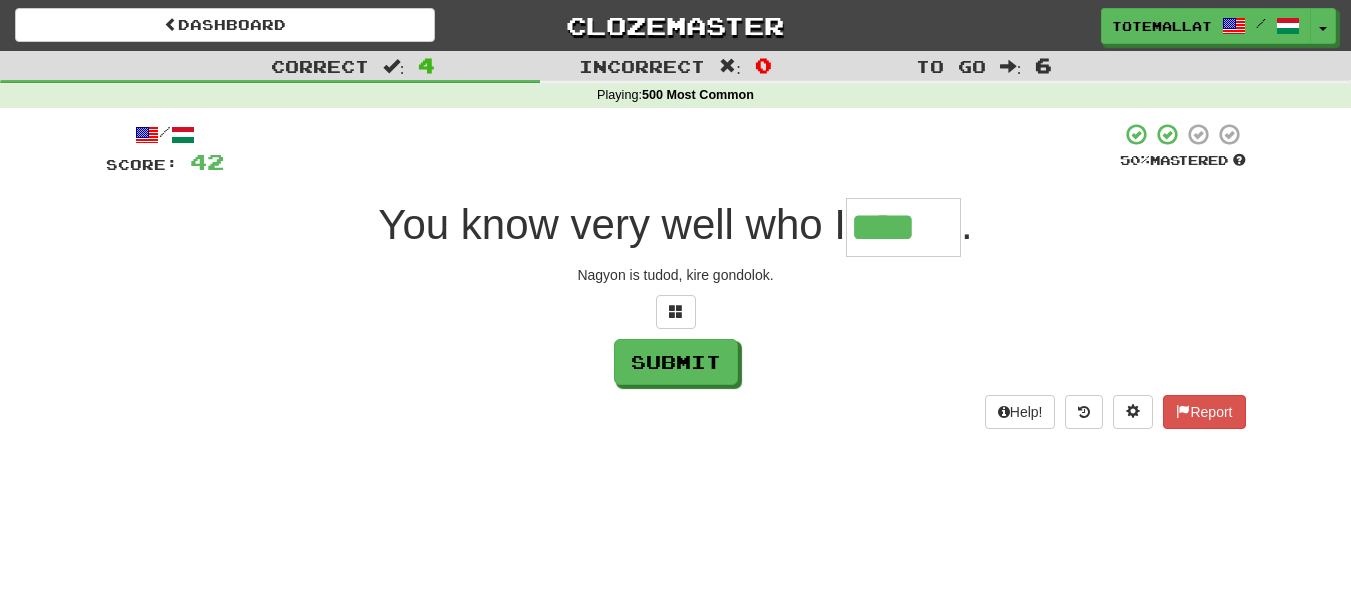 type on "****" 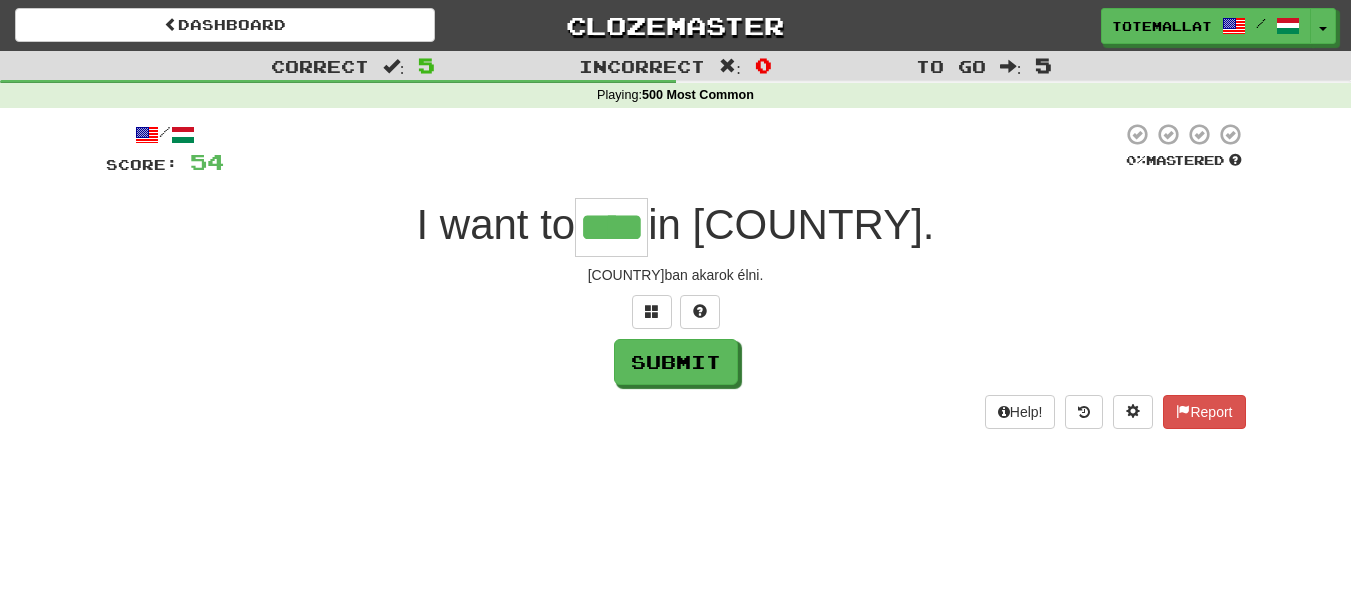 type on "****" 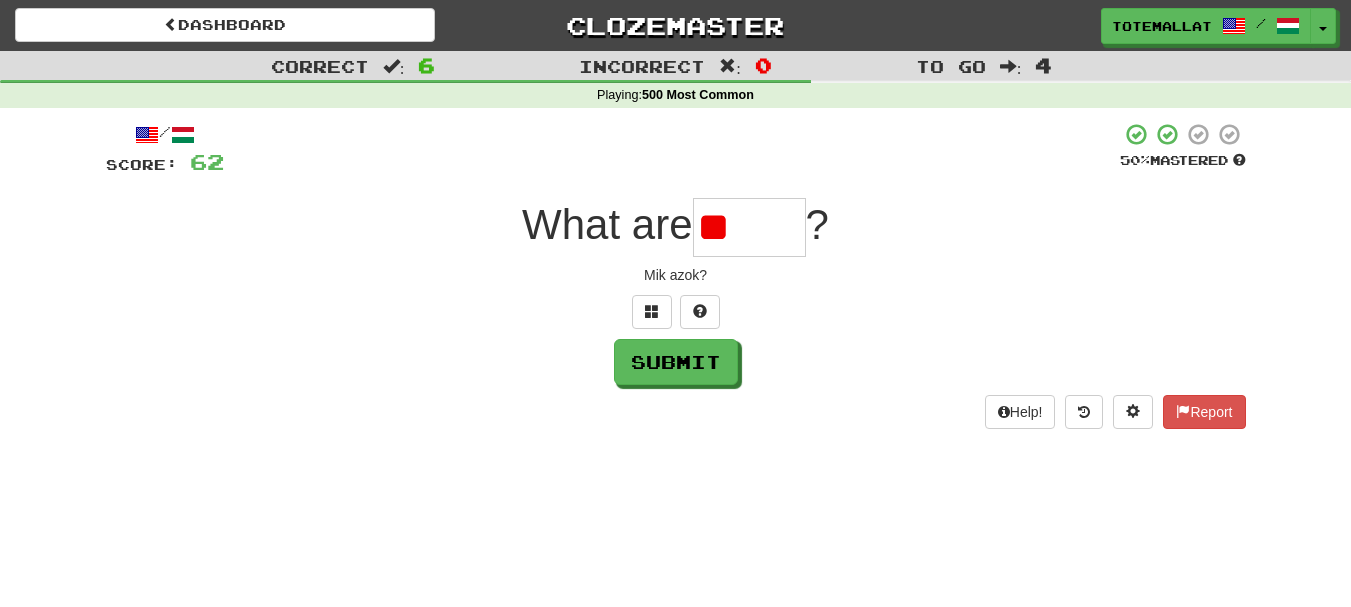 click on "Submit" at bounding box center (676, 362) 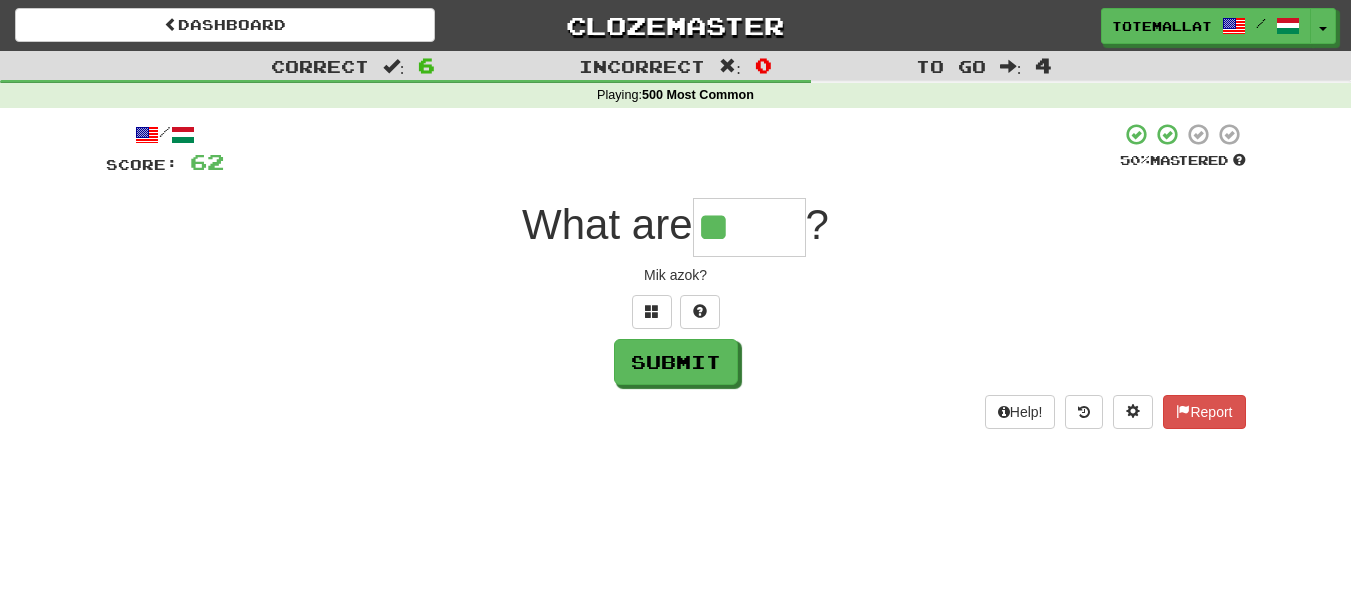 click on "**" at bounding box center (749, 227) 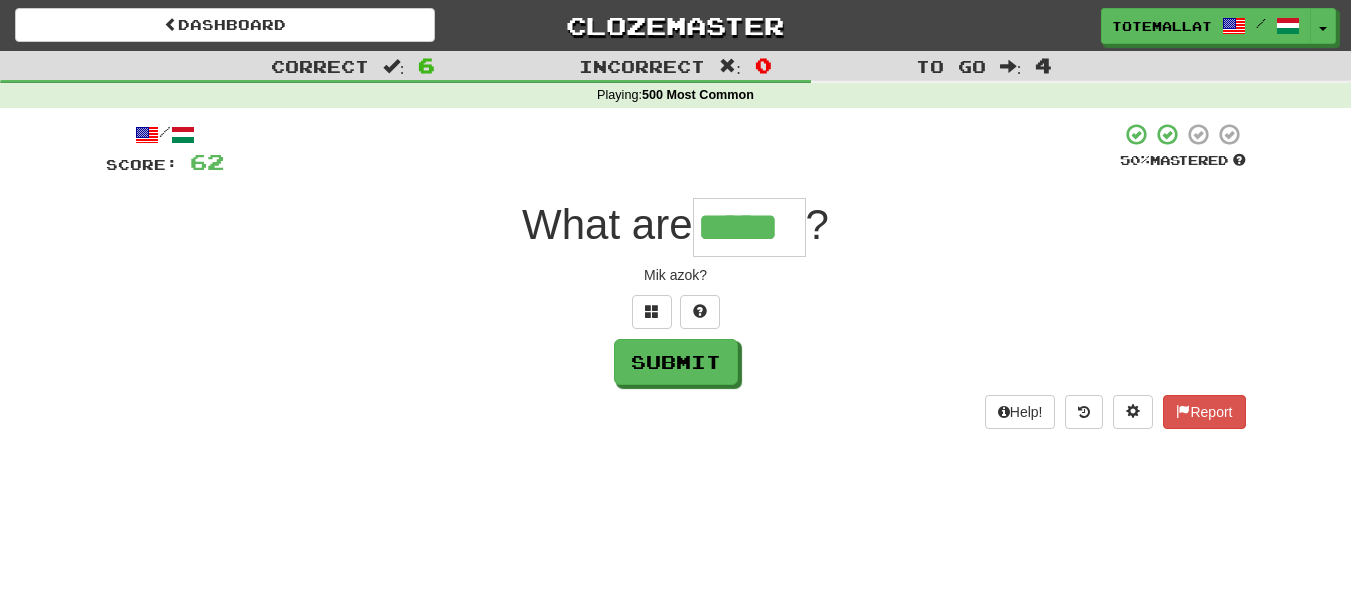 type on "*****" 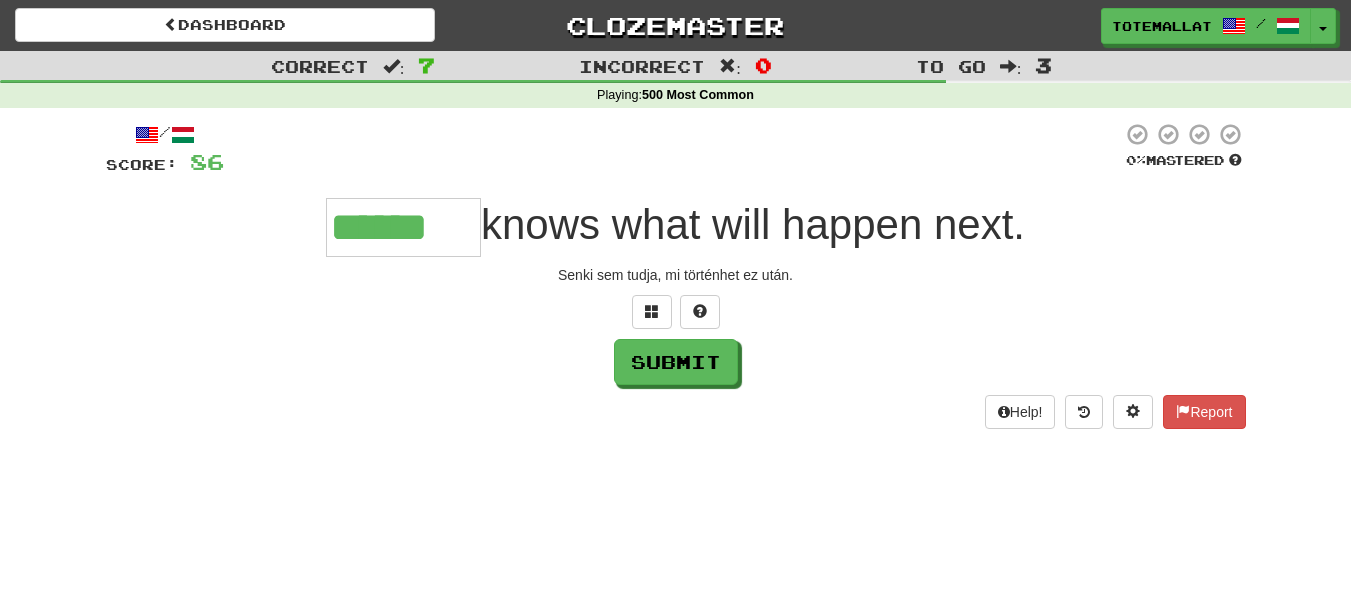 type on "******" 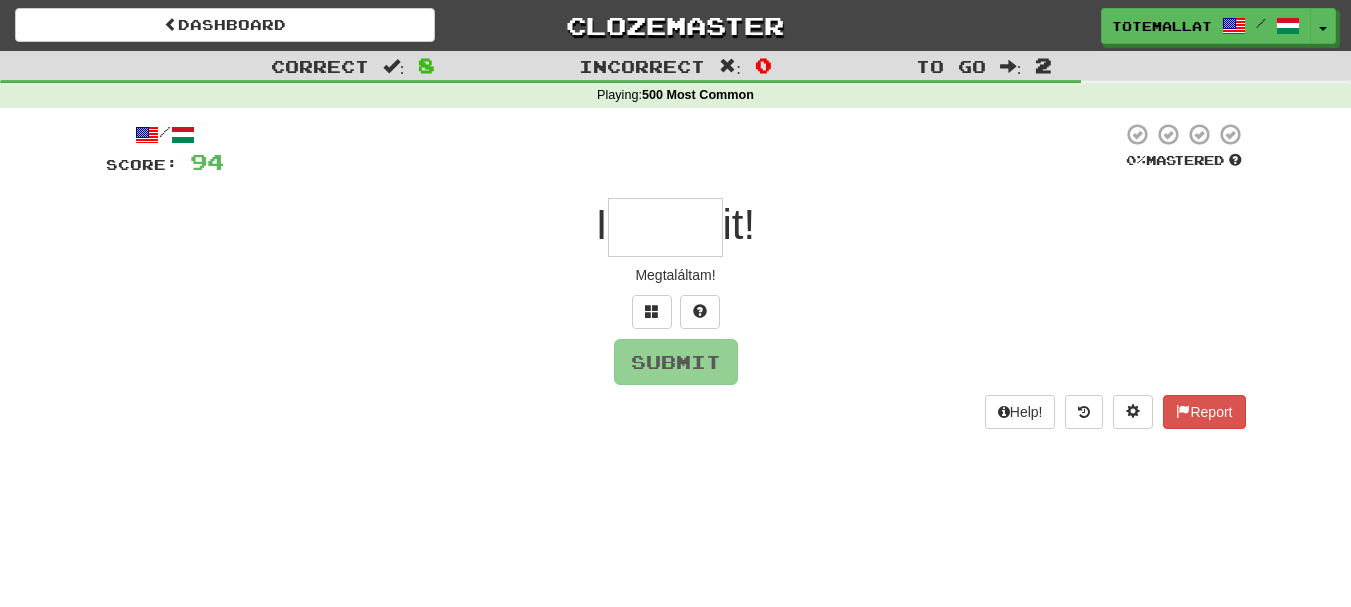 type on "*" 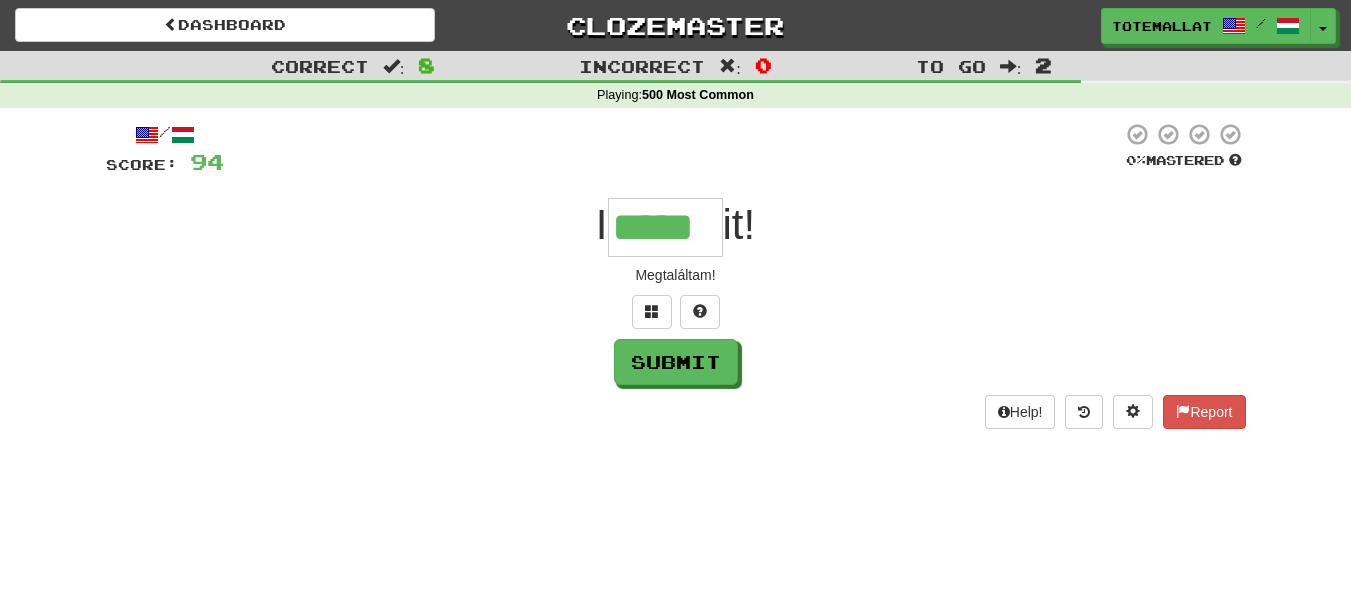 type on "*****" 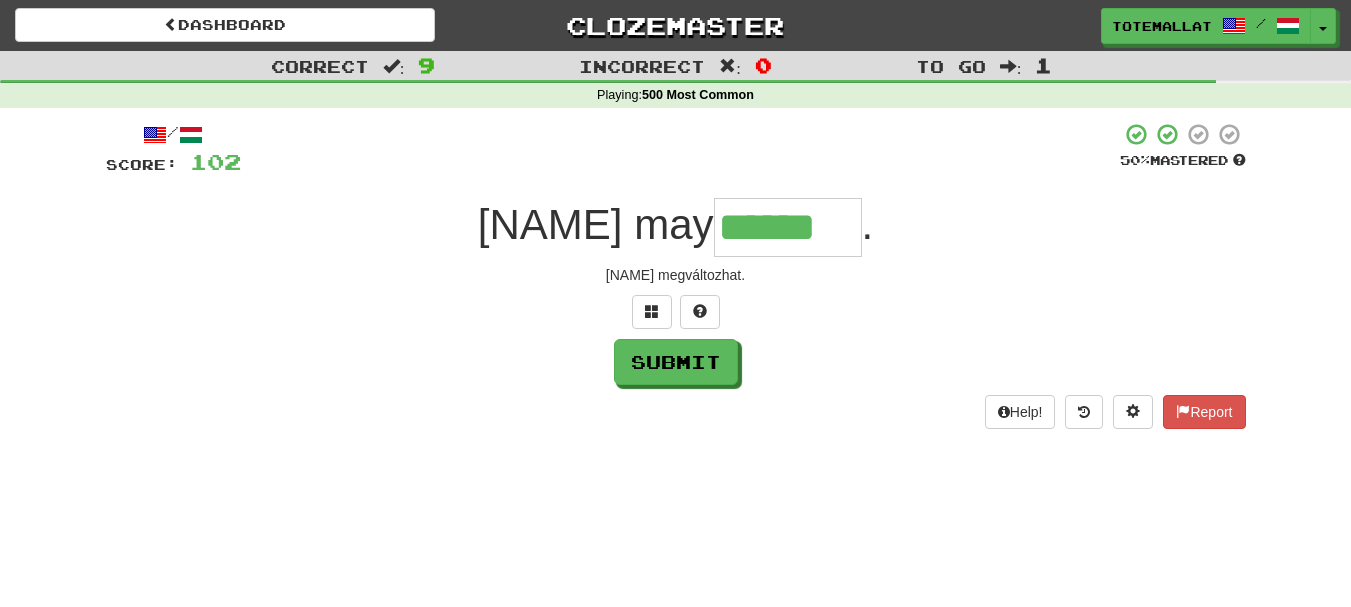 type on "******" 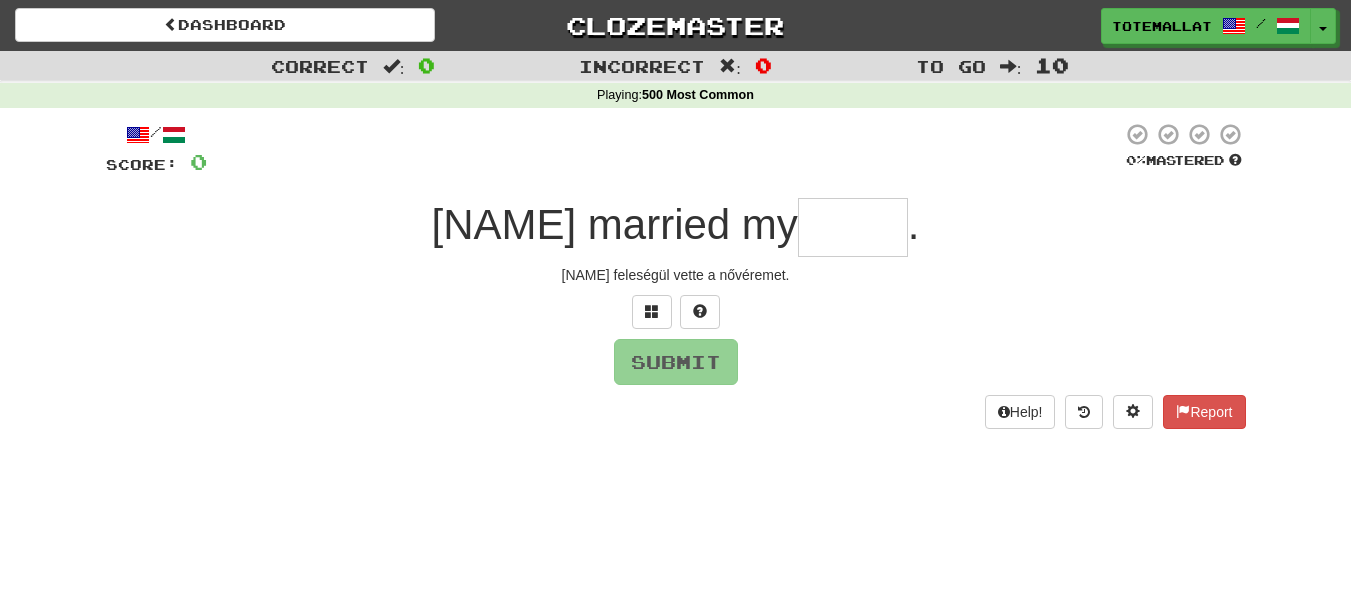 type on "*" 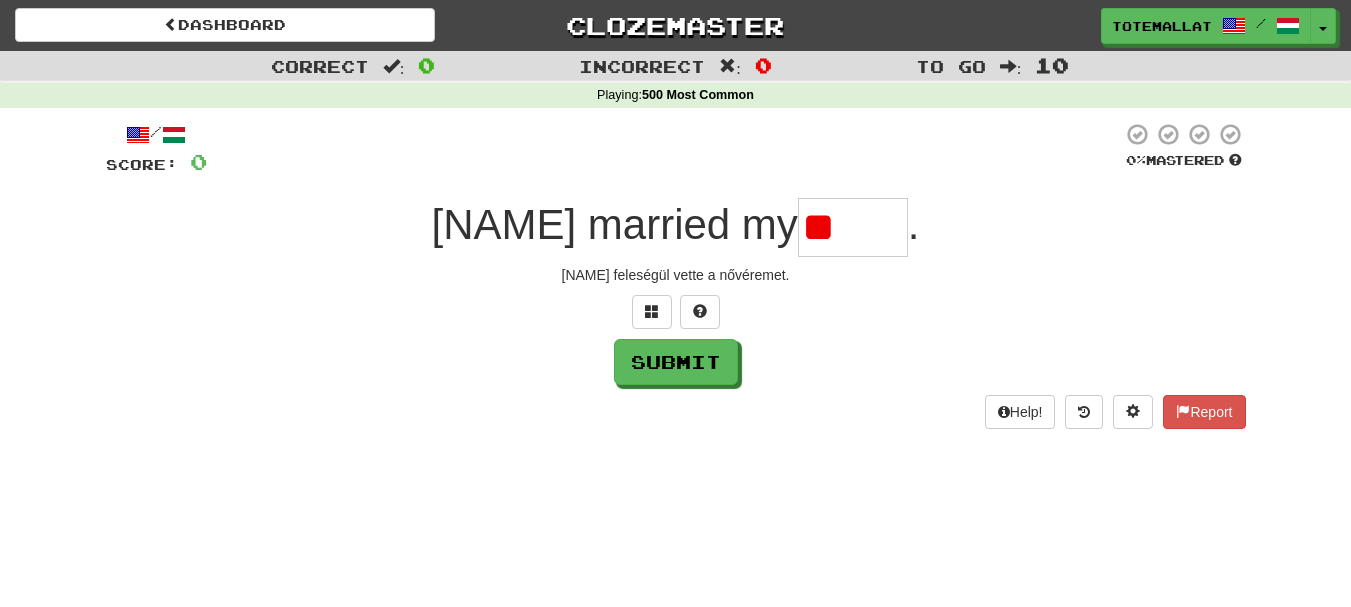 type on "*" 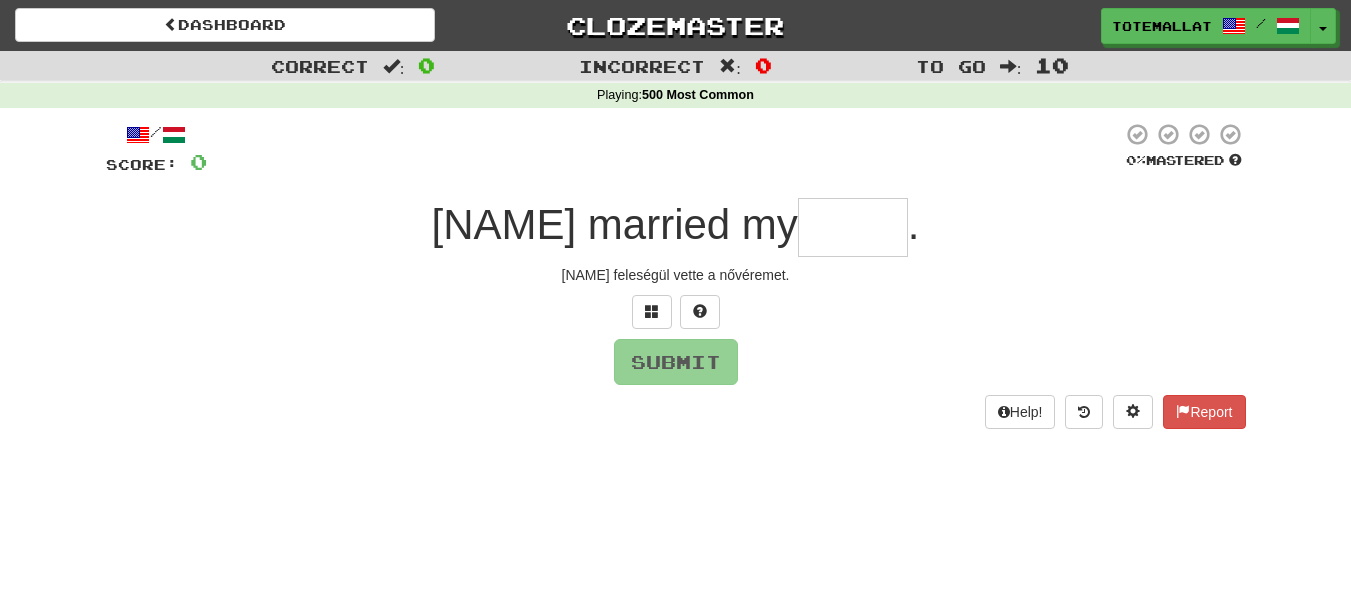 type on "*" 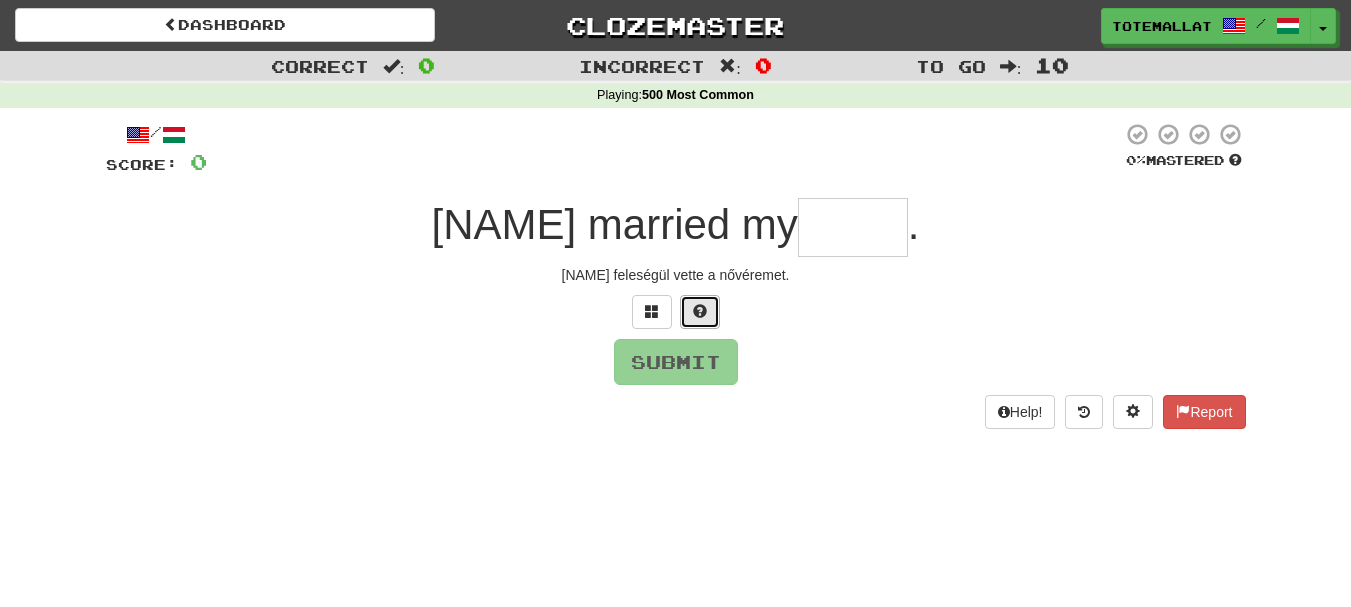 click at bounding box center [700, 311] 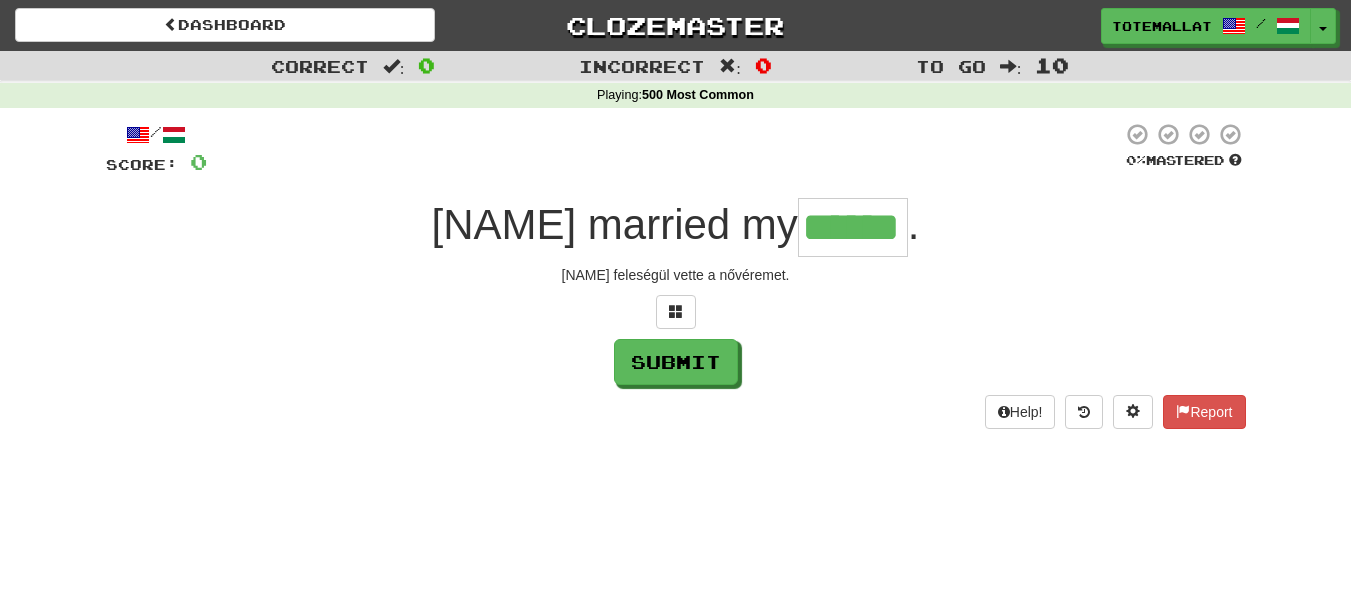 type on "******" 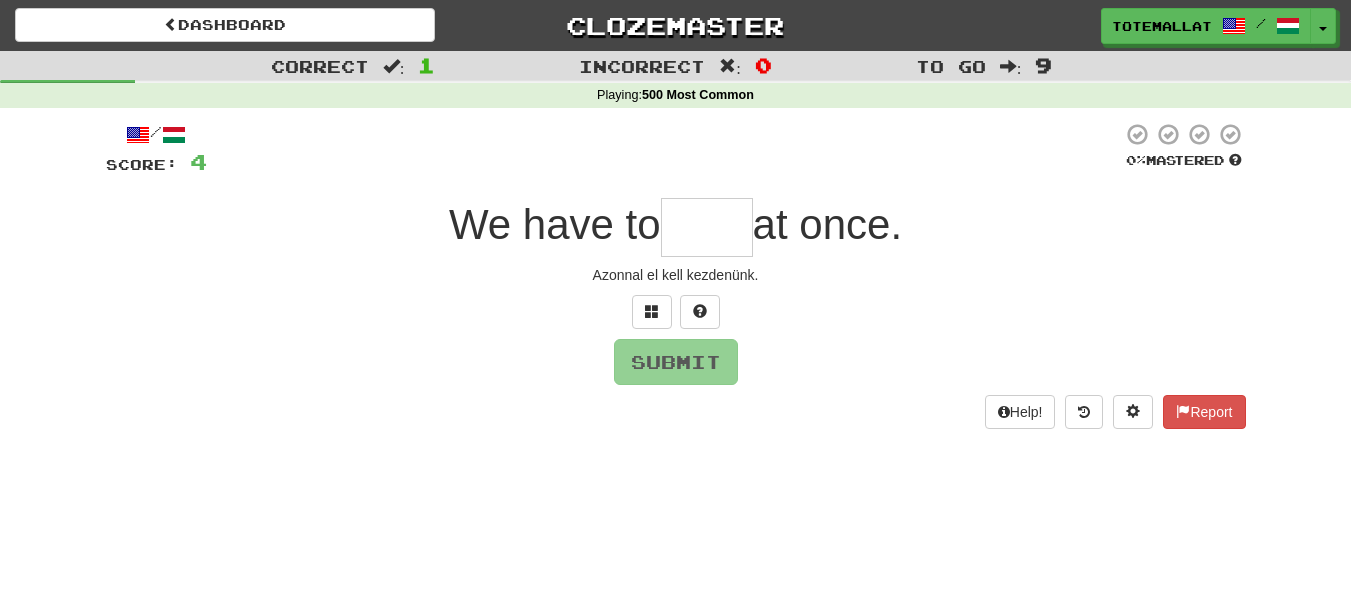 type on "*" 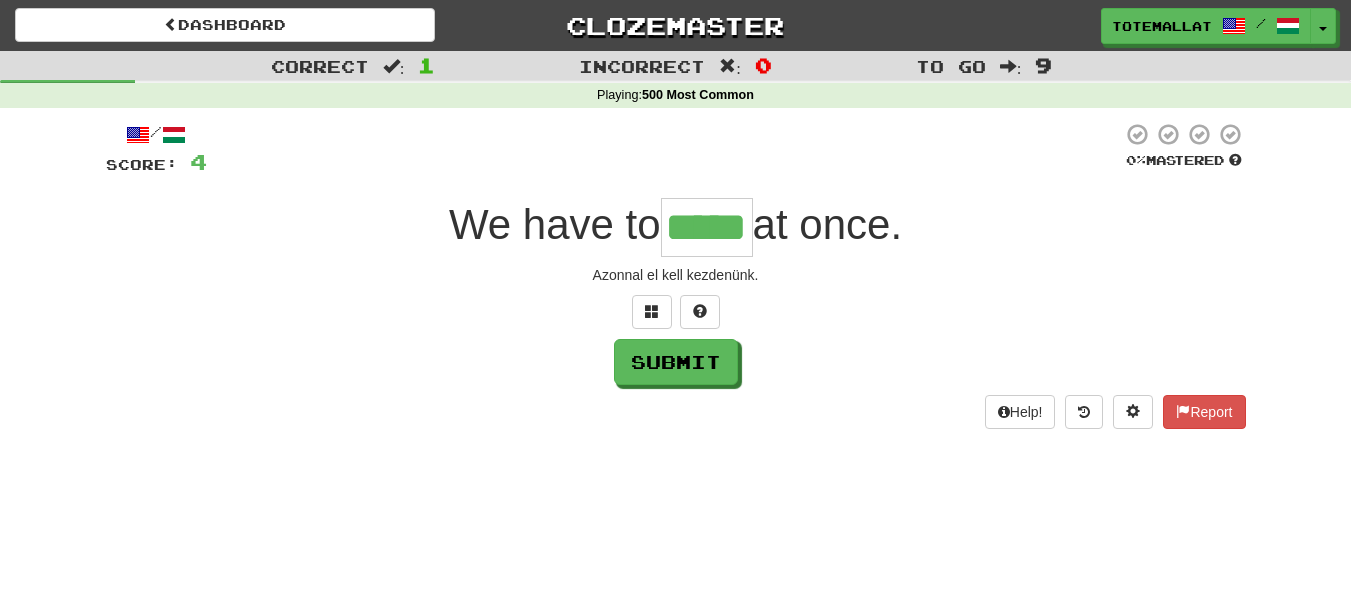 type on "*****" 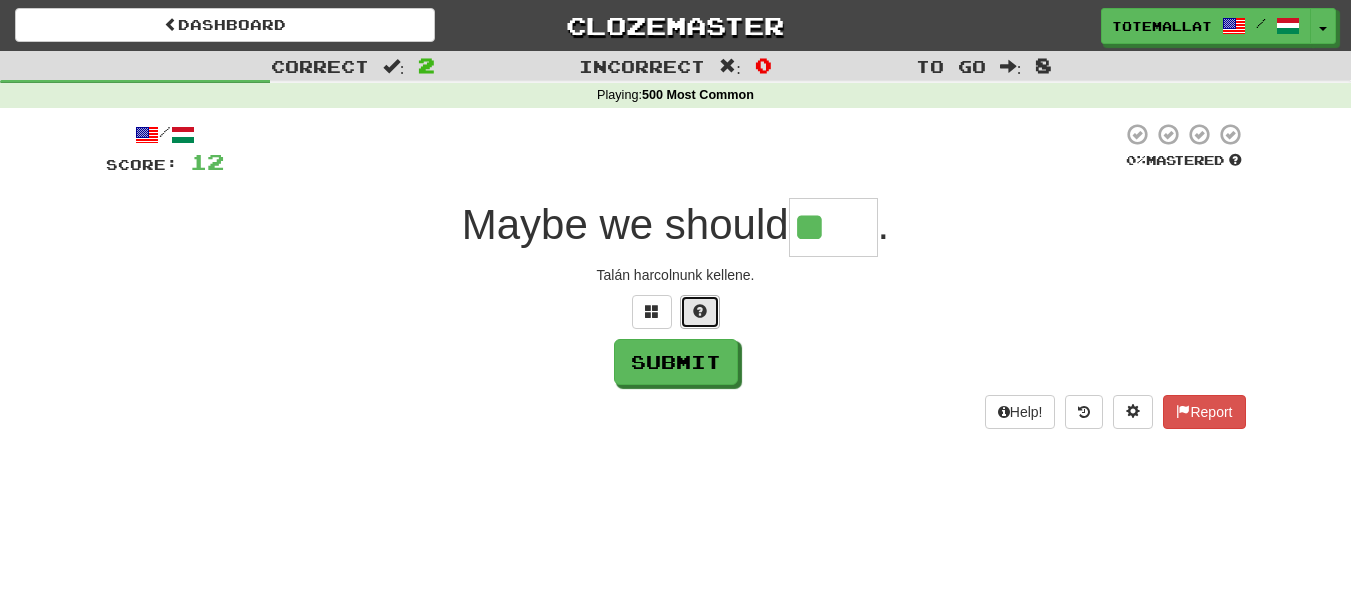 click at bounding box center (700, 312) 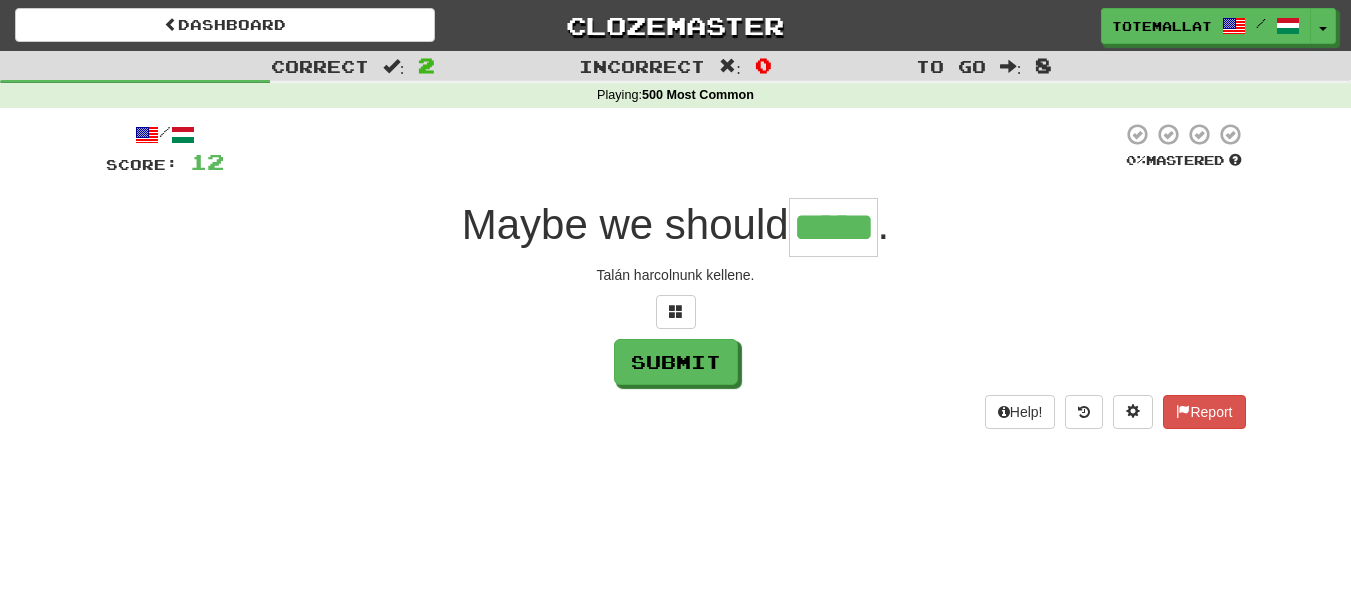 type on "*****" 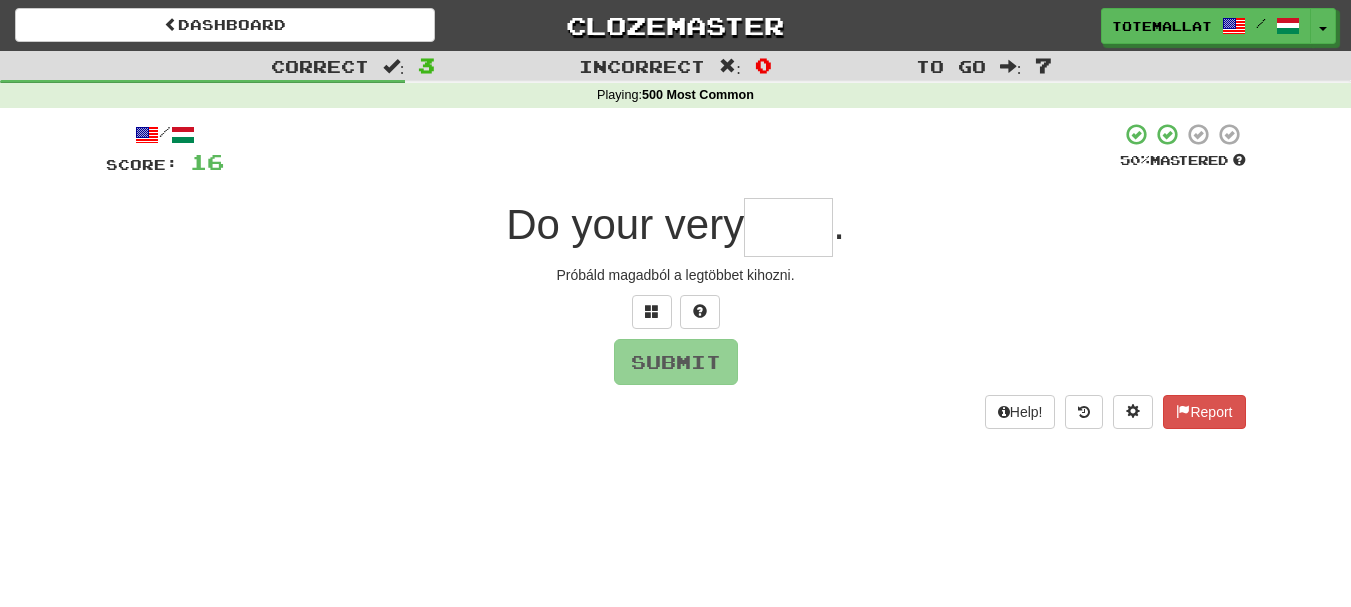type on "*" 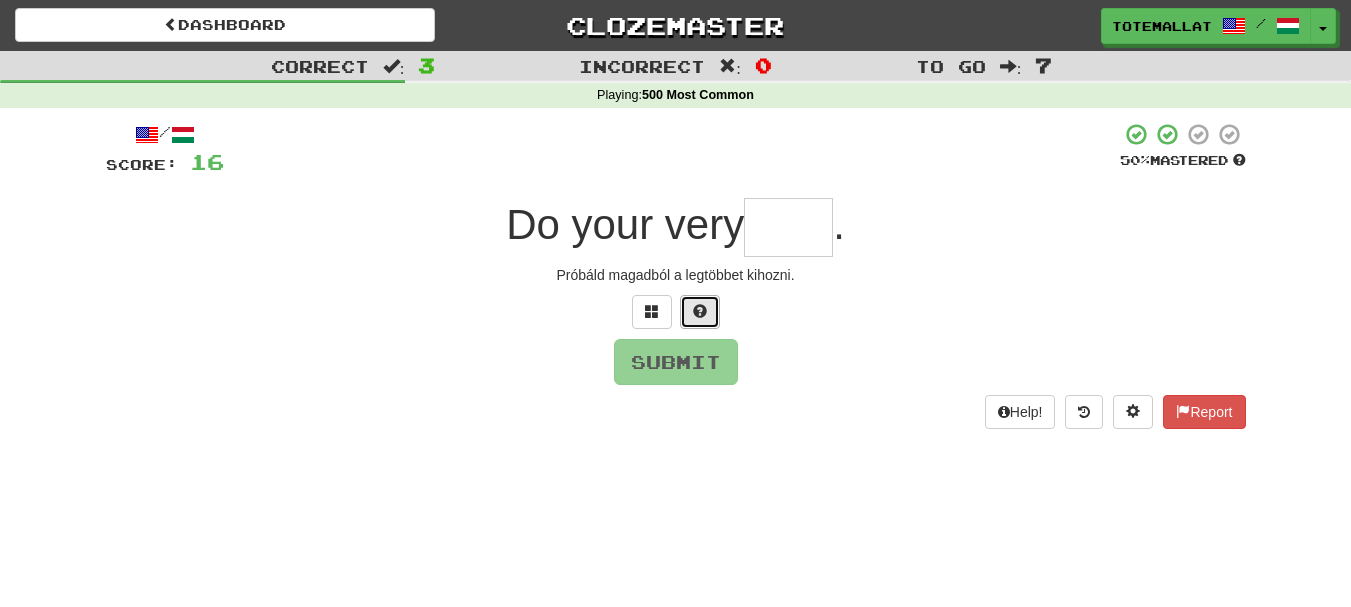 click at bounding box center (700, 311) 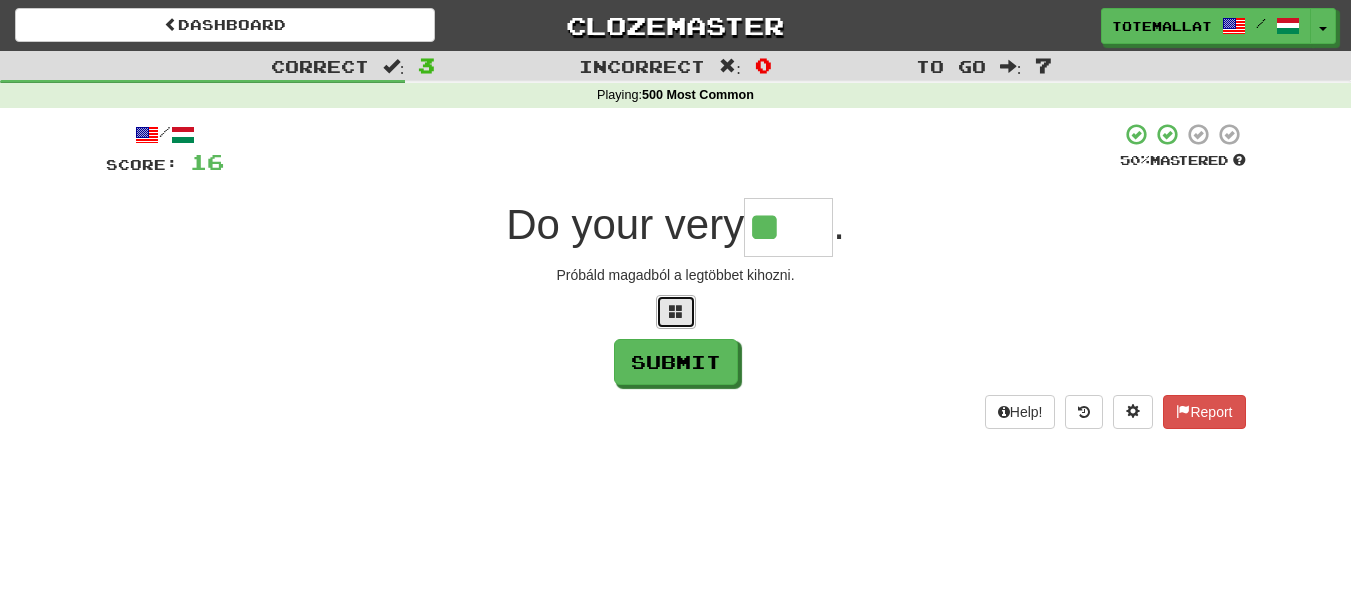 click at bounding box center [676, 312] 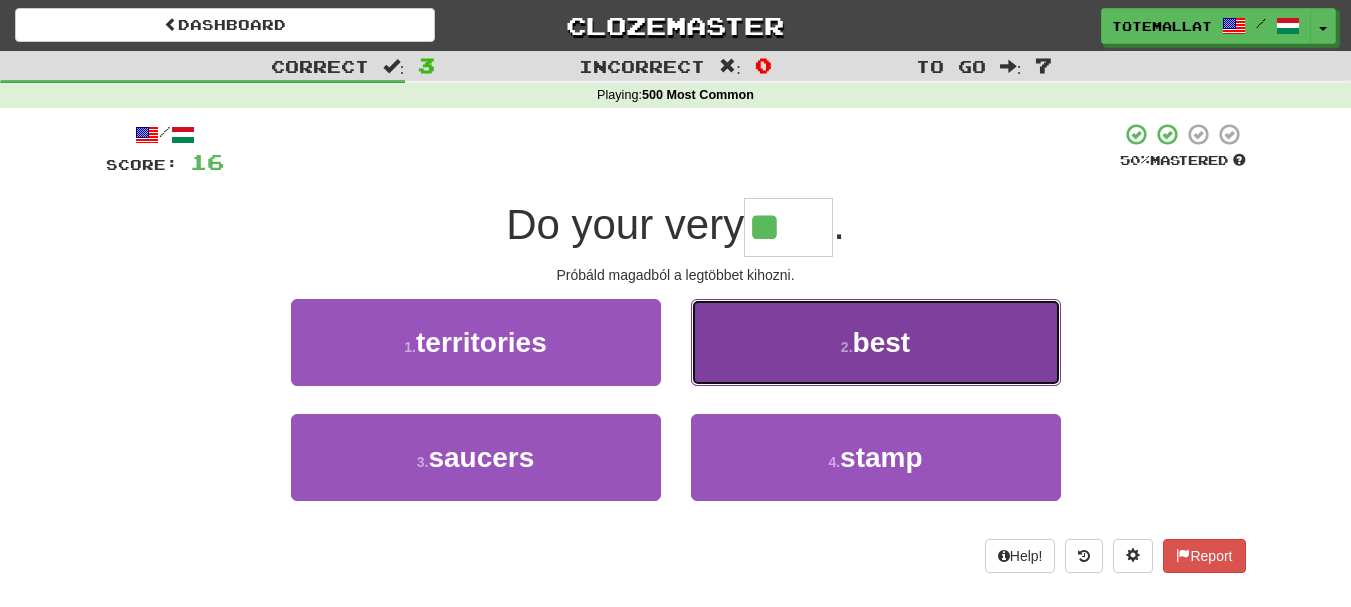 click on "2 .  best" at bounding box center [876, 342] 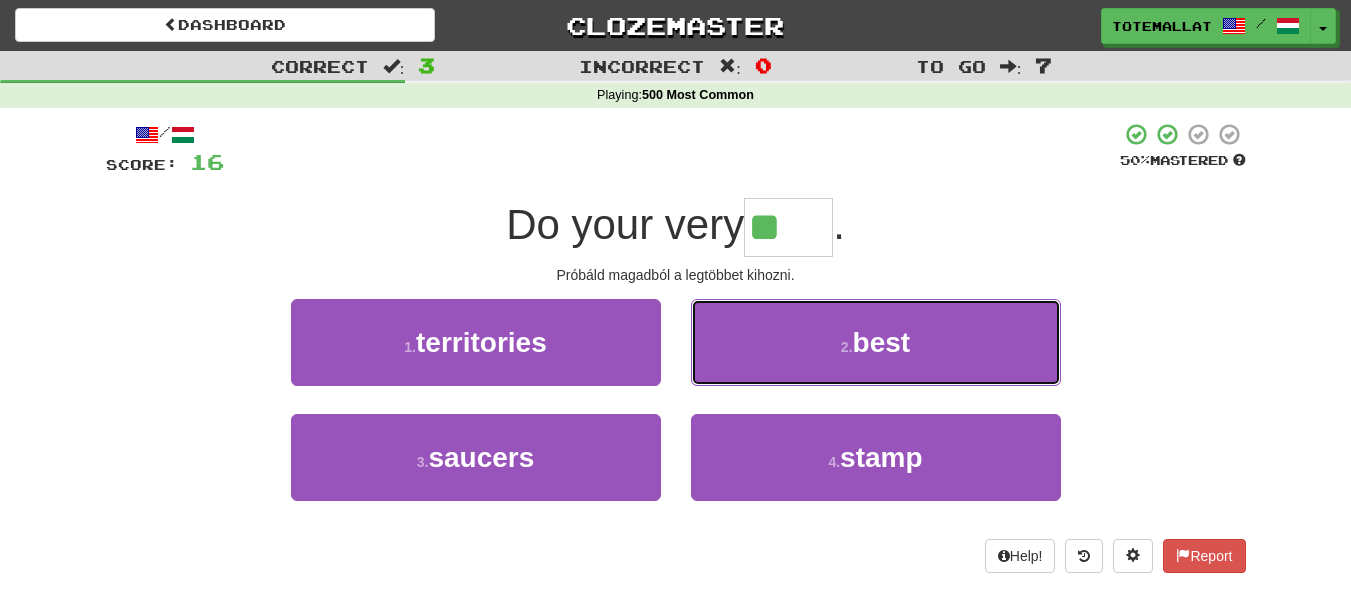 type on "****" 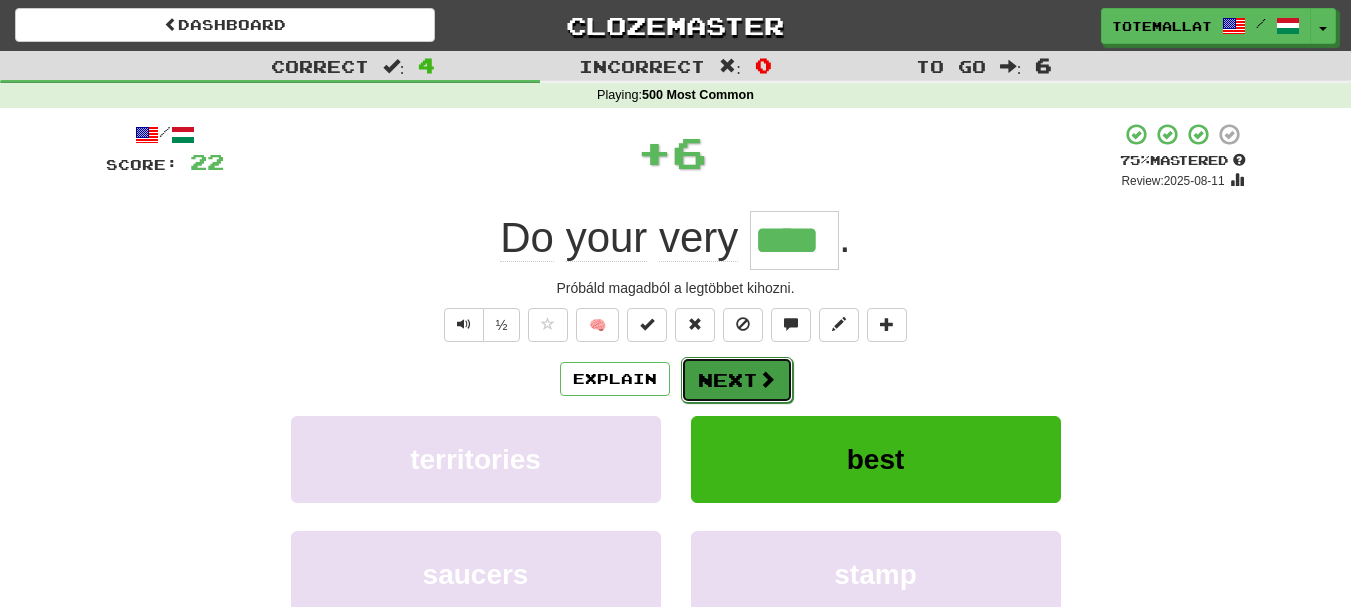 click on "Next" at bounding box center (737, 380) 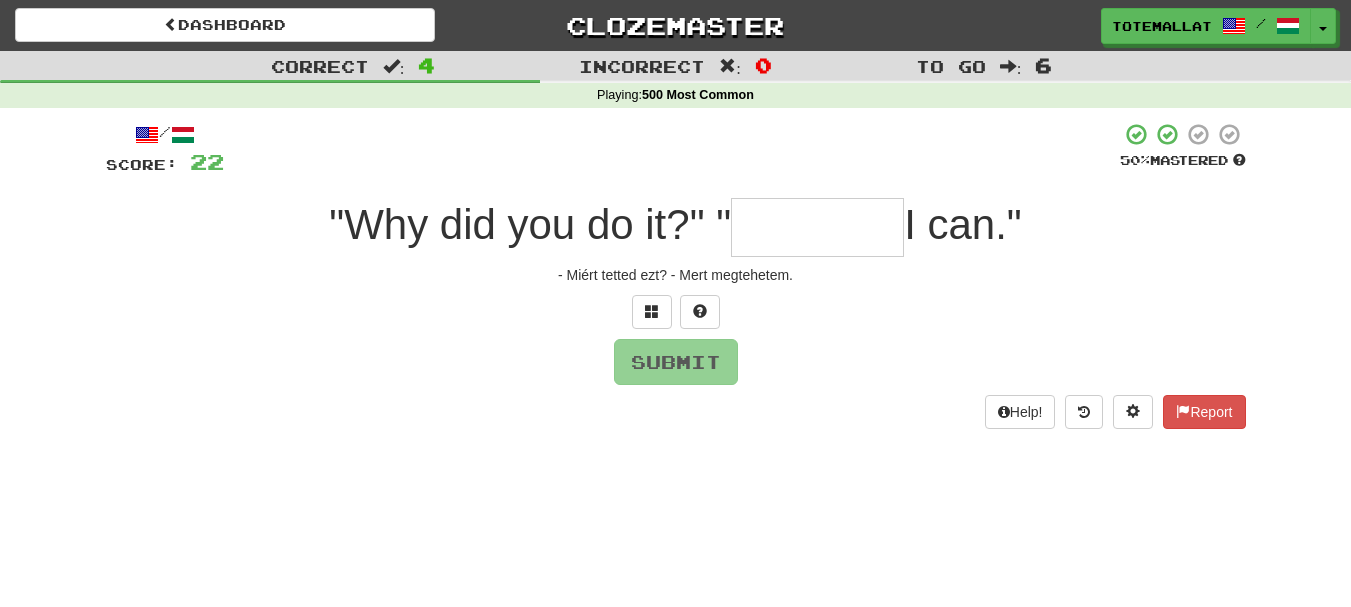 type on "*" 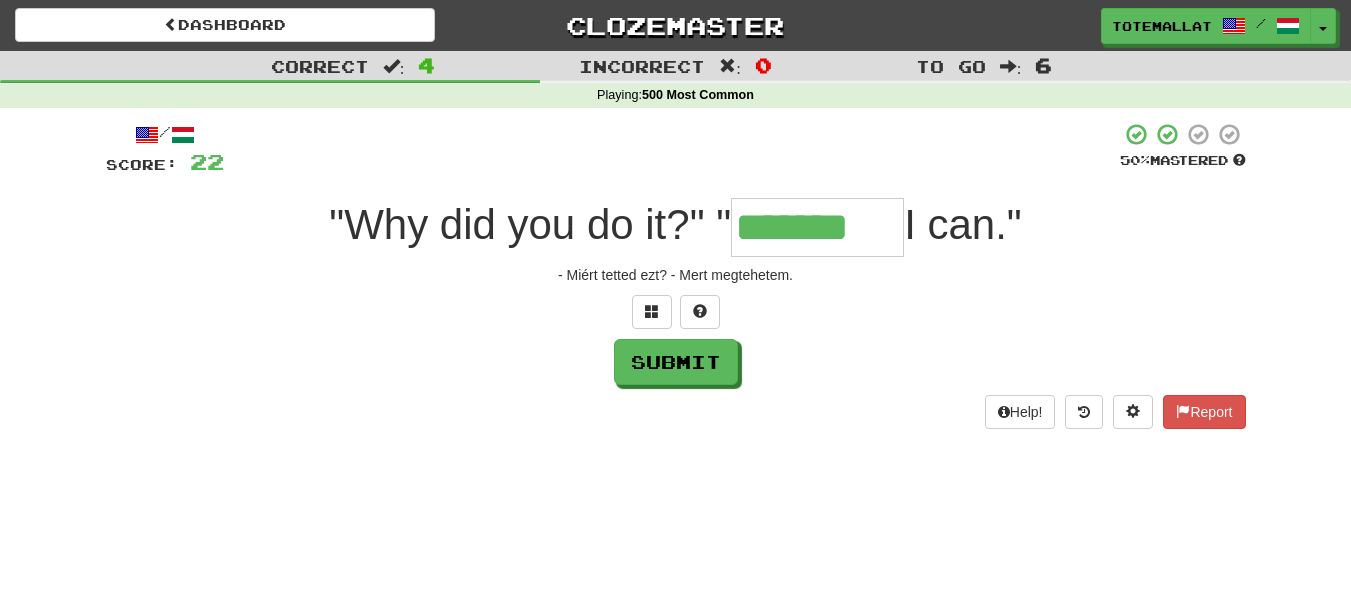 type on "*******" 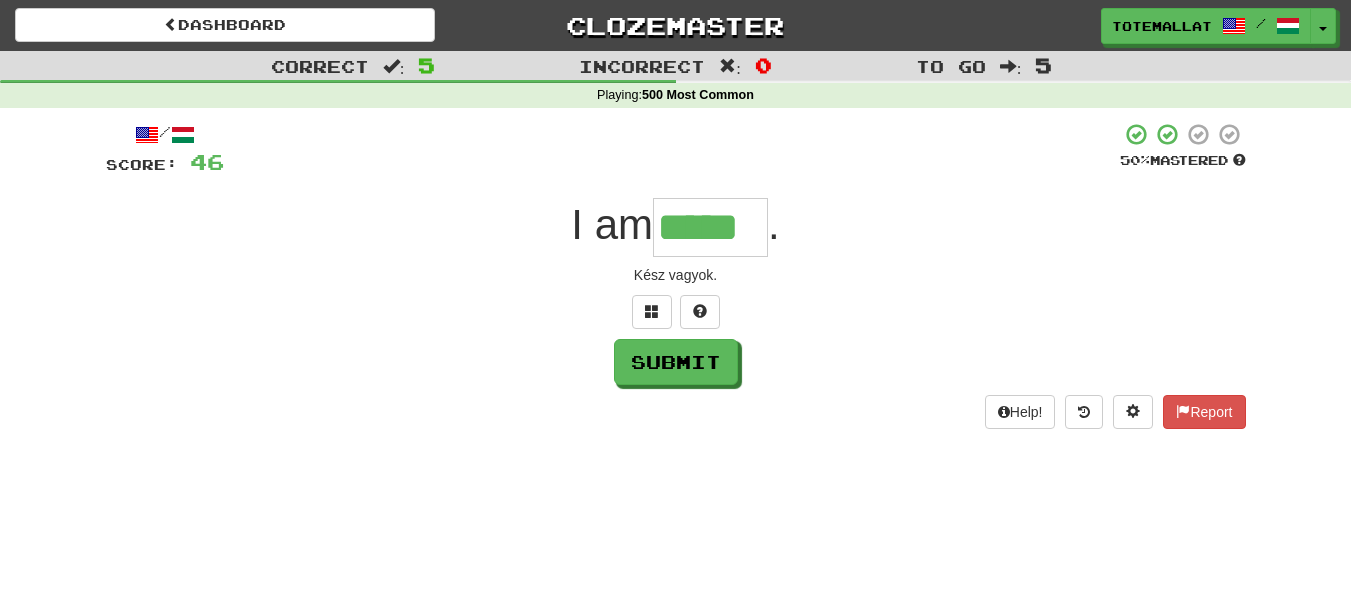 type on "*****" 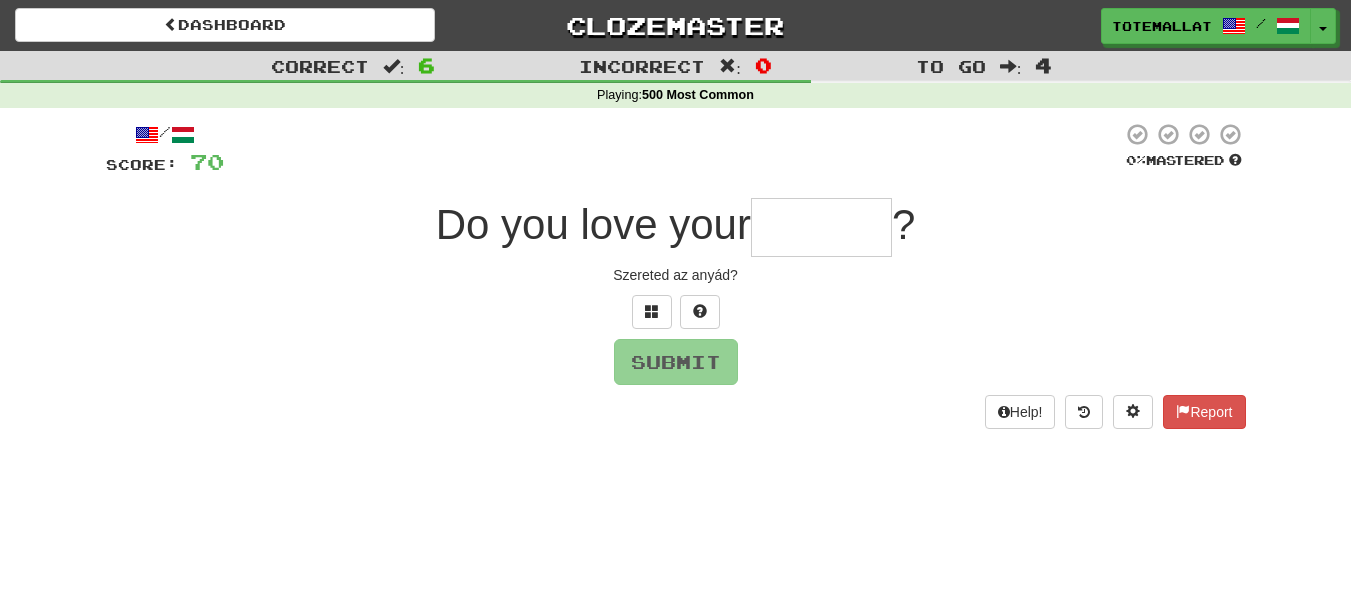 type on "*" 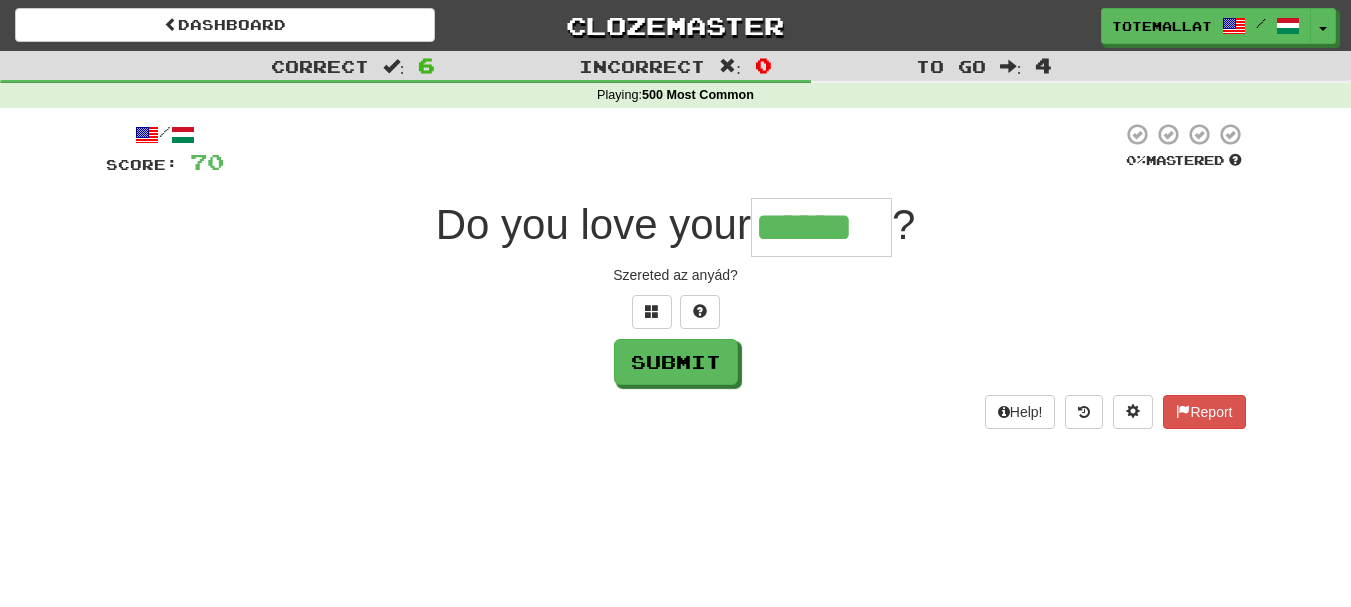 type on "******" 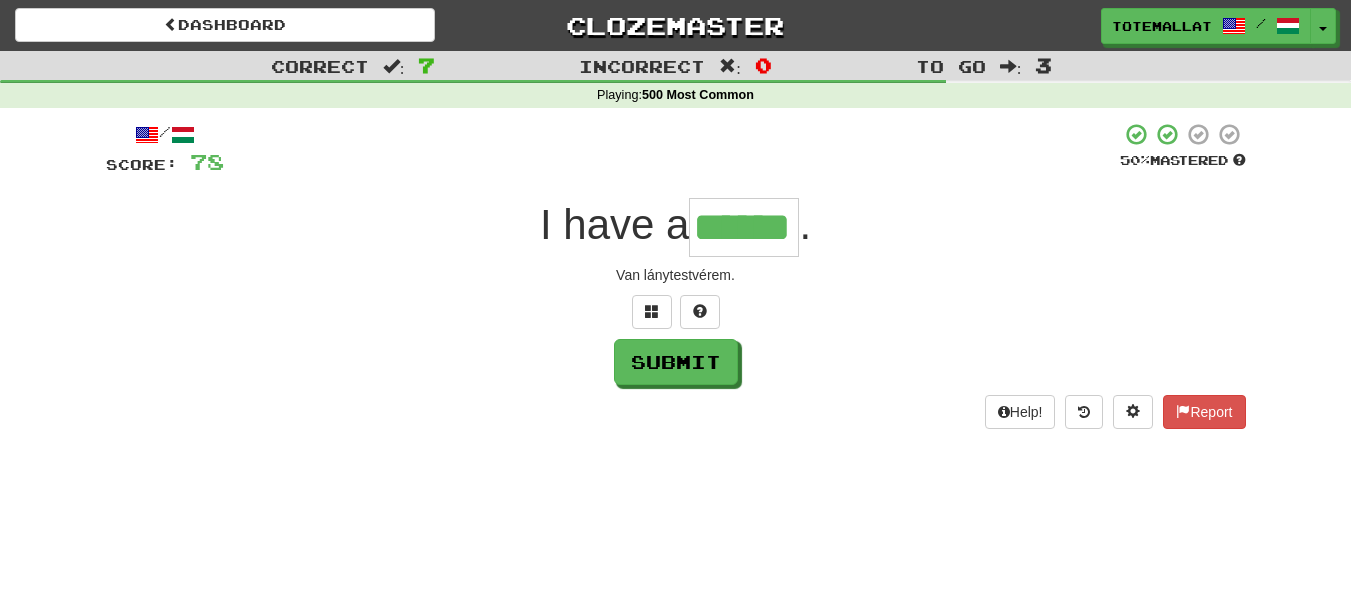 type on "******" 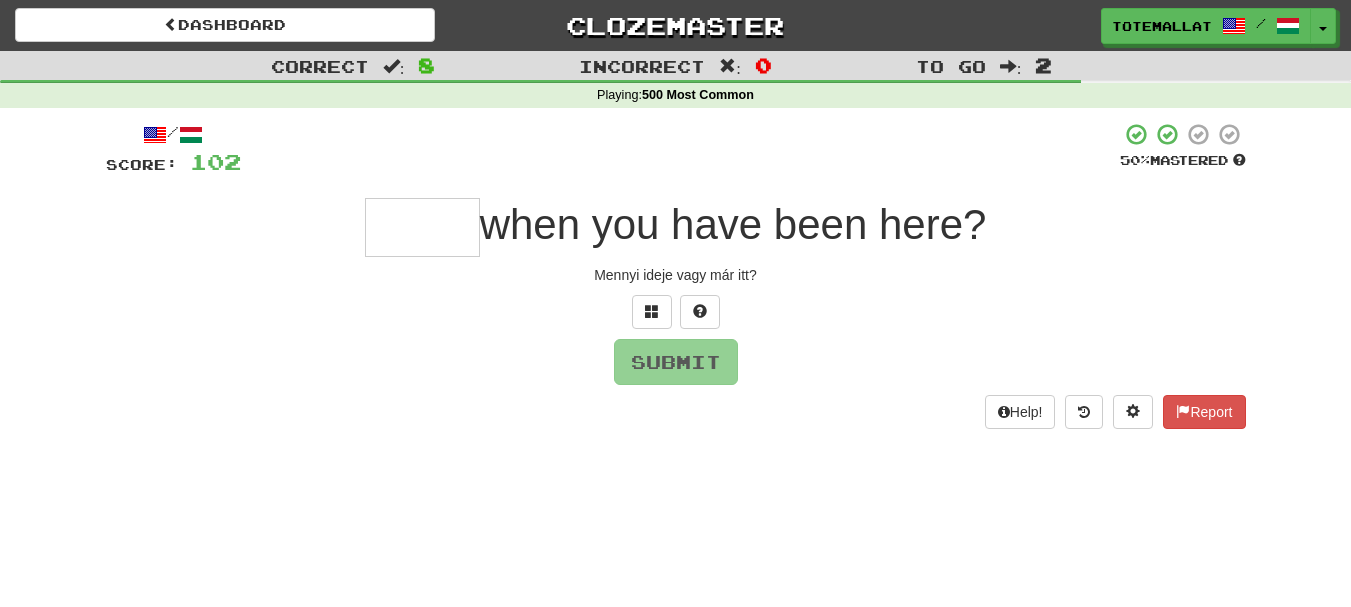 type on "*" 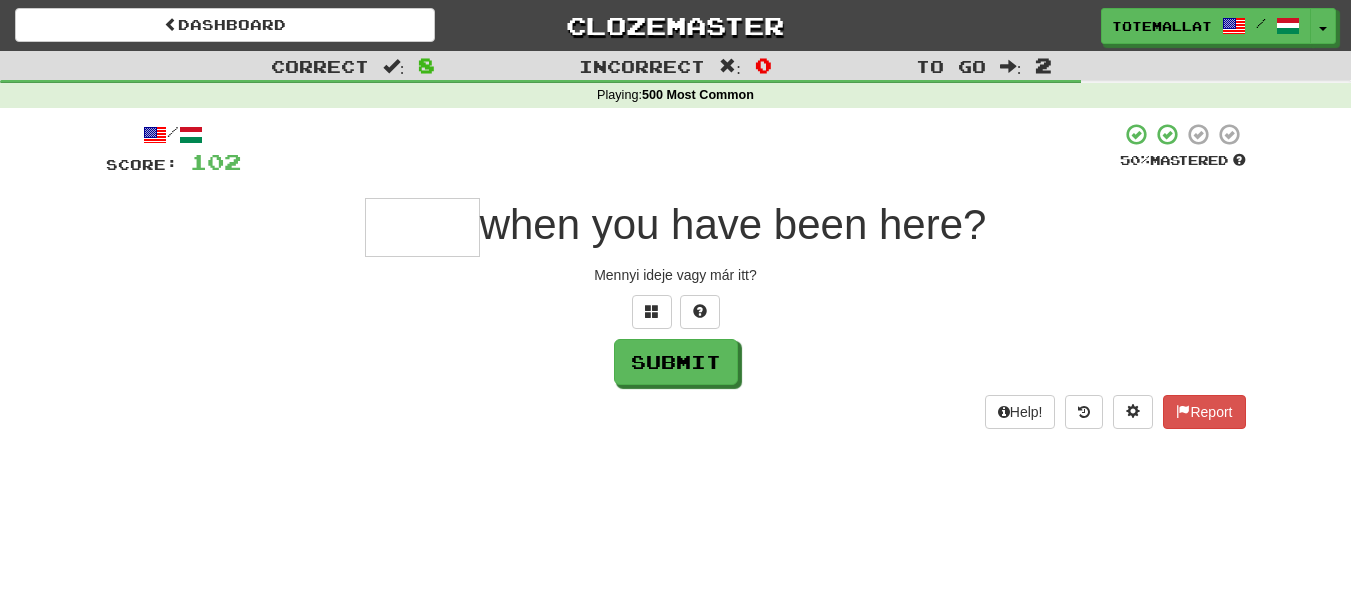 type on "*" 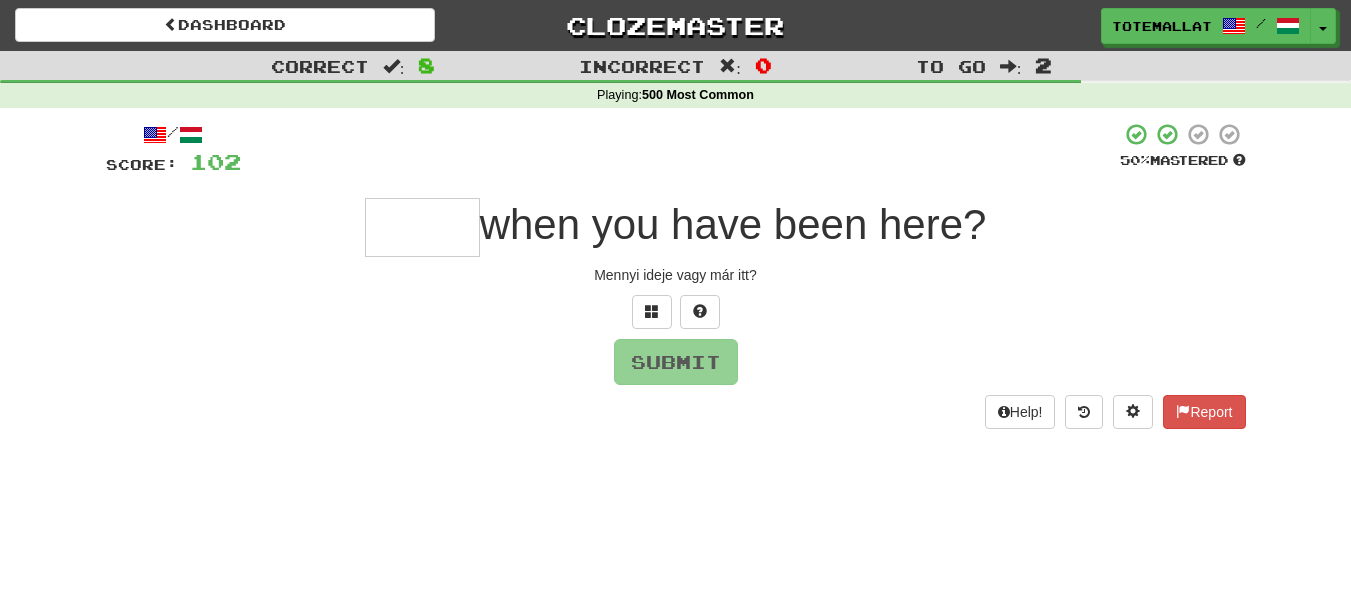 type on "*" 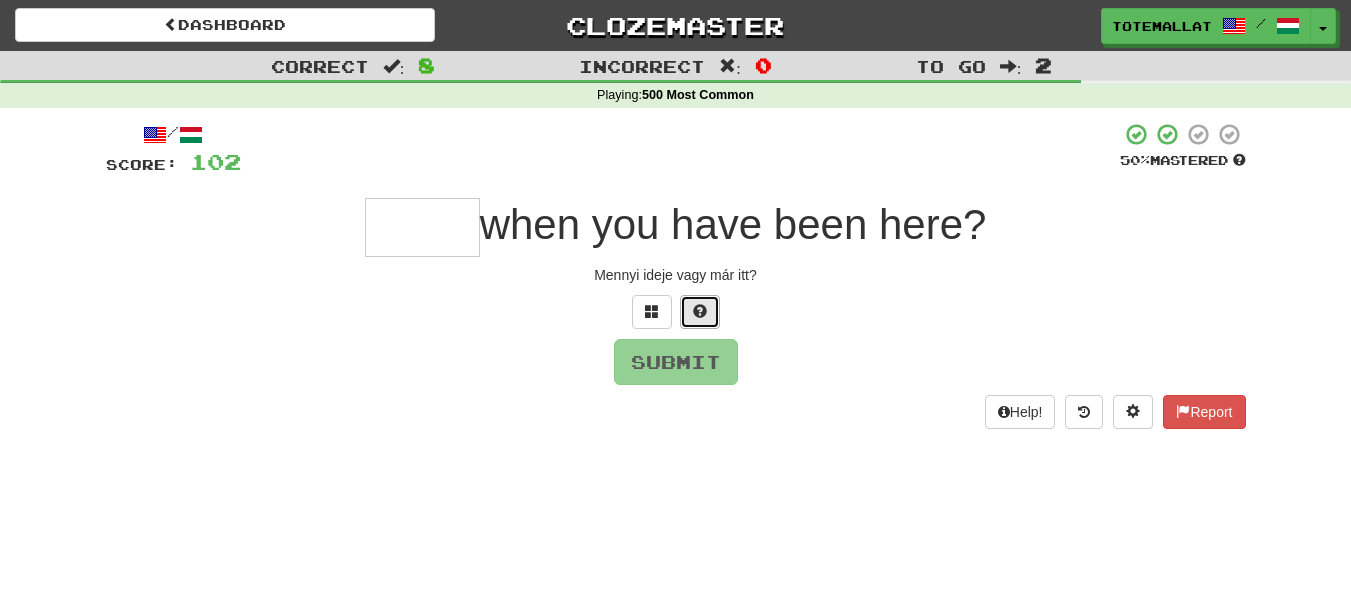 click at bounding box center (700, 312) 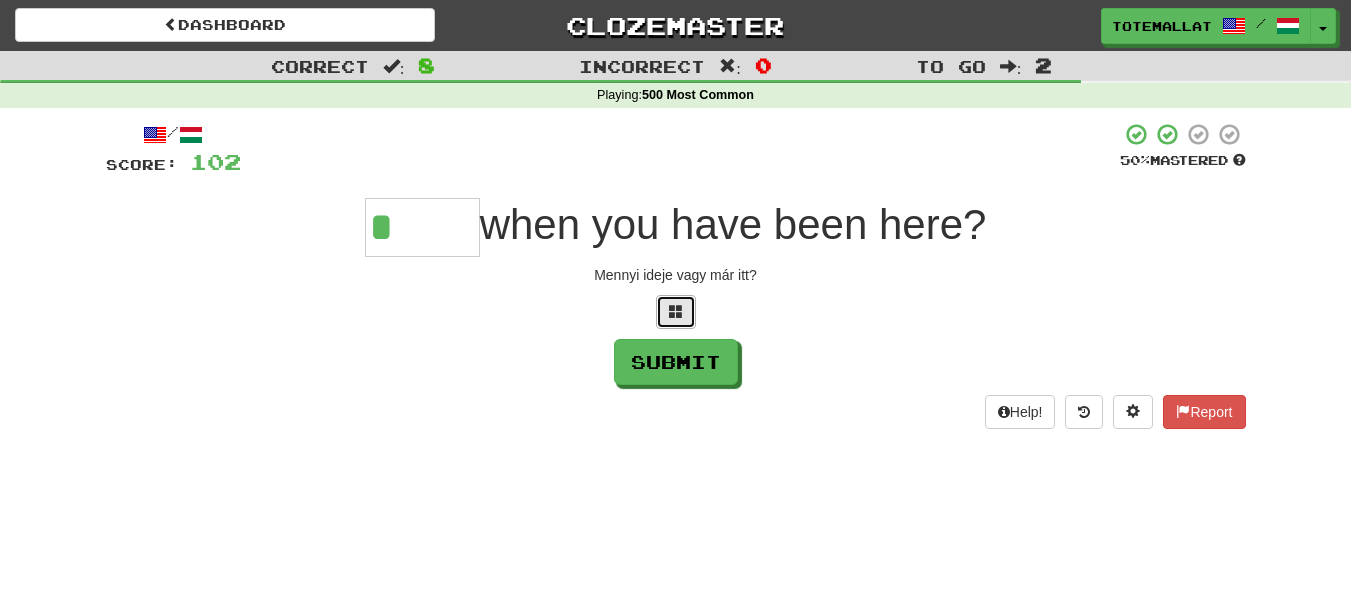 click at bounding box center (676, 312) 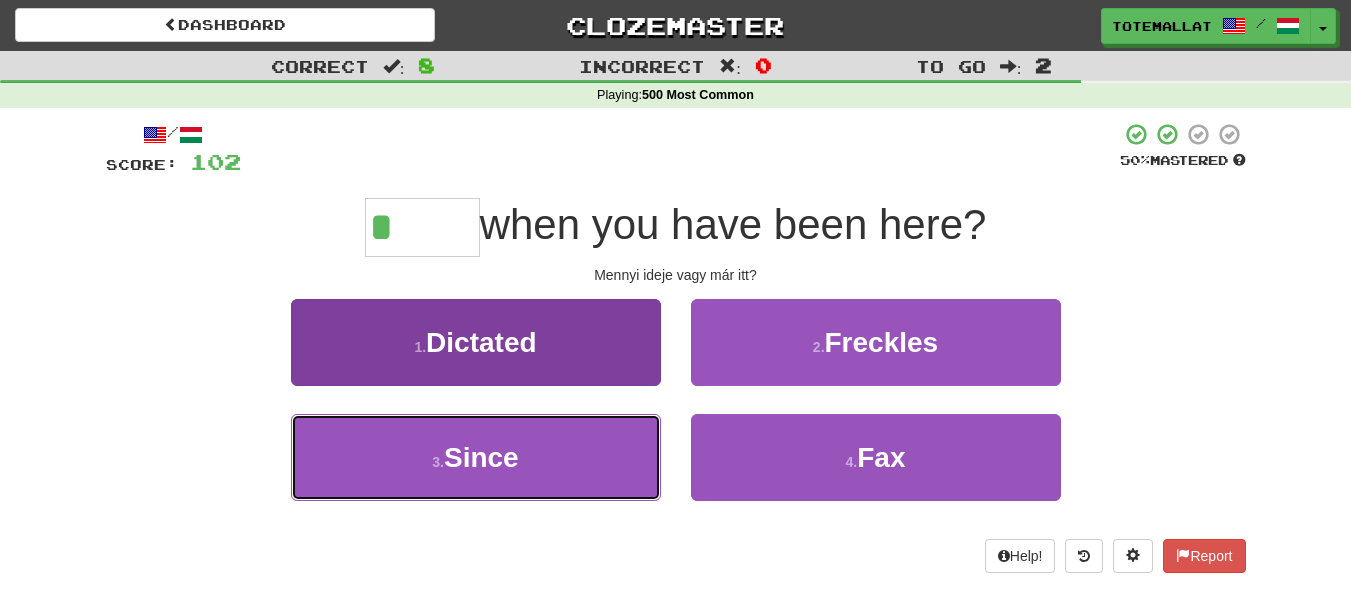 click on "3 .  Since" at bounding box center (476, 457) 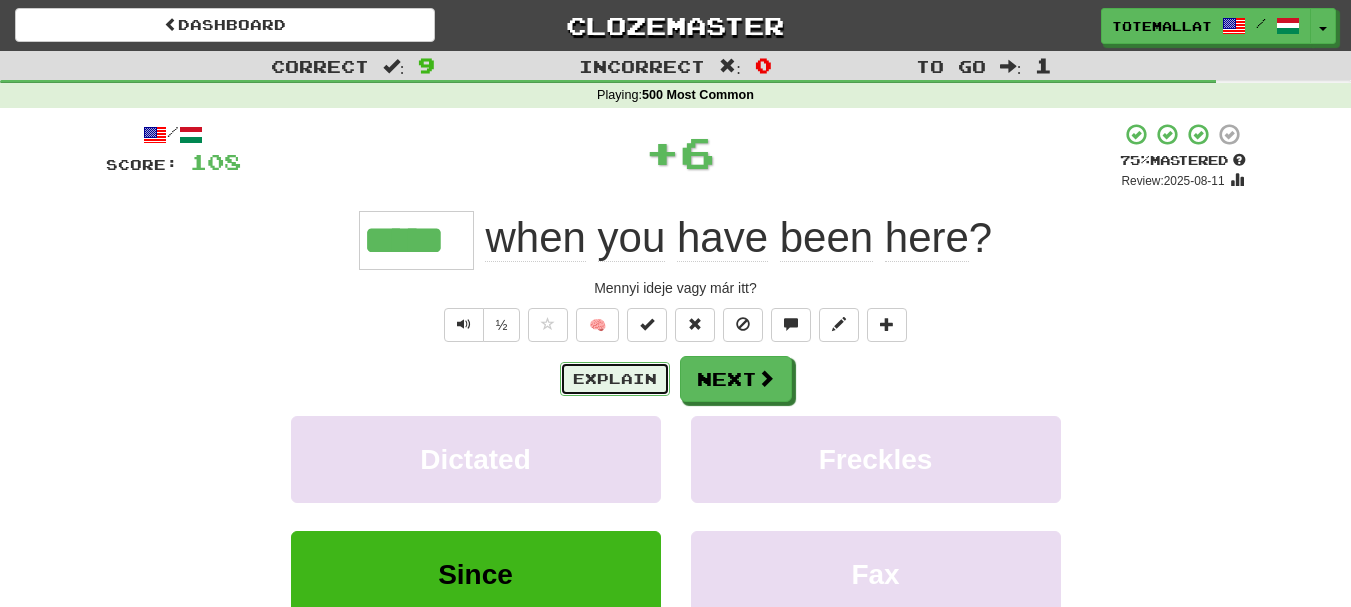 click on "Explain" at bounding box center (615, 379) 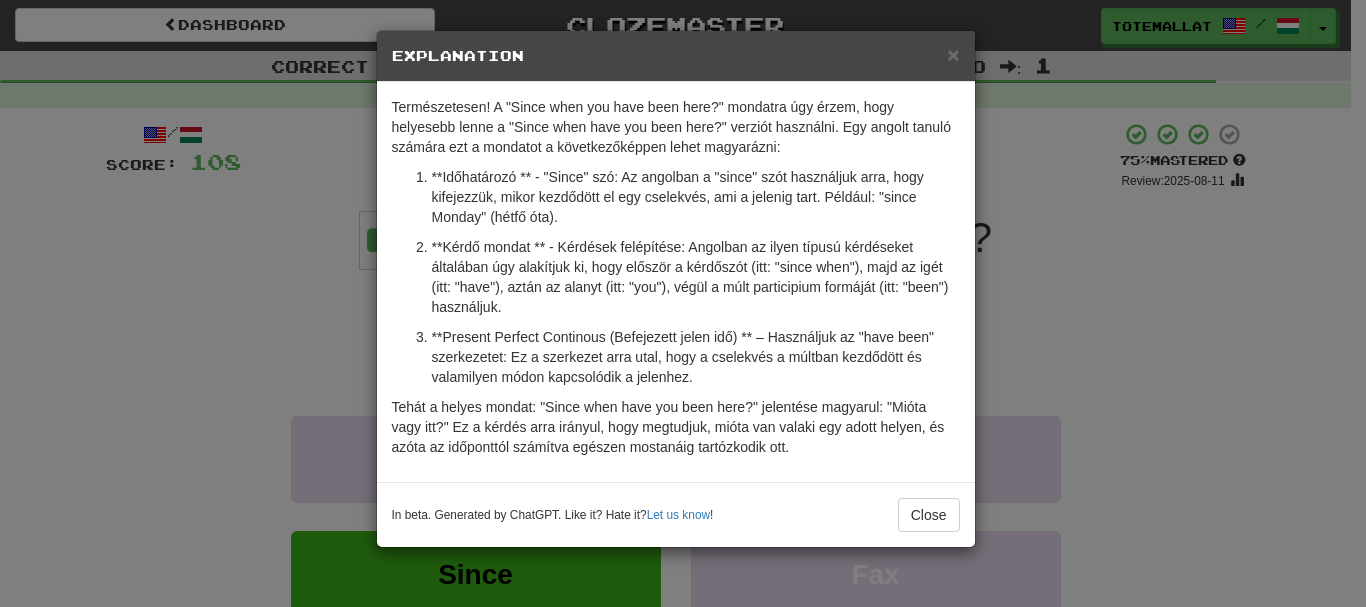 click on "× Explanation Természetesen! A "Since when you have been here?" mondatra úgy érzem, hogy helyesebb lenne a "Since when have you been here?" verziót használni. Egy angolt tanuló számára ezt a mondatot a következőképpen lehet magyarázni:
**Időhatározó ** - "Since" szó: Az angolban a "since" szót használjuk arra, hogy kifejezzük, mikor kezdődött el egy cselekvés, ami a jelenig tart. Például: "since Monday" (hétfő óta).
**Kérdő mondat ** - Kérdések felépítése: Angolban az ilyen típusú kérdéseket általában úgy alakítjuk ki, hogy először a kérdőszót (itt: "since when"), majd az igét (itt: "have"), aztán az alanyt (itt: "you"), végül a múlt participium formáját (itt: "been") használjuk.
**Present Perfect Continous (Befejezett jelen idő) ** – Használjuk az "have been" szerkezetet: Ez a szerkezet arra utal, hogy a cselekvés a múltban kezdődött és valamilyen módon kapcsolódik a jelenhez.
Let us know ! Close" at bounding box center (683, 303) 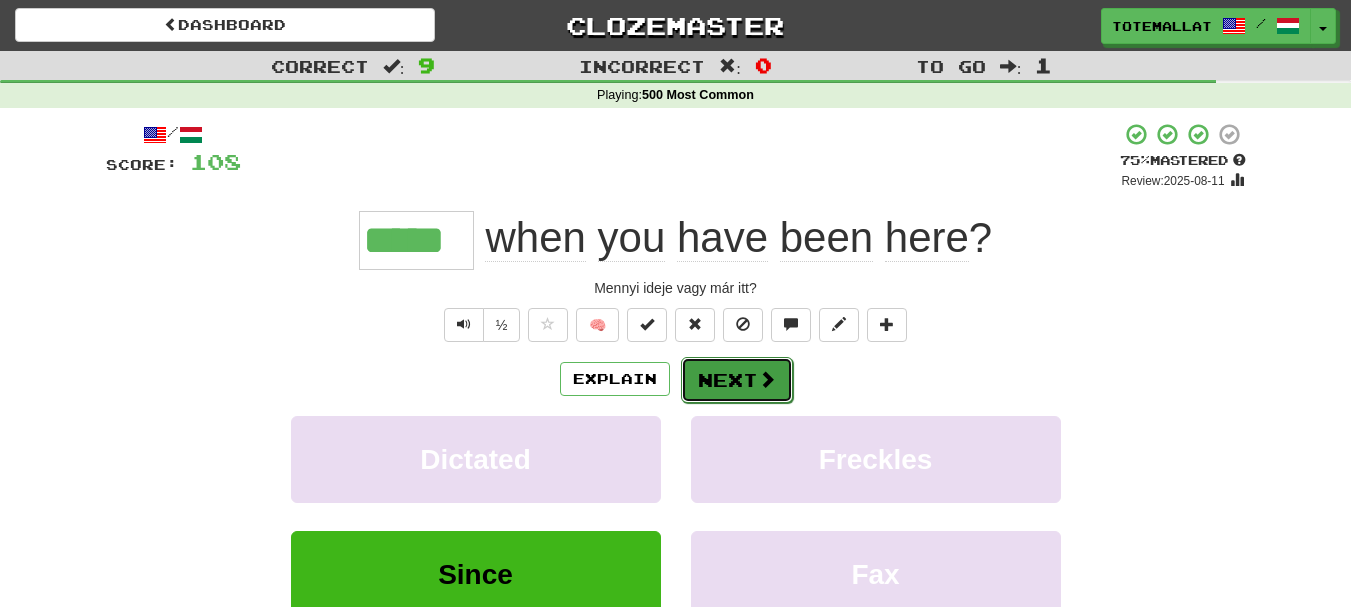 click at bounding box center (767, 379) 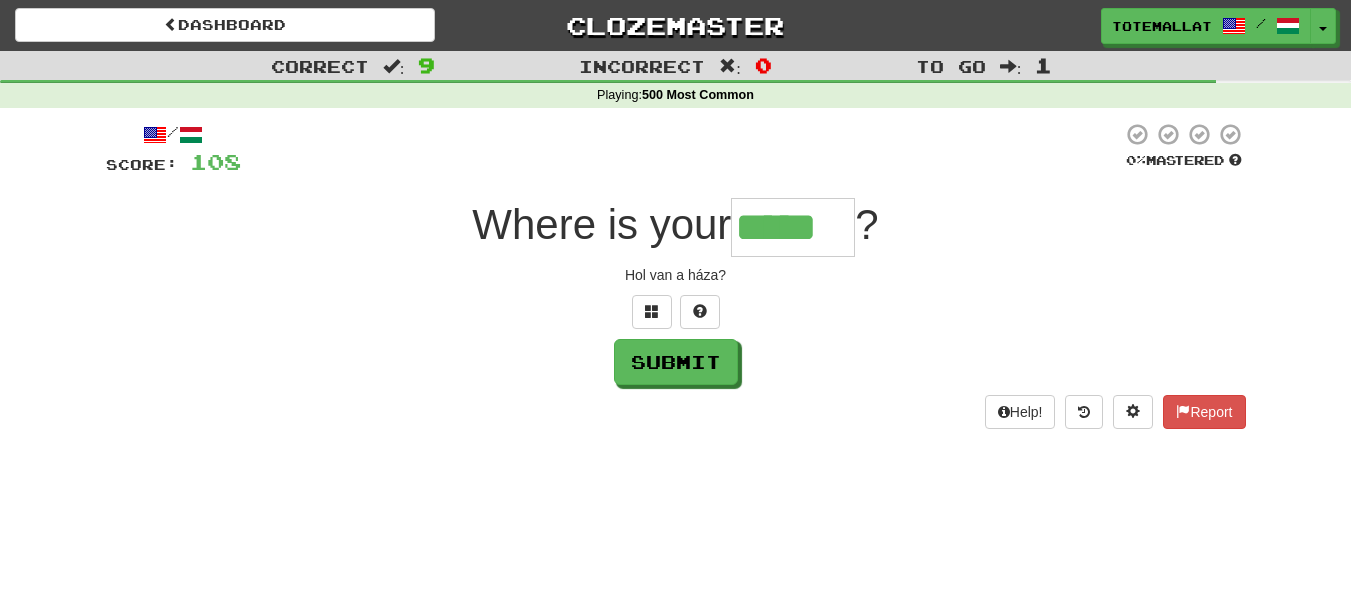type on "*****" 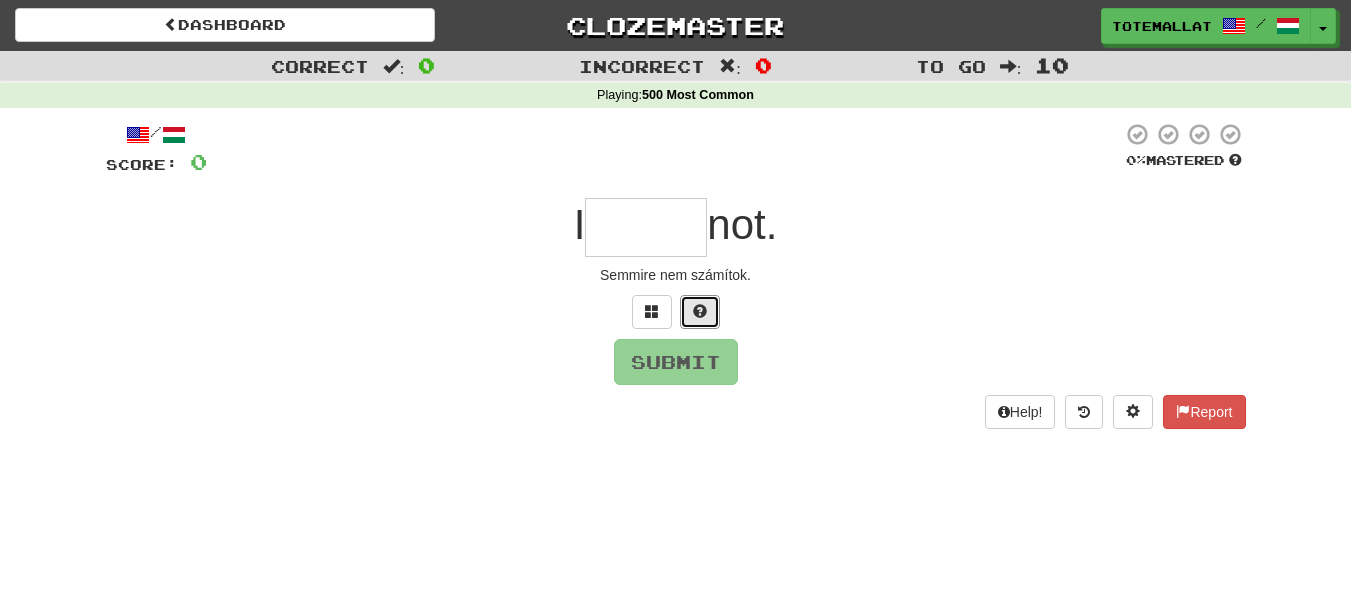 click at bounding box center (700, 311) 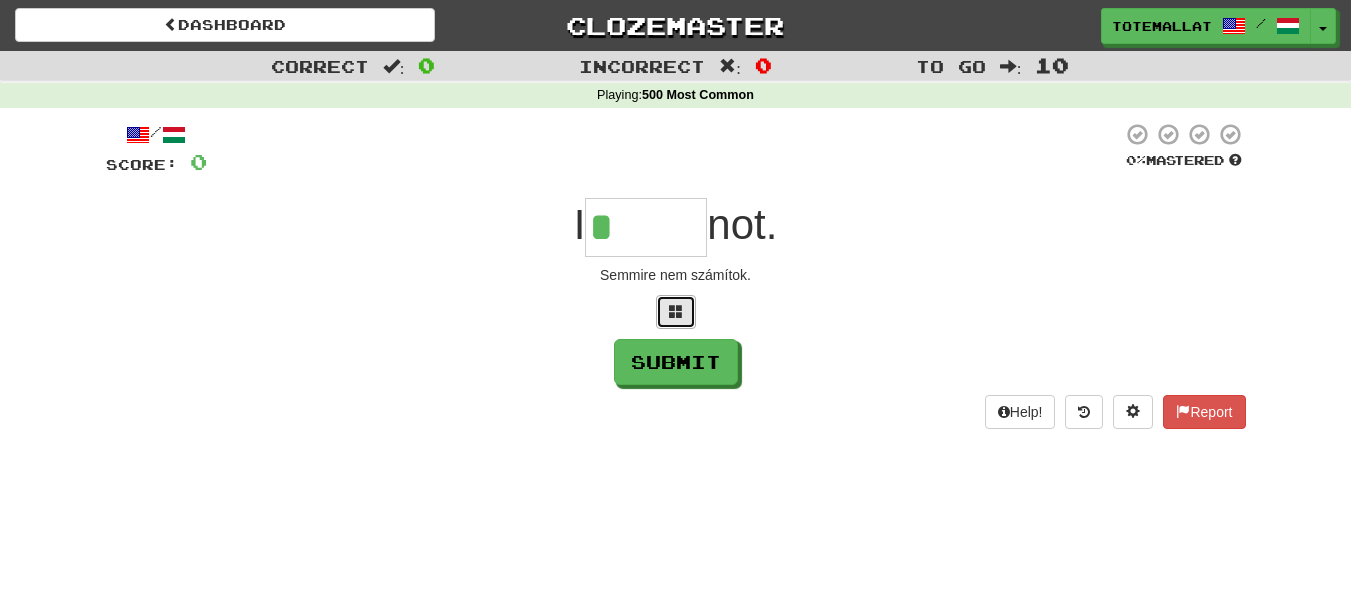 click at bounding box center (676, 311) 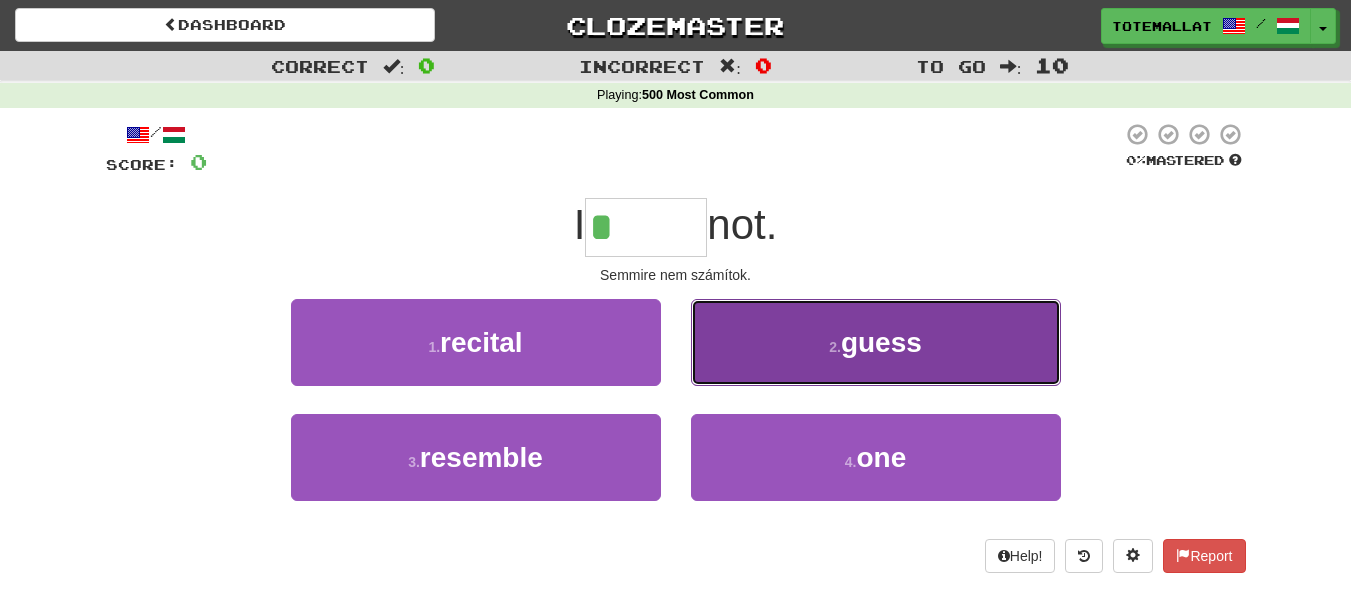 click on "2 .  guess" at bounding box center [876, 342] 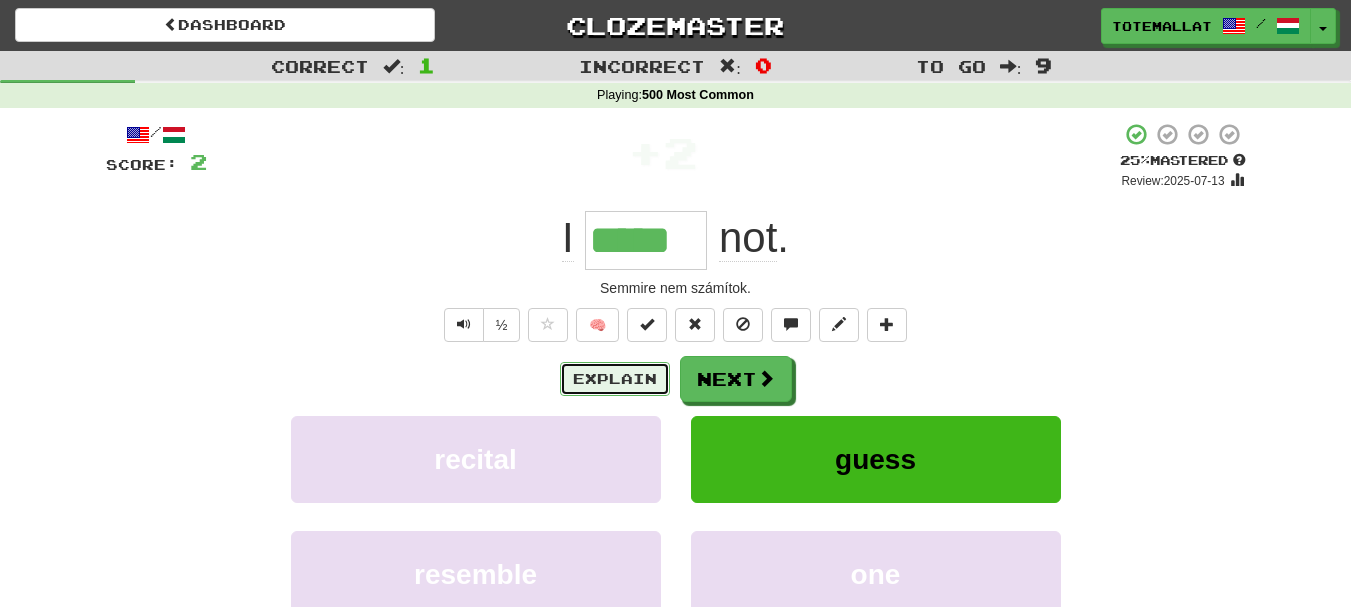 click on "Explain" at bounding box center [615, 379] 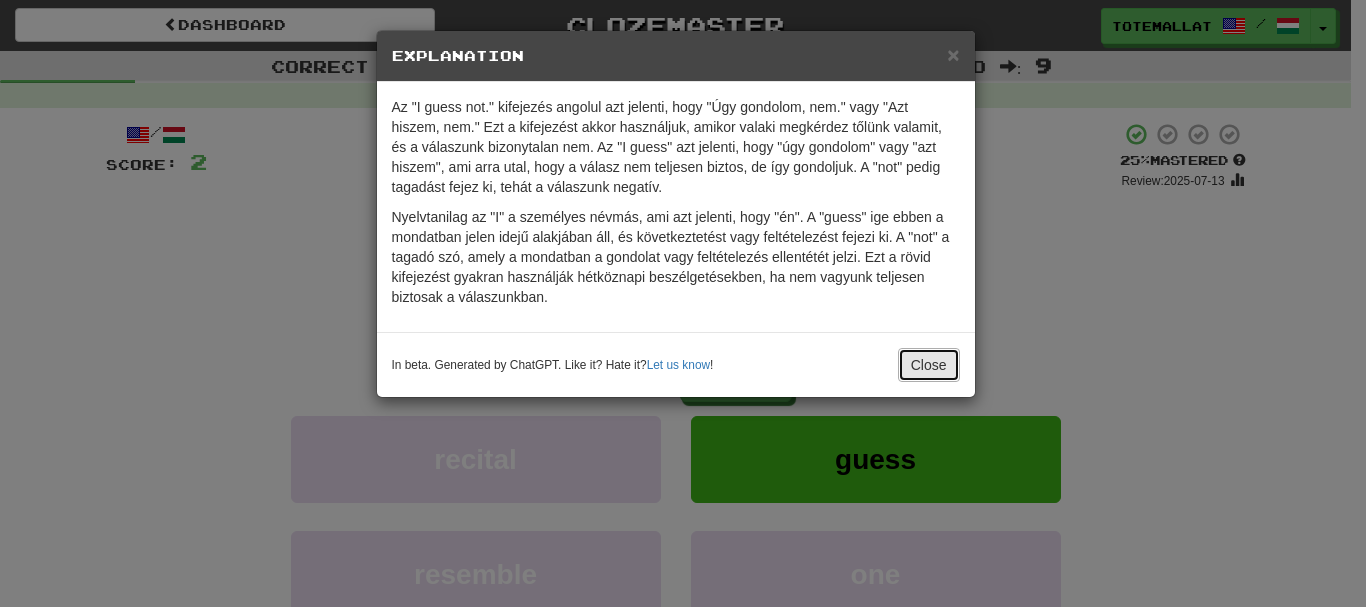 click on "Close" at bounding box center (929, 365) 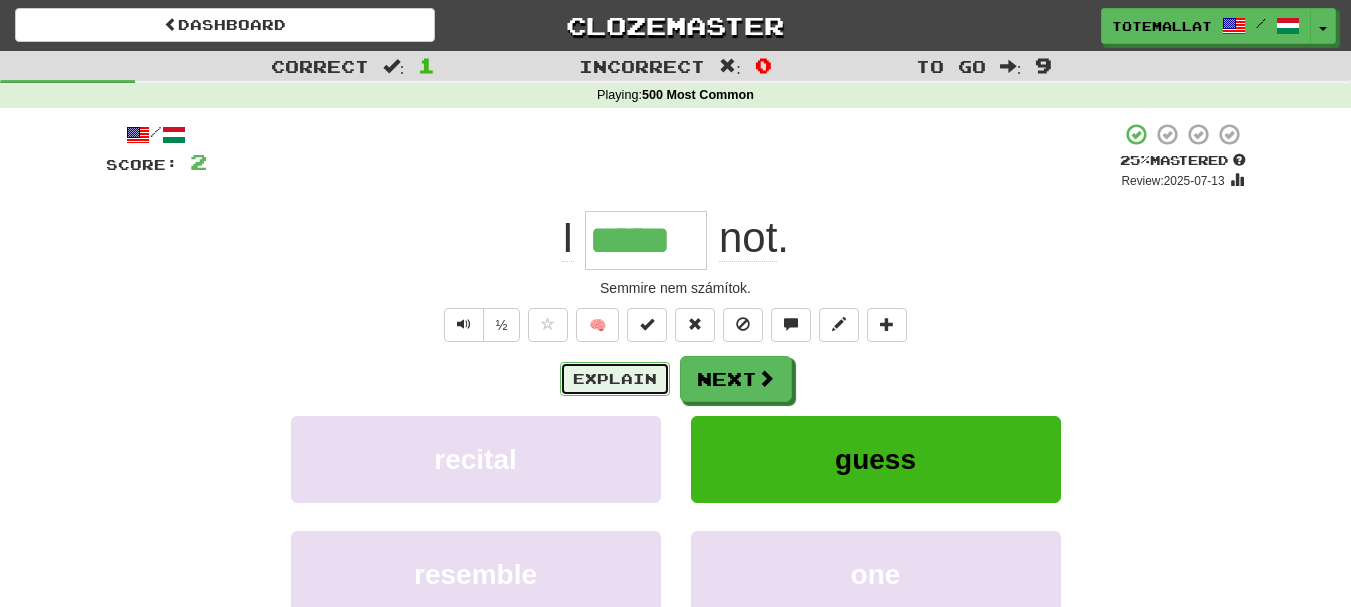 click on "Explain" at bounding box center (615, 379) 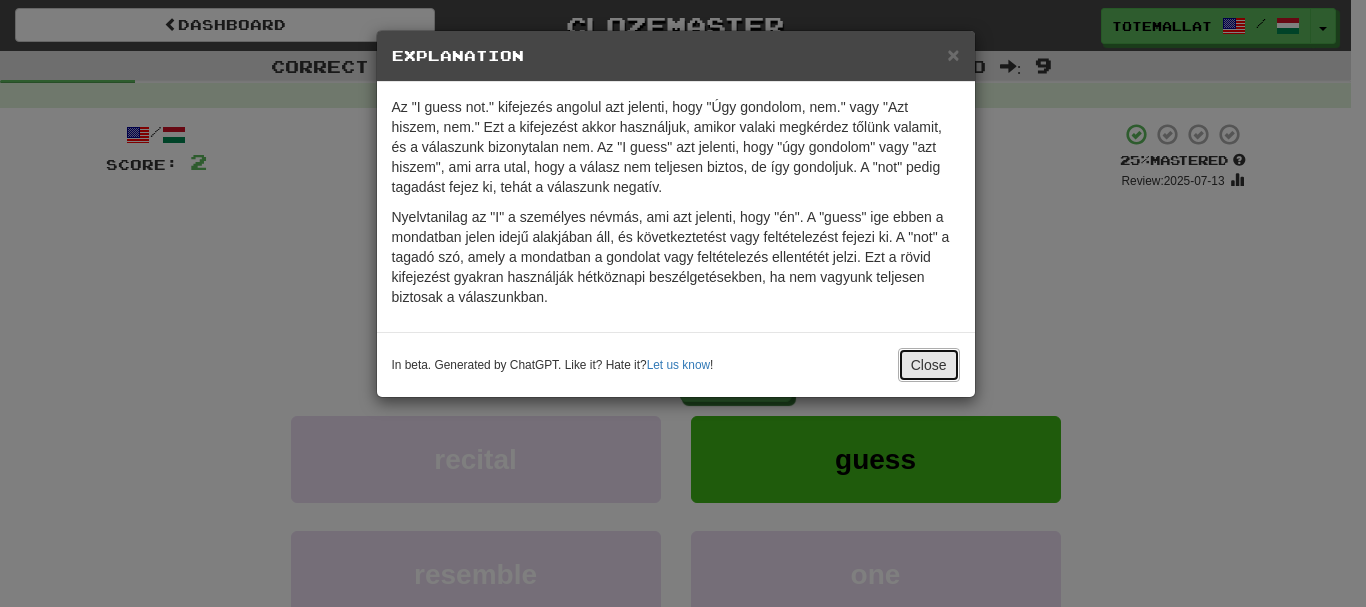 click on "Close" at bounding box center [929, 365] 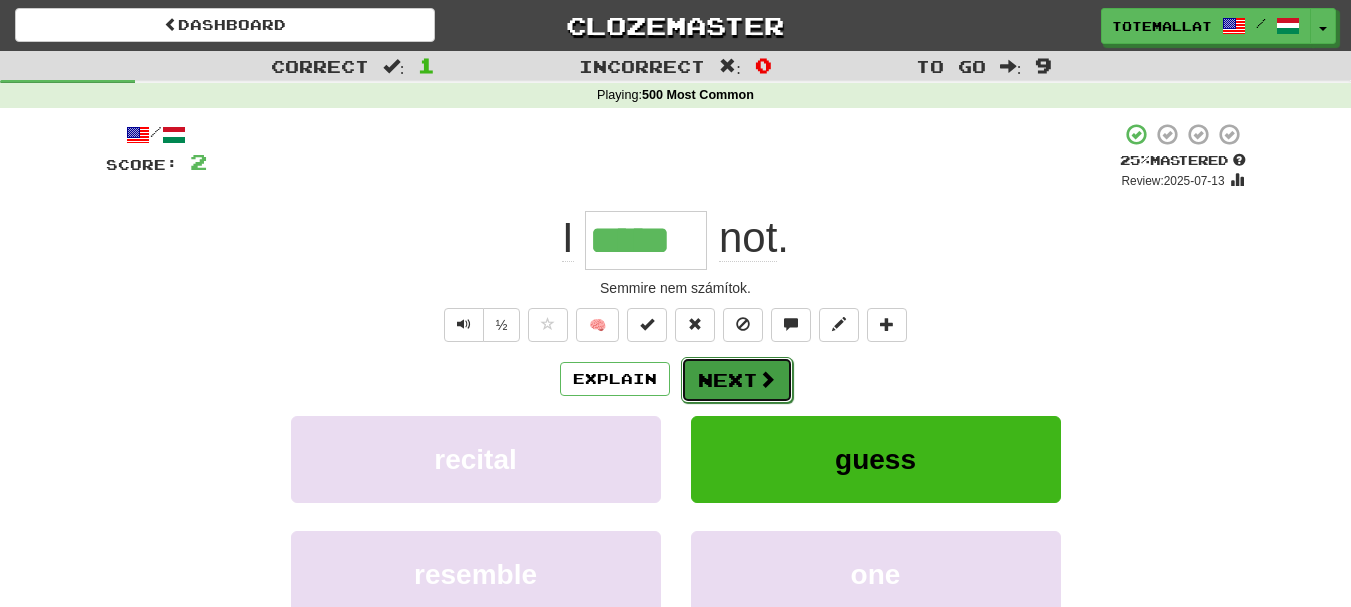click on "Next" at bounding box center (737, 380) 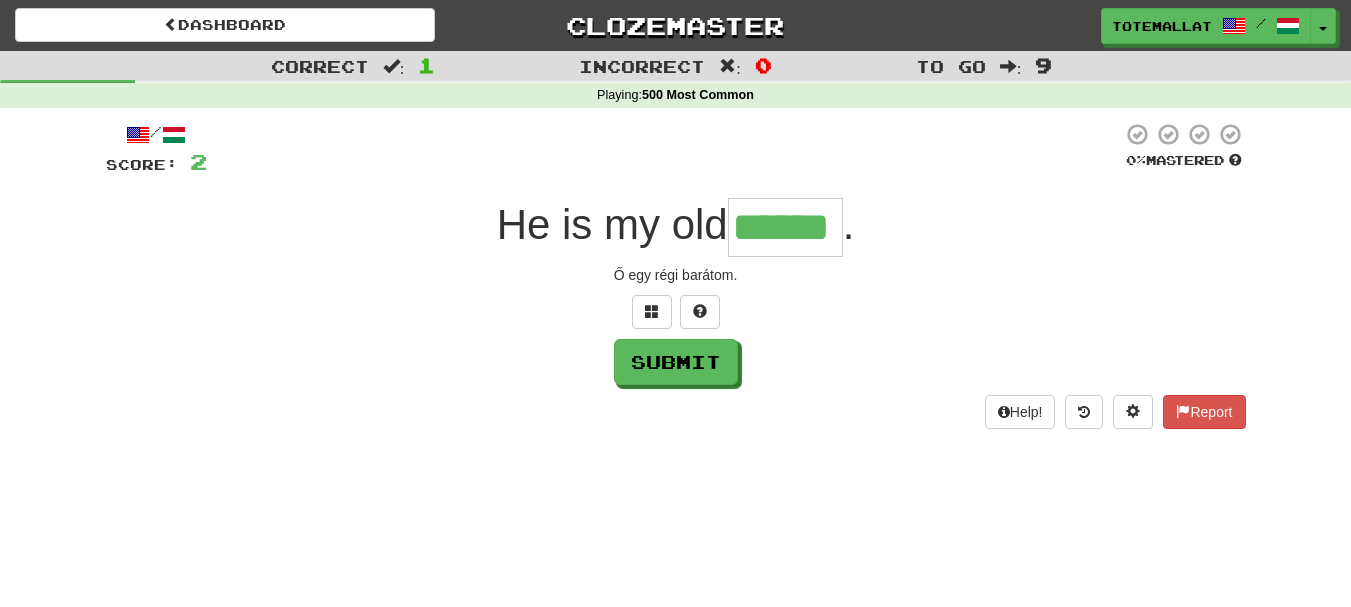 type on "******" 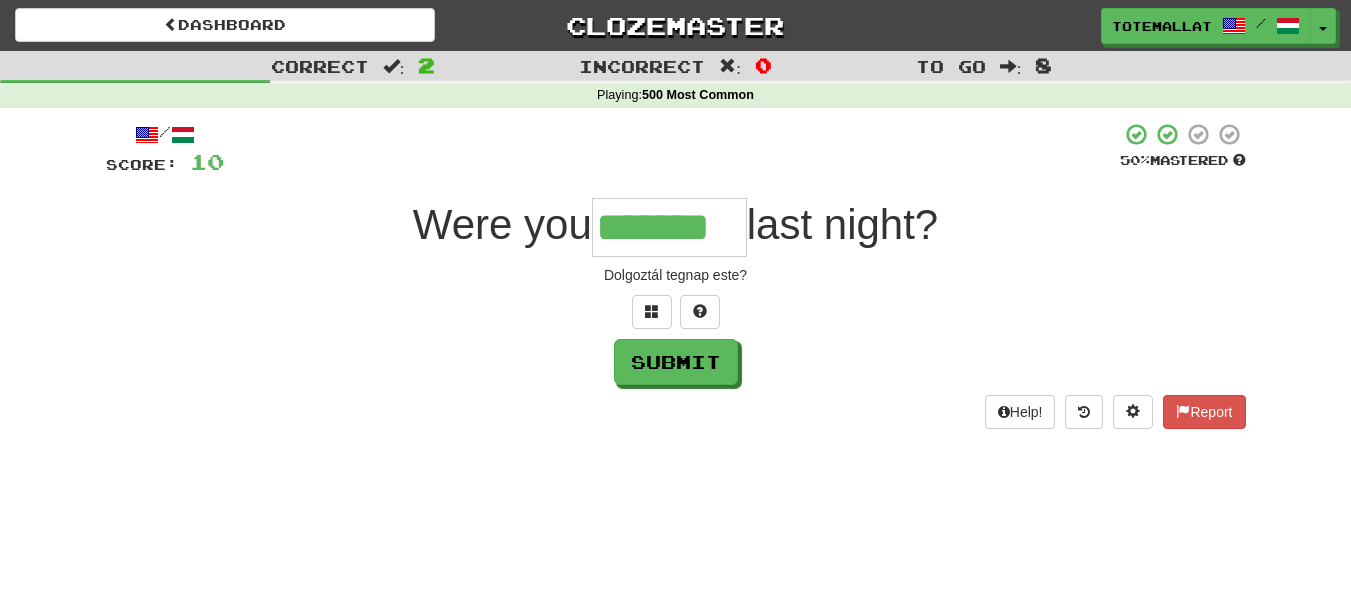 type on "*******" 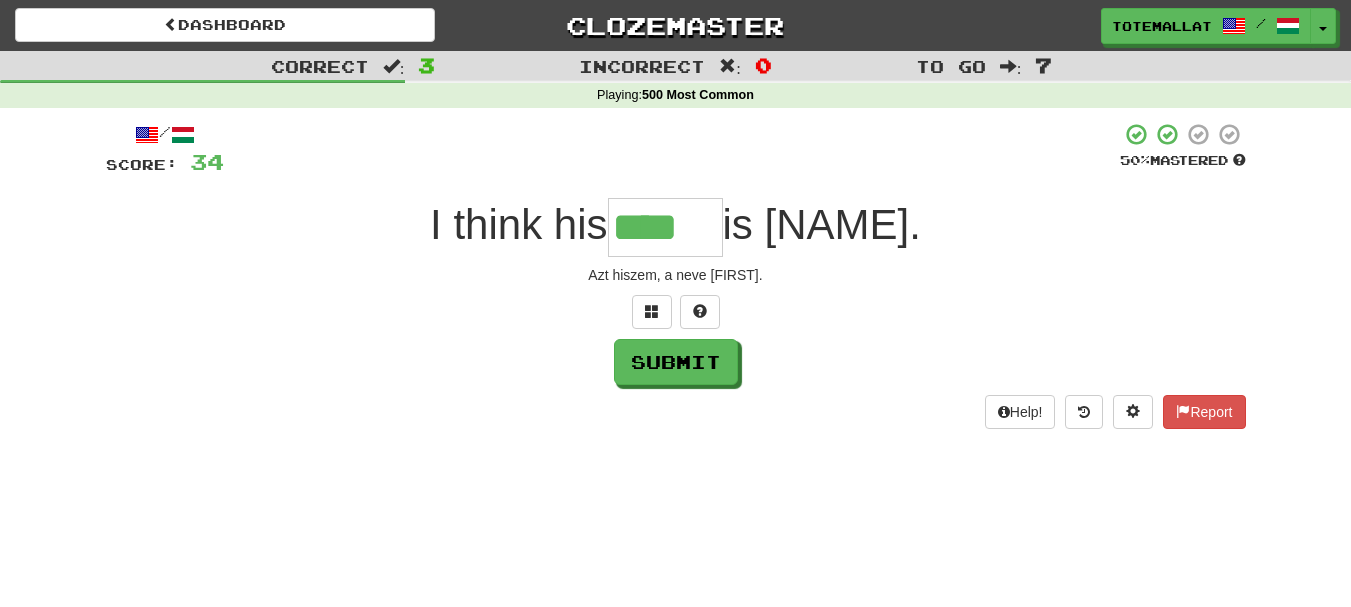 type on "****" 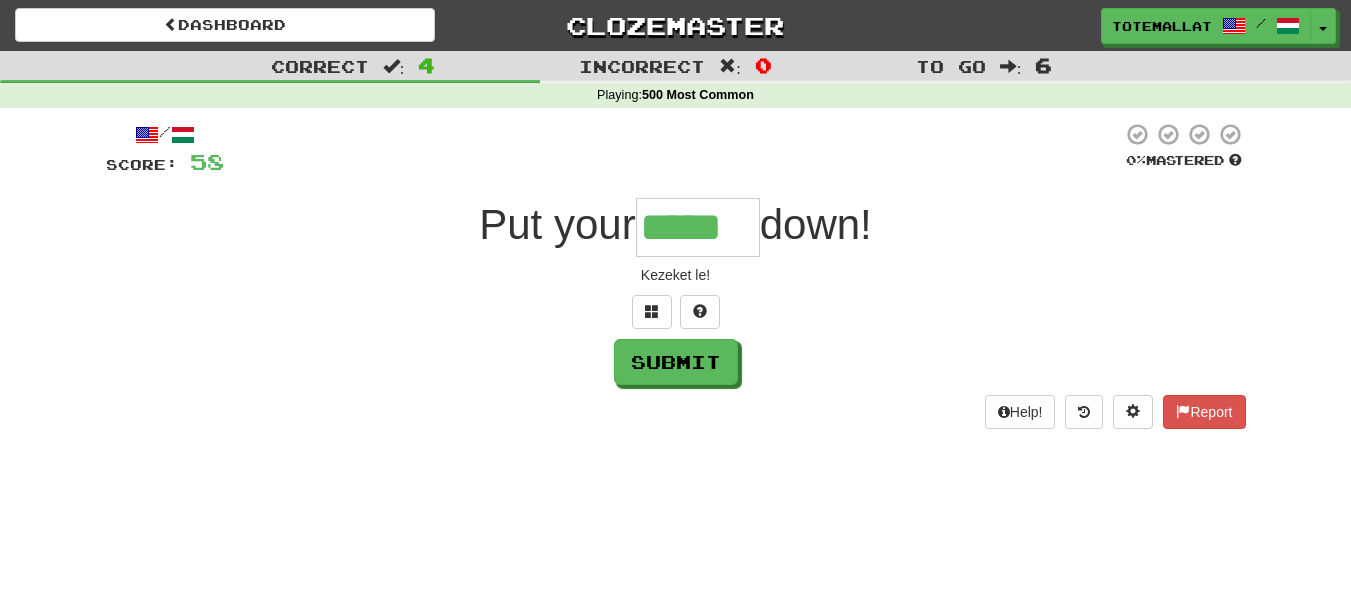 type on "*****" 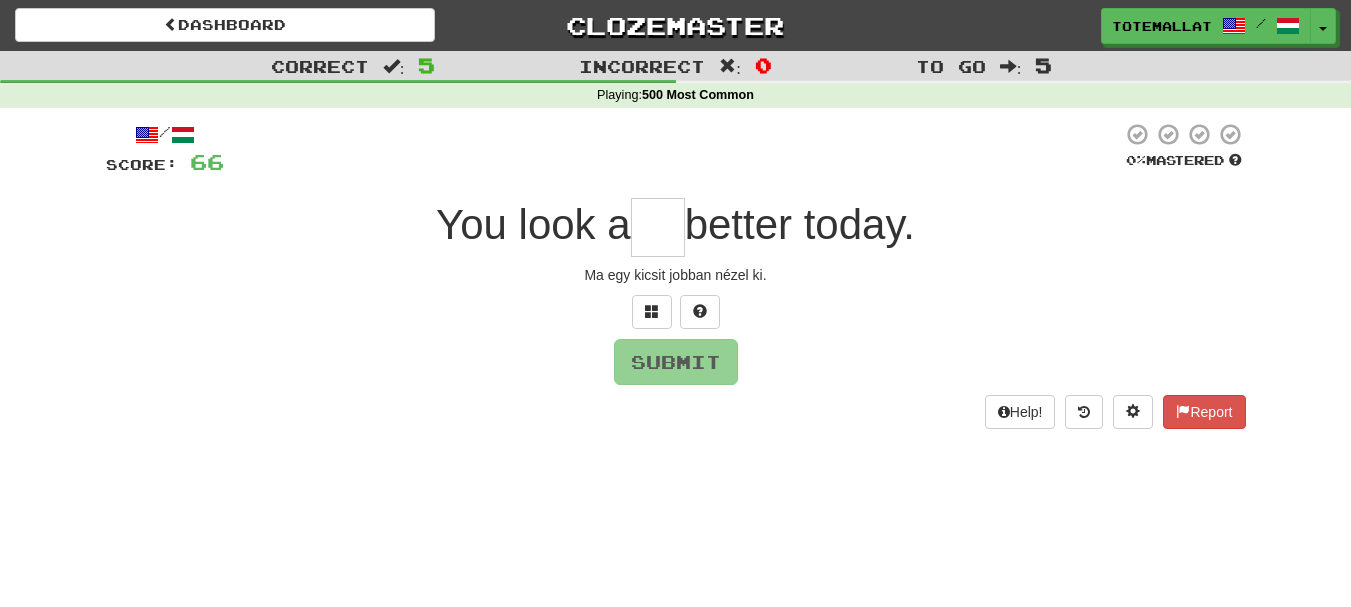 type on "*" 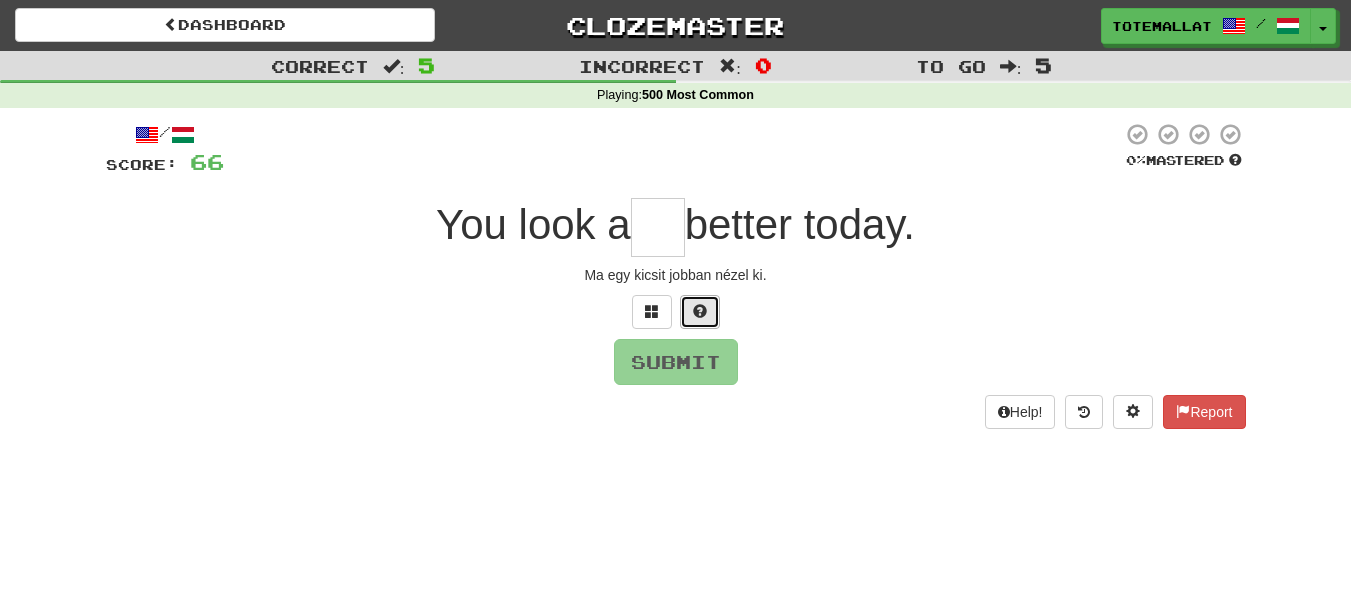 click at bounding box center [700, 312] 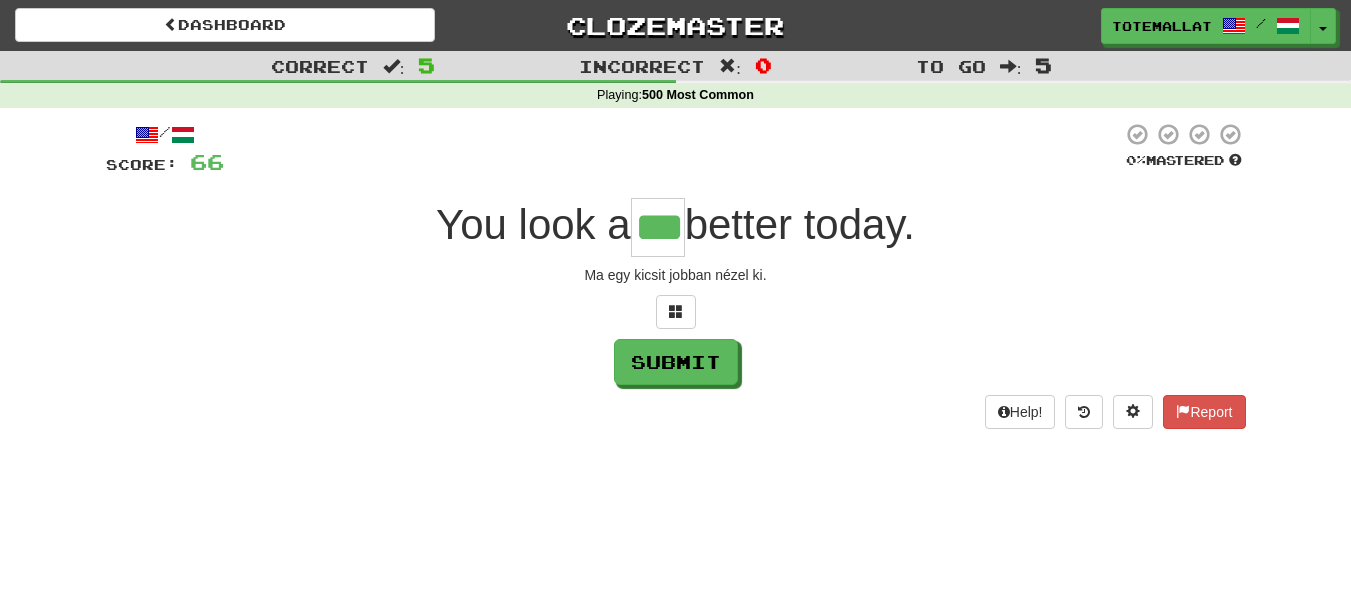 type on "***" 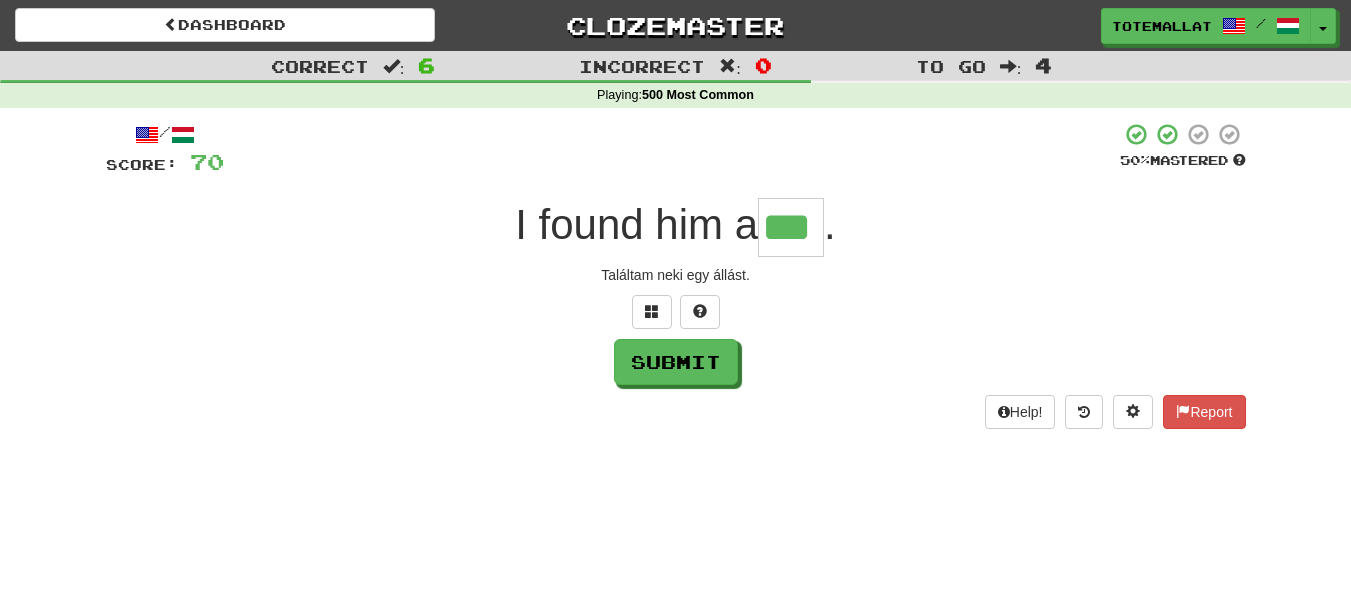 type on "***" 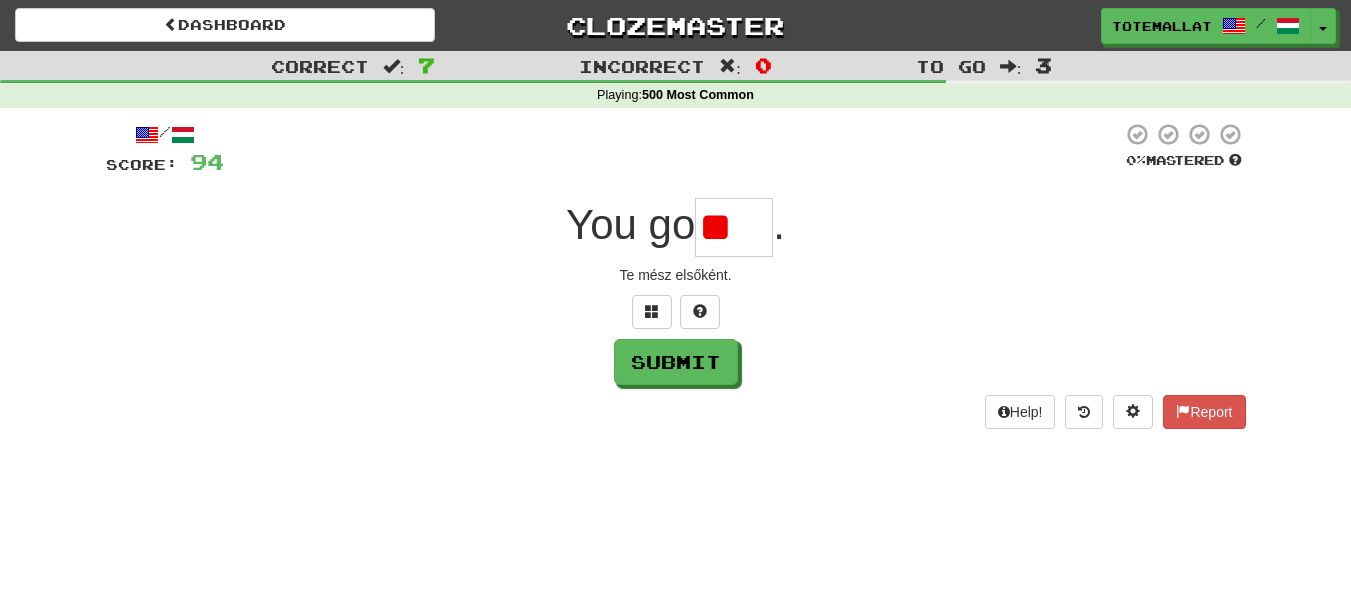 type on "*" 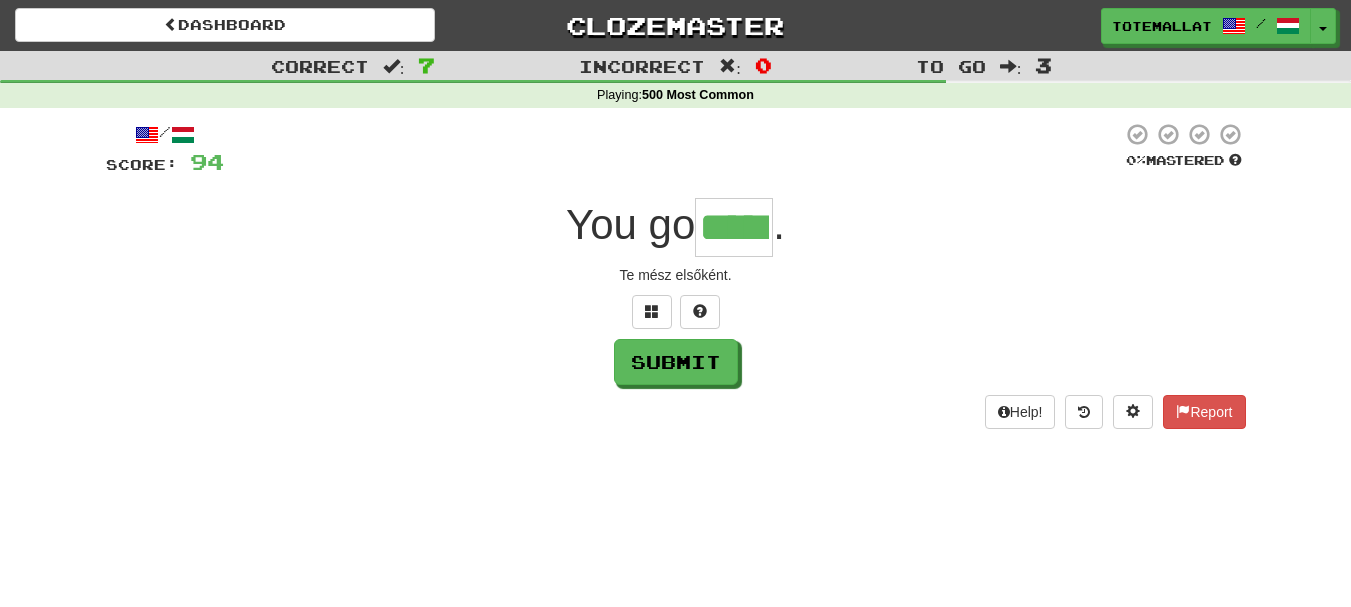 type on "*****" 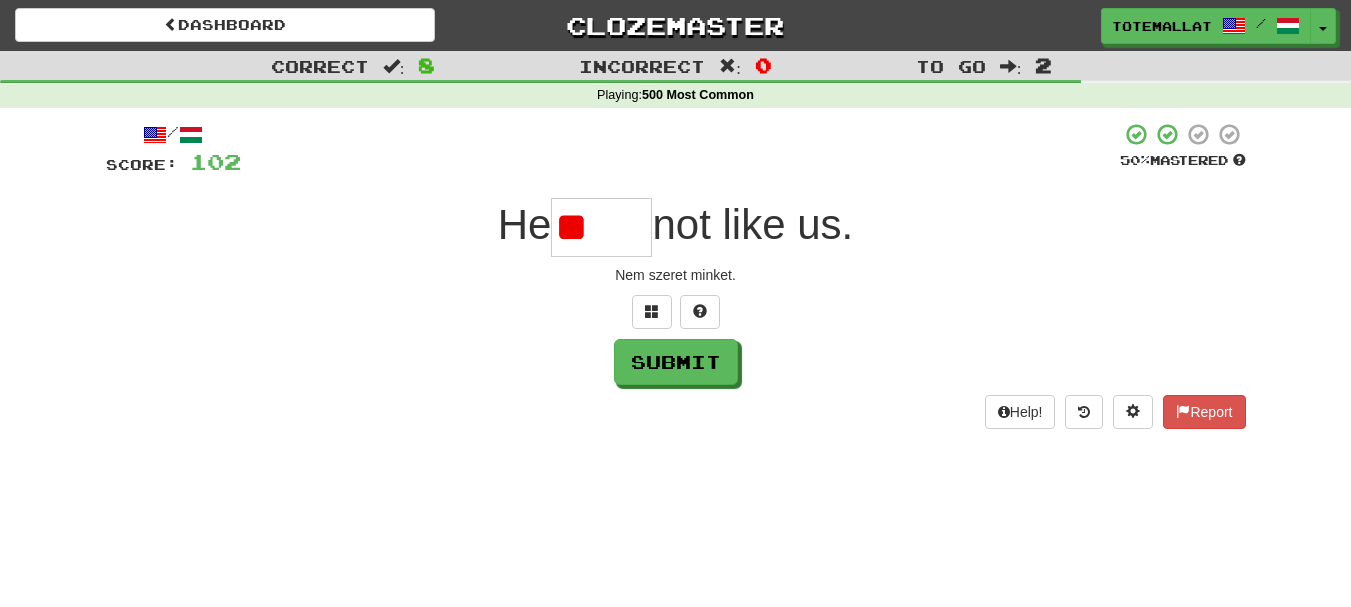 type on "*" 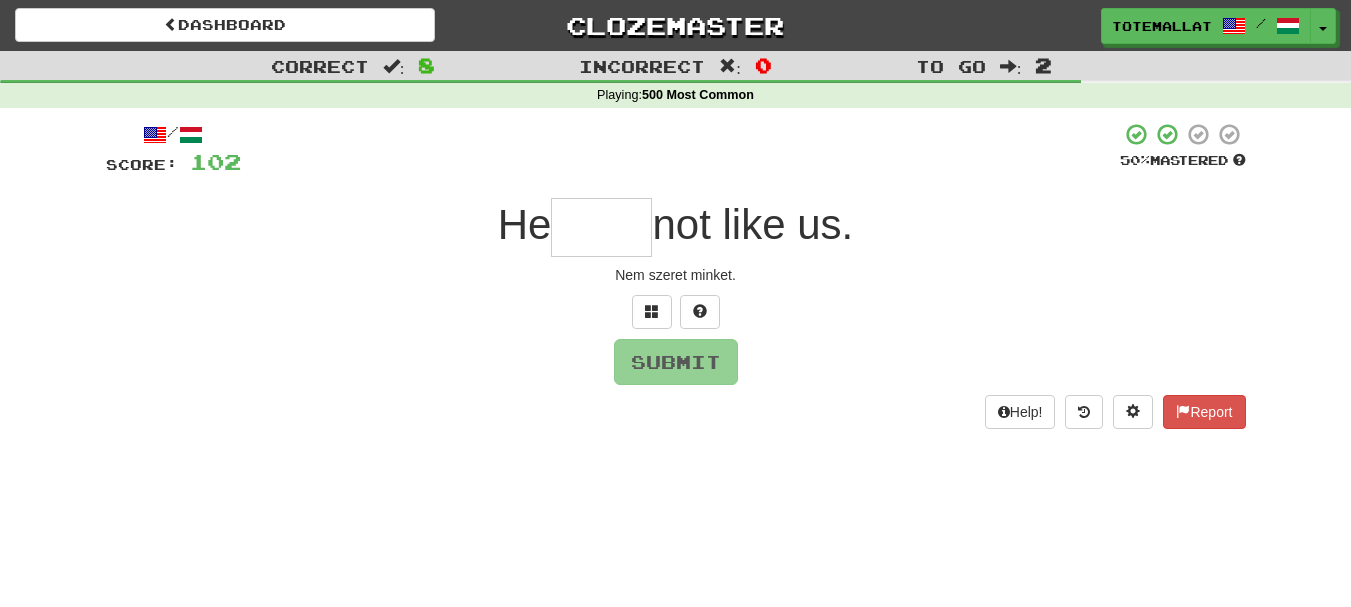 type on "*" 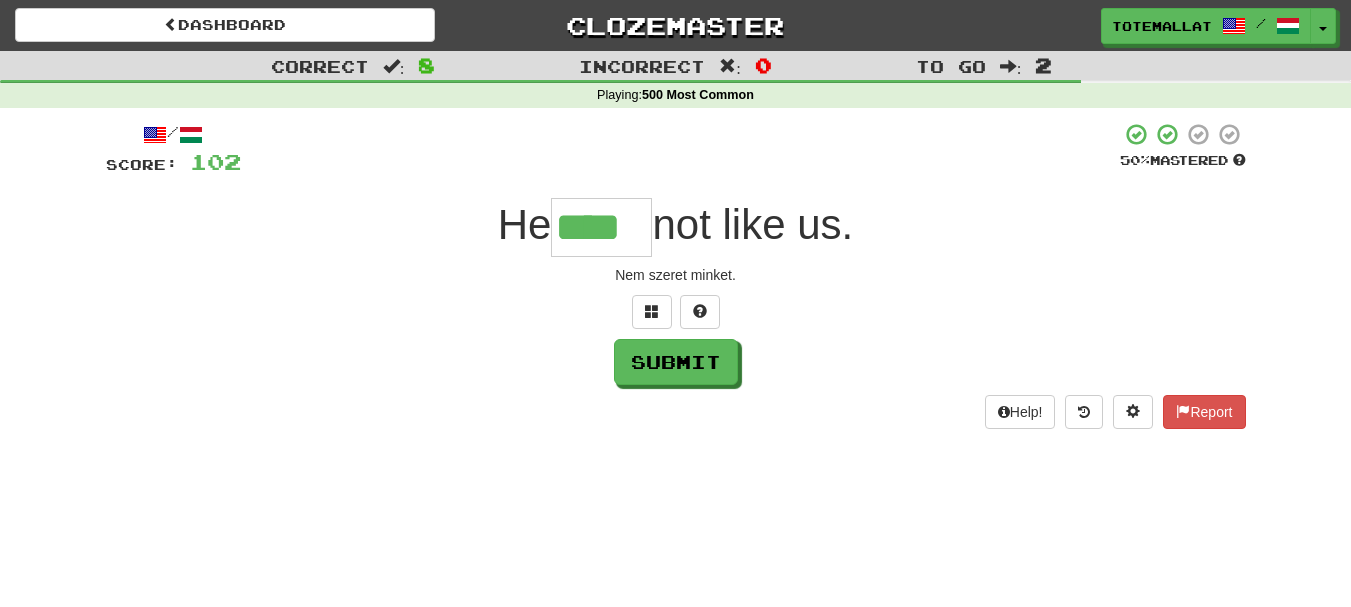 type on "****" 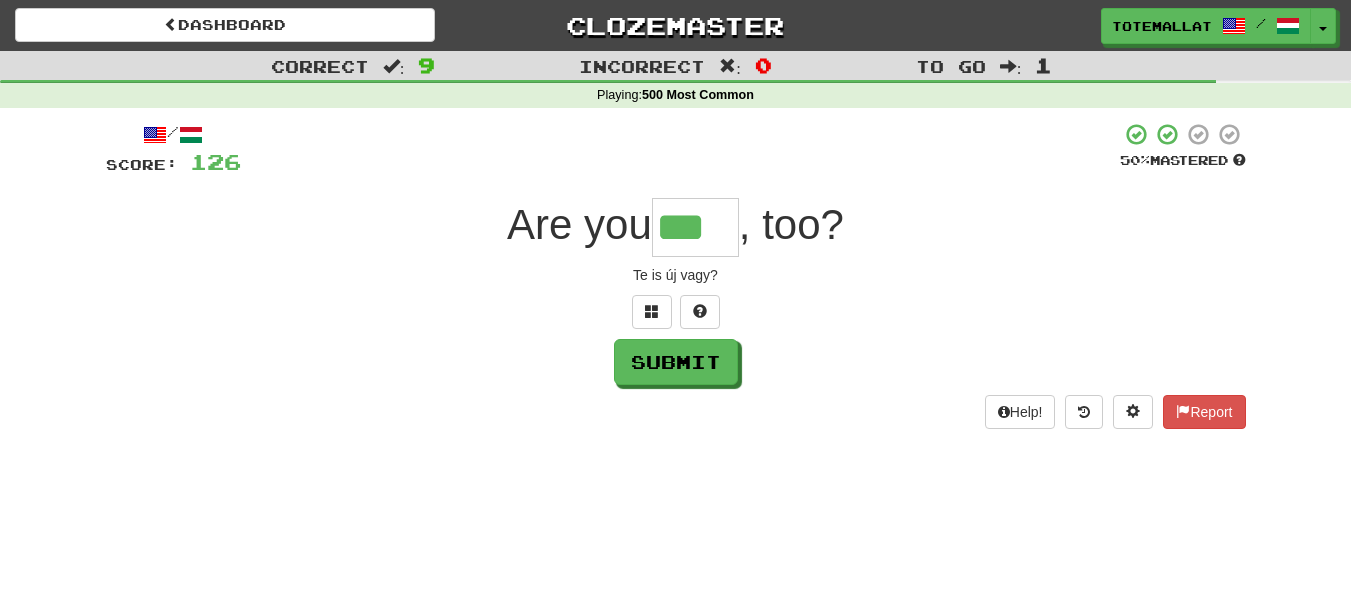 type on "***" 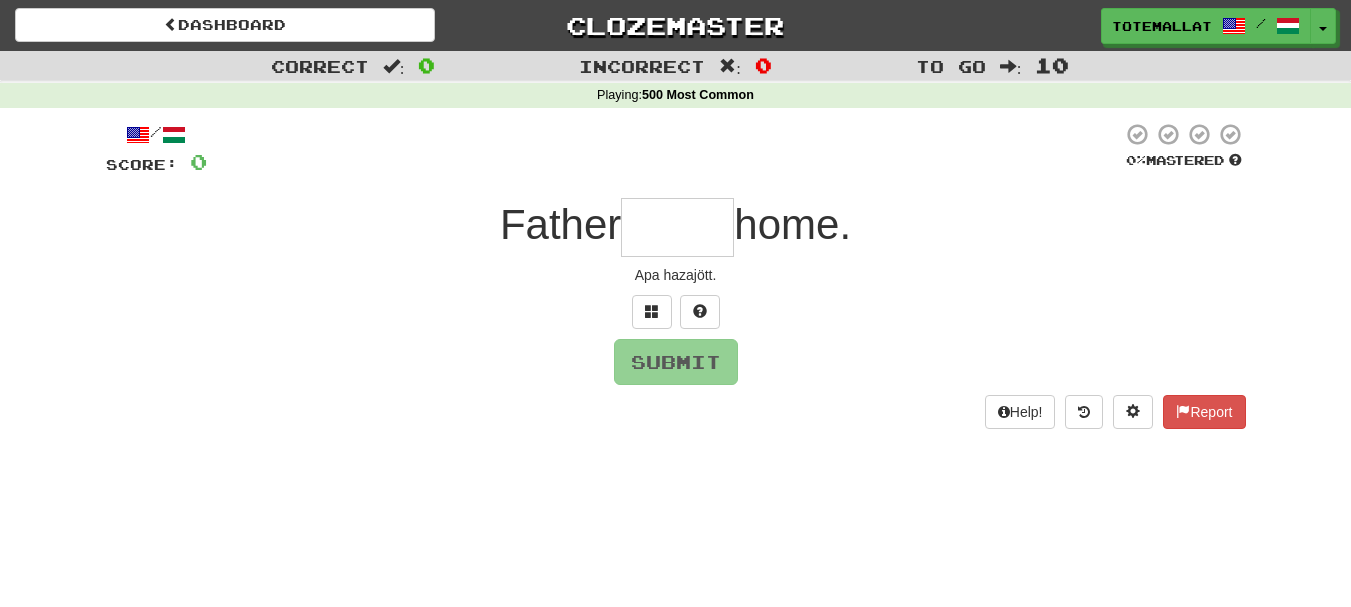 type on "*" 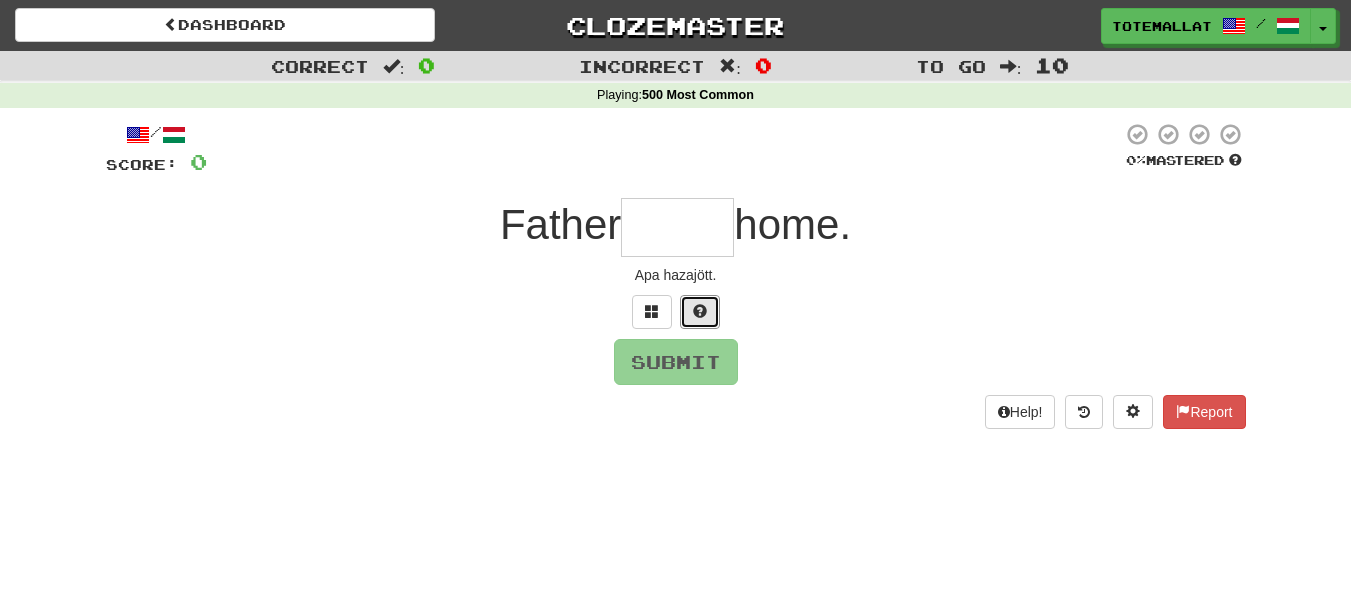 click at bounding box center [700, 311] 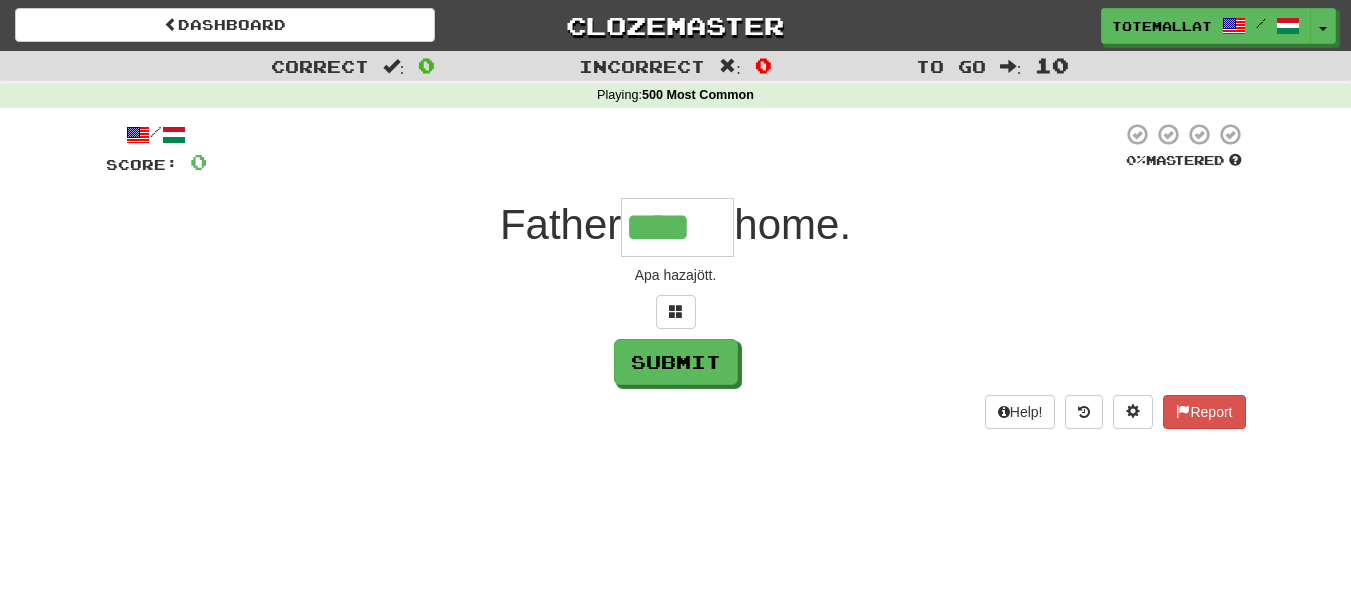 type on "****" 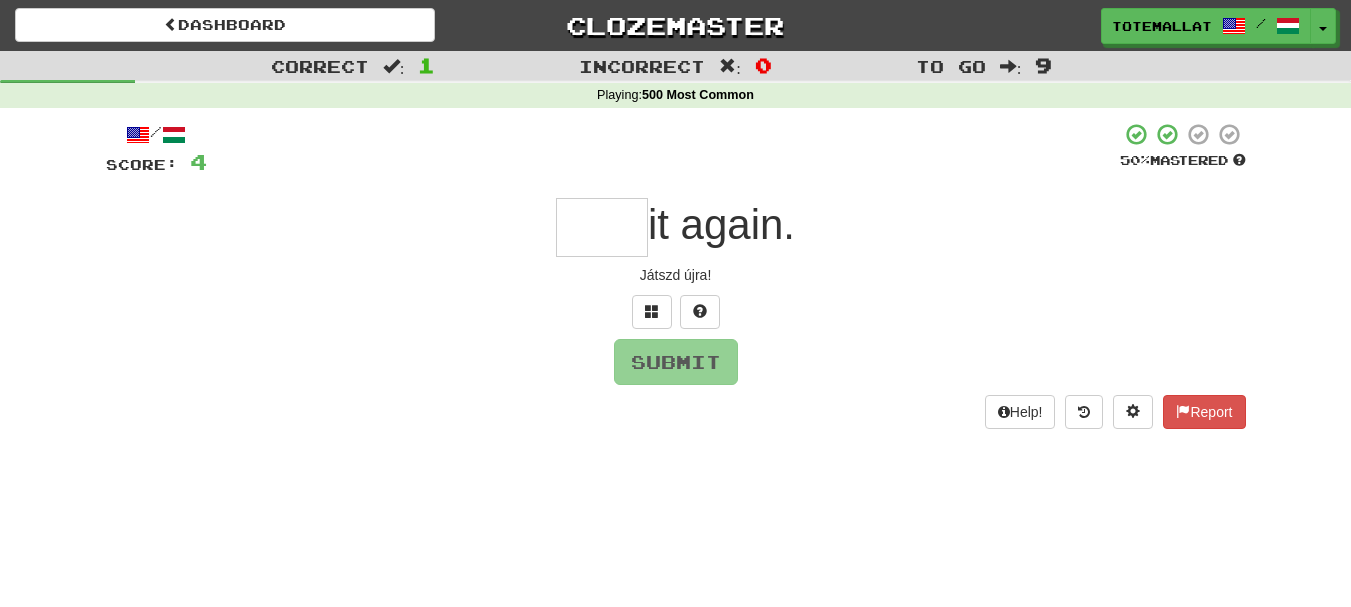 type on "*" 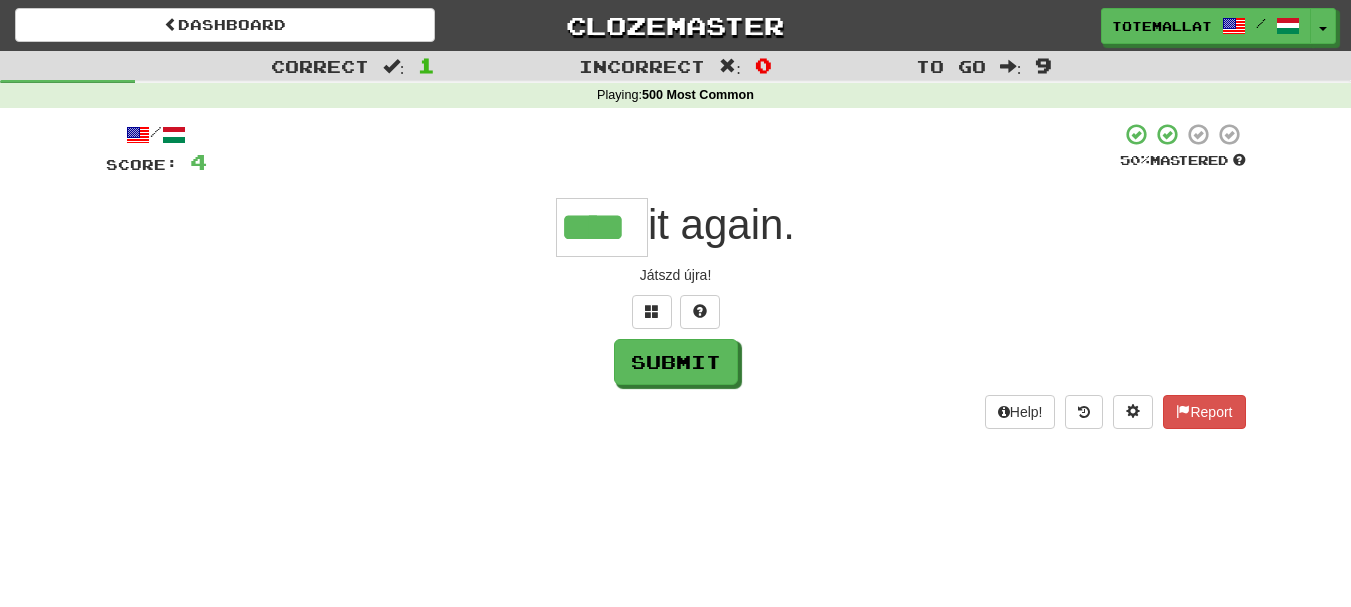 type on "****" 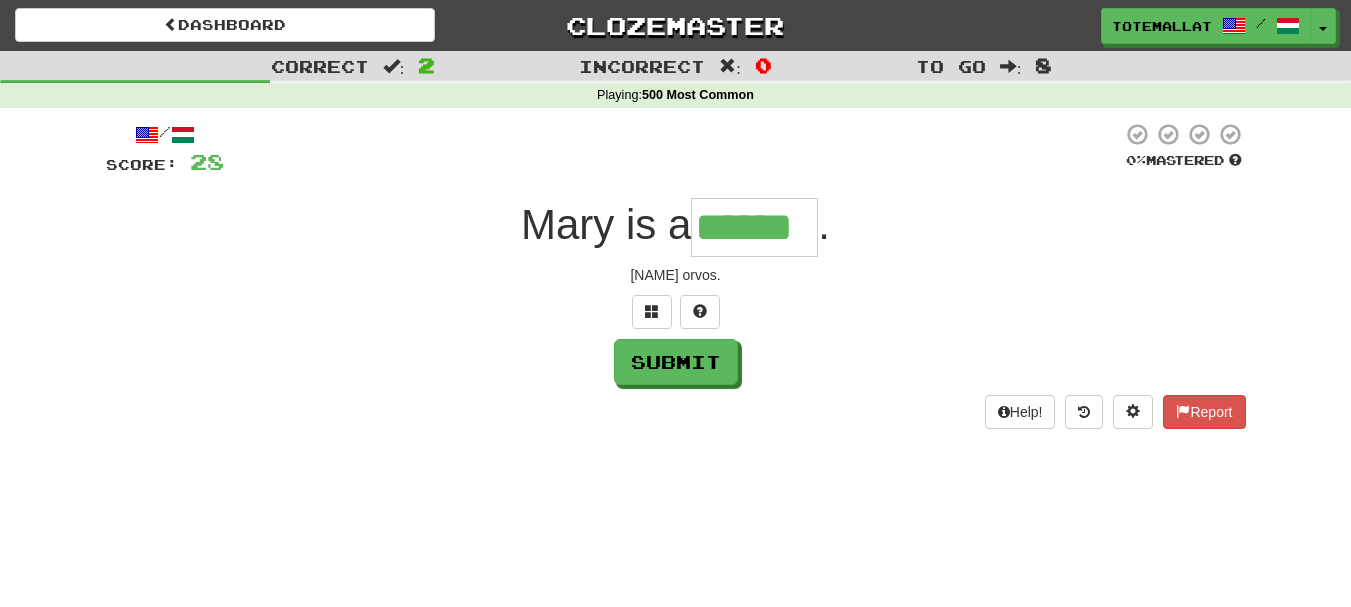 type on "******" 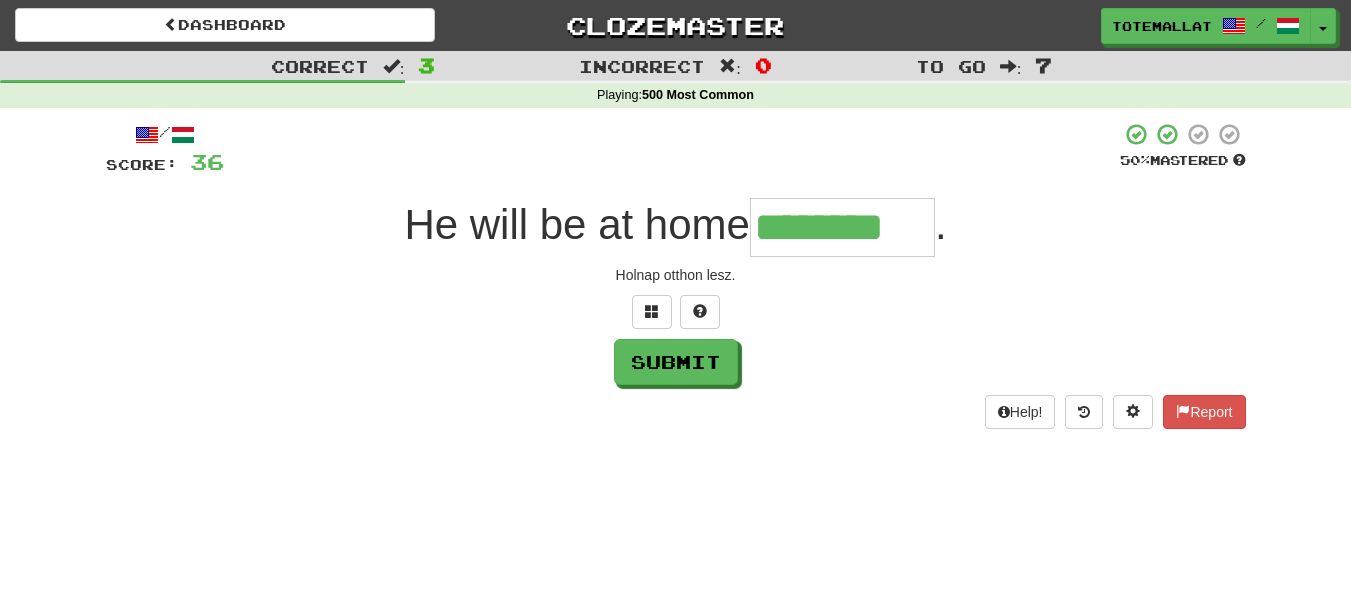 type on "********" 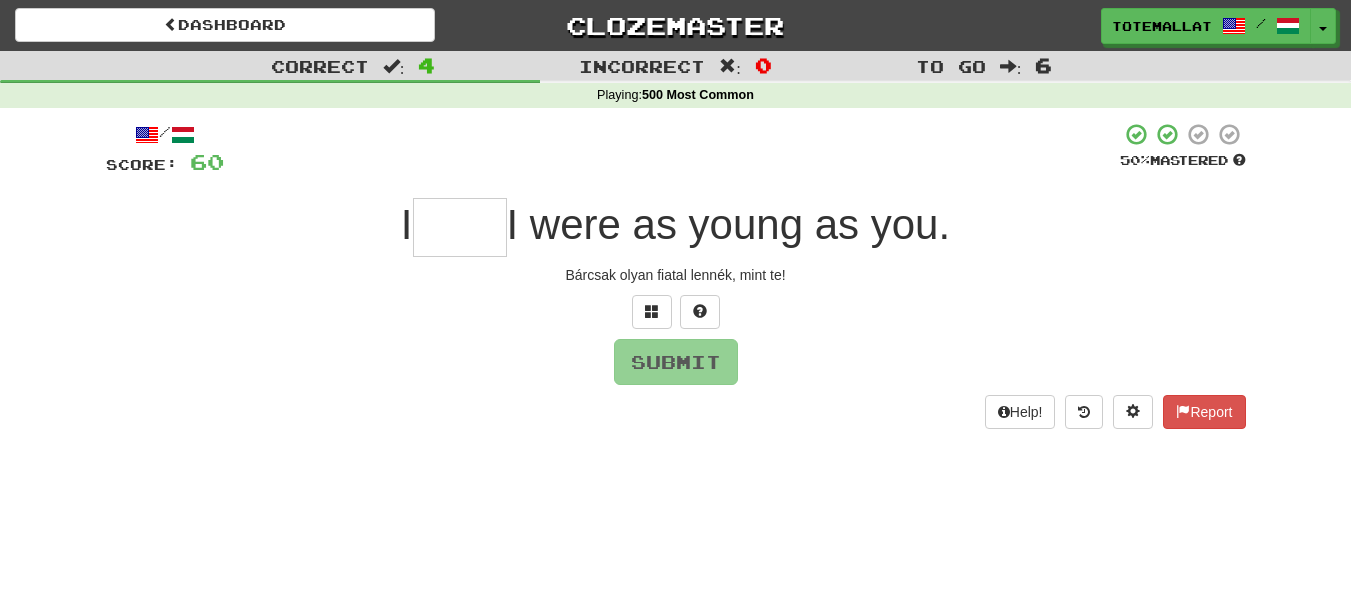 type on "*" 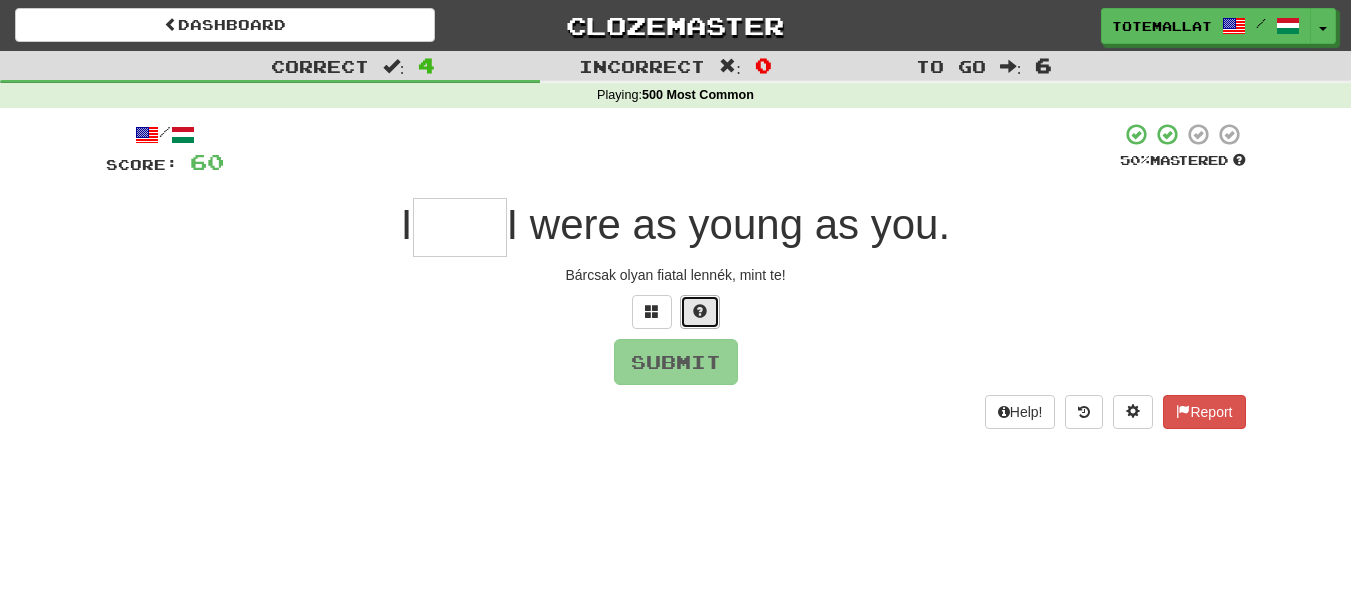 click at bounding box center [700, 312] 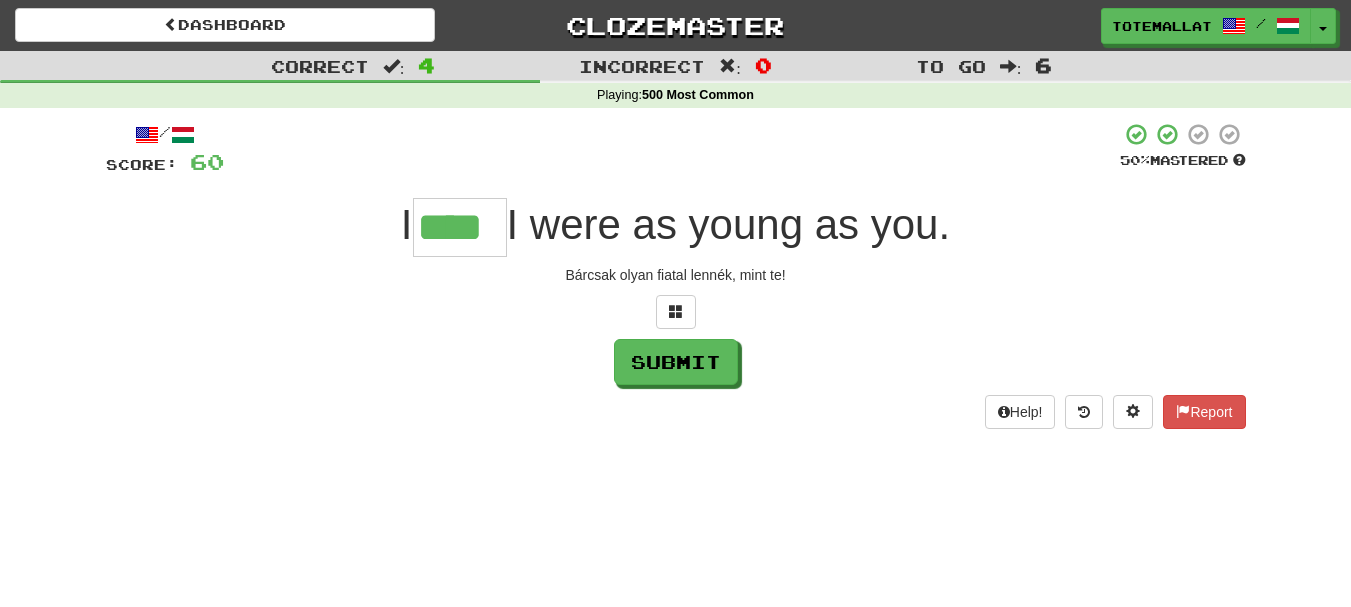 type on "****" 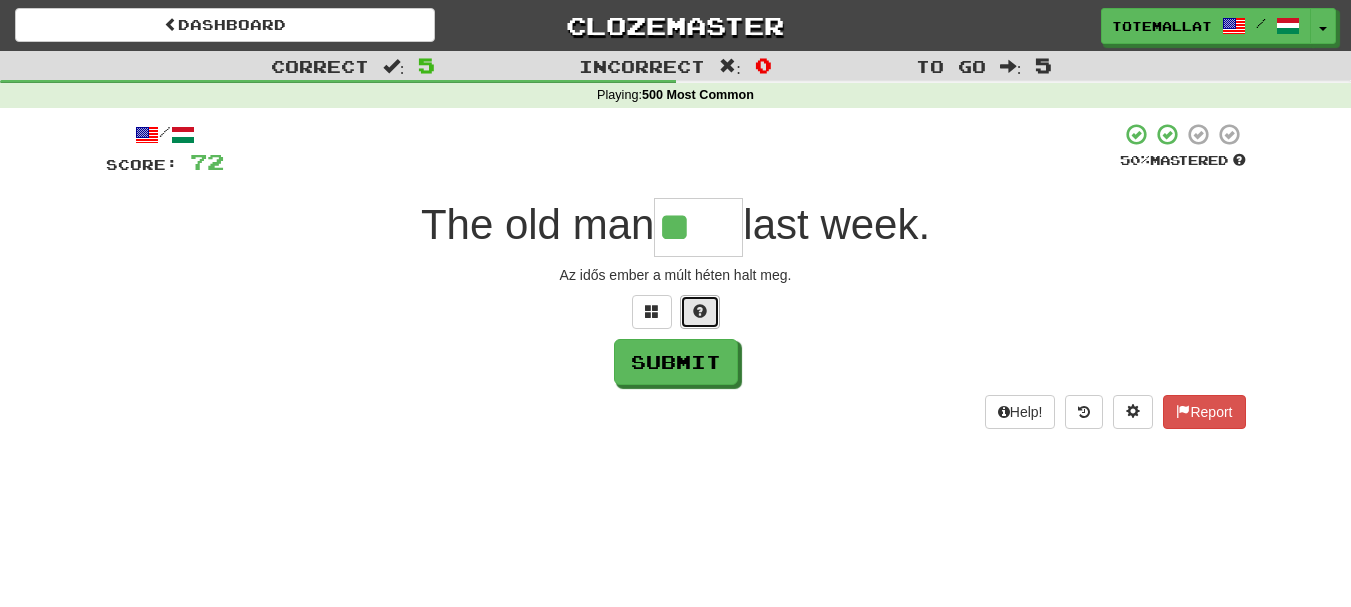 click at bounding box center [700, 312] 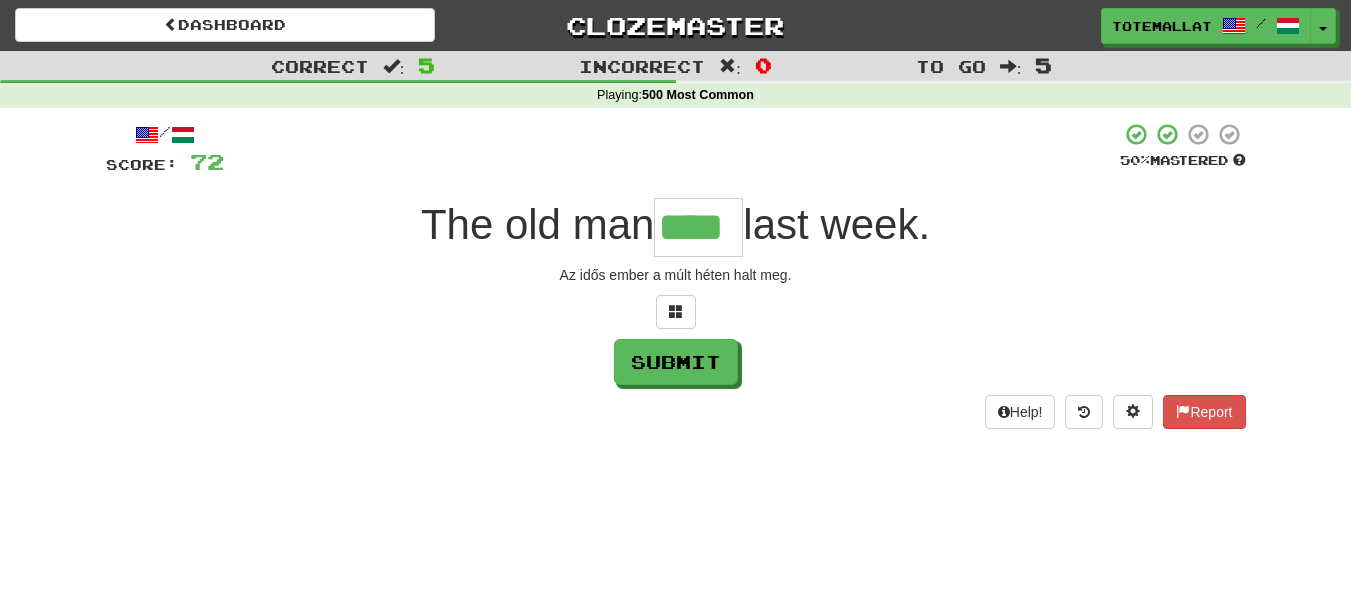 type on "****" 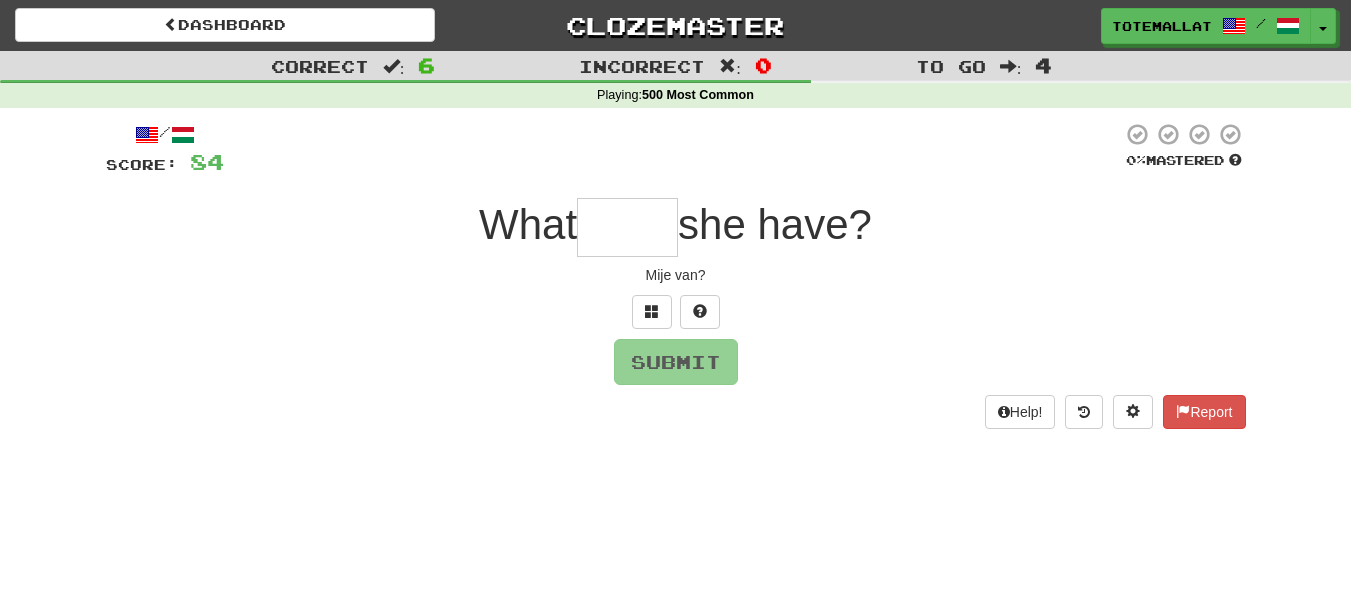 click at bounding box center (627, 227) 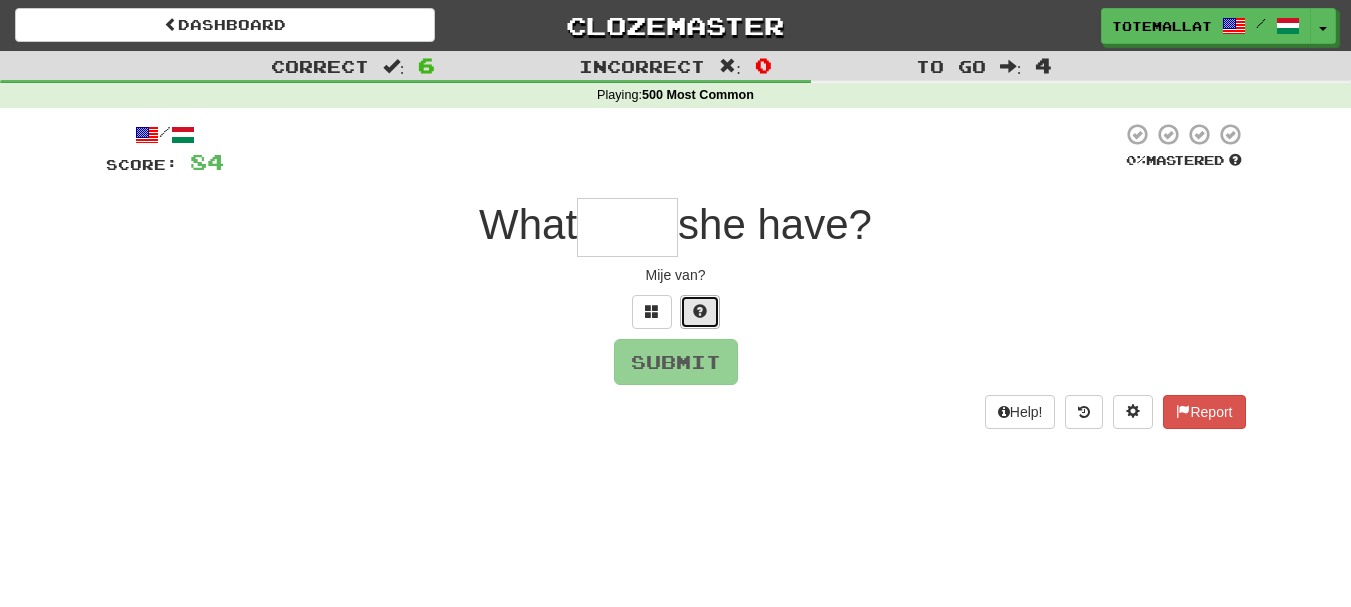 click at bounding box center [700, 312] 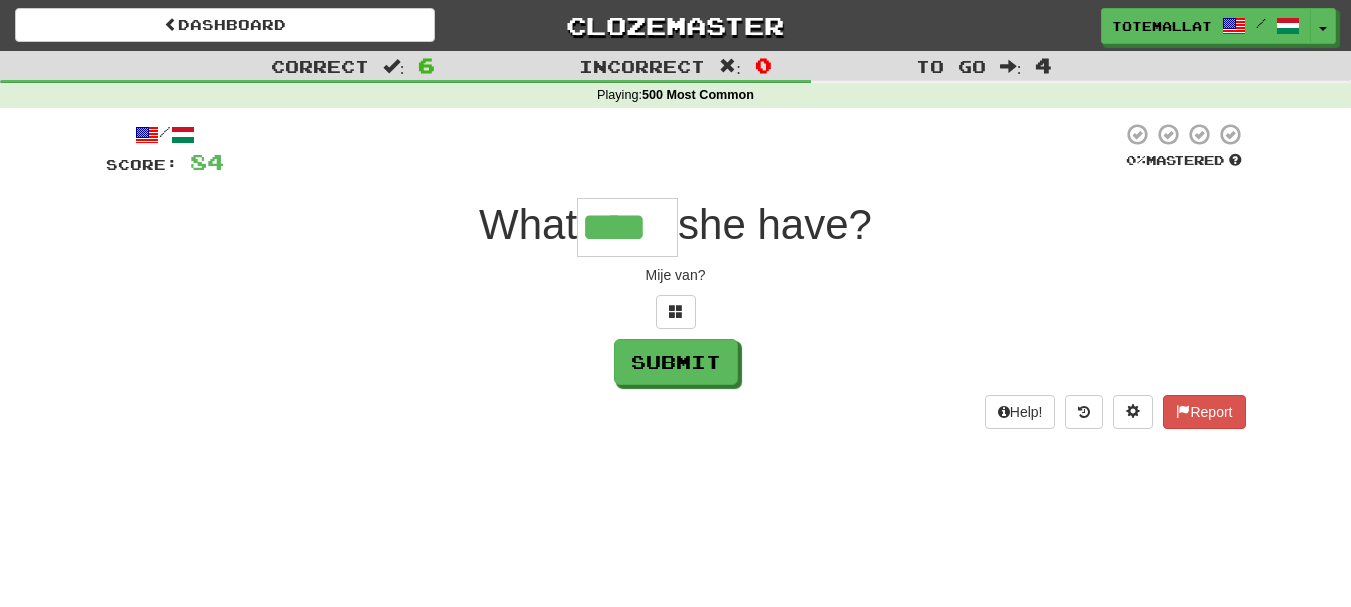 type on "****" 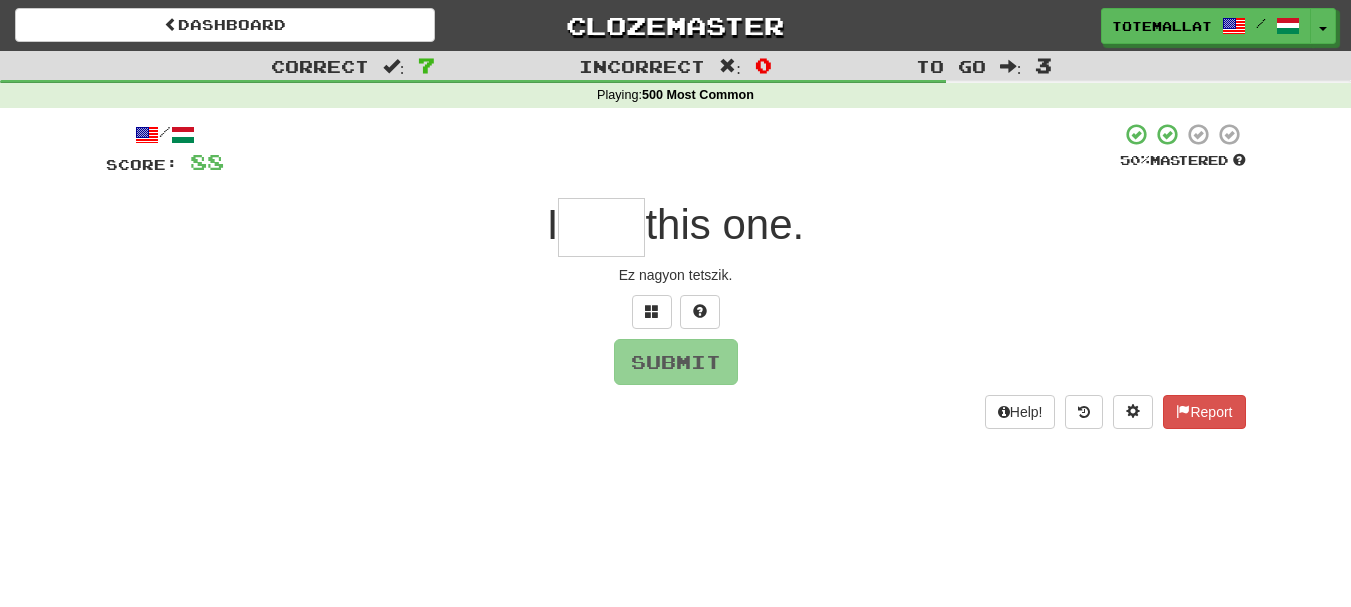 type on "*" 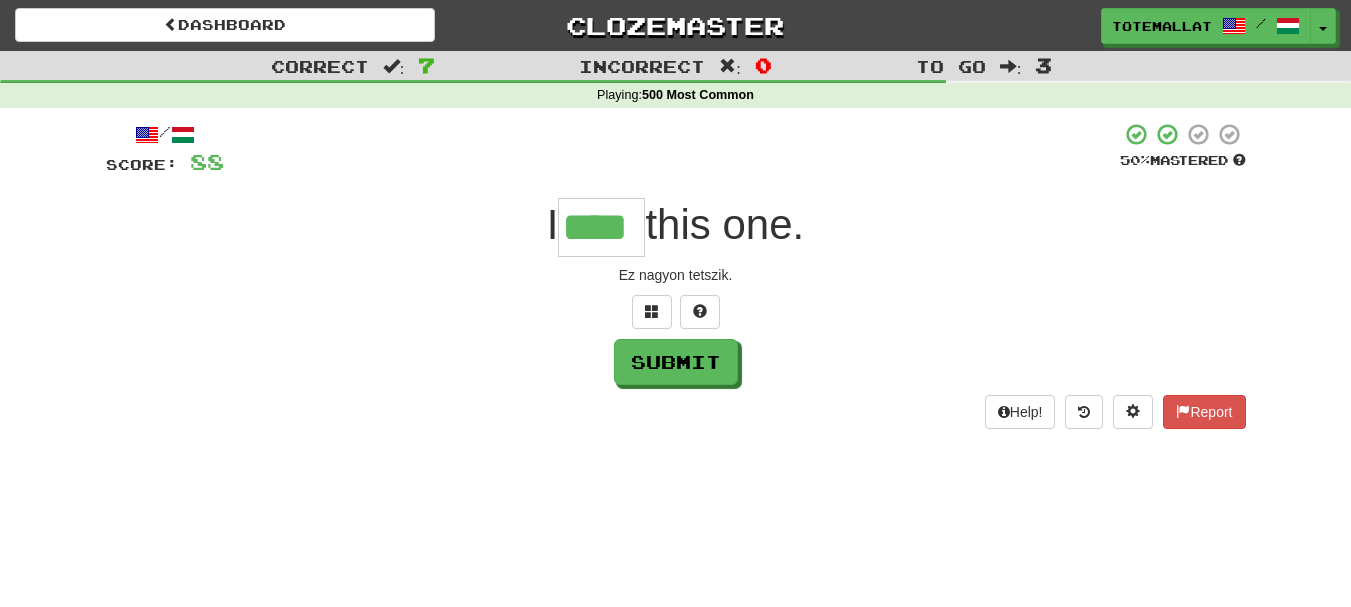scroll, scrollTop: 0, scrollLeft: 0, axis: both 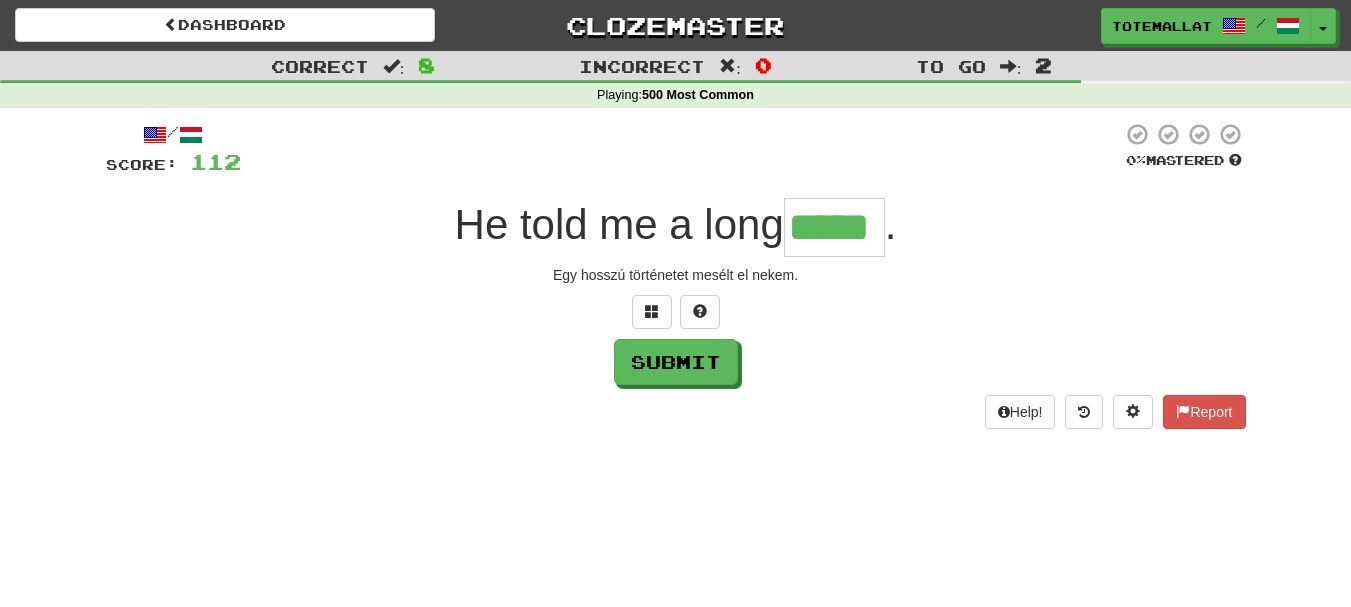 type on "*****" 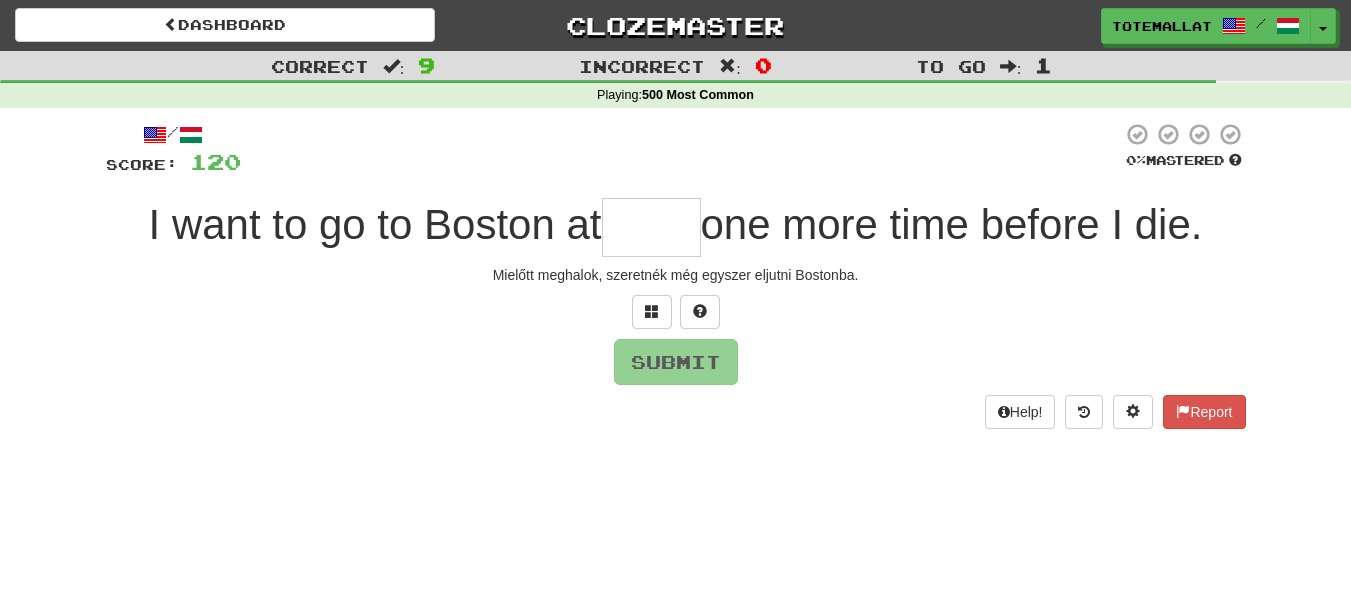 type on "*" 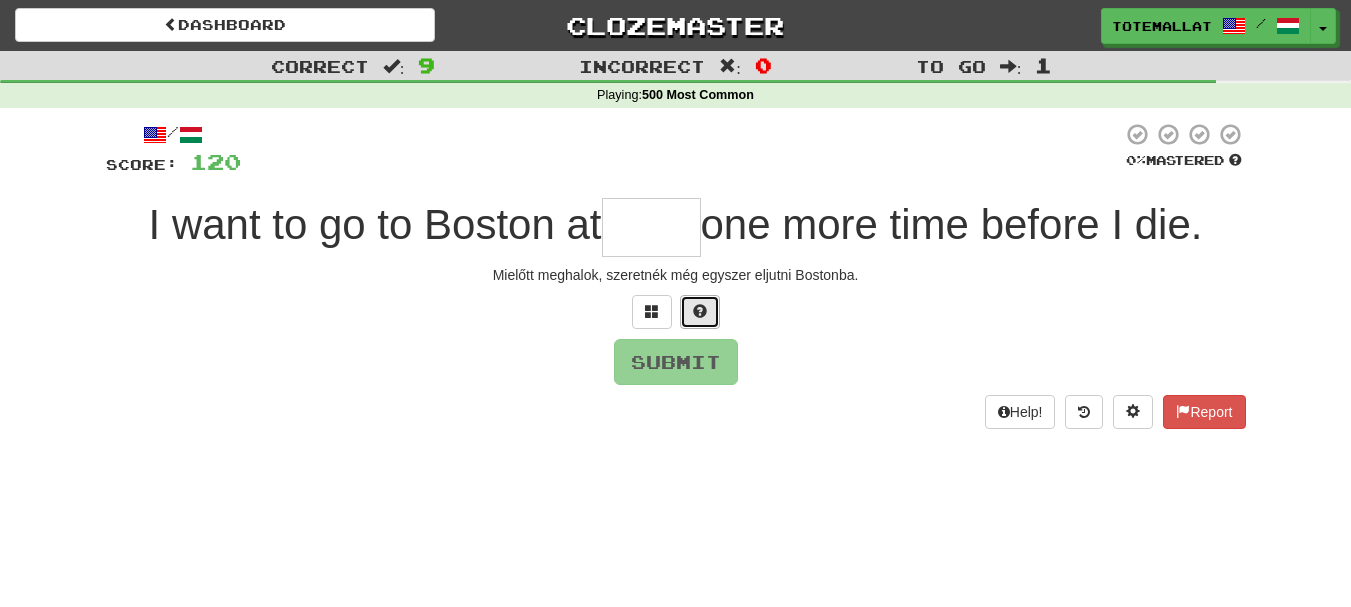 click at bounding box center [700, 312] 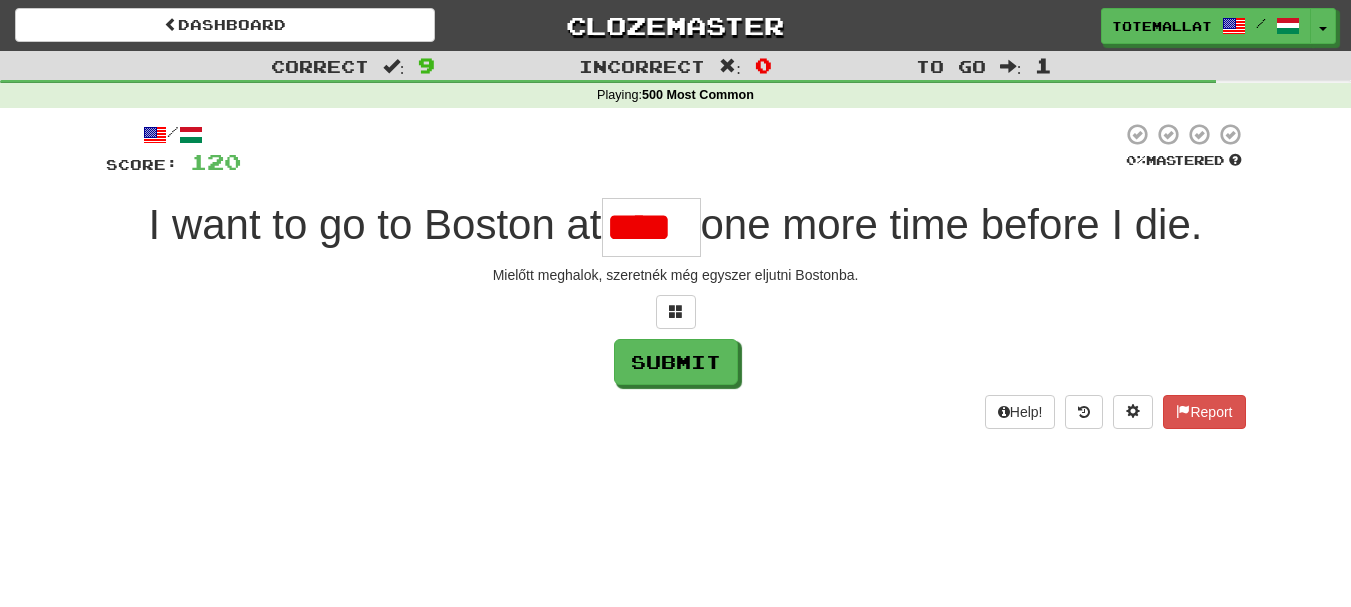 scroll, scrollTop: 0, scrollLeft: 0, axis: both 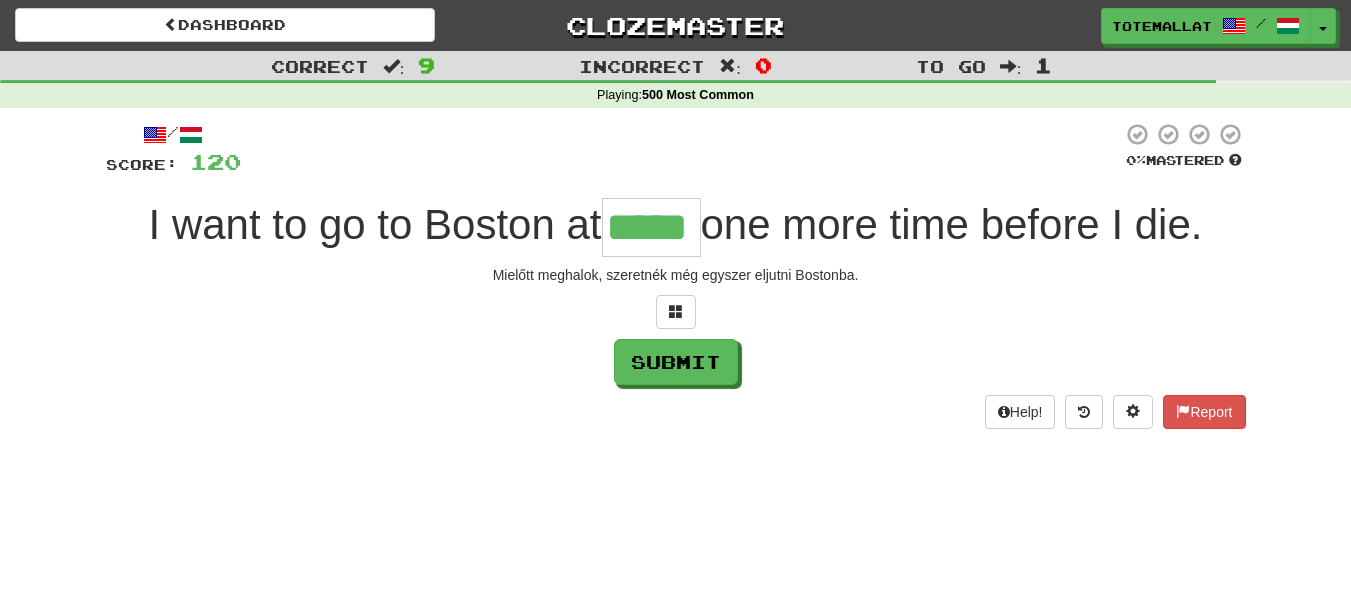type on "*****" 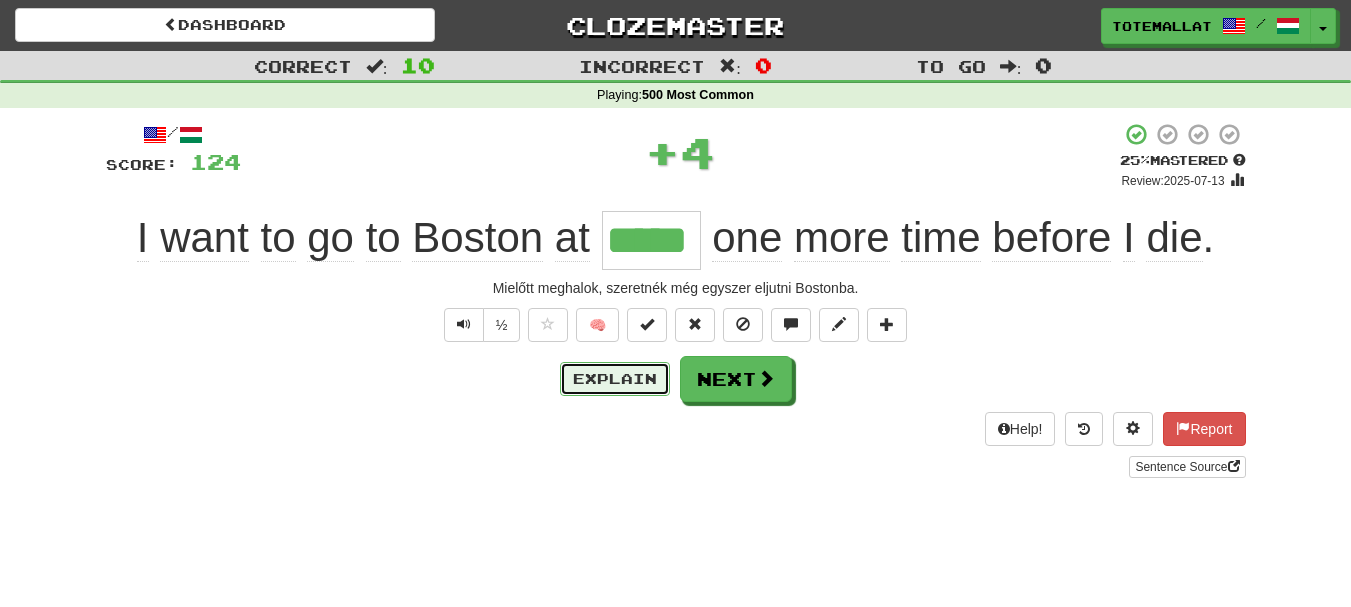 click on "Explain" at bounding box center [615, 379] 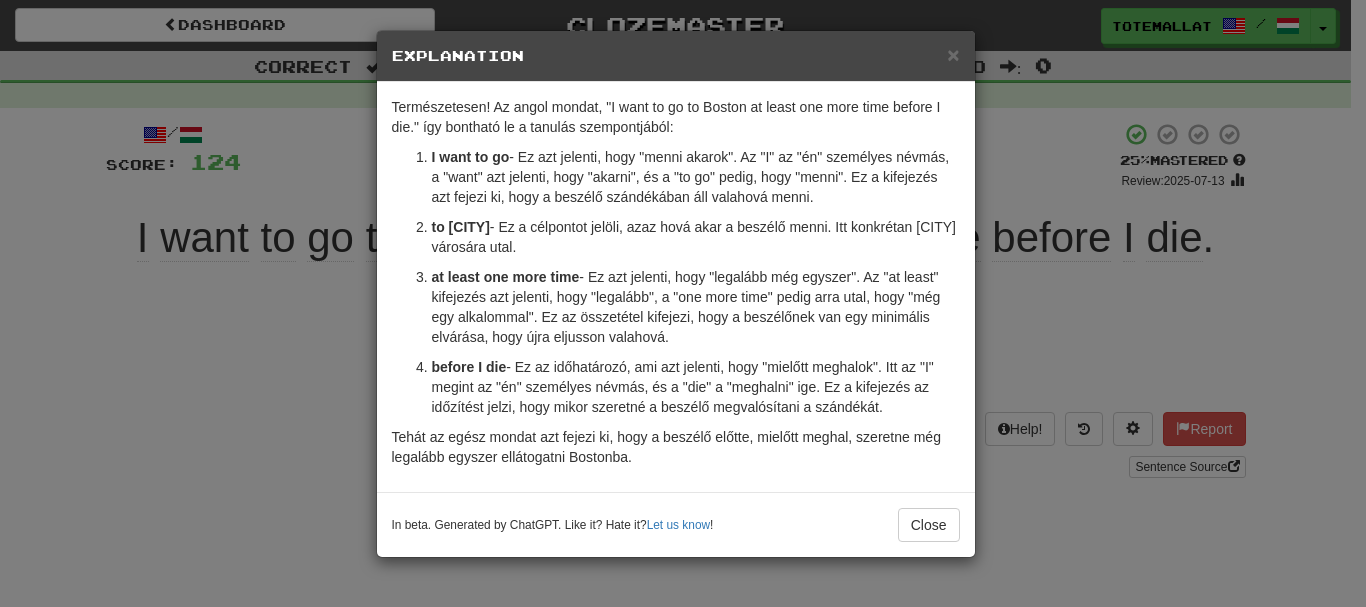 click on "× Explanation Természetesen! Az angol "We need both." mondatot magyarra úgy fordíthatjuk, hogy "Mindkettőre szükségünk van."" at bounding box center [683, 303] 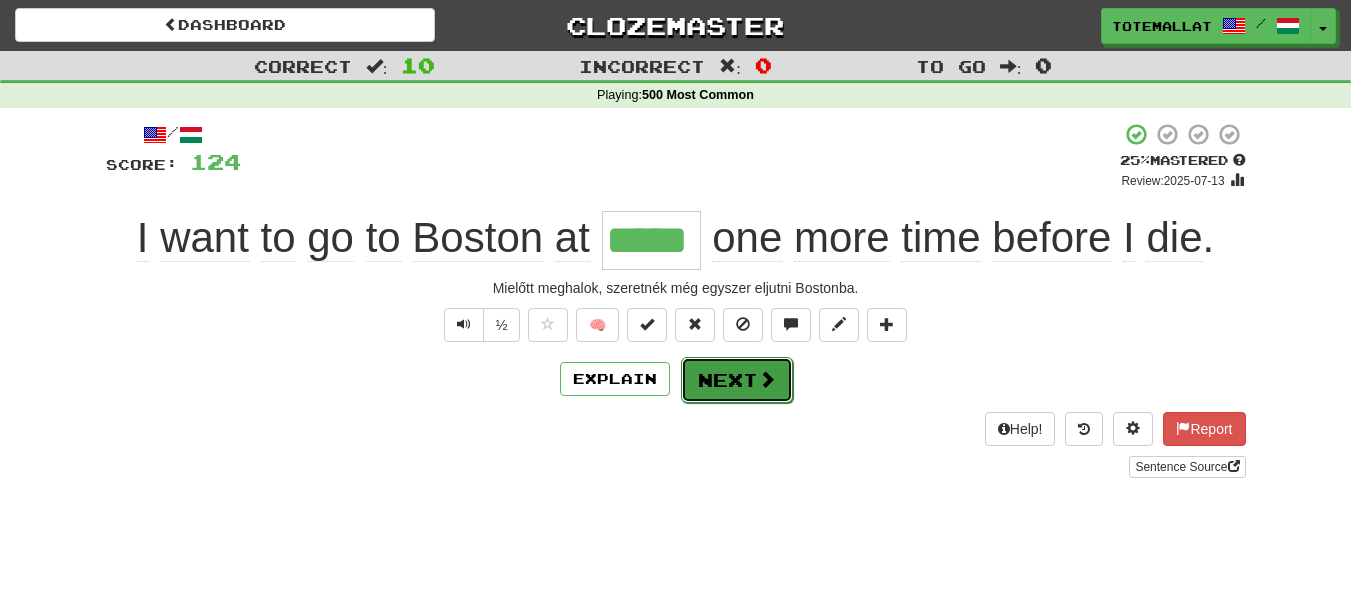 click at bounding box center [767, 379] 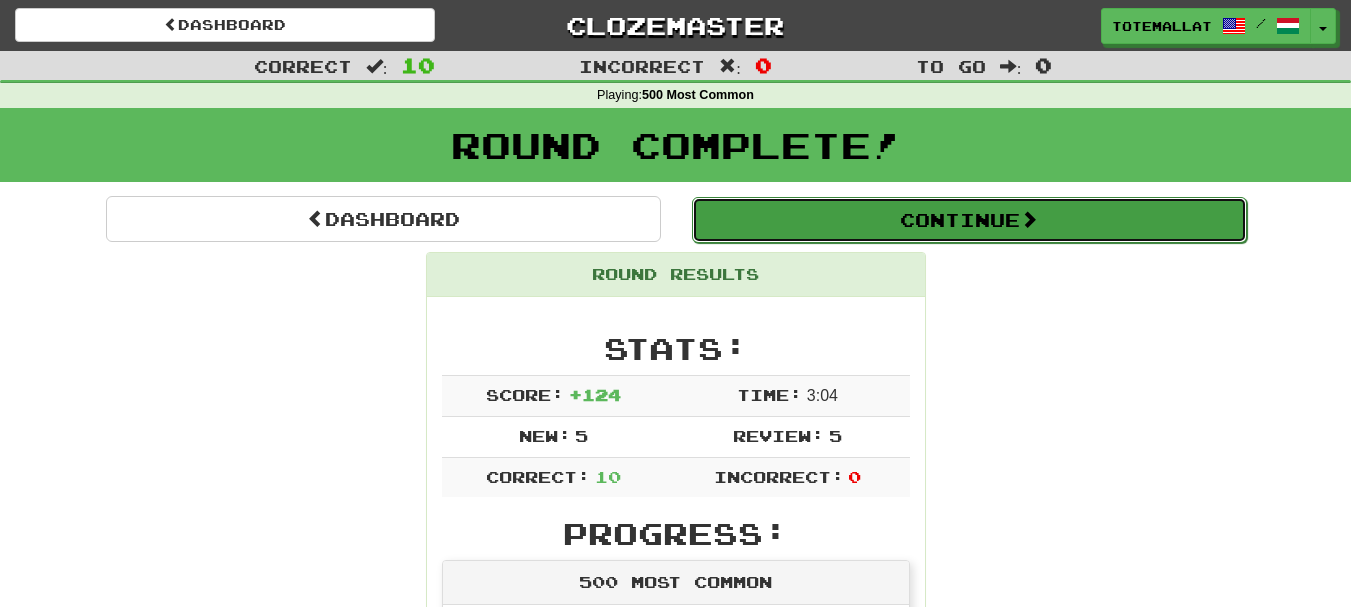 click on "Continue" at bounding box center (969, 220) 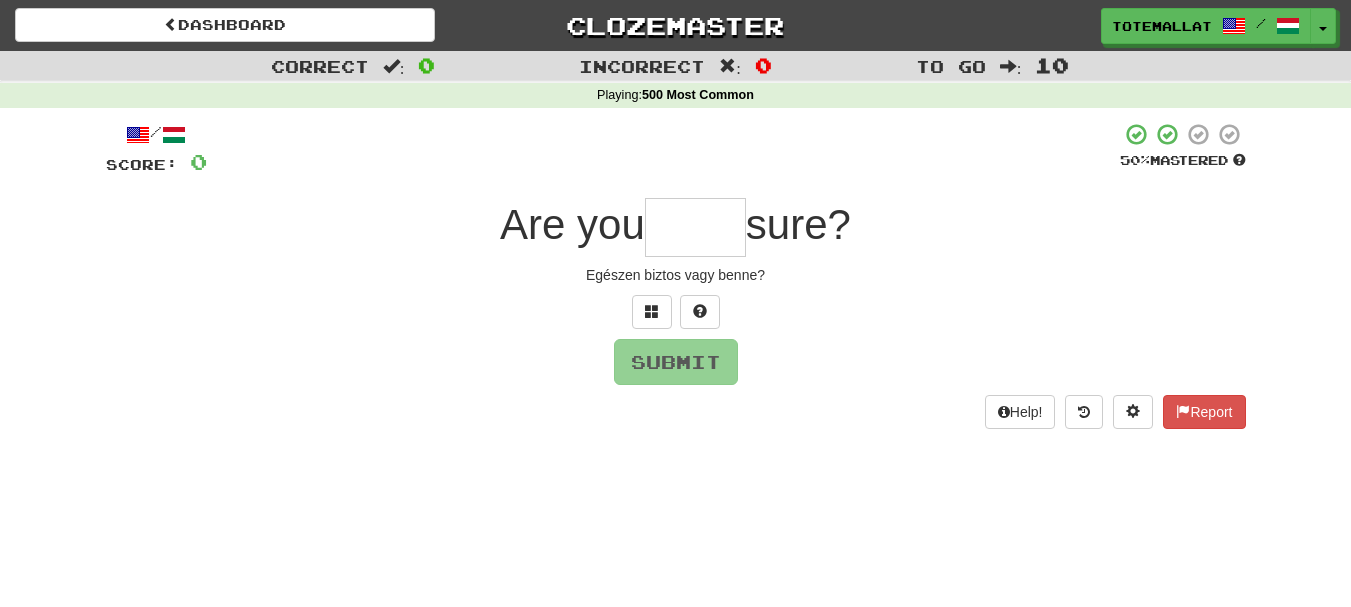 type on "*" 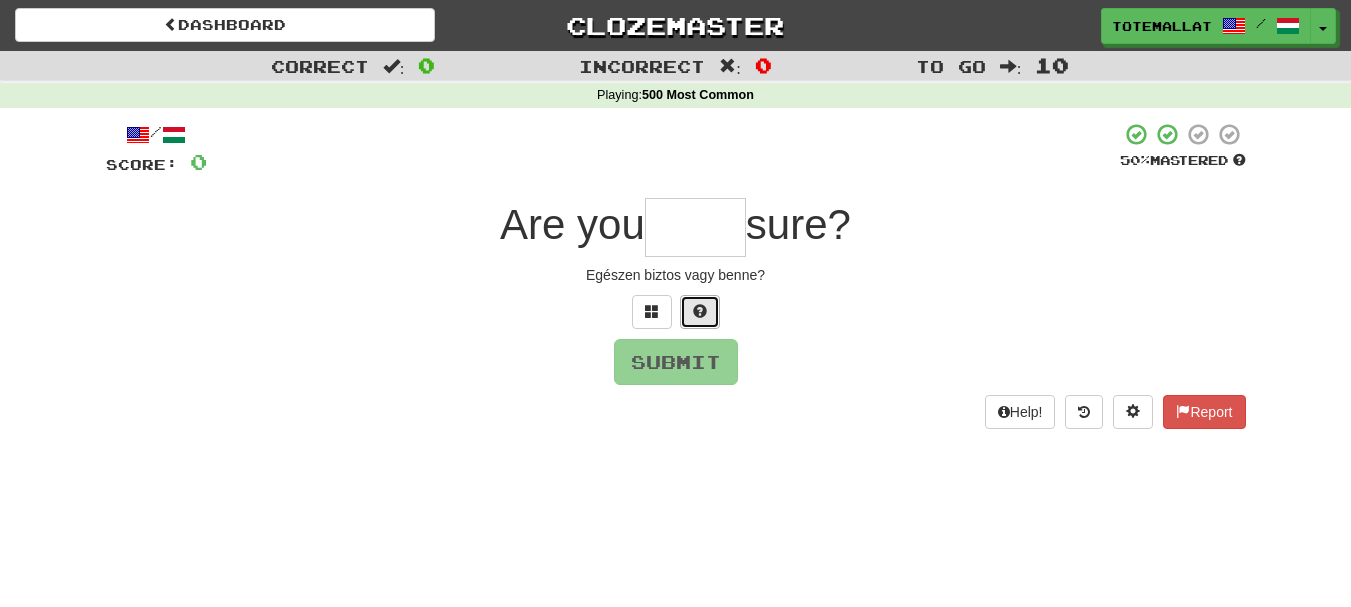 click at bounding box center (700, 311) 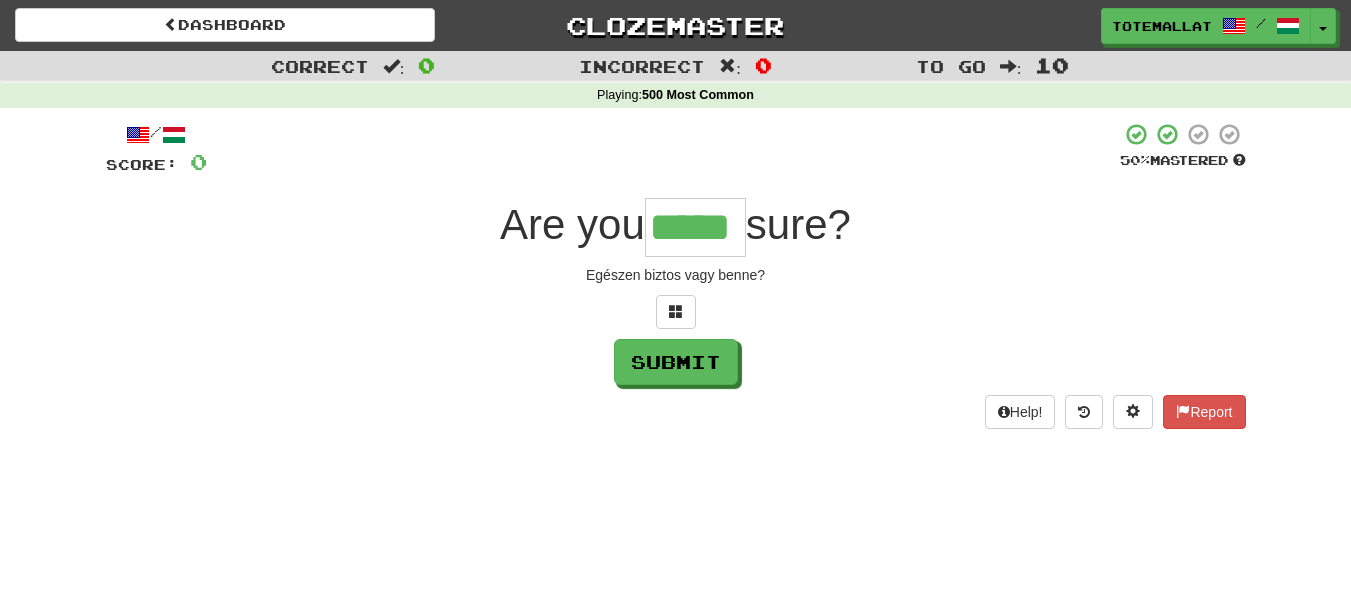 type on "*****" 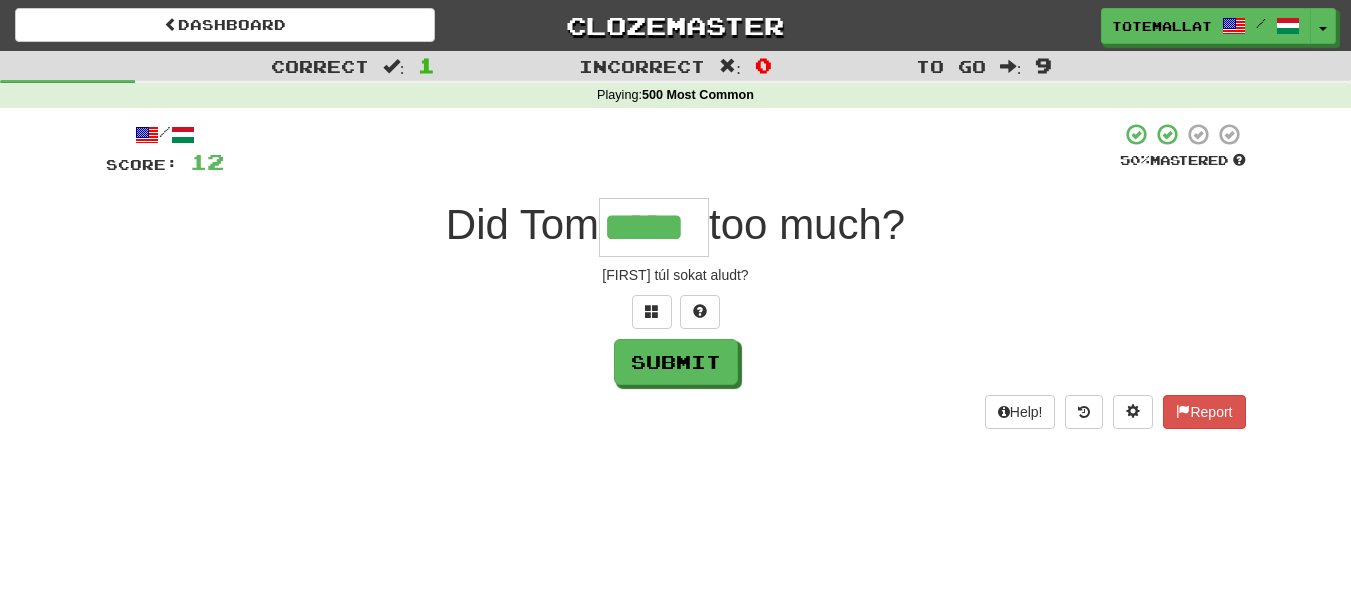 type on "*****" 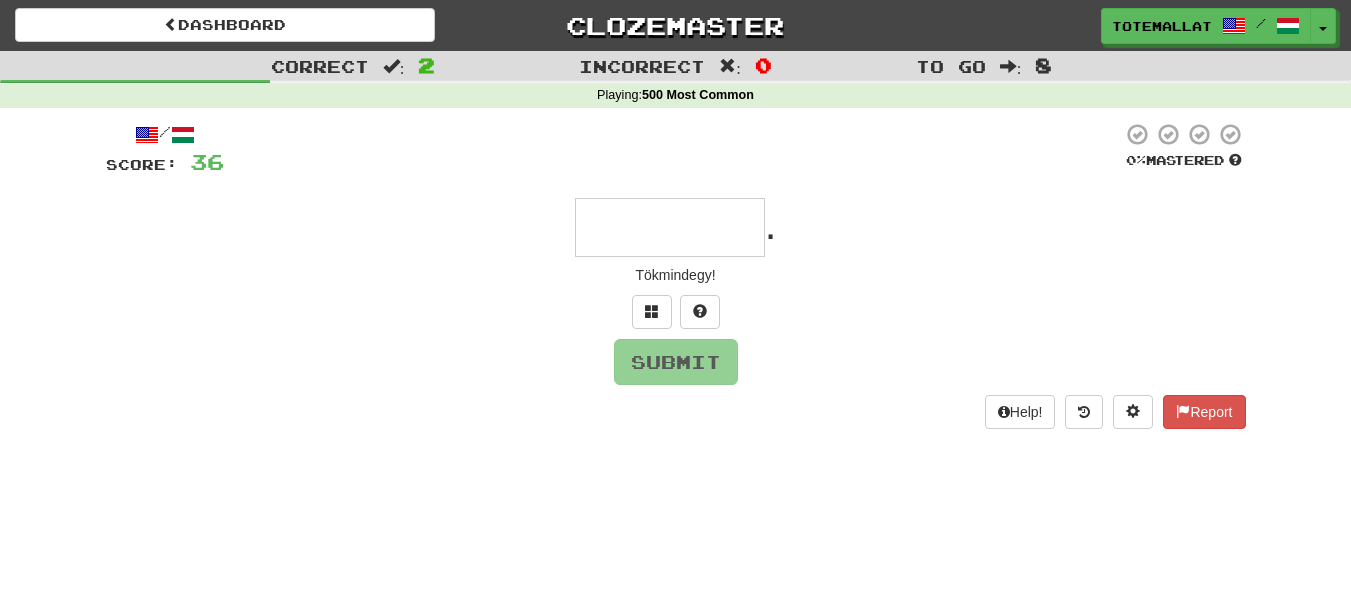 type on "*" 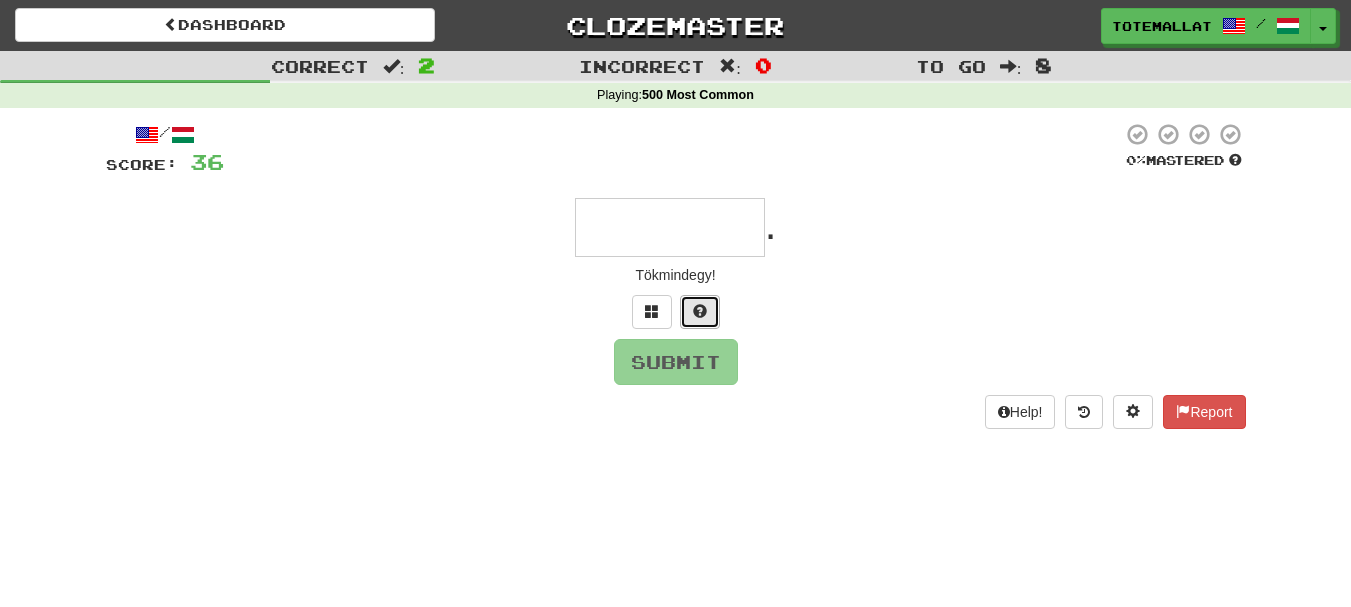 click at bounding box center (700, 311) 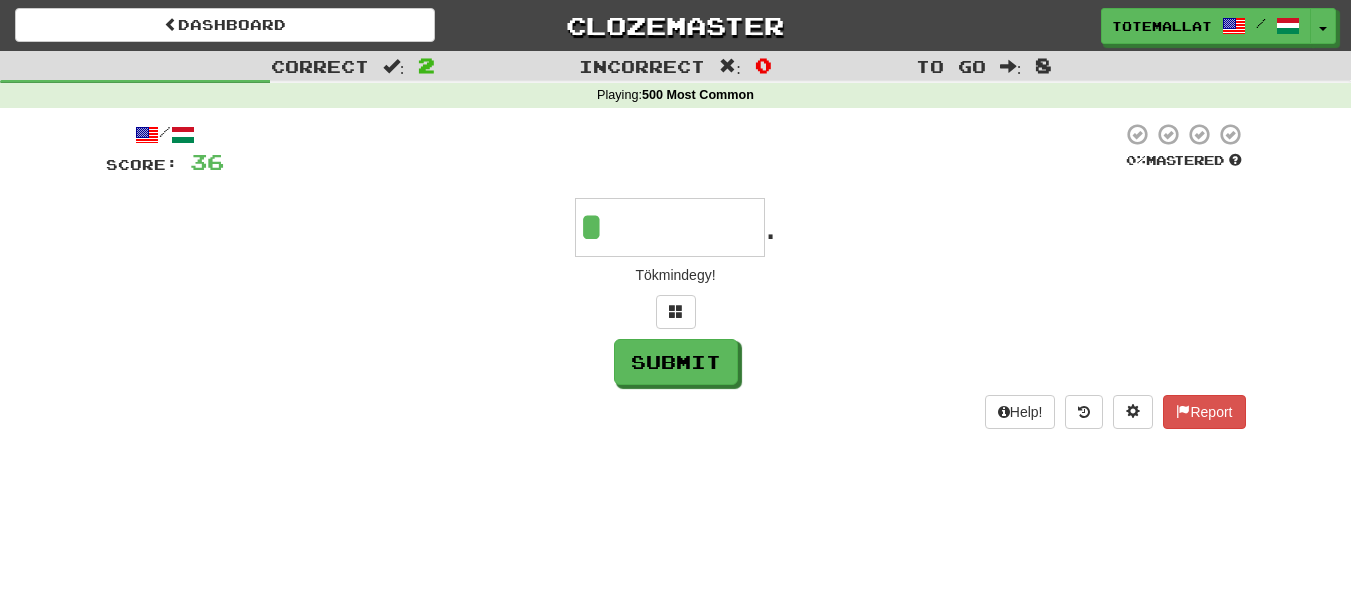 click at bounding box center [676, 312] 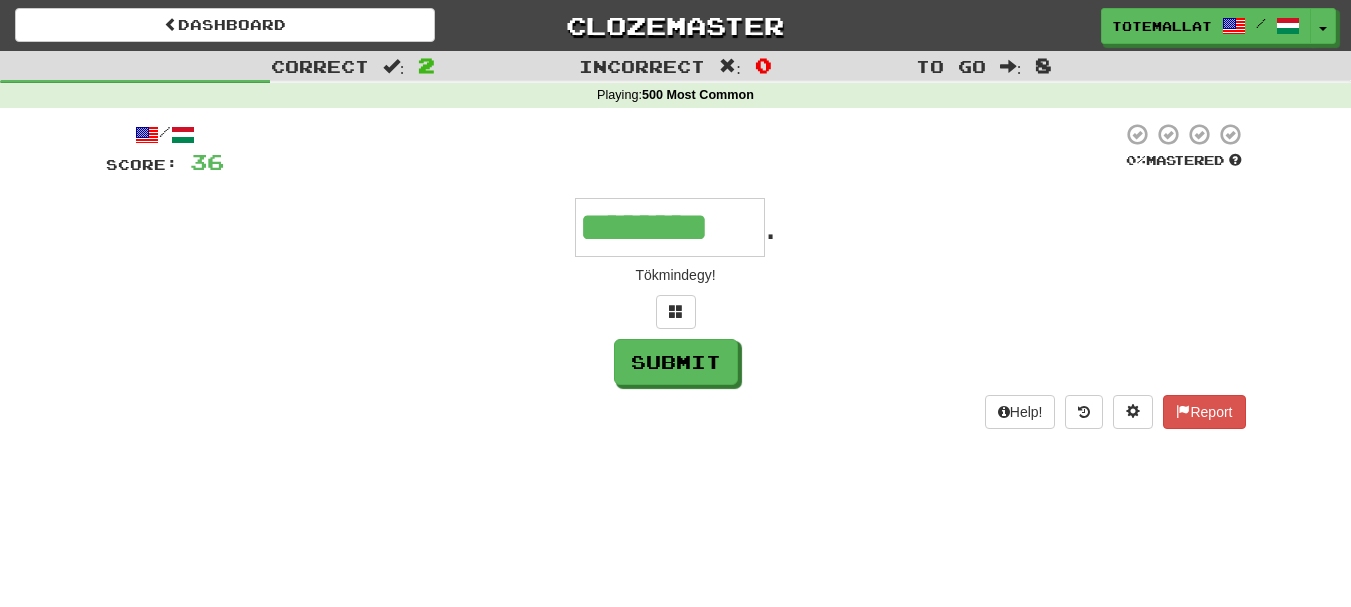 type on "********" 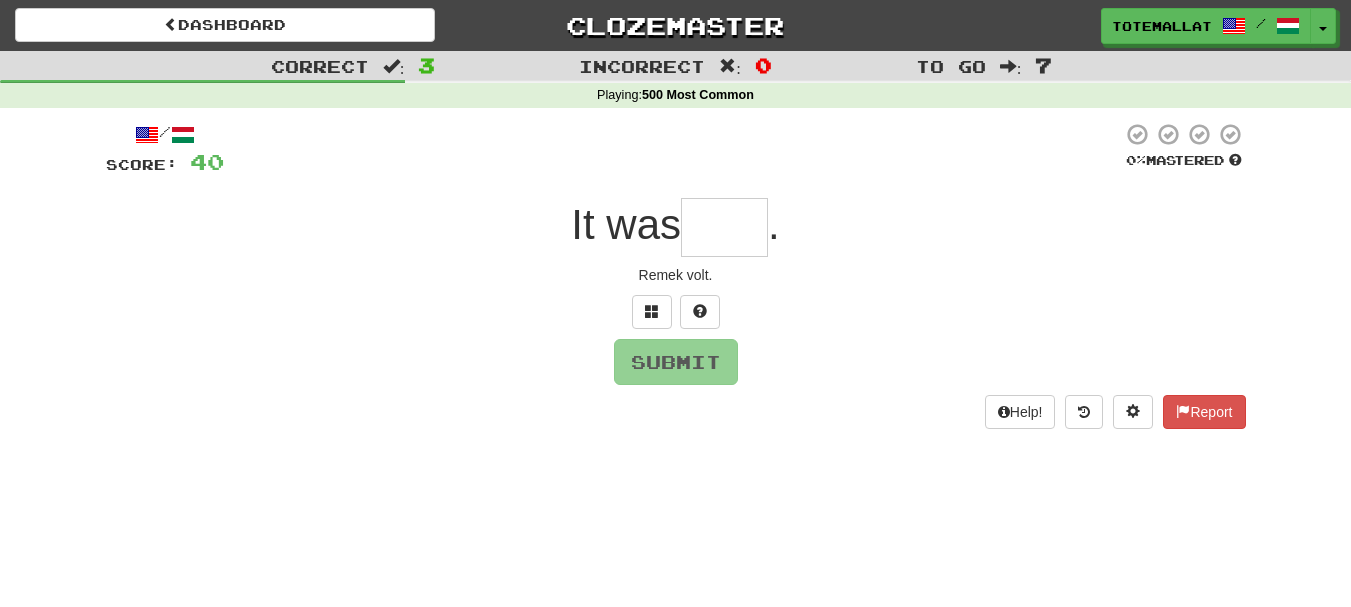 type on "*" 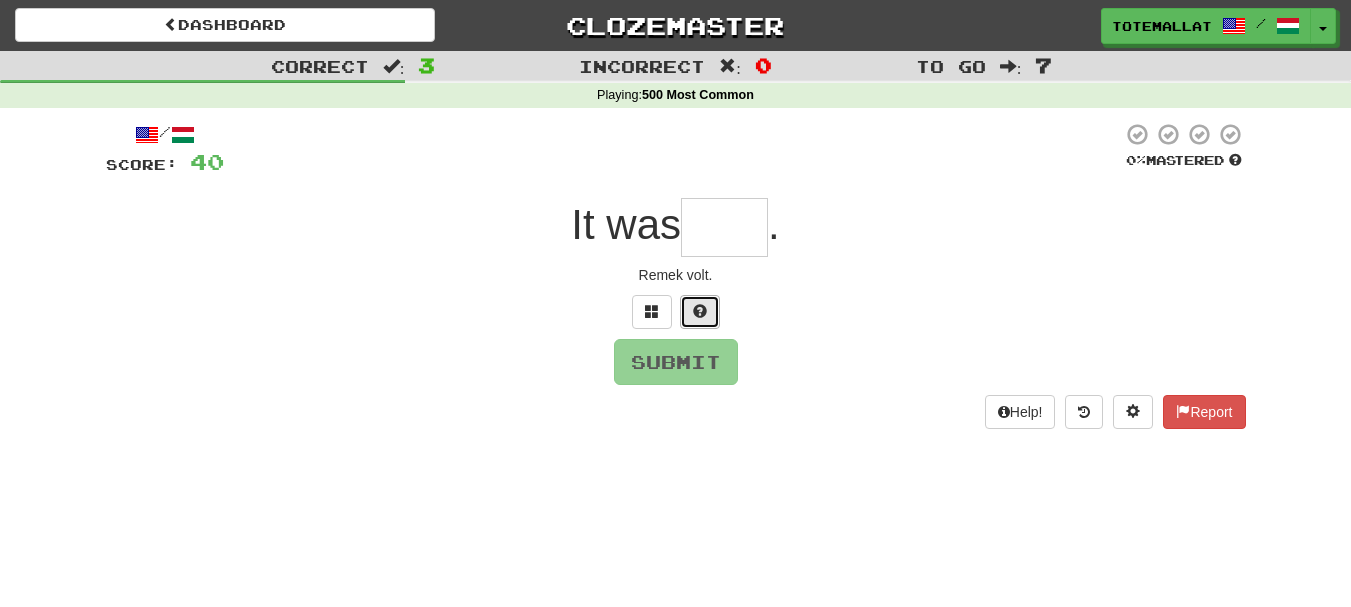 click at bounding box center [700, 311] 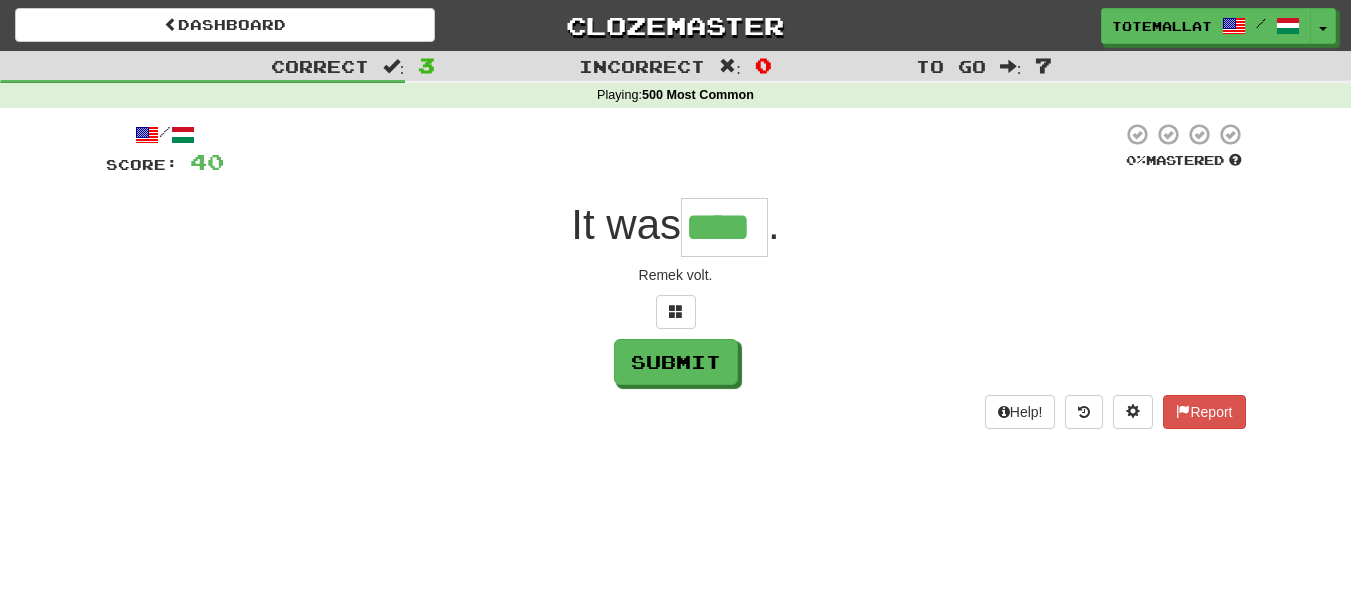 type on "****" 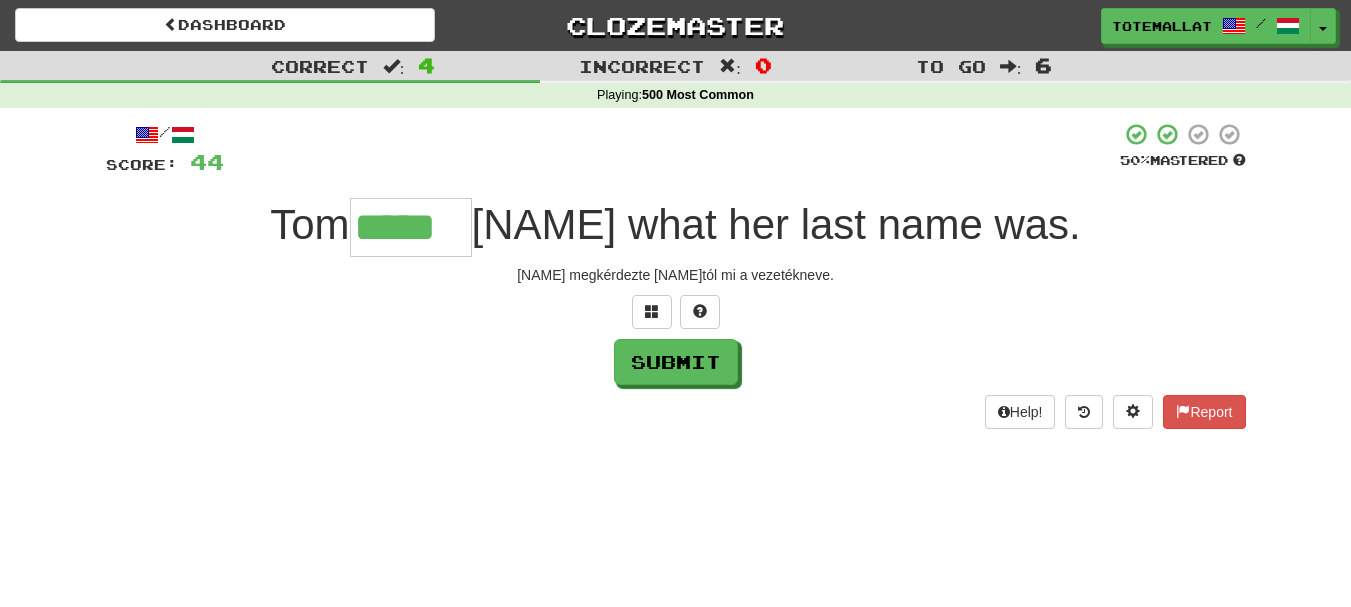 type on "*****" 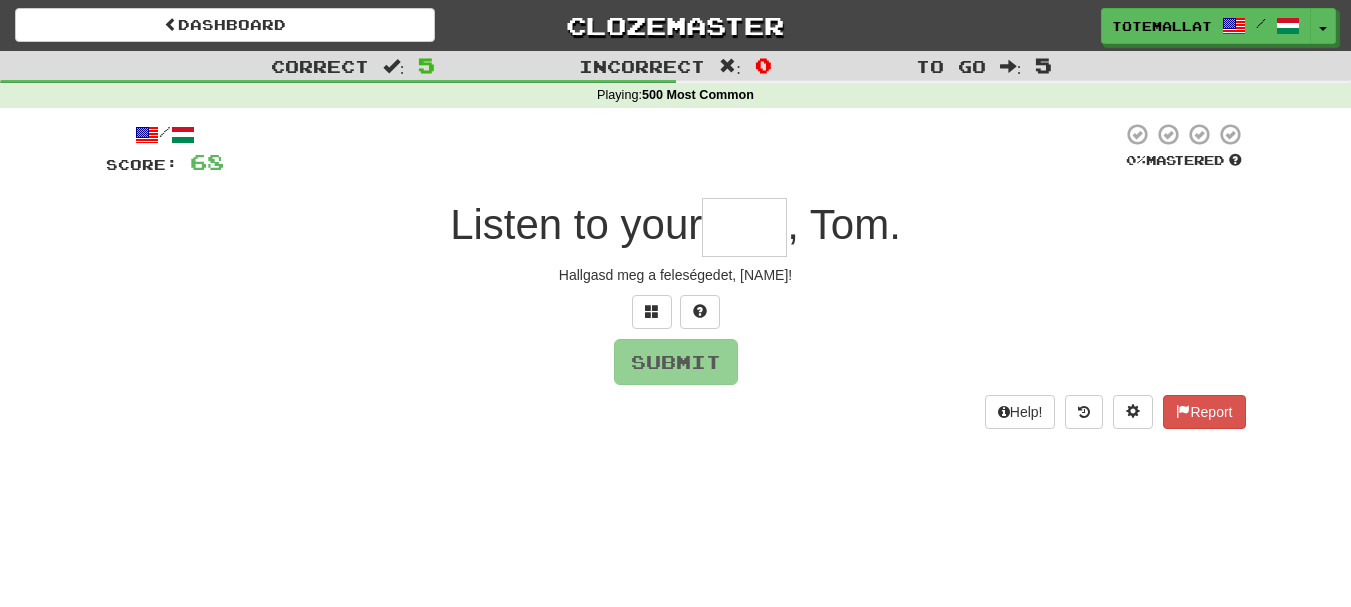 type on "*" 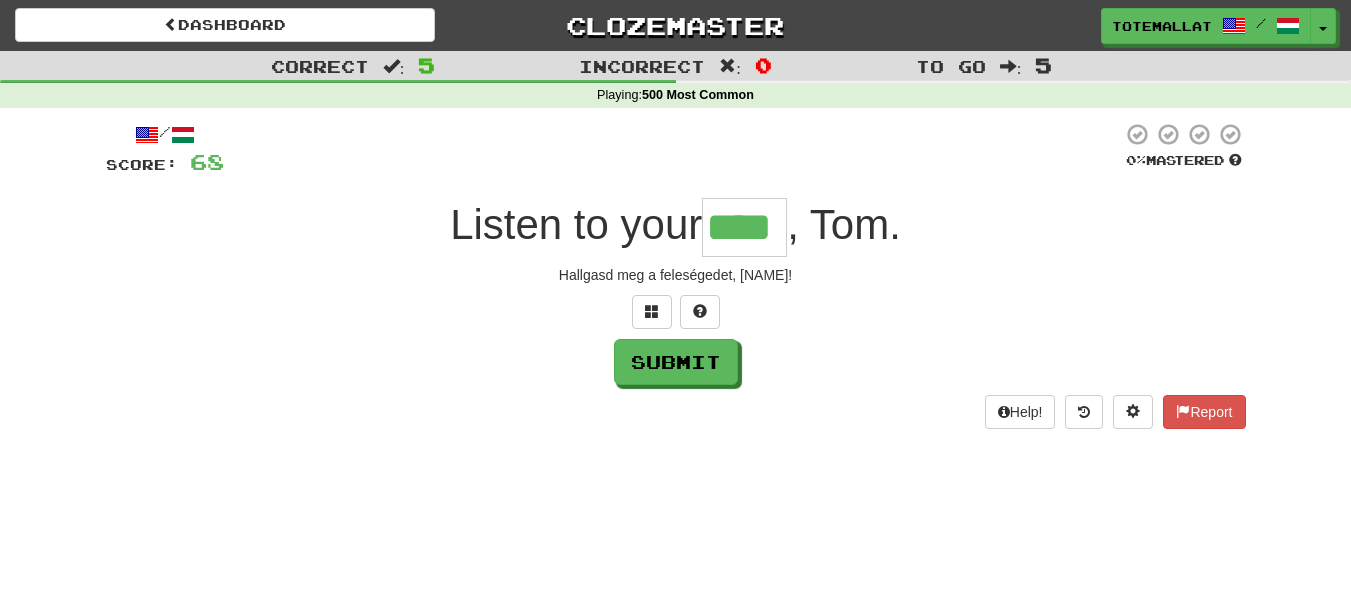 type on "****" 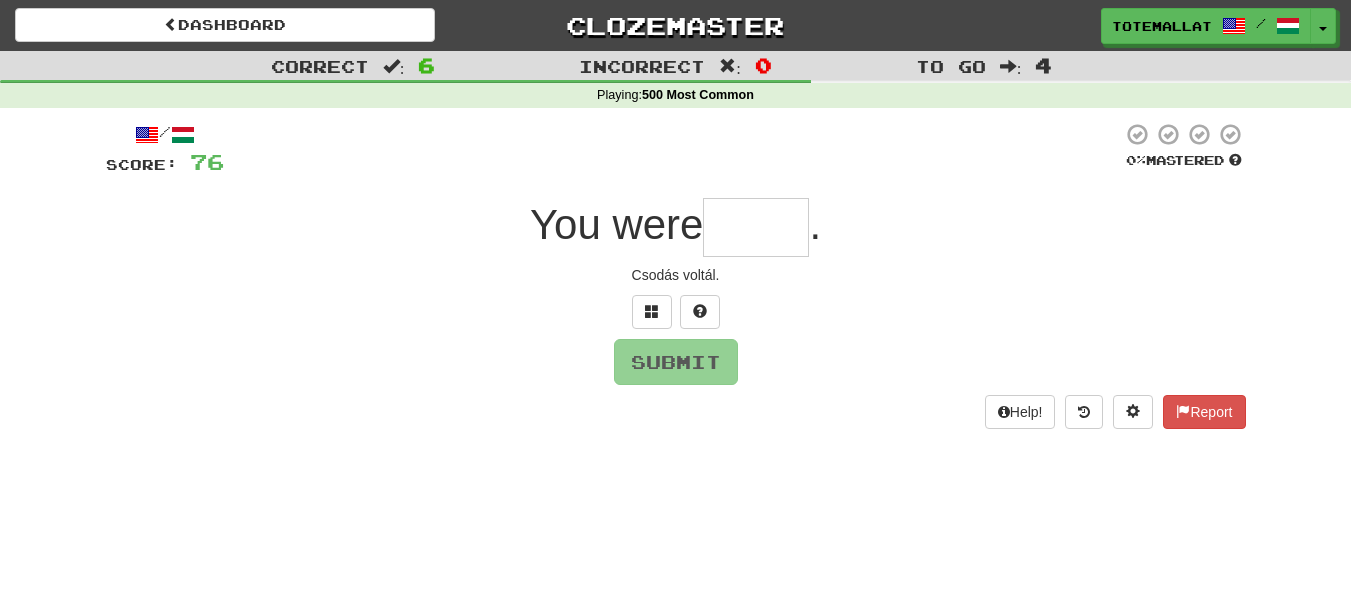 type on "*" 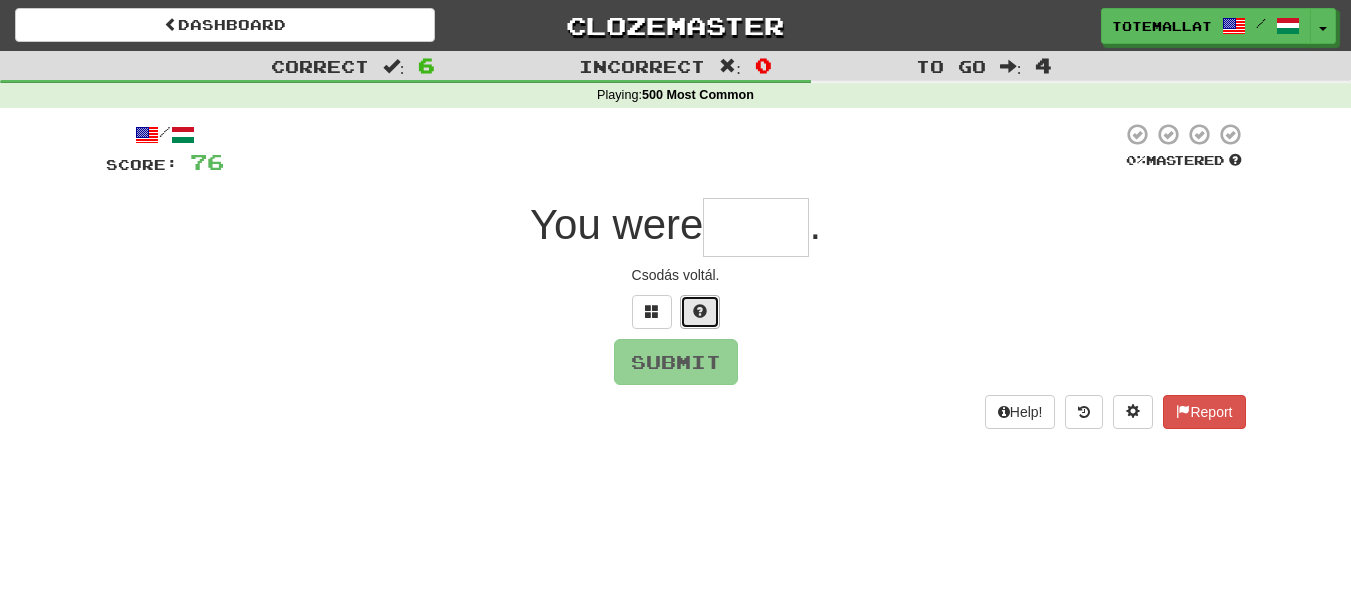 click at bounding box center [700, 311] 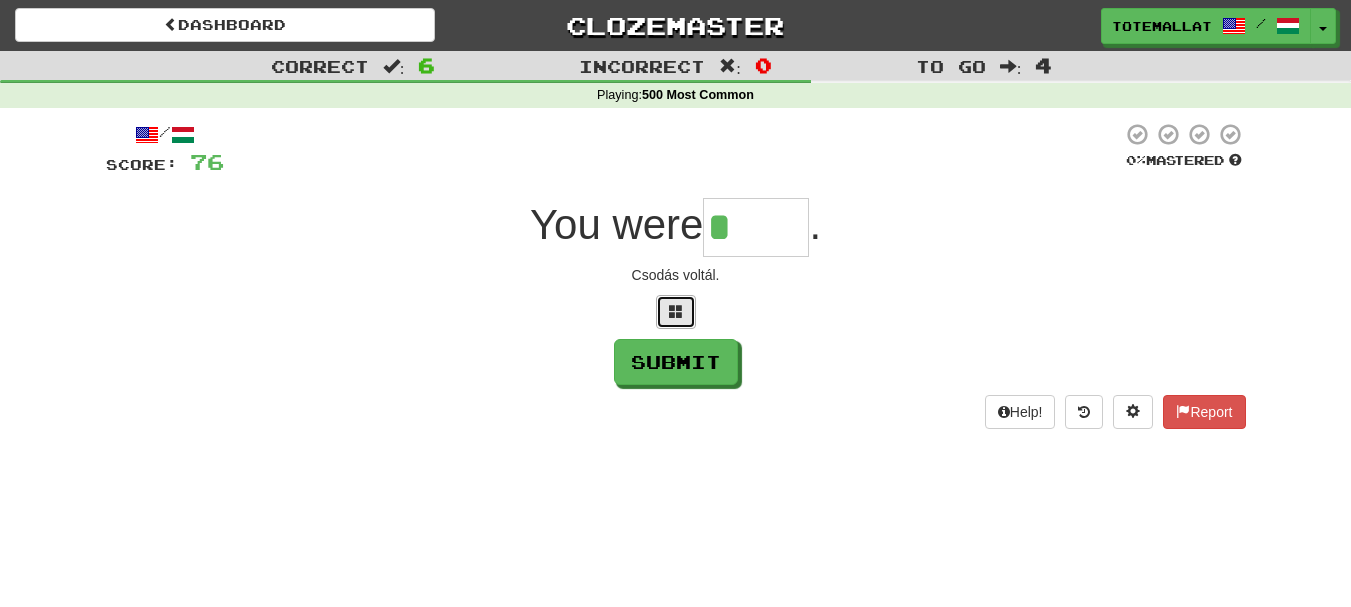 click at bounding box center [676, 311] 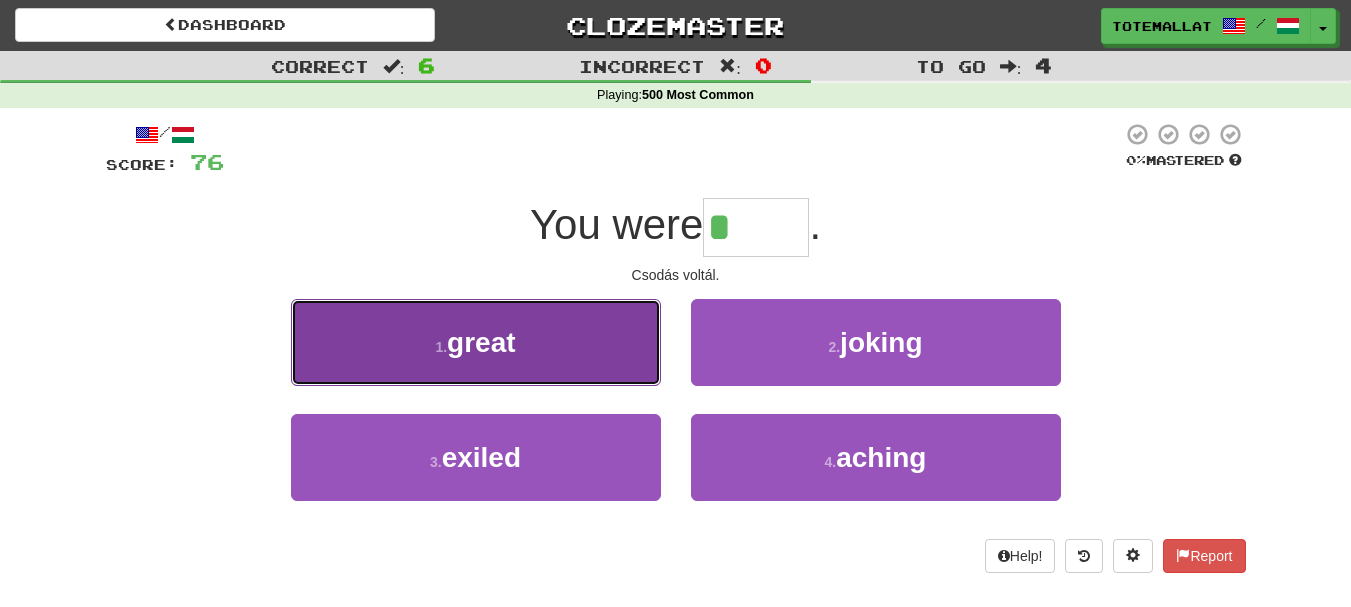 click on "1 .  great" at bounding box center (476, 342) 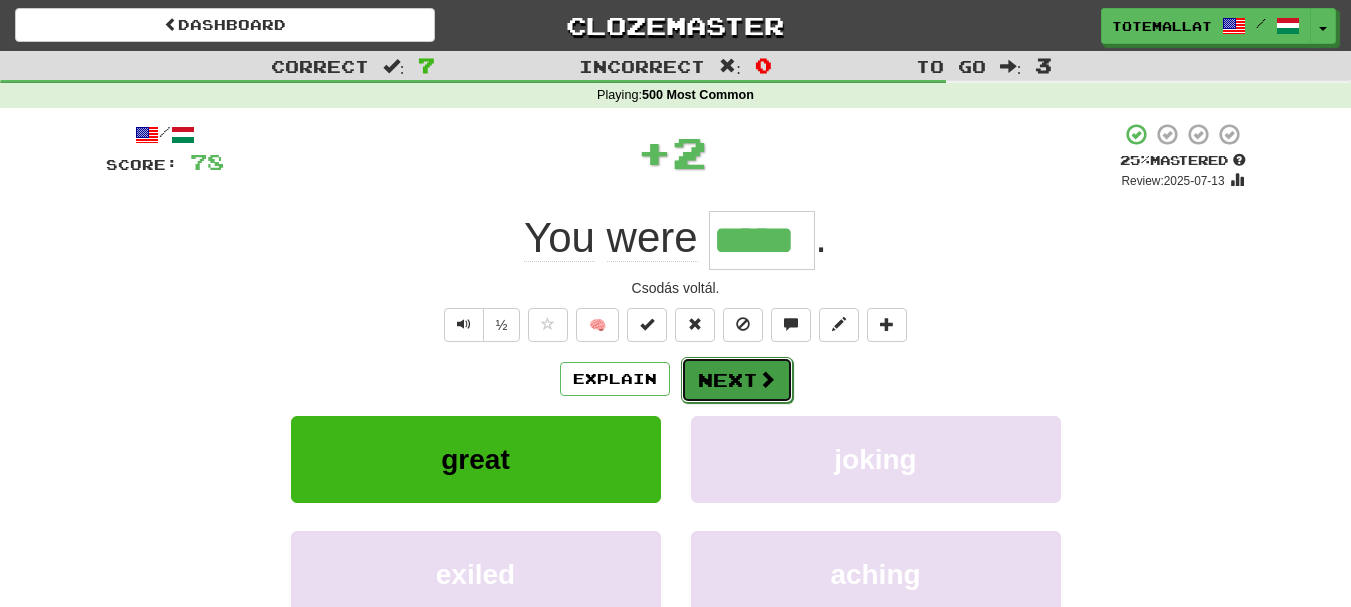 click at bounding box center [767, 379] 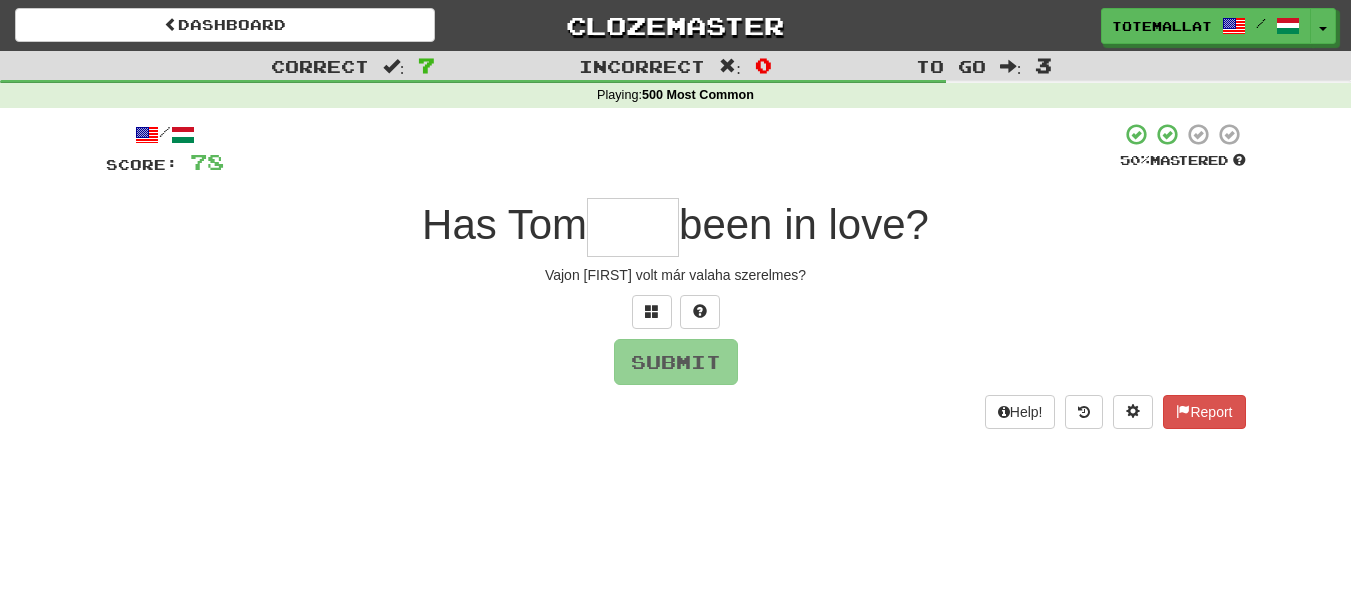 type on "*" 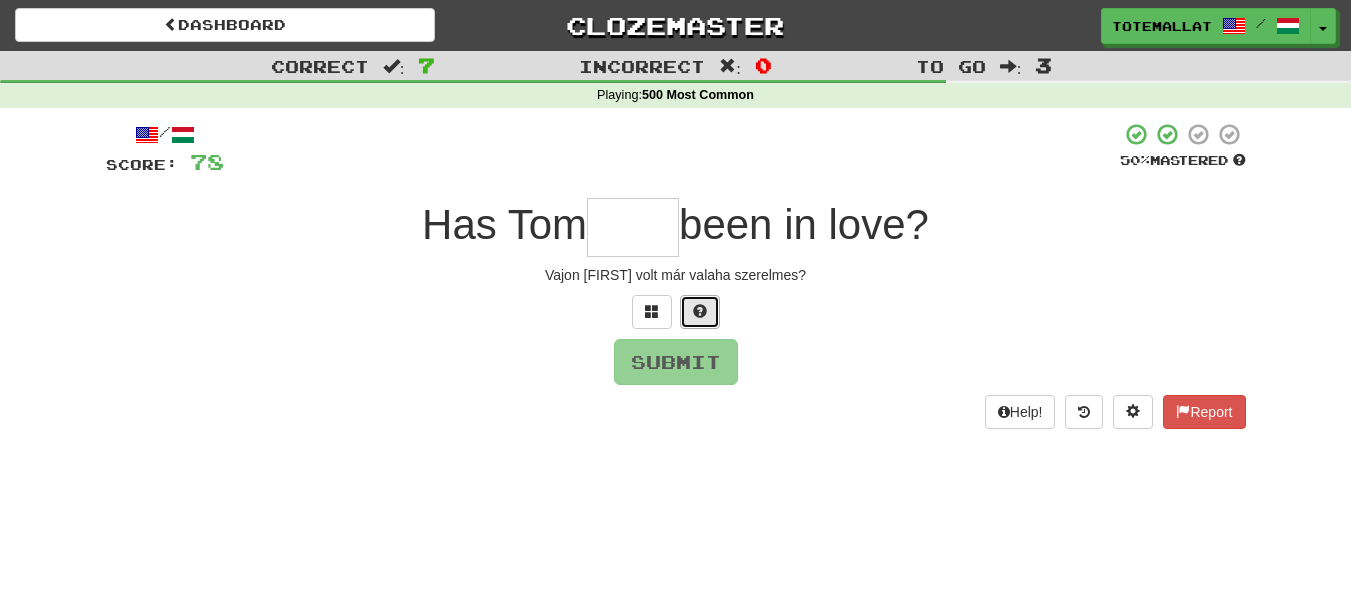 click at bounding box center (700, 311) 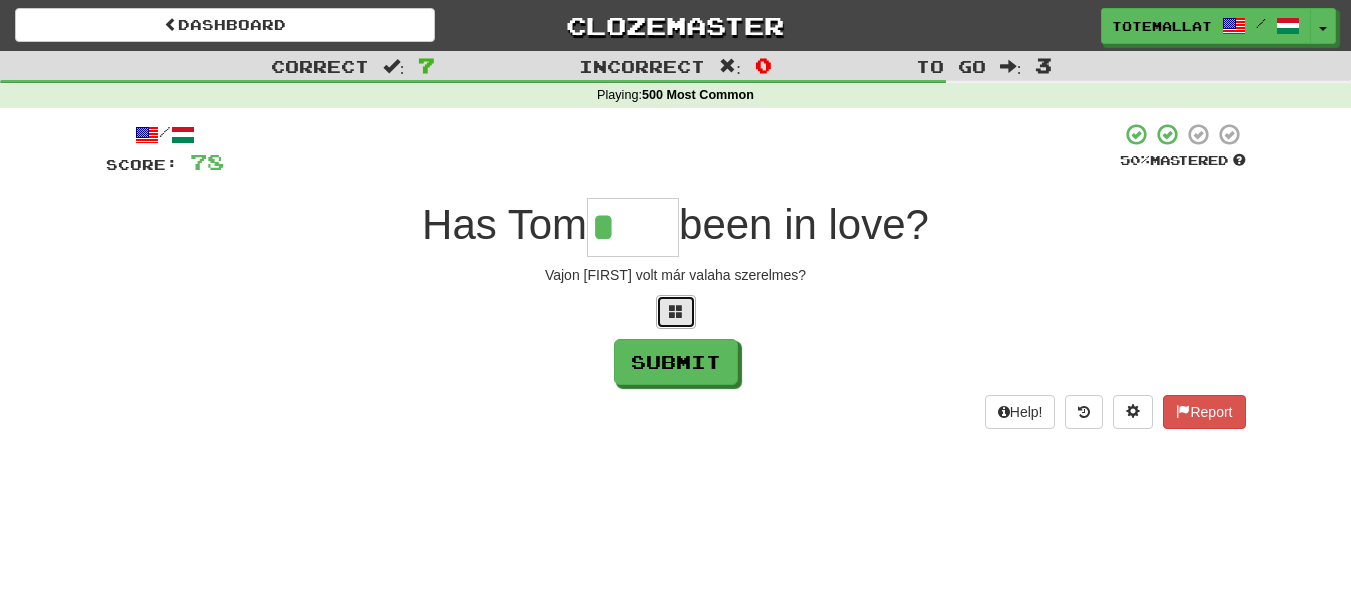 click at bounding box center [676, 312] 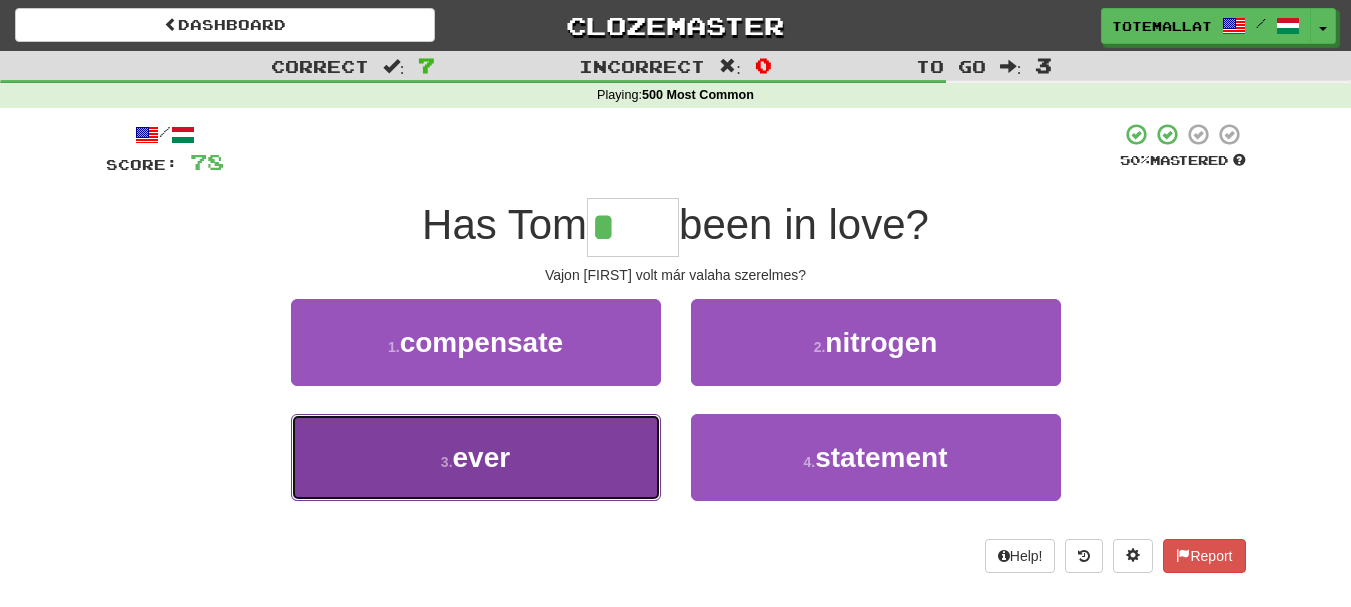 click on "3 .  ever" at bounding box center (476, 457) 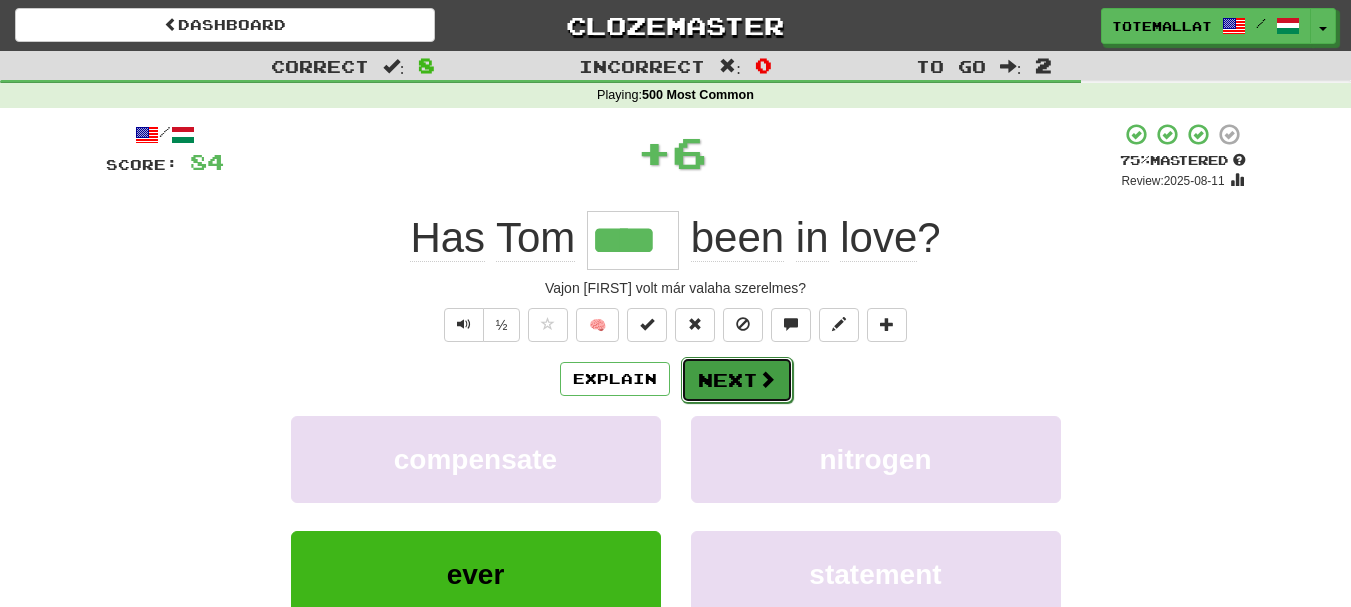 click at bounding box center [767, 379] 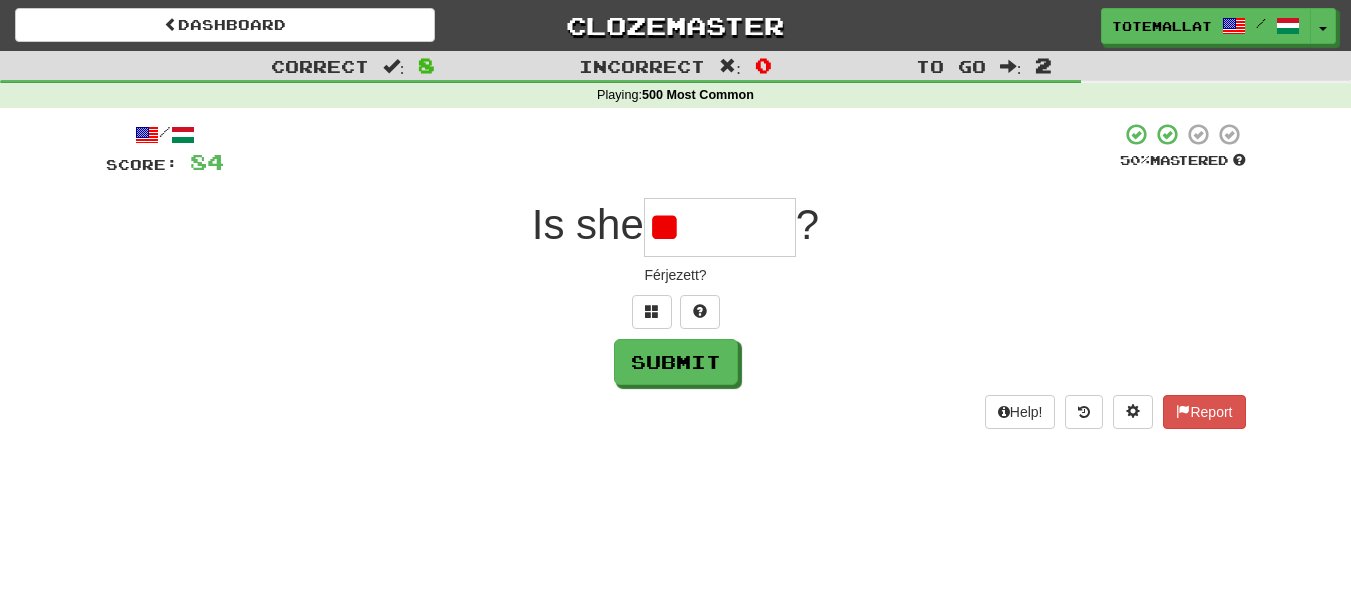 type on "*" 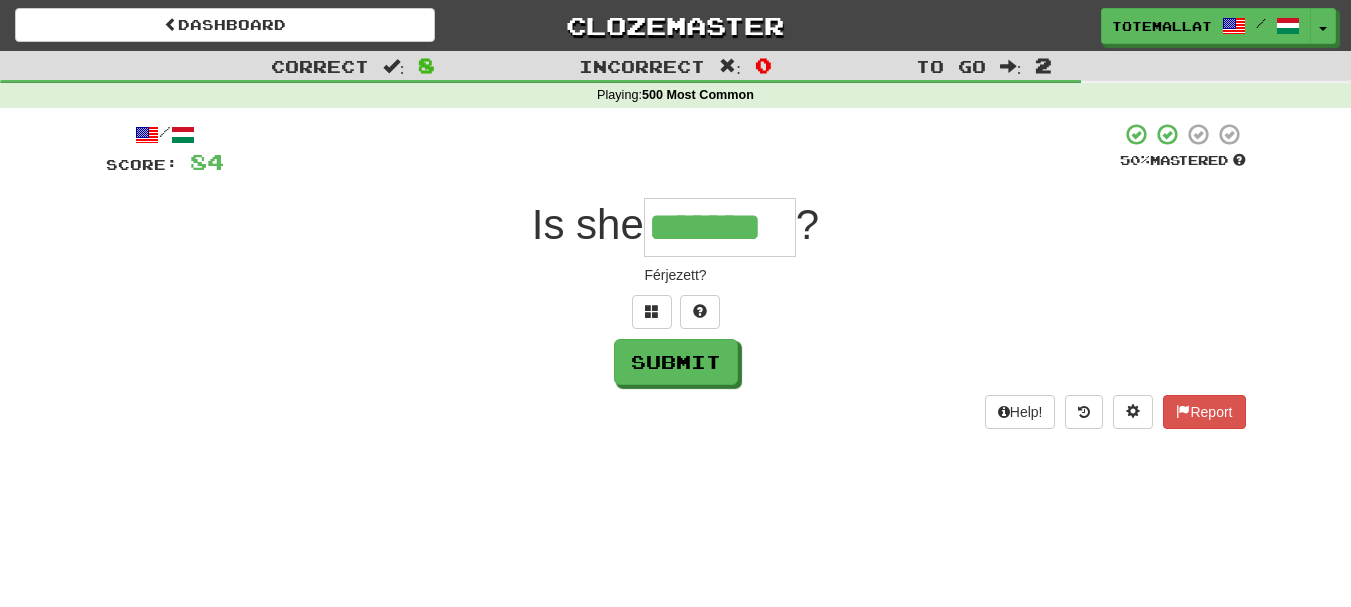 type on "*******" 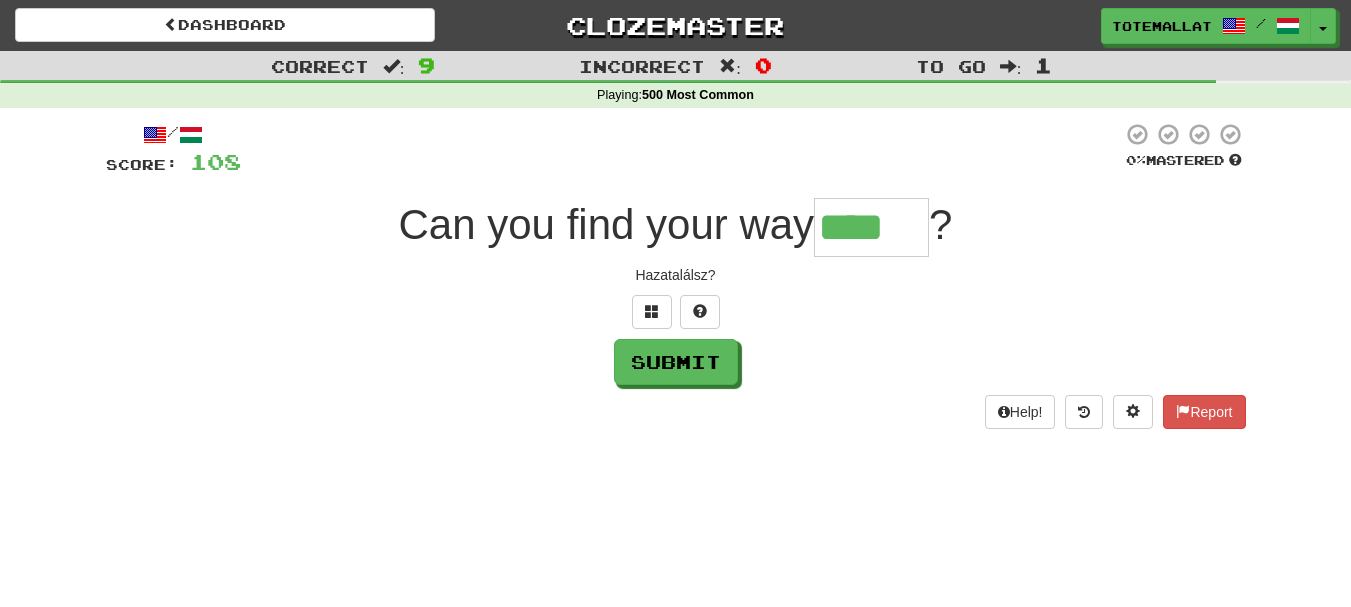 type on "****" 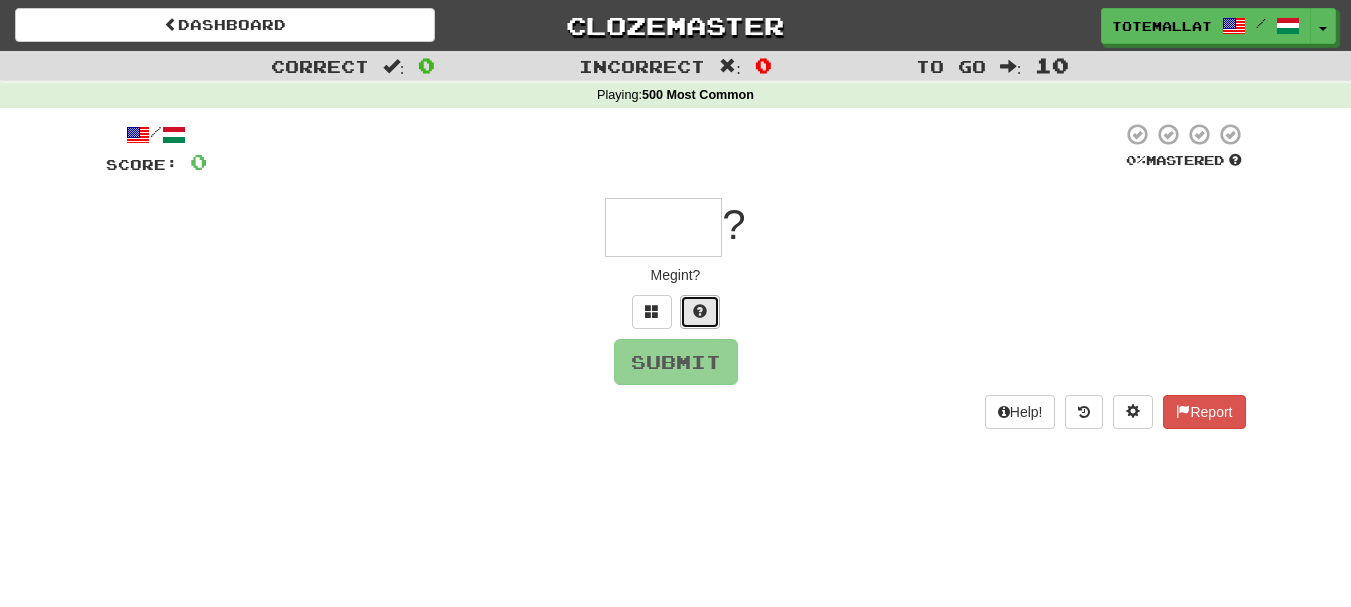 click at bounding box center [700, 312] 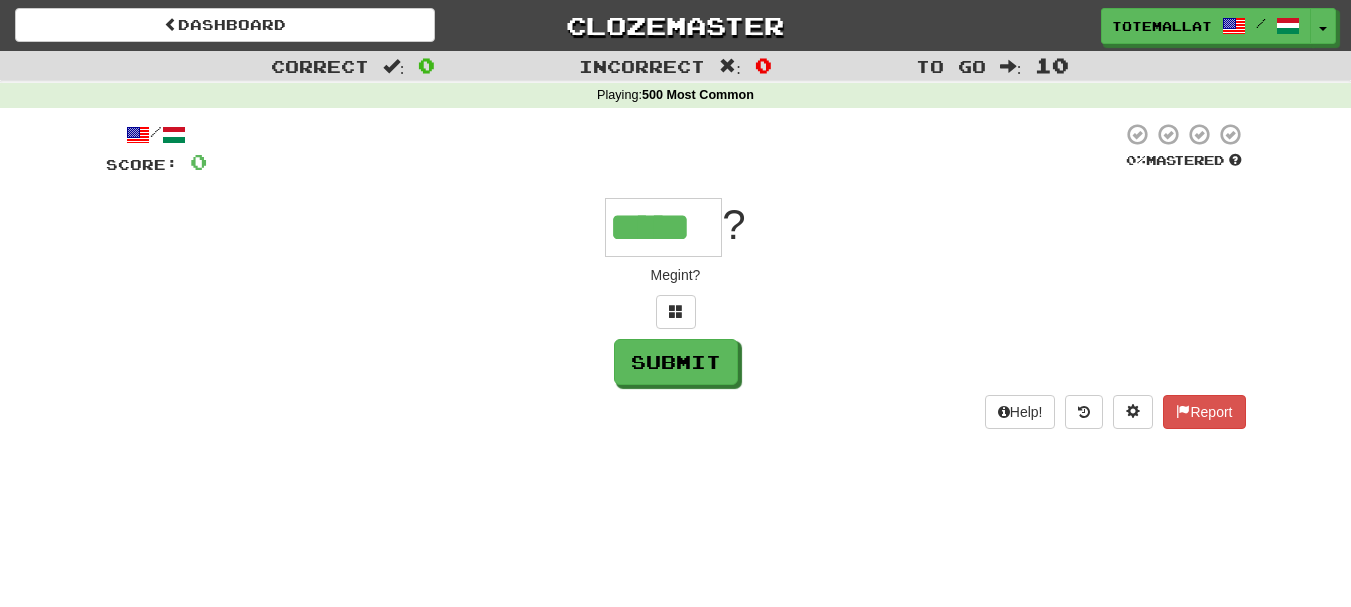type on "*****" 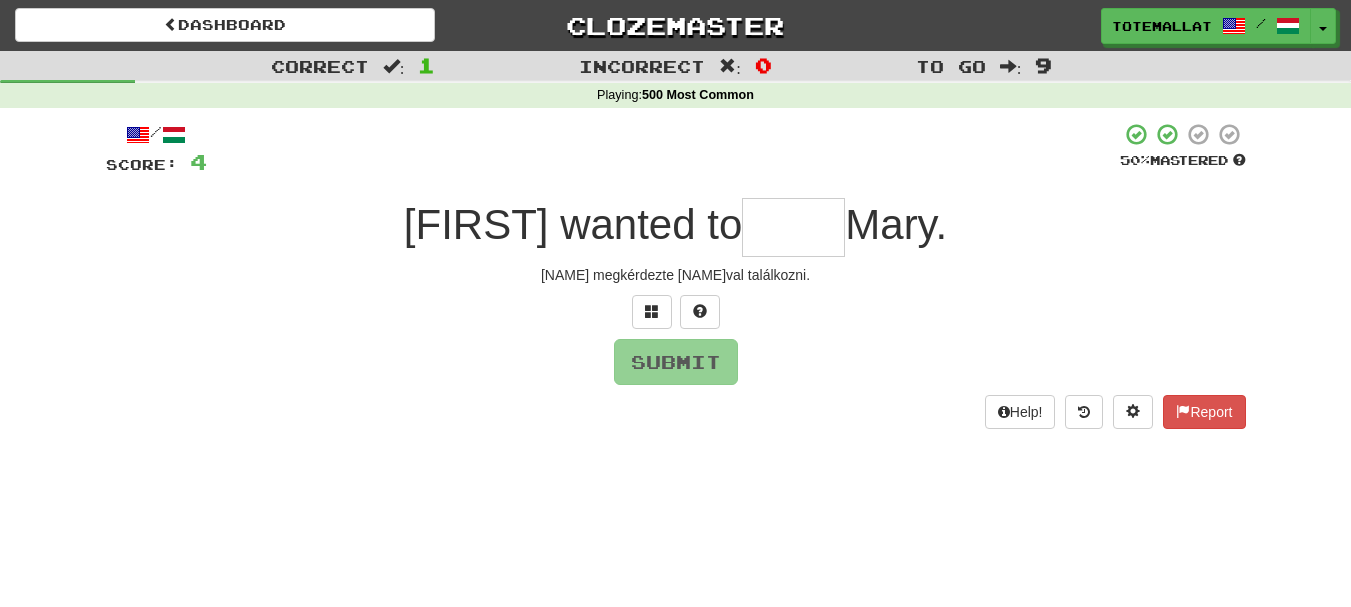 type on "*" 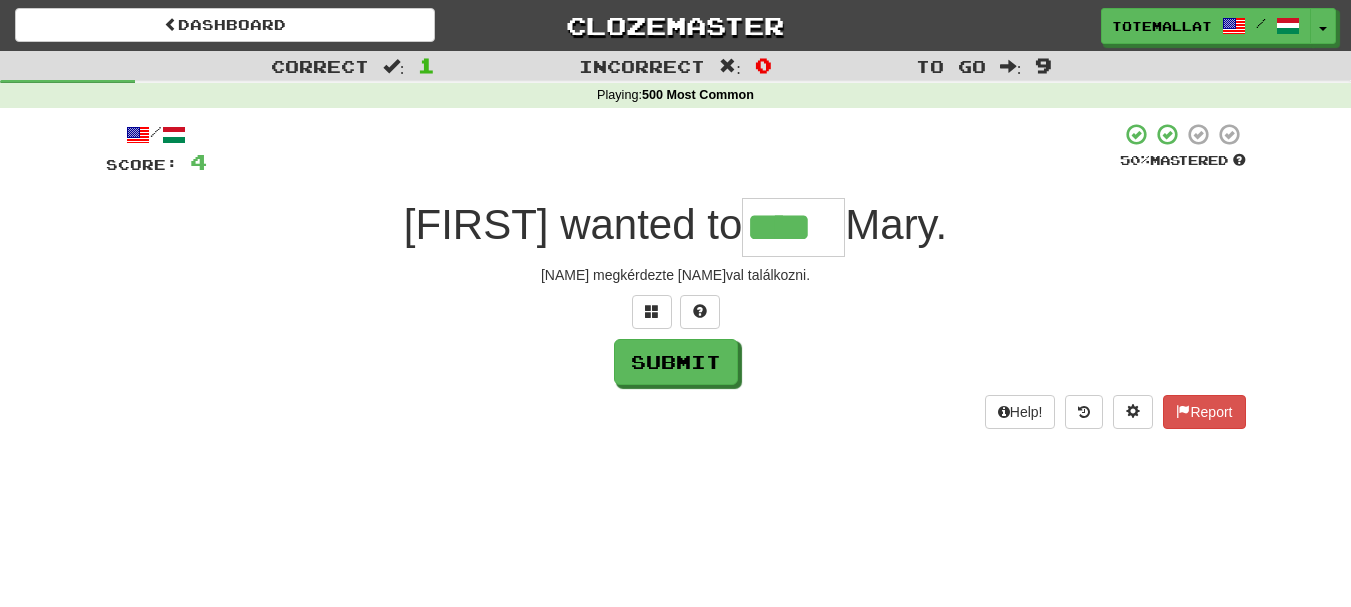 type on "****" 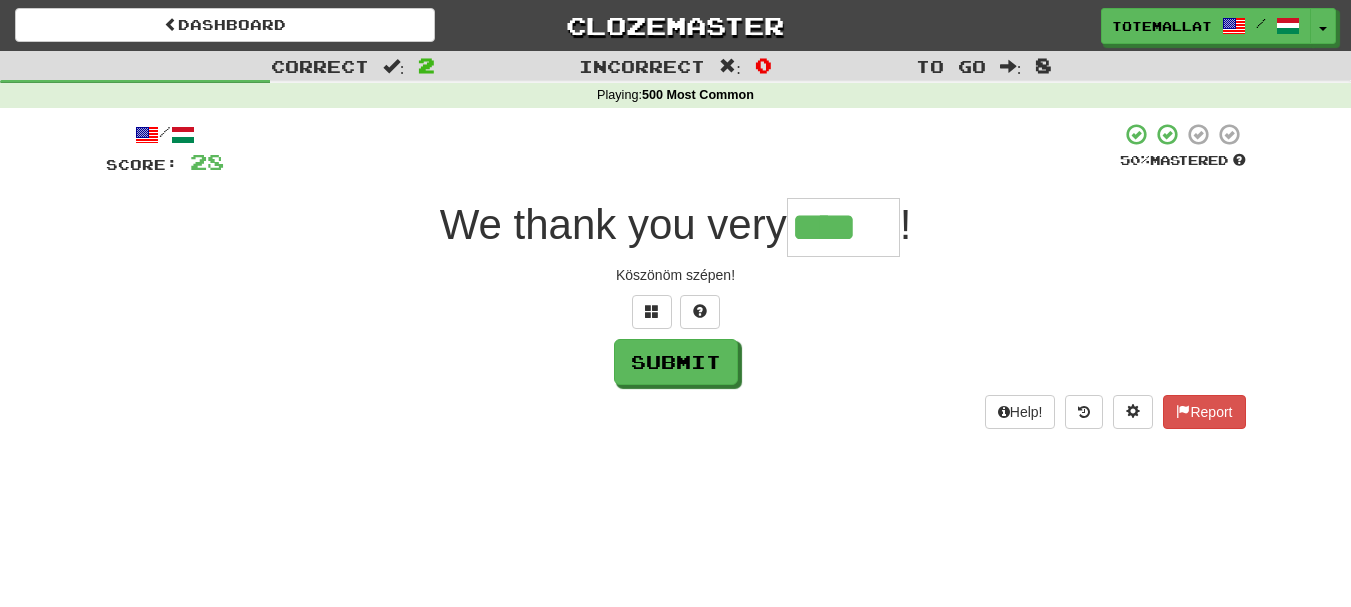 type on "****" 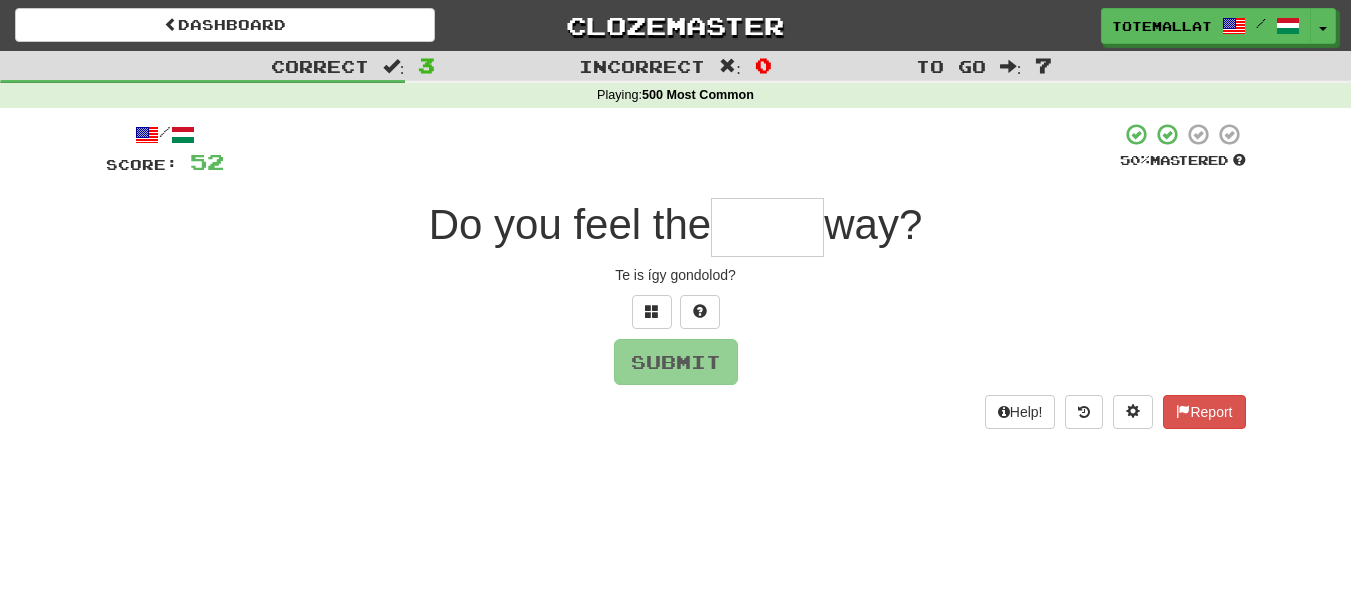 type on "*" 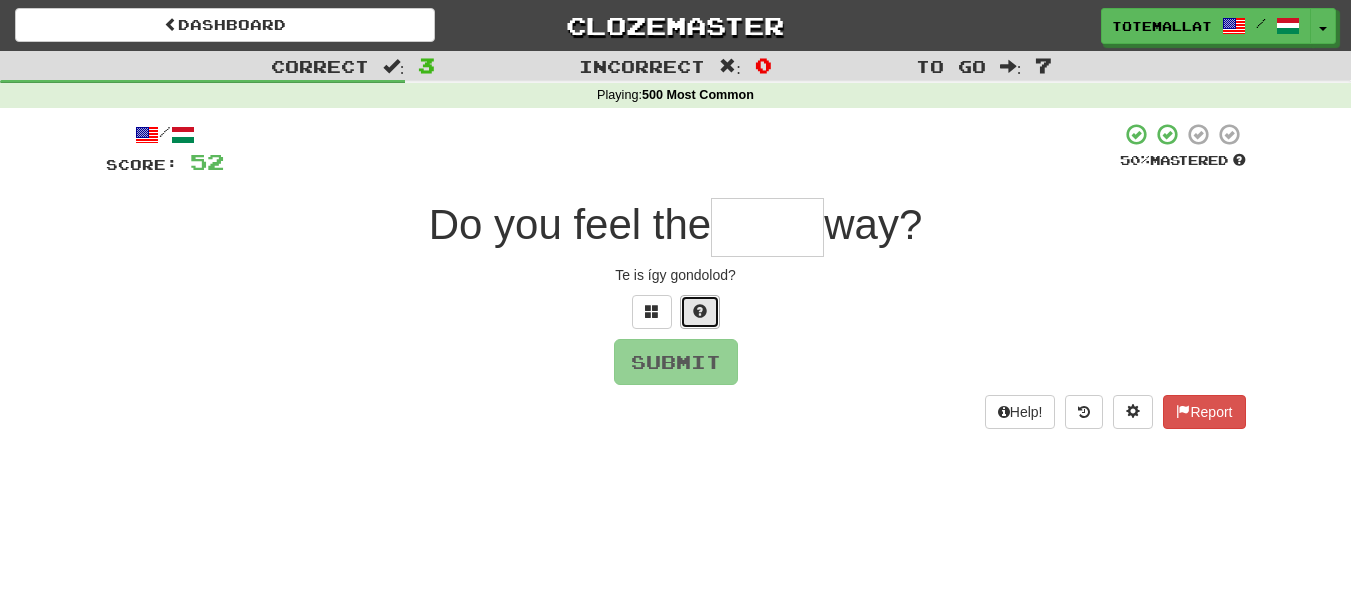 click at bounding box center (700, 311) 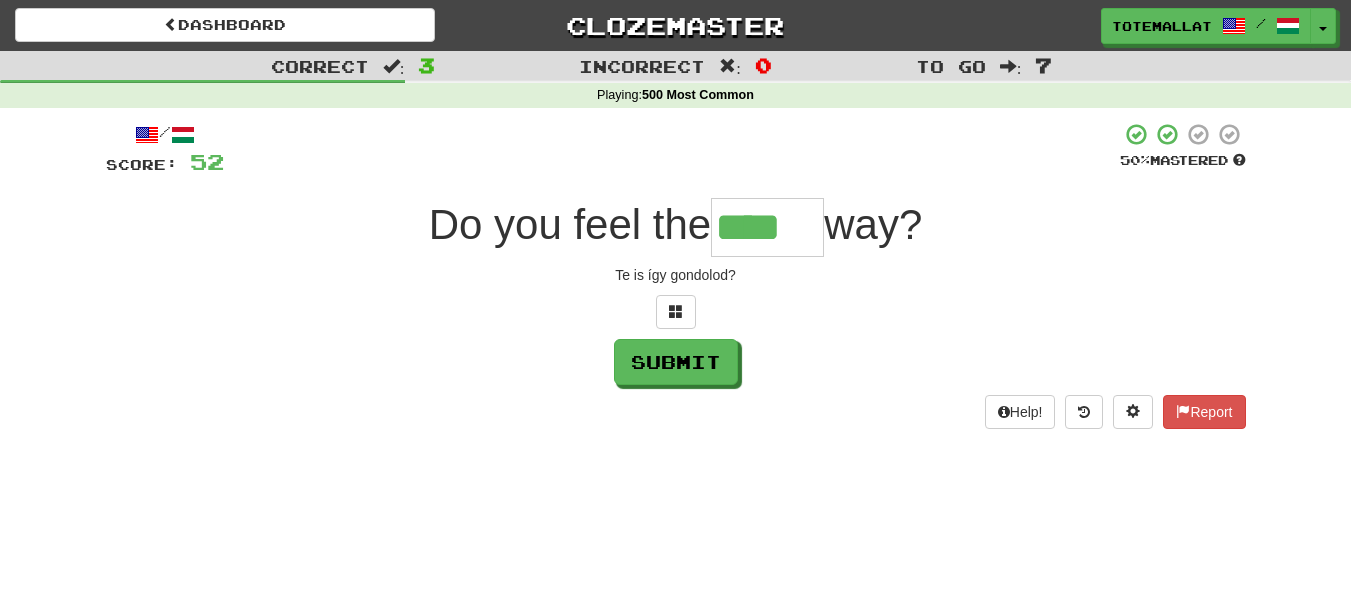 type on "****" 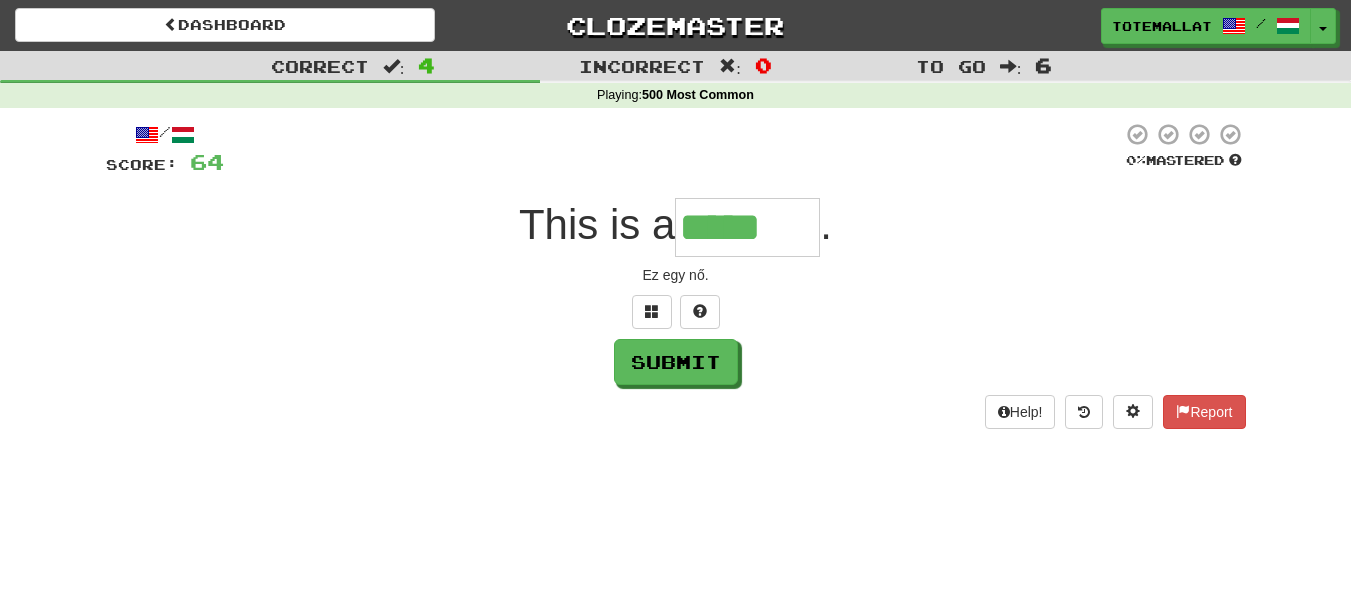 type on "*****" 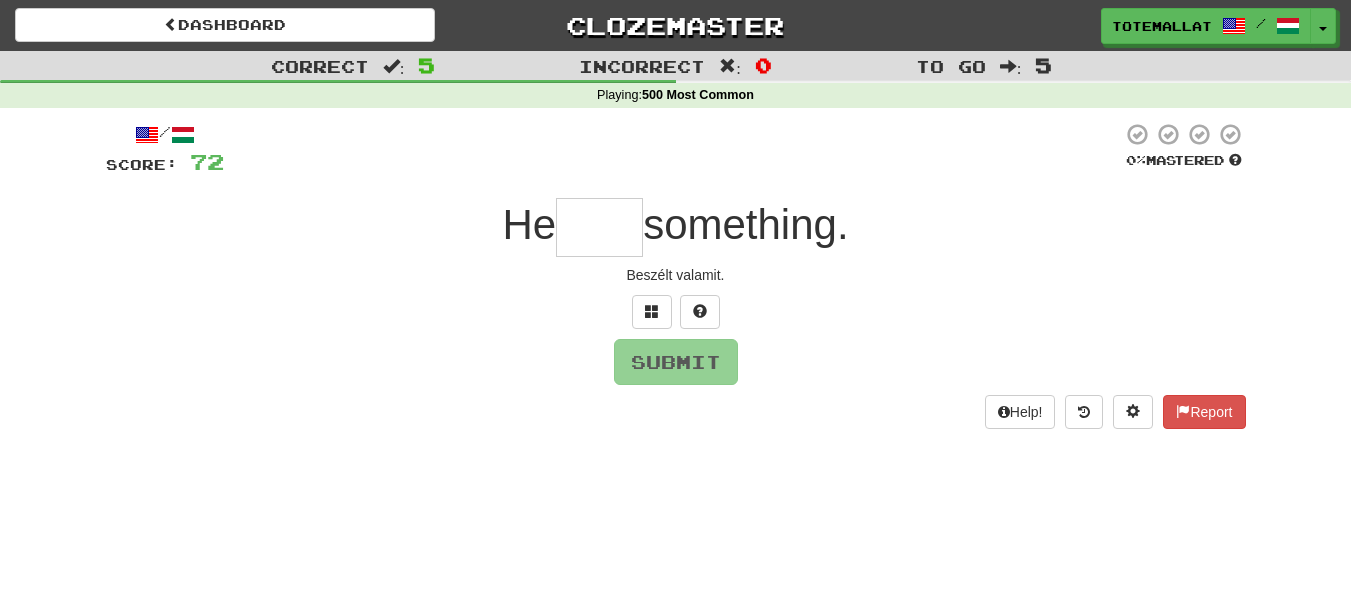 type on "*" 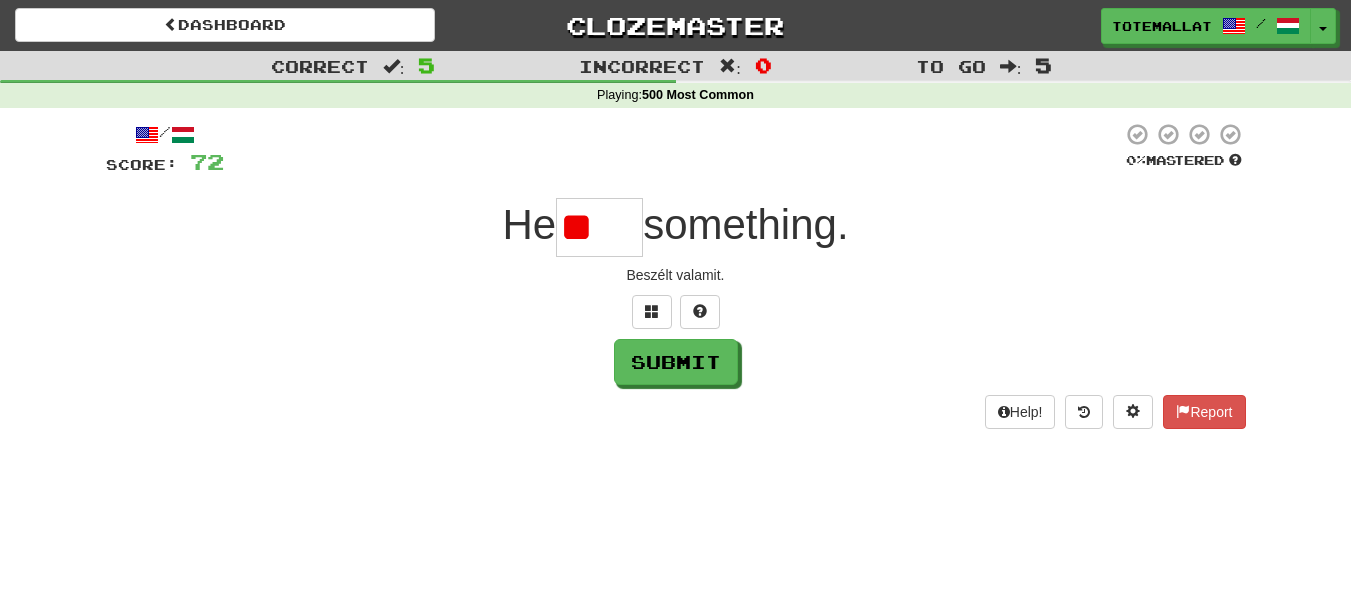 type on "*" 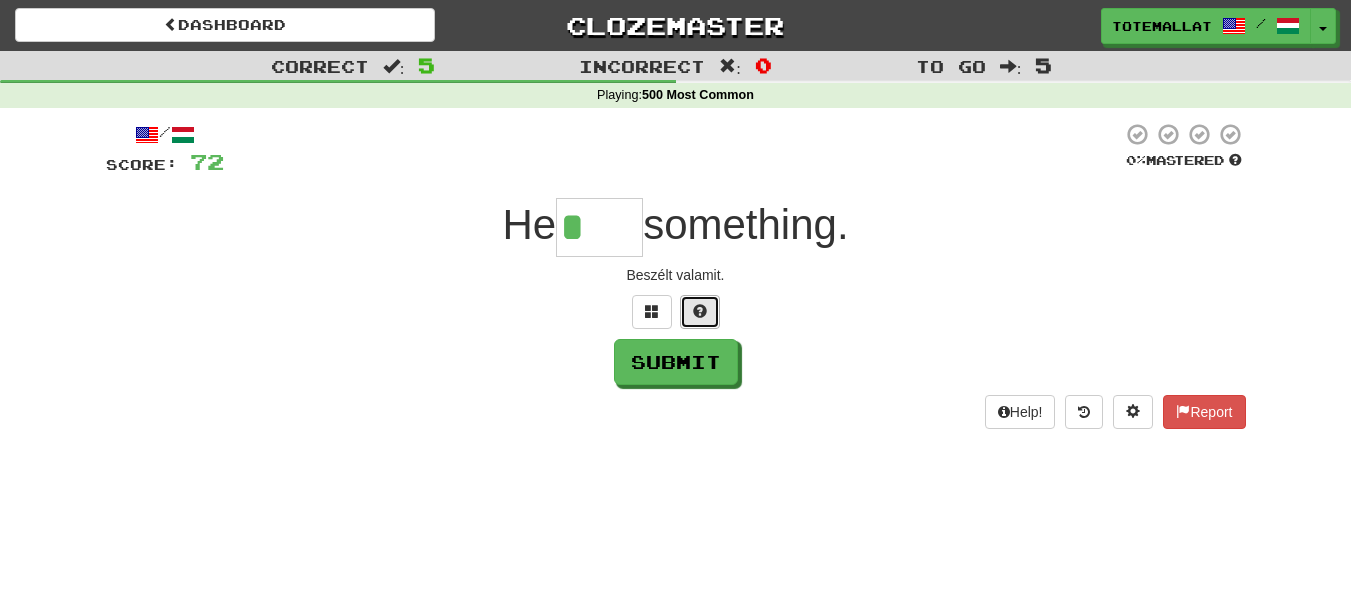 click at bounding box center (700, 311) 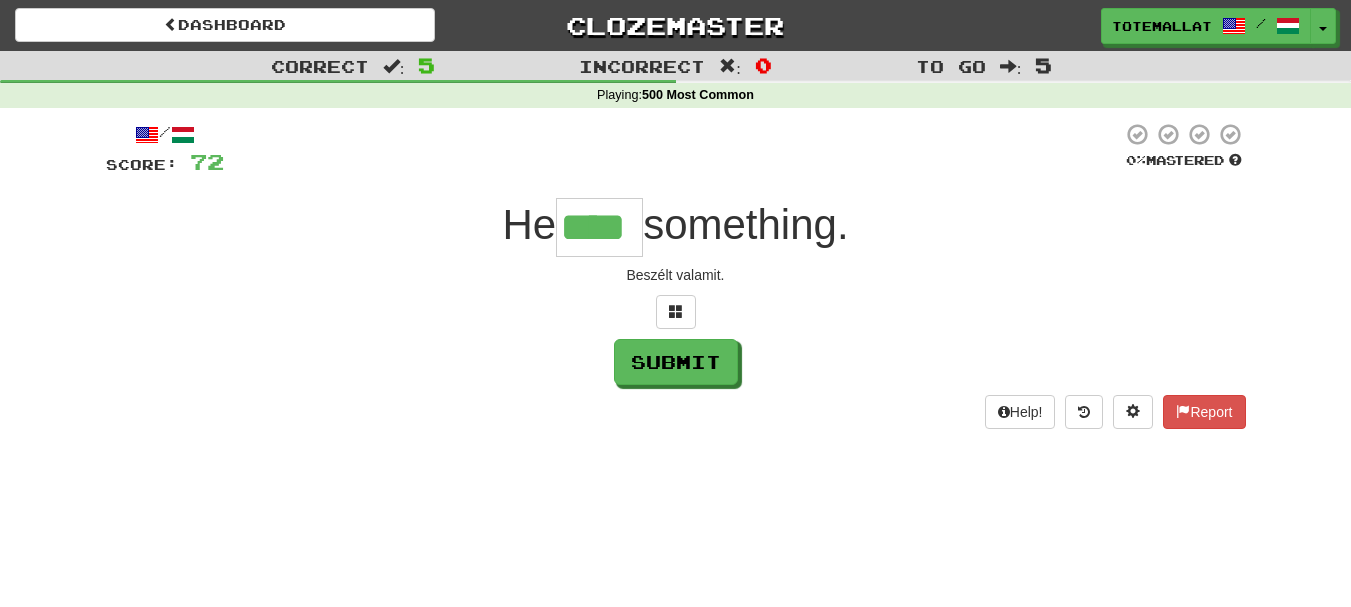 type on "****" 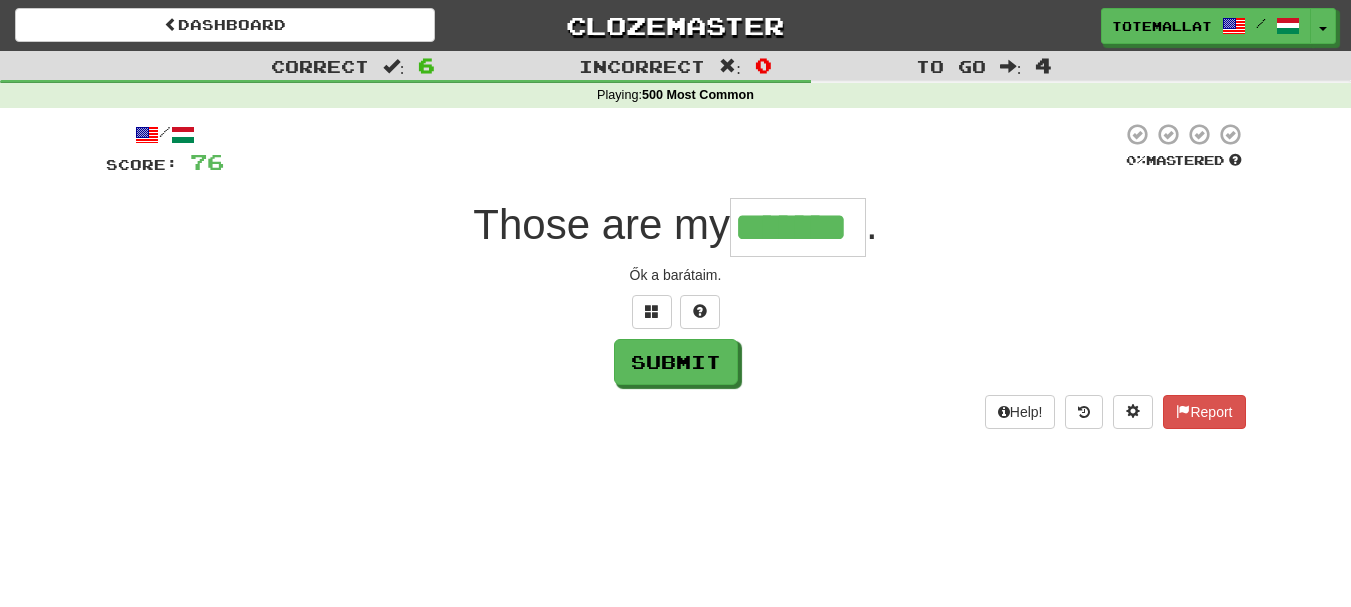 type on "*******" 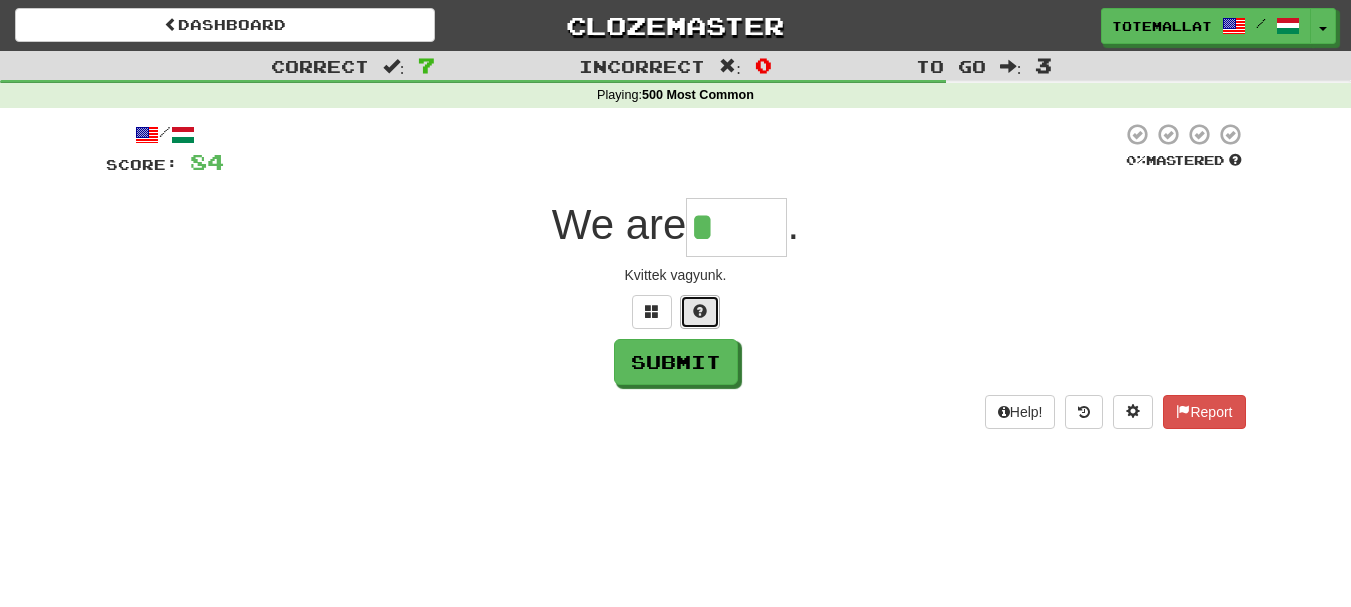 click at bounding box center (700, 311) 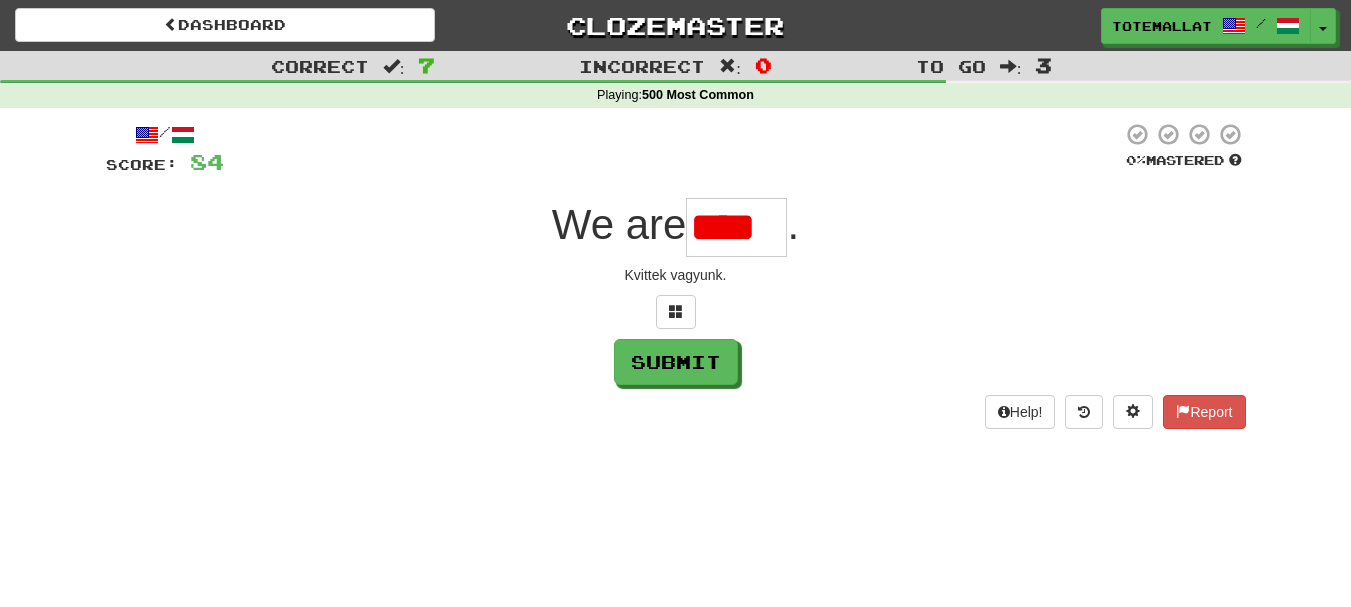 scroll, scrollTop: 0, scrollLeft: 0, axis: both 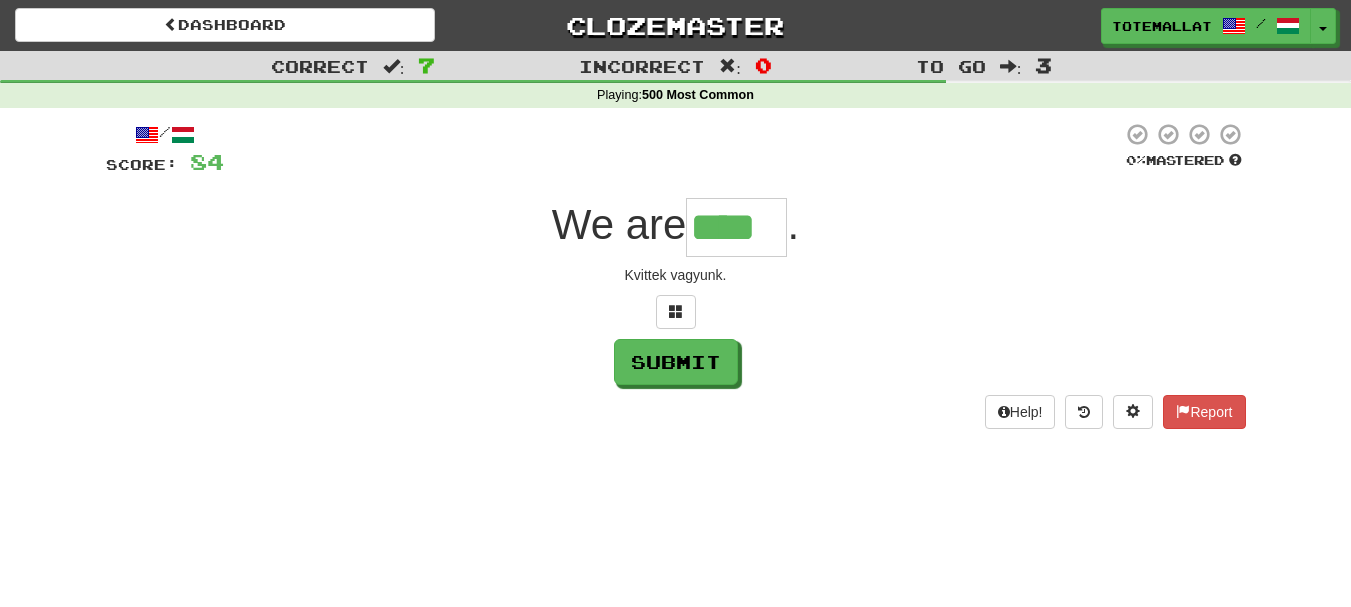 type on "****" 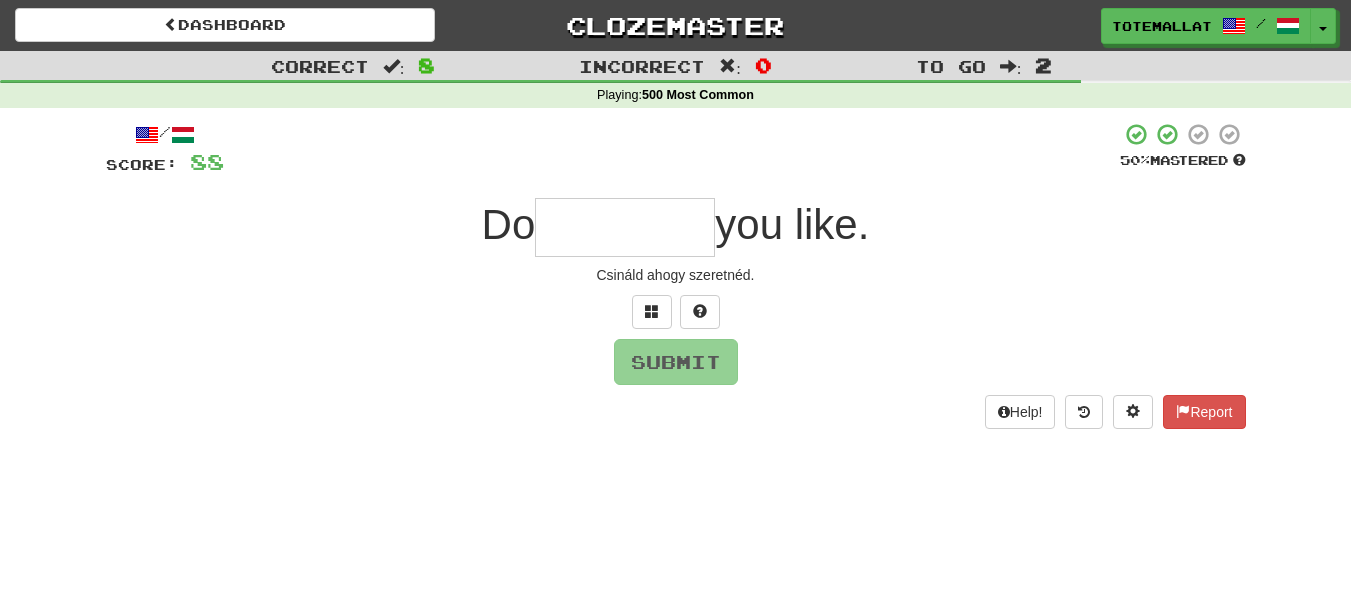 type on "*" 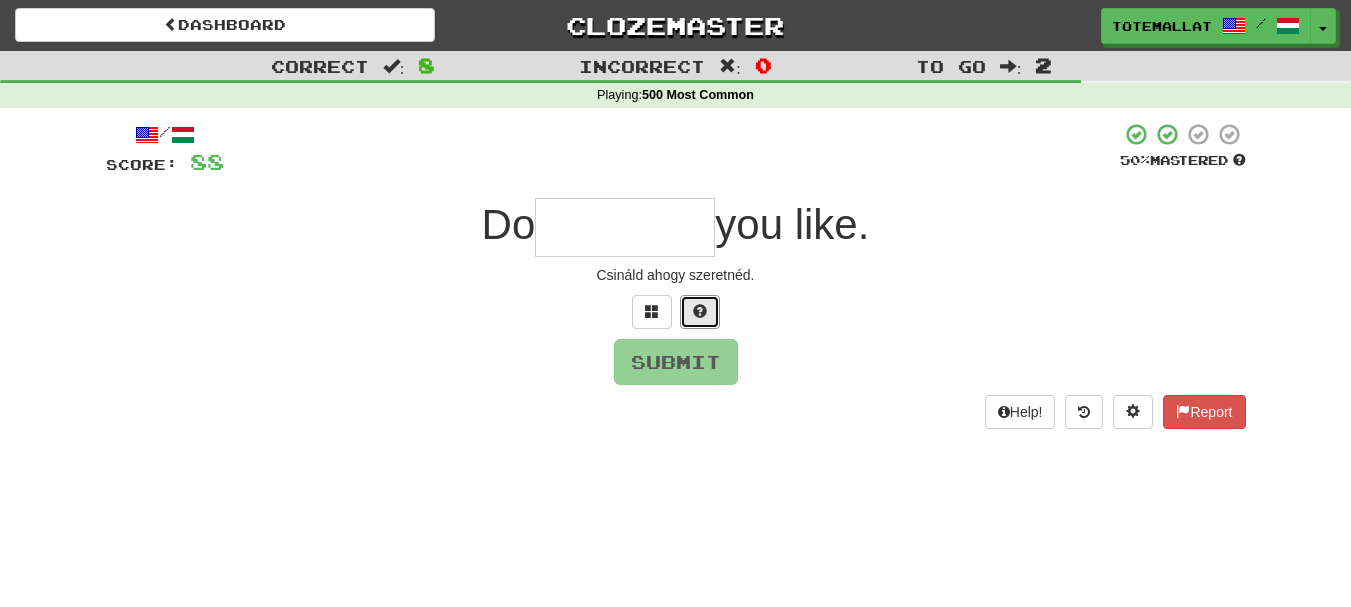 drag, startPoint x: 703, startPoint y: 304, endPoint x: 723, endPoint y: 307, distance: 20.22375 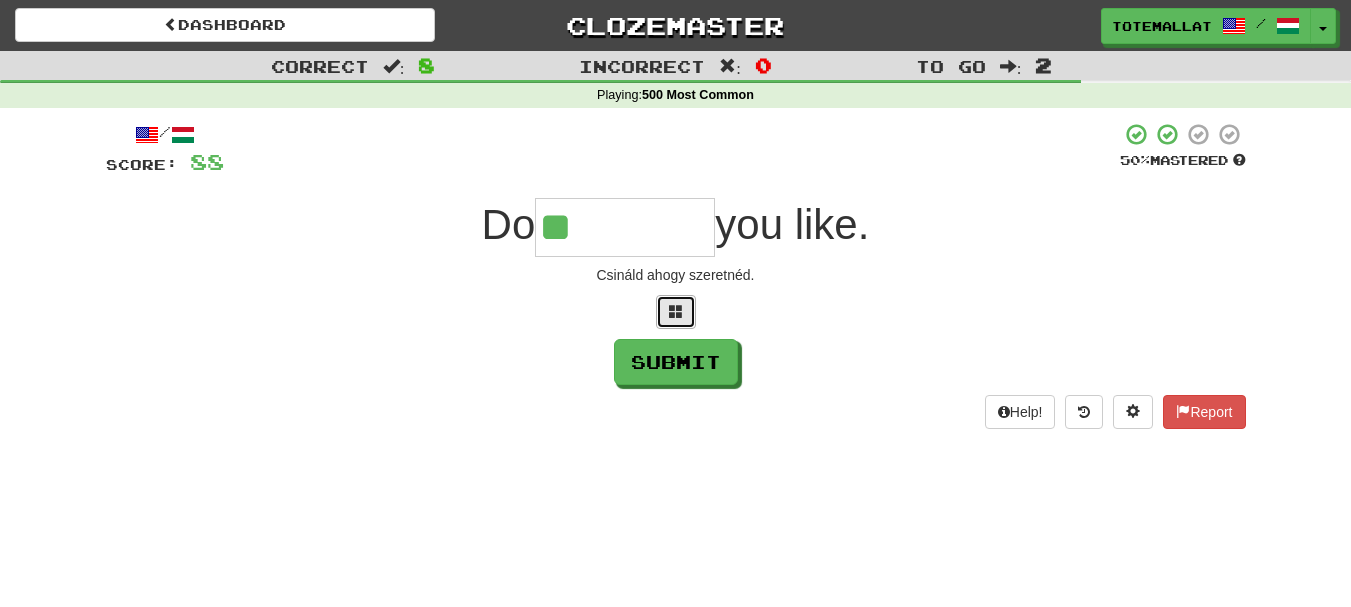click at bounding box center [676, 312] 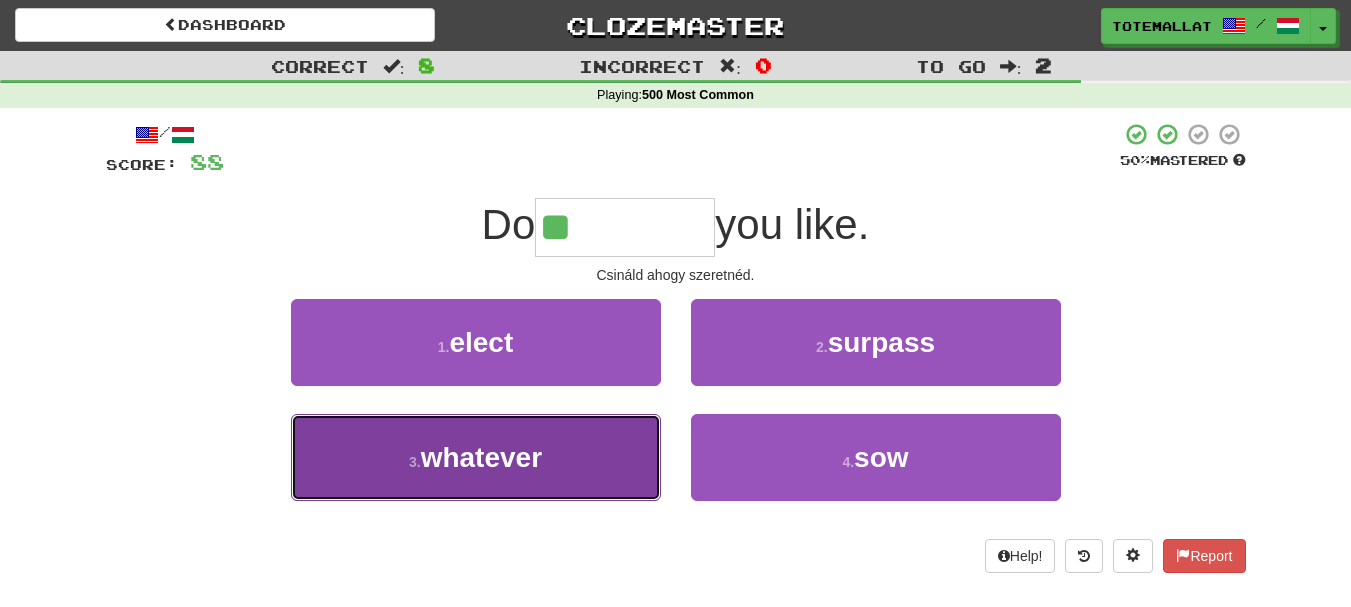 click on "3 .  whatever" at bounding box center (476, 457) 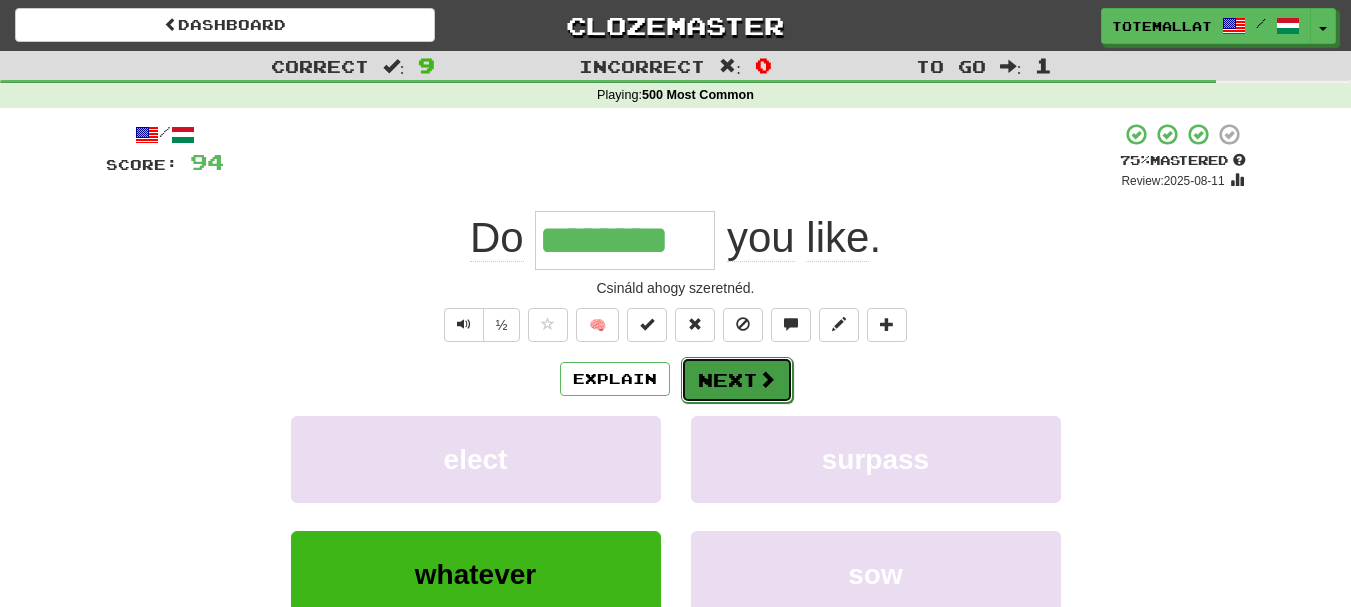 click on "Next" at bounding box center (737, 380) 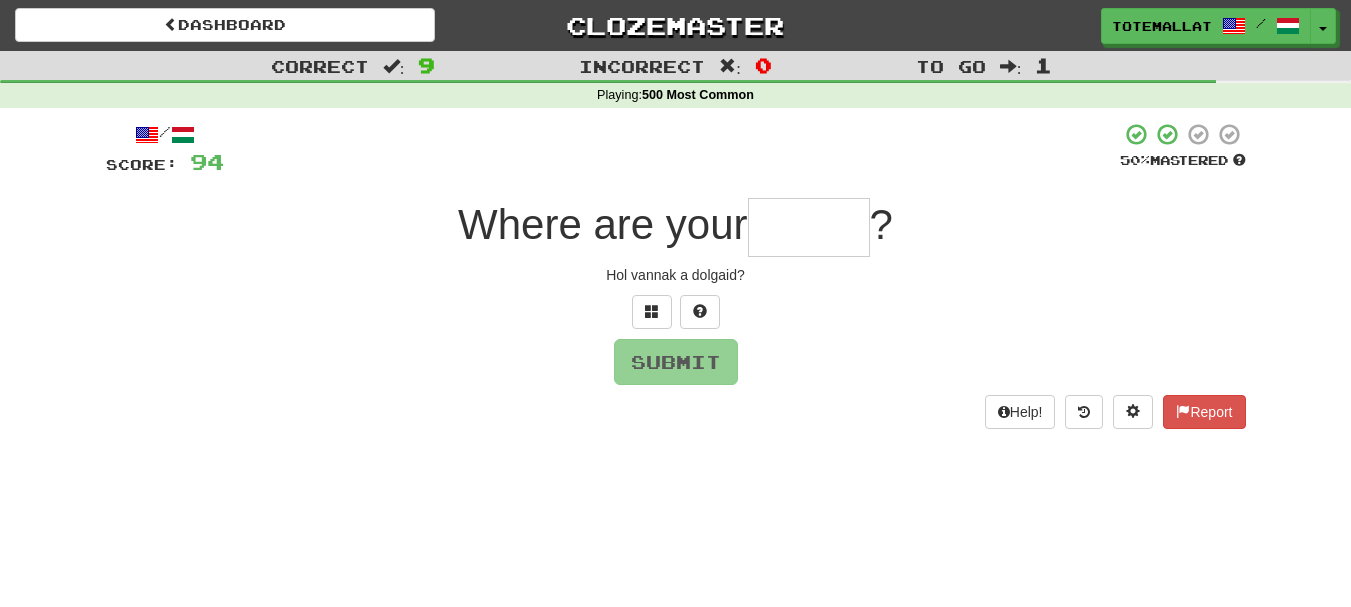 type on "*" 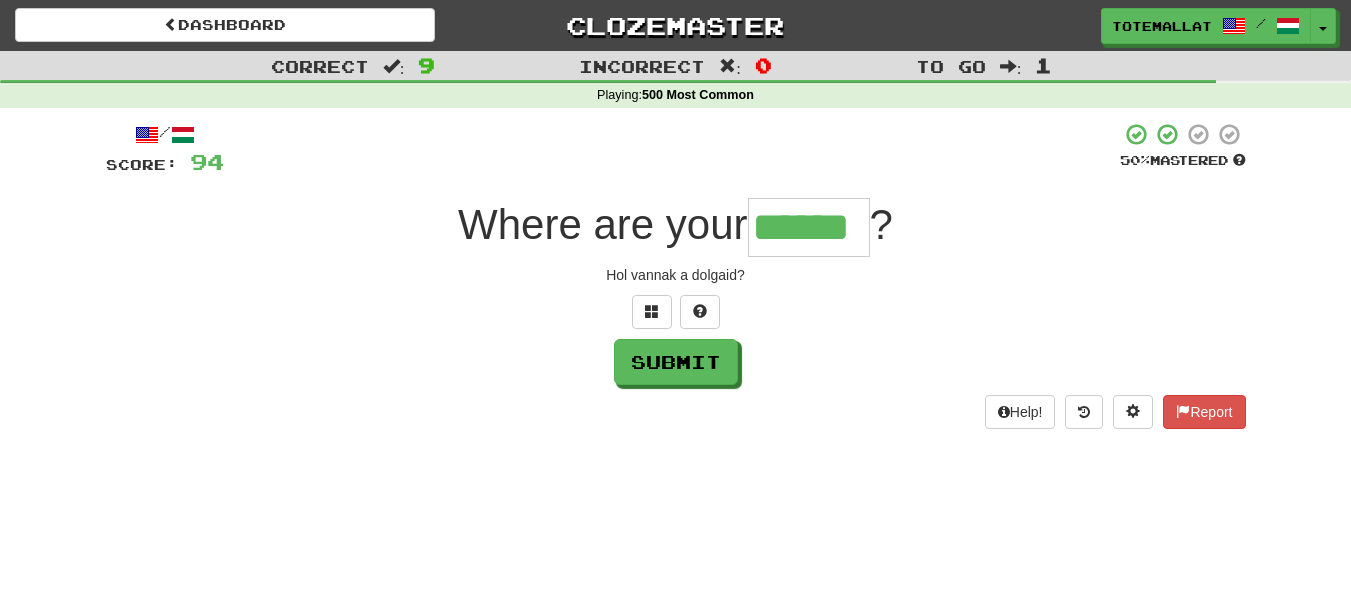 type on "******" 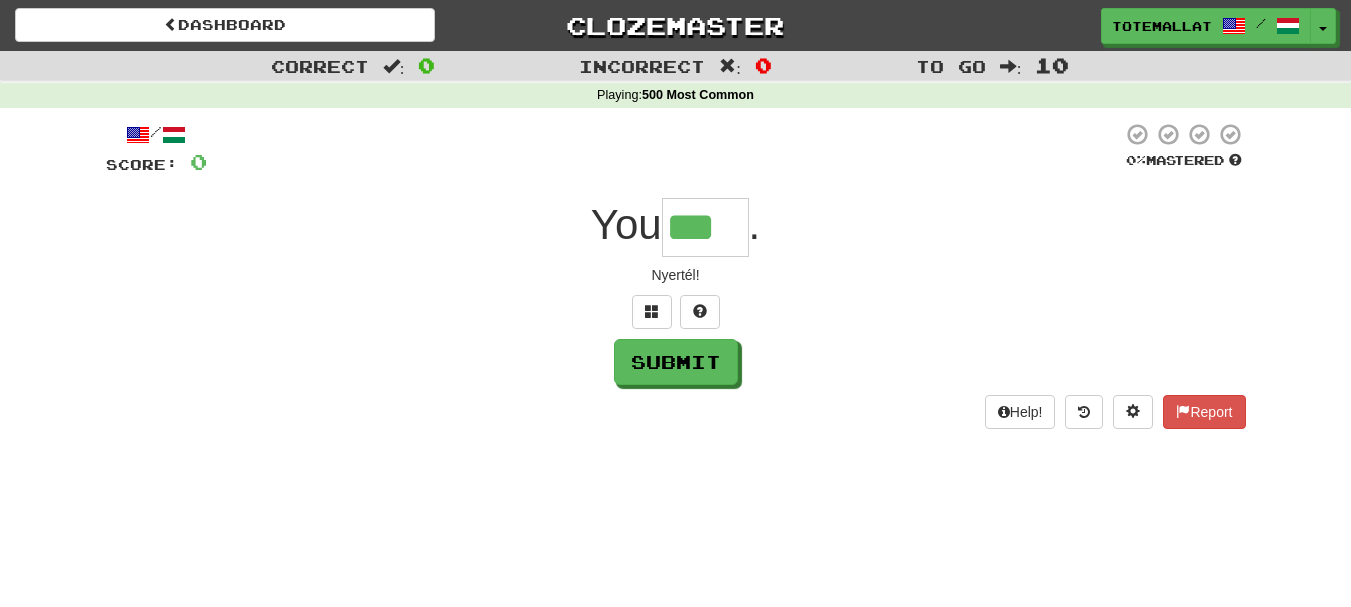 type on "***" 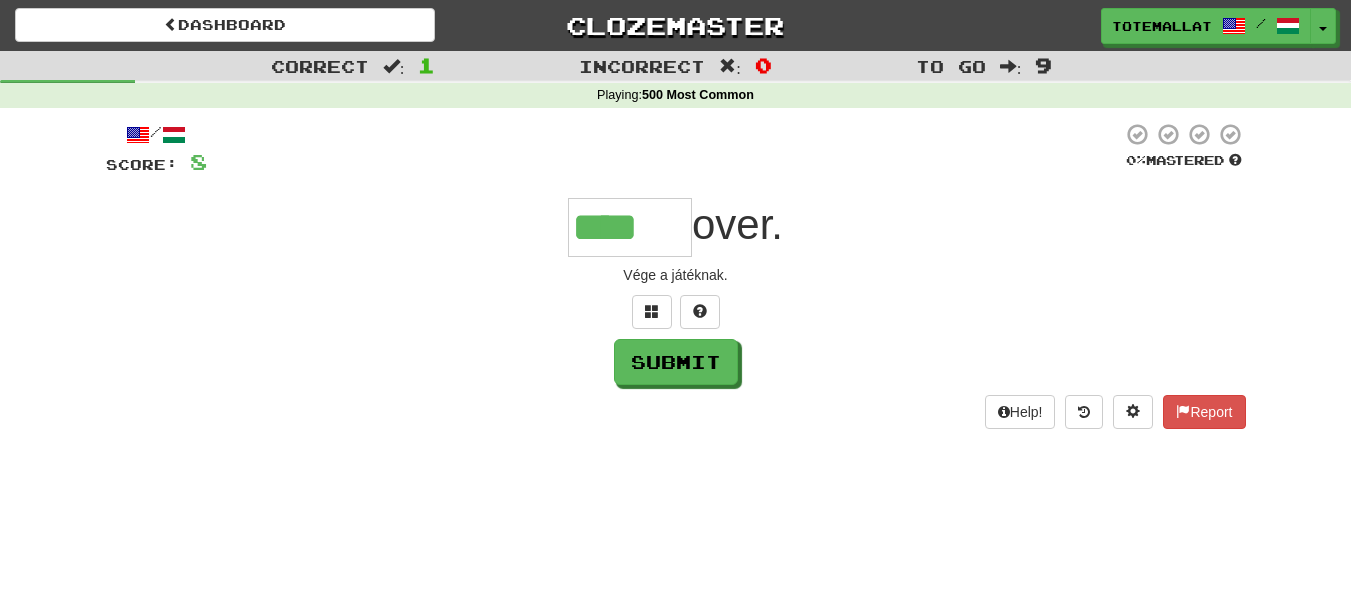type on "****" 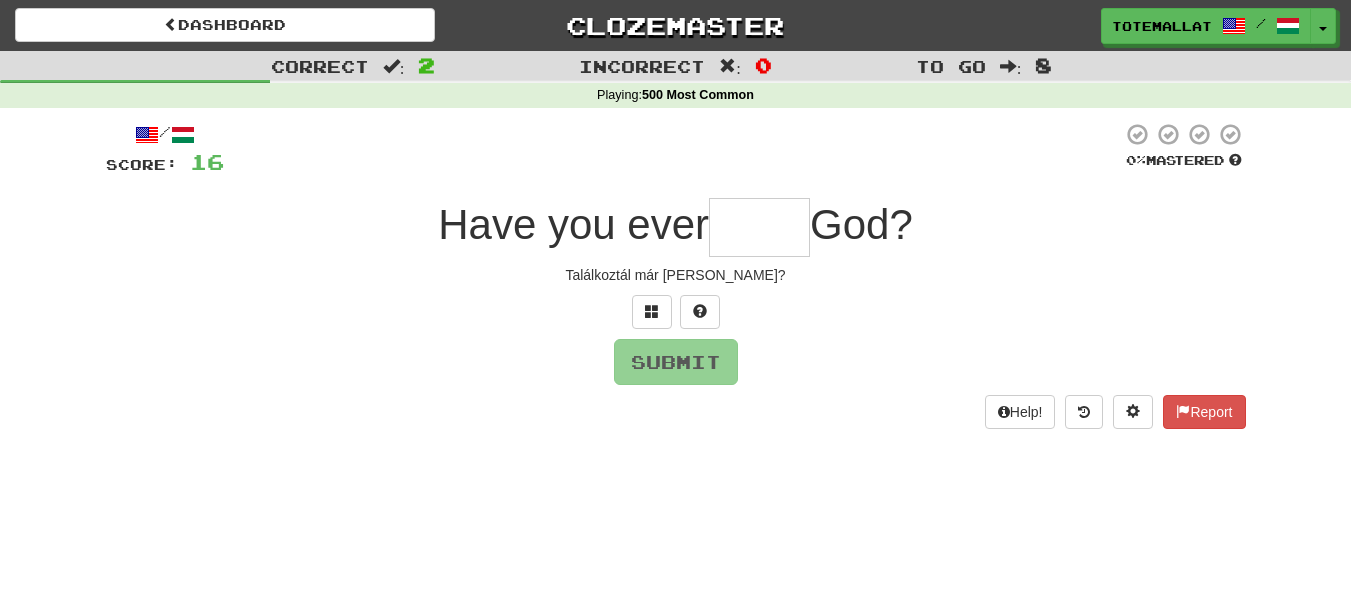 type on "*" 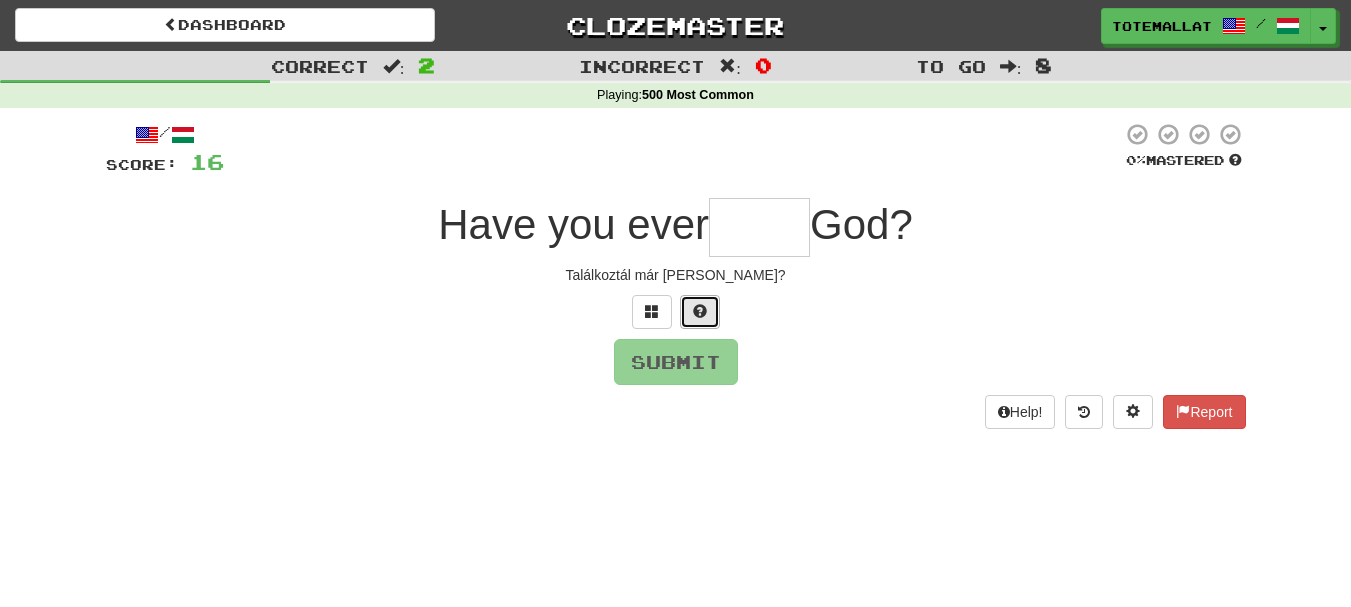 click at bounding box center (700, 311) 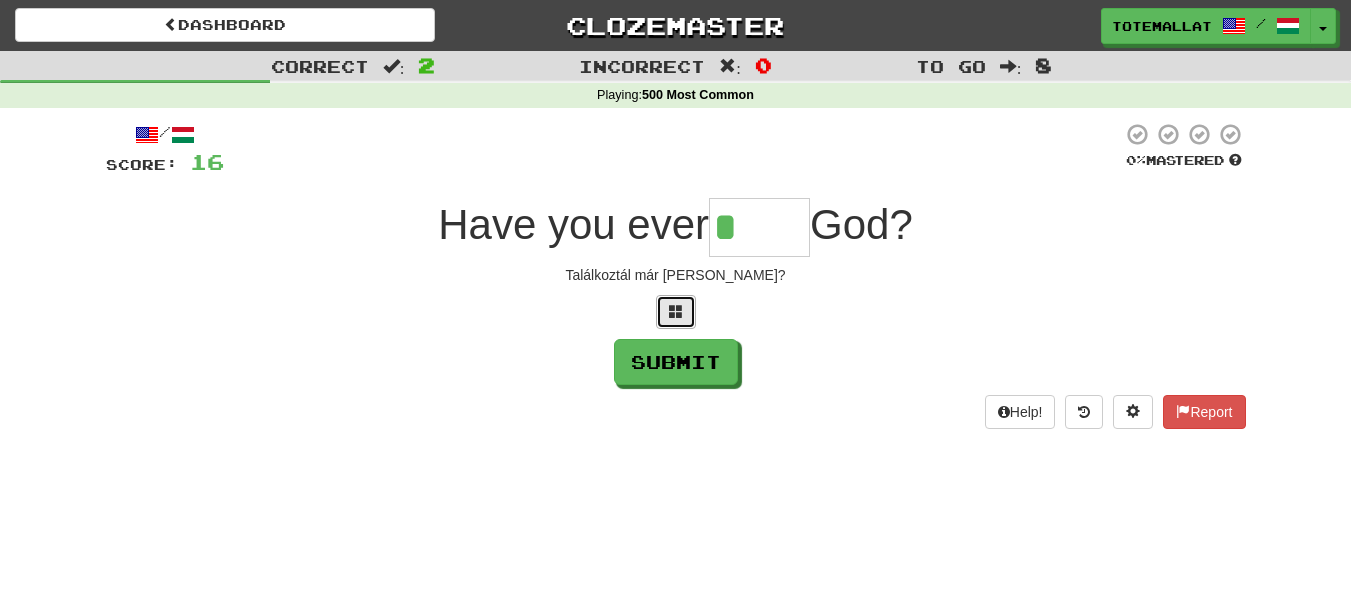 click at bounding box center [676, 312] 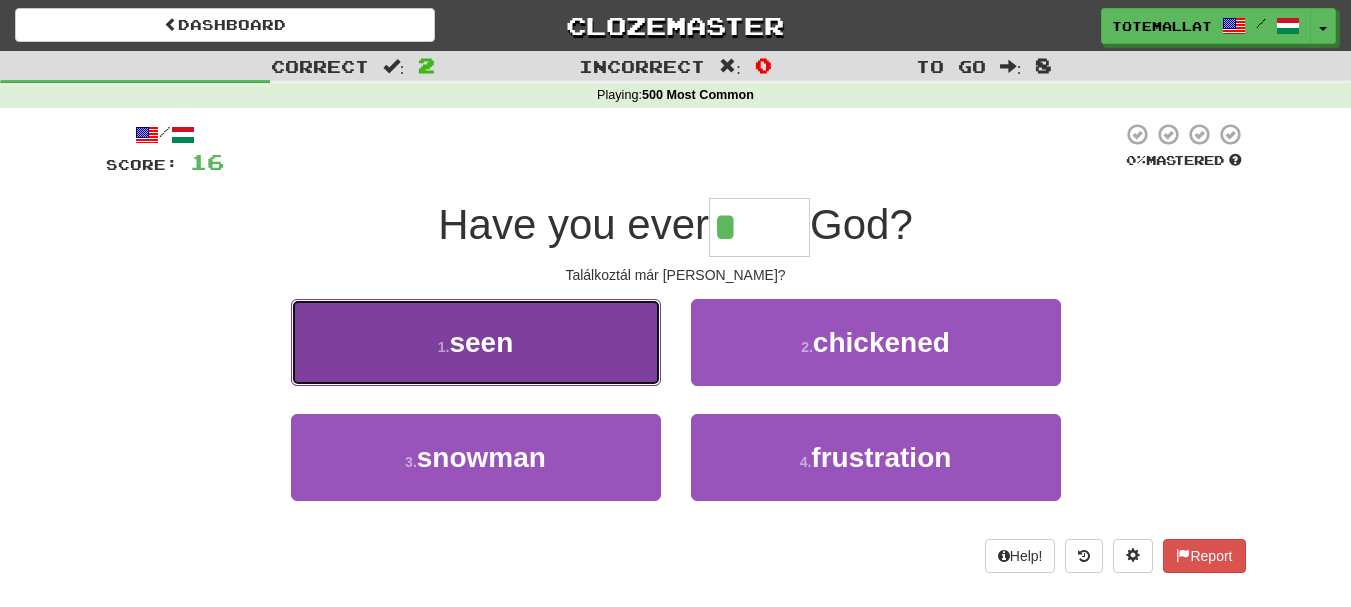click on "1 .  seen" at bounding box center (476, 342) 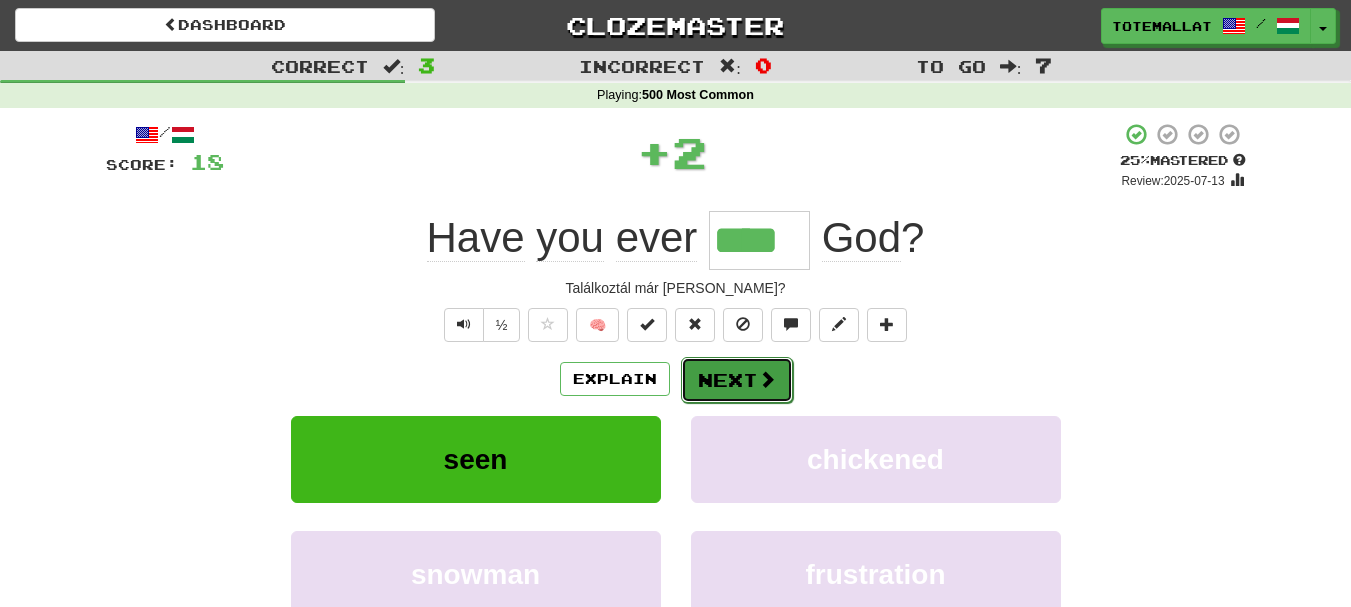click on "Next" at bounding box center (737, 380) 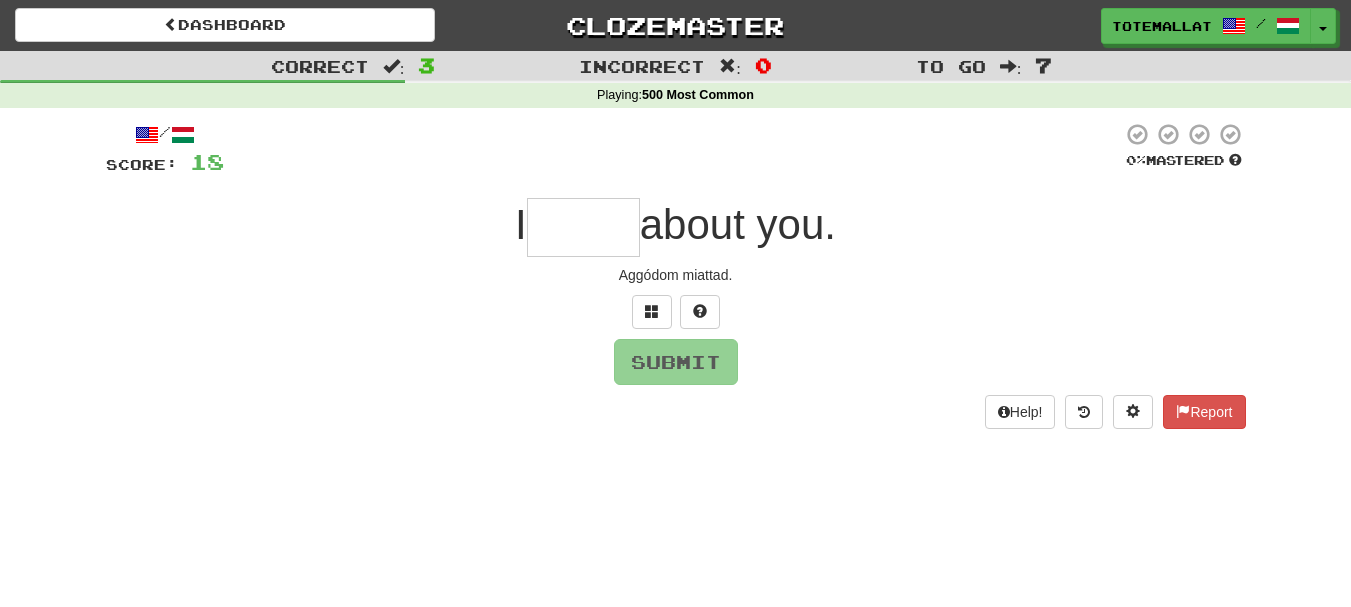 type on "*" 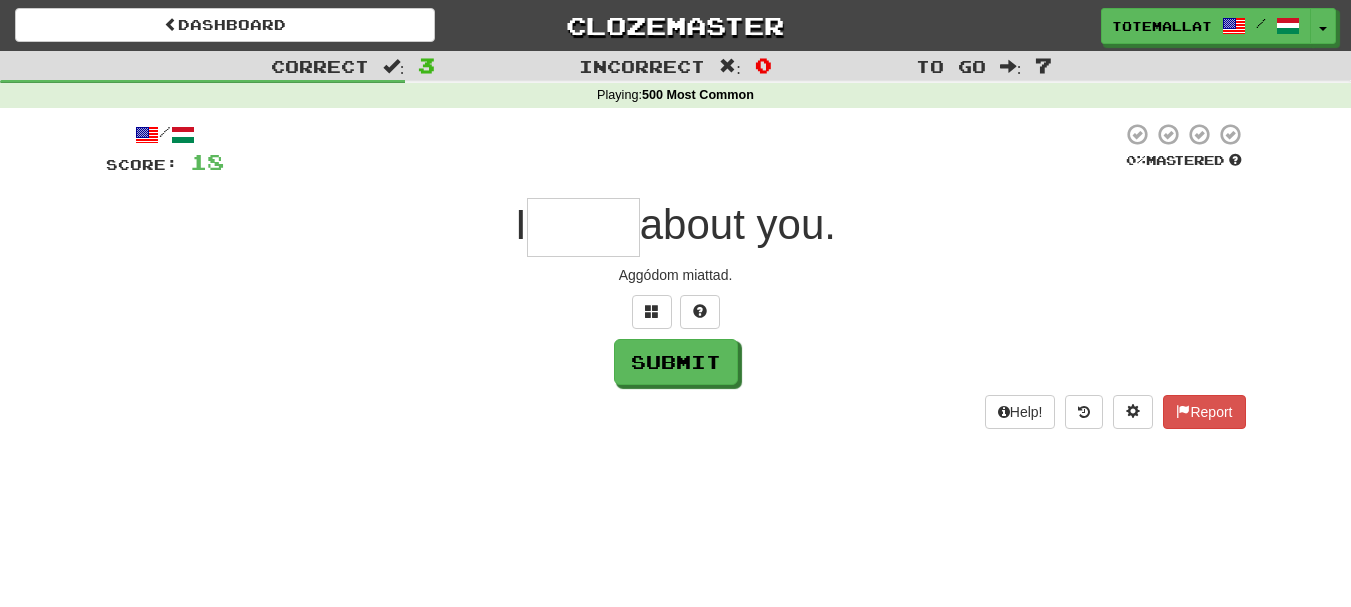 type on "*" 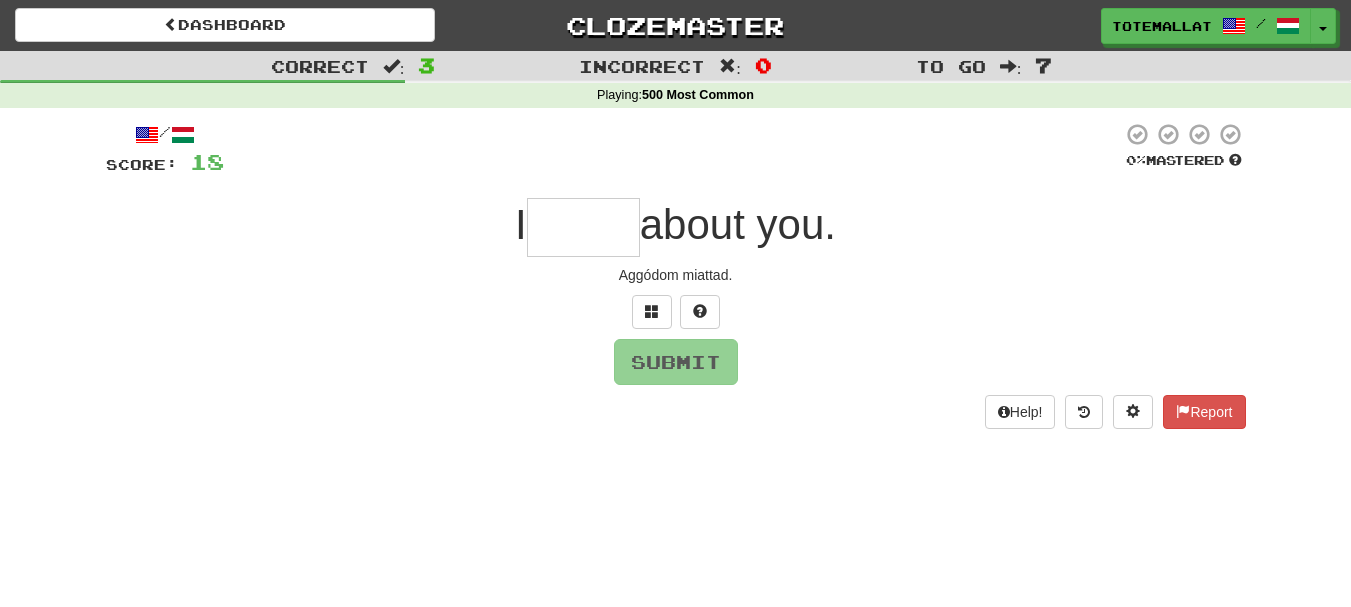 type on "*" 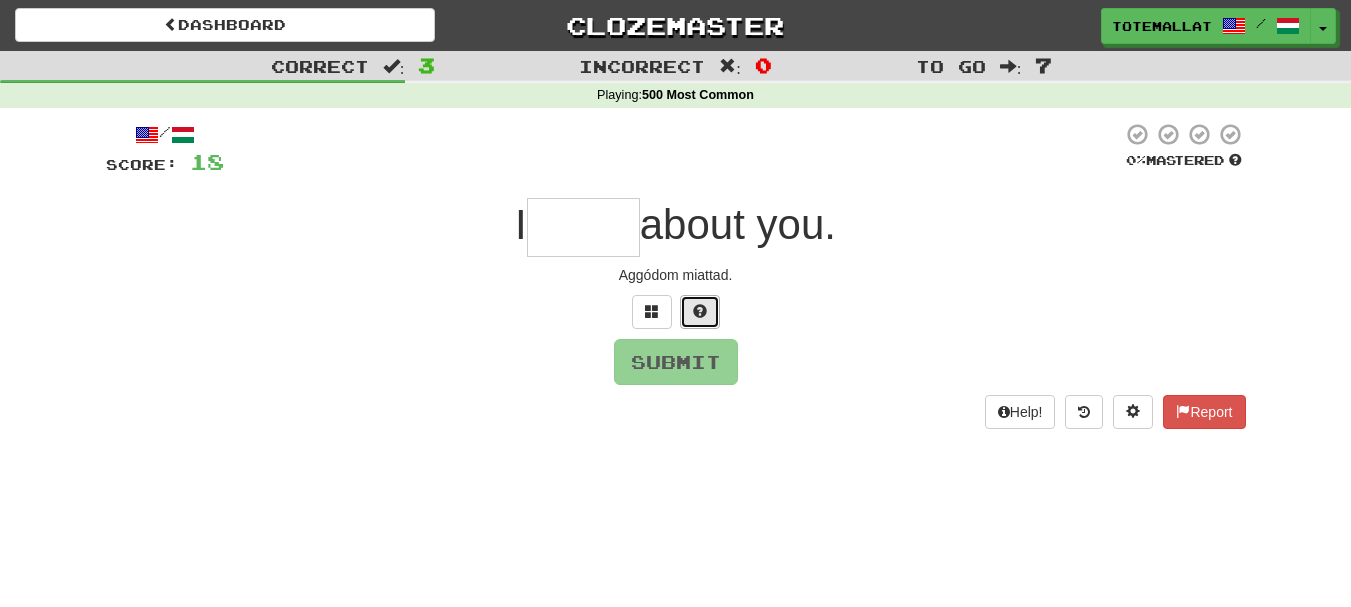 click at bounding box center (700, 311) 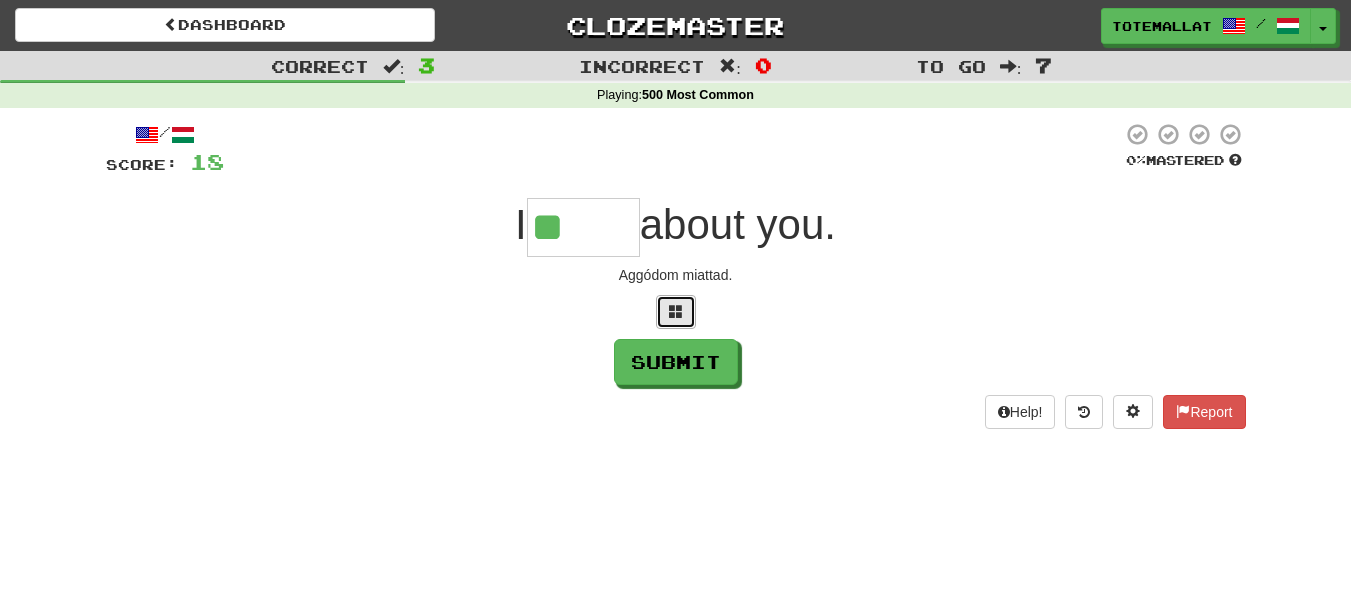 click at bounding box center [676, 311] 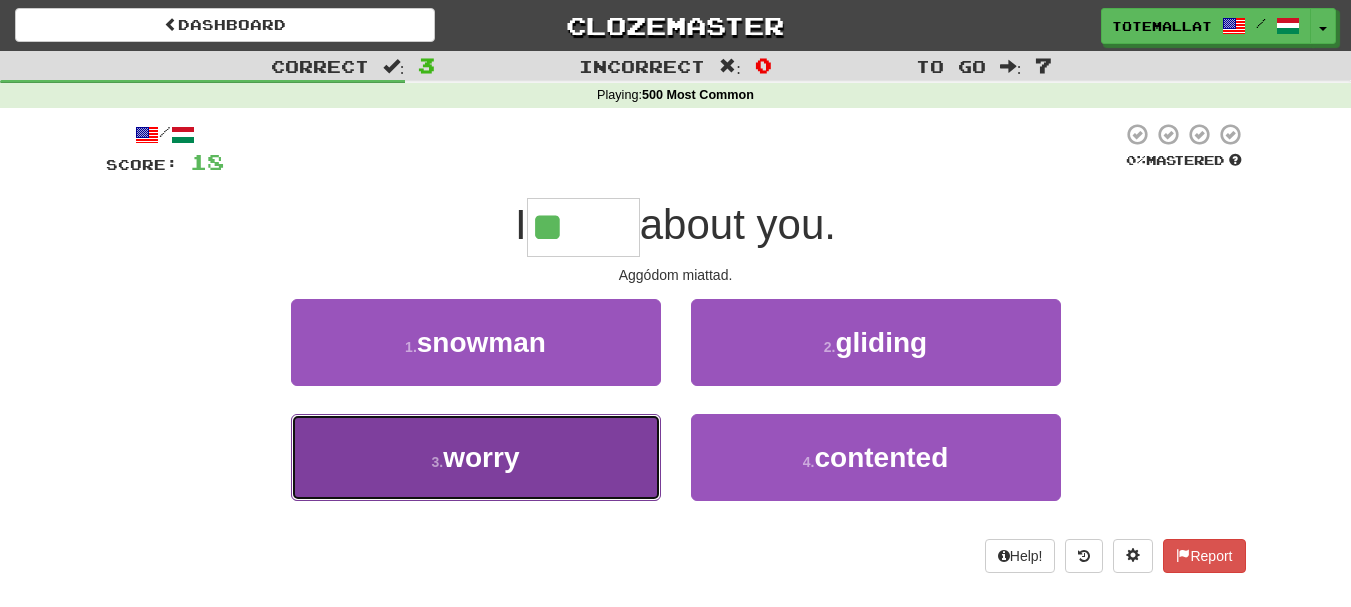 click on "3 .  worry" at bounding box center [476, 457] 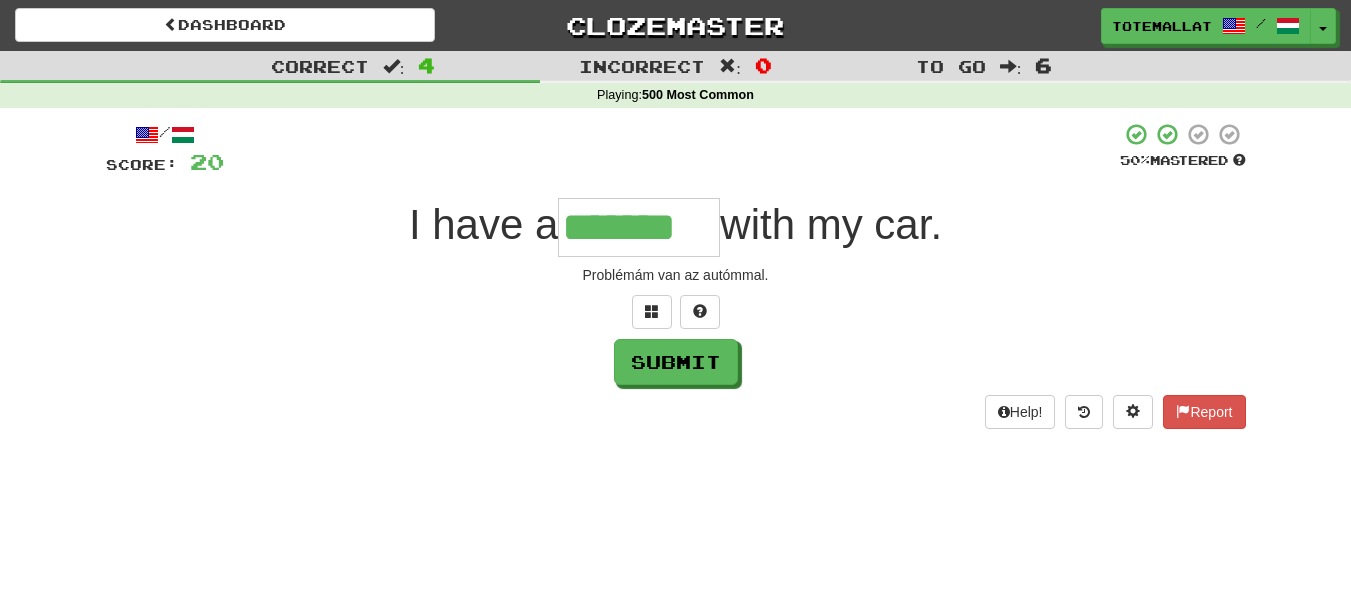 type on "*******" 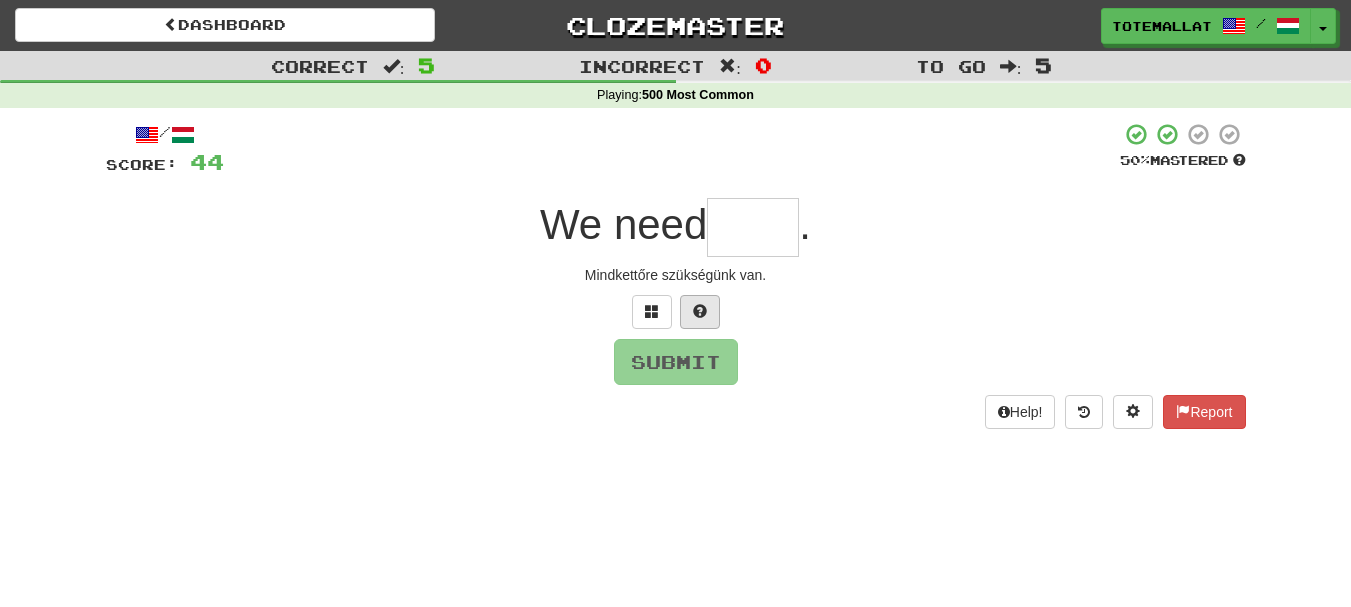 type on "*" 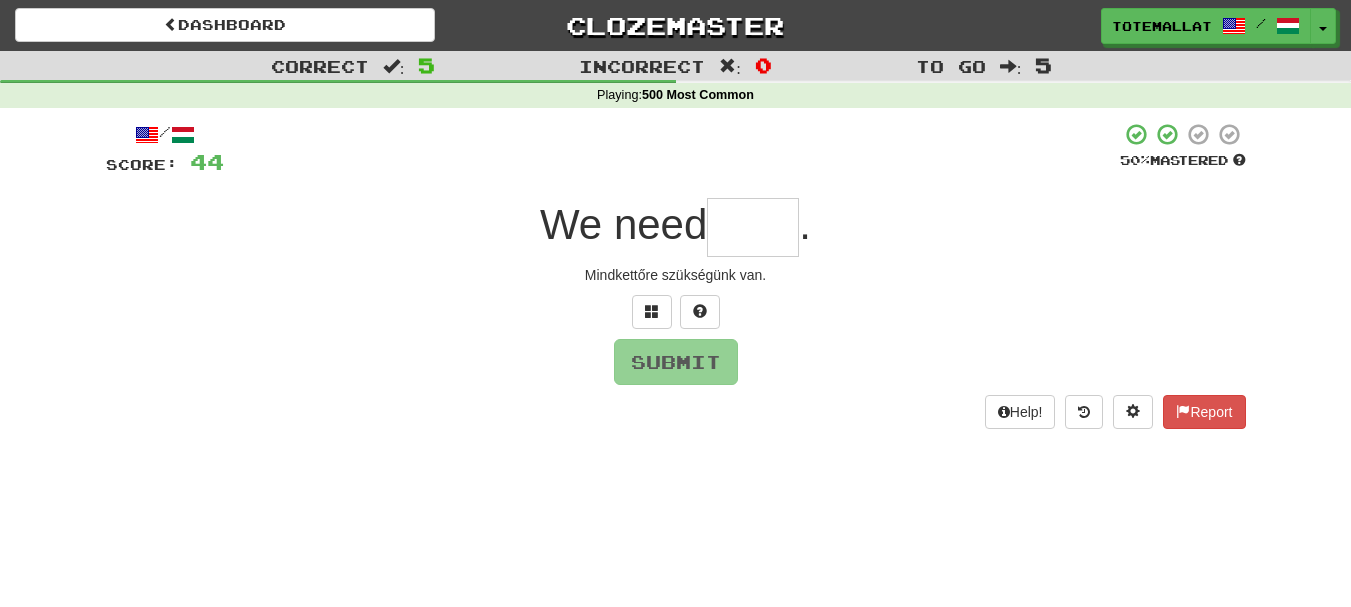 click on "/ Score: 44 50 % Mastered We need . Mindkettőre szükségünk van. Submit Help! Report" at bounding box center [676, 275] 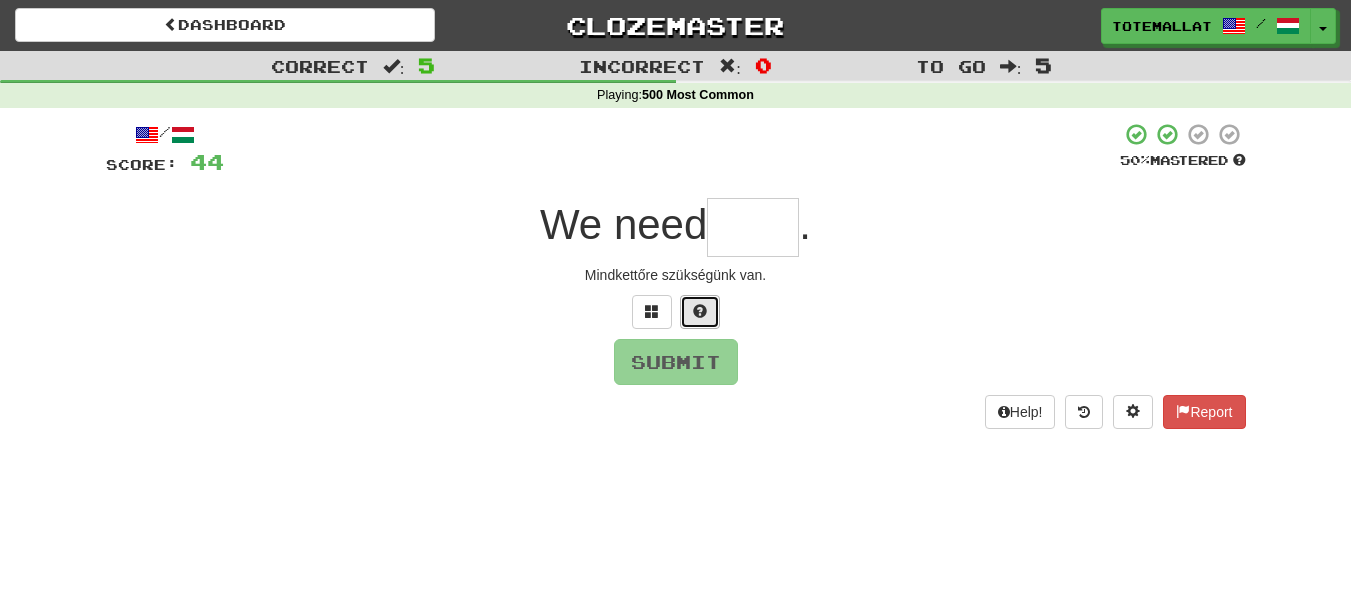 click at bounding box center (700, 311) 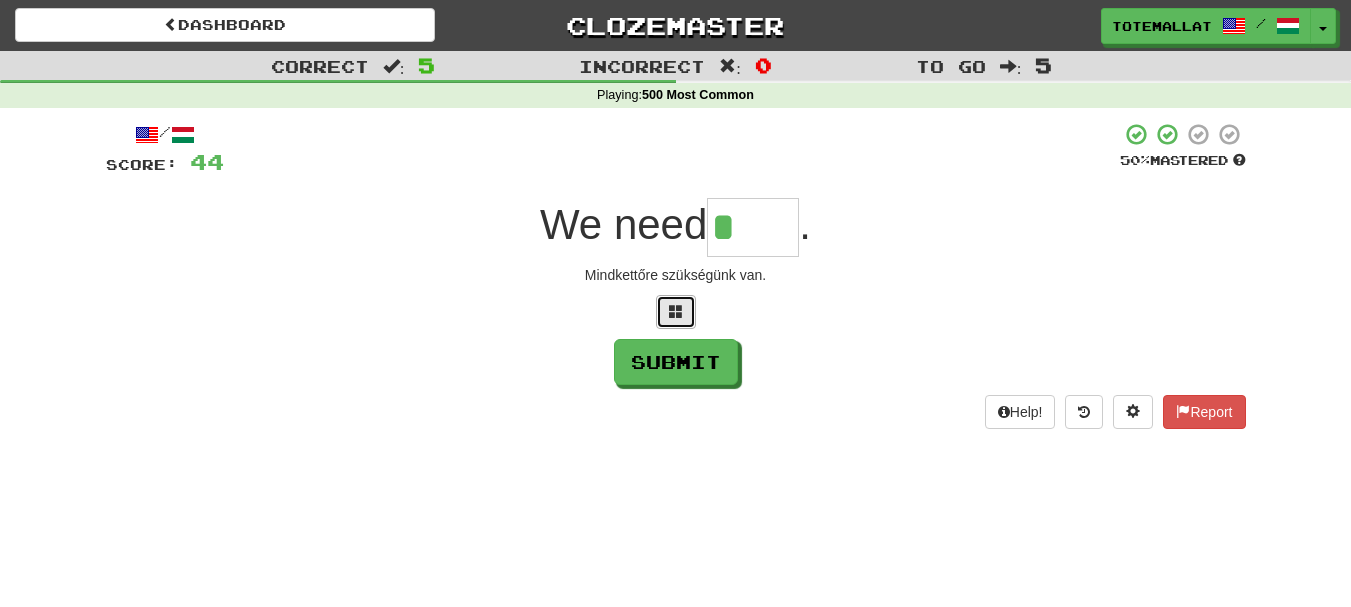 click at bounding box center (676, 311) 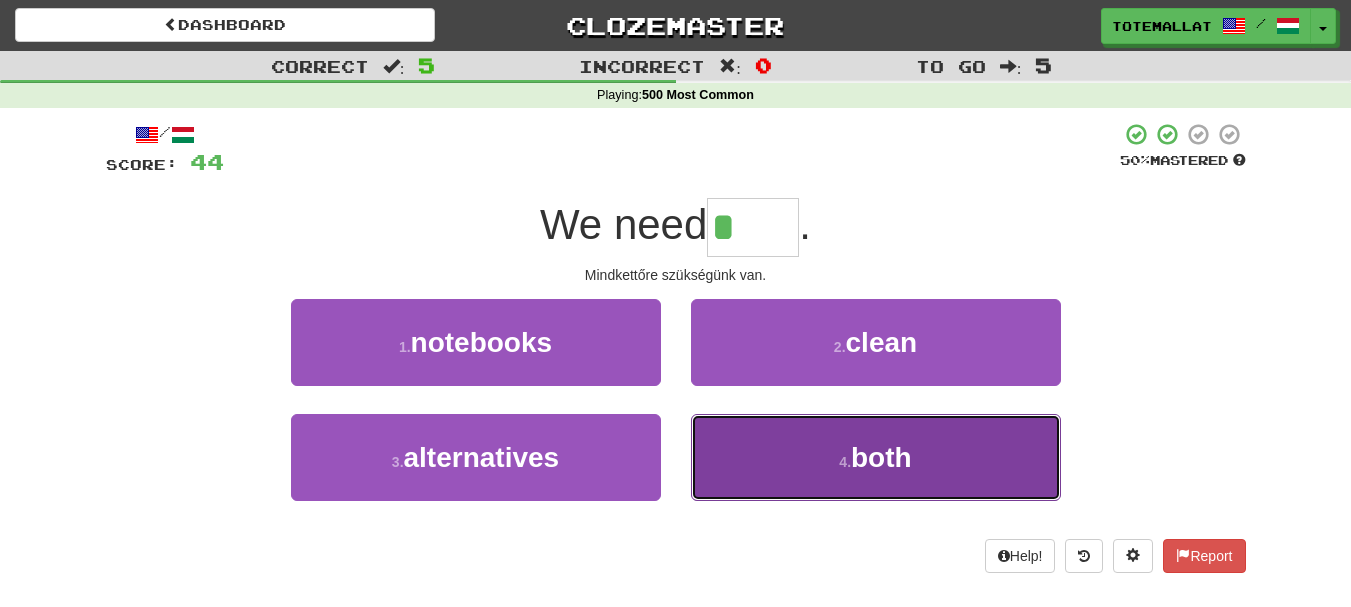 click on "4 .  both" at bounding box center (876, 457) 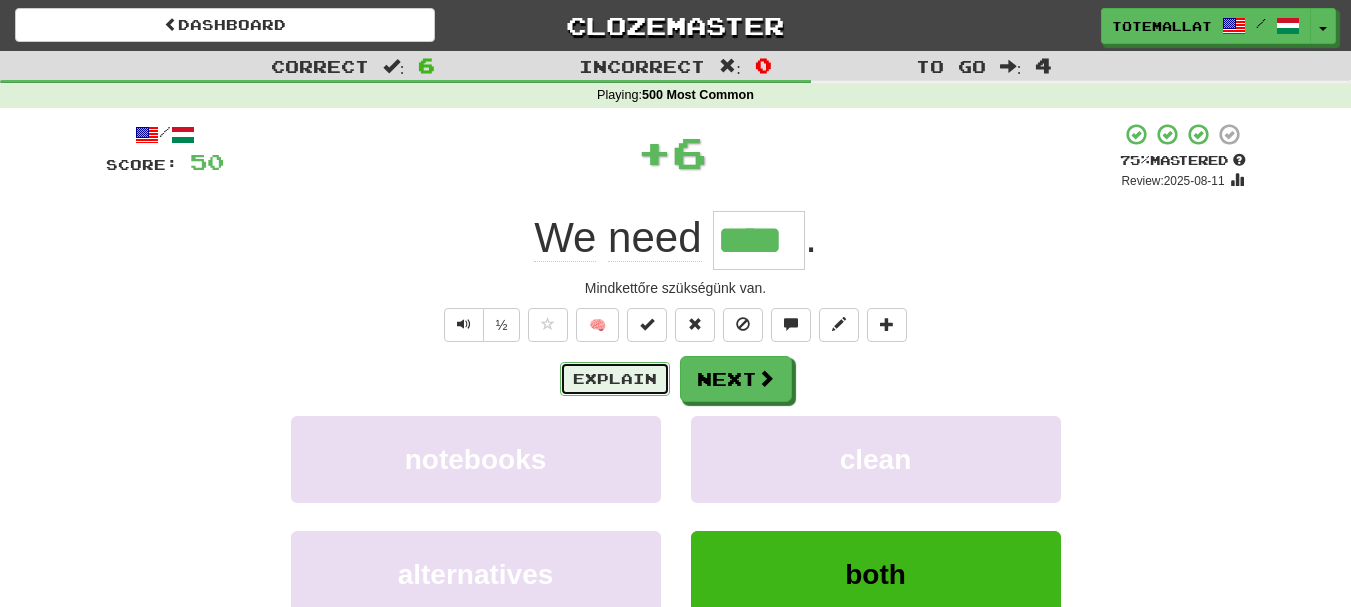 click on "Explain" at bounding box center (615, 379) 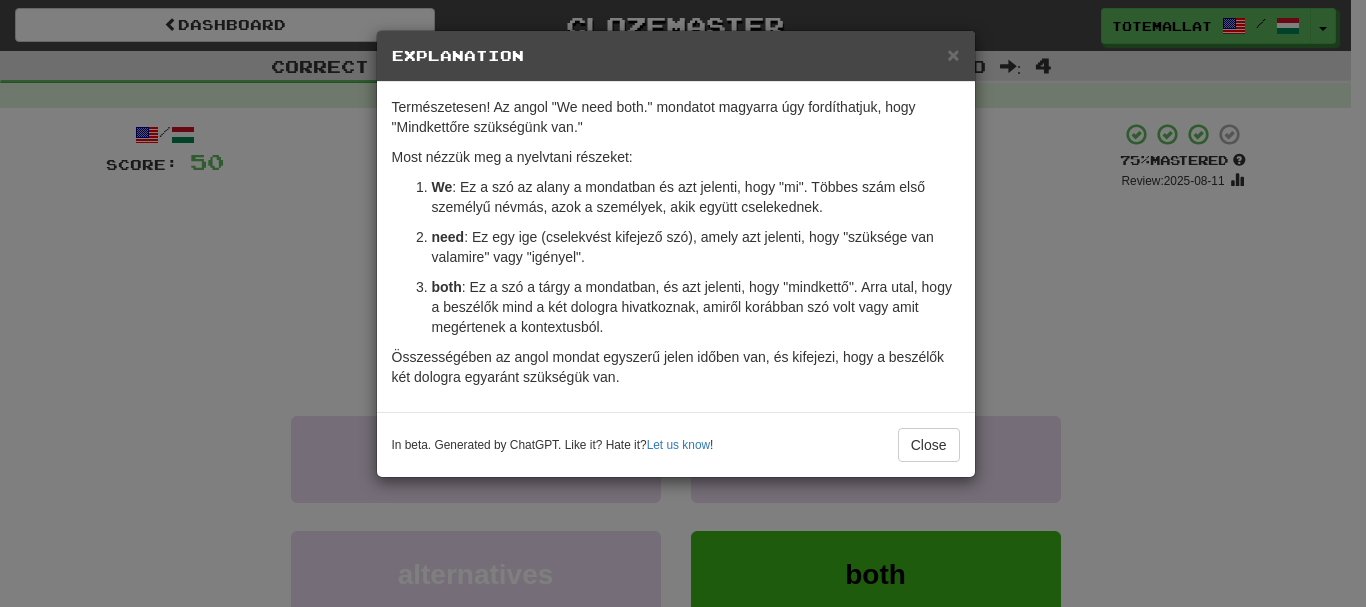click on "Kvittek vagyunk." at bounding box center (683, 303) 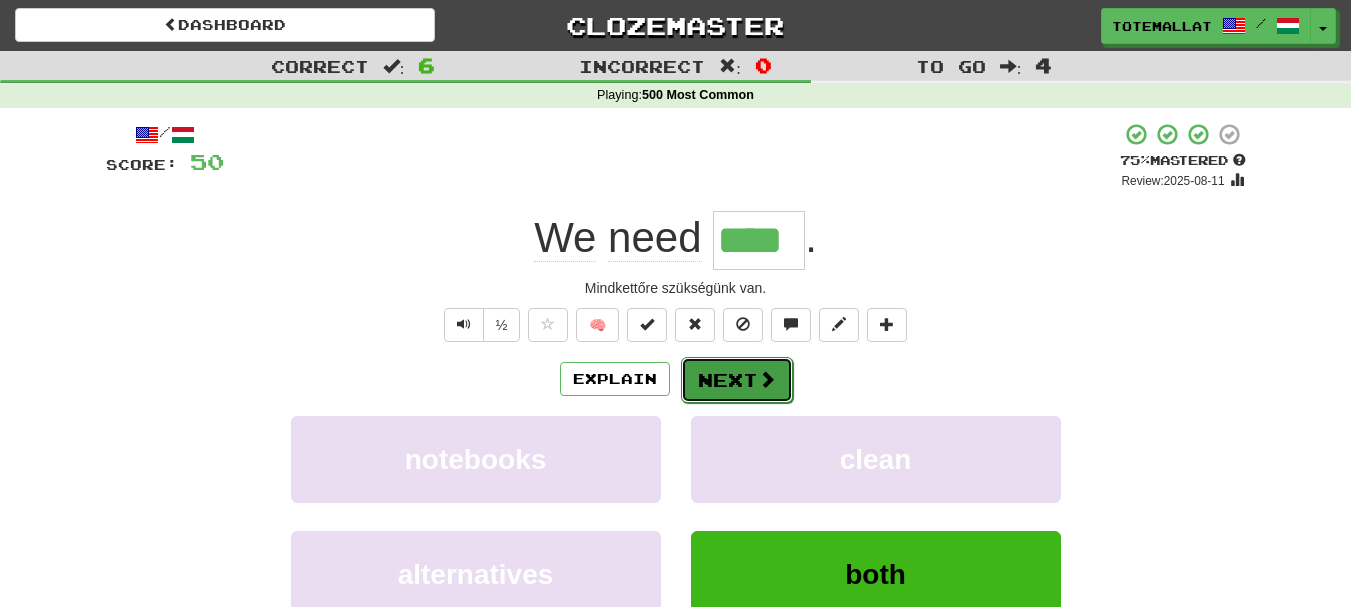 click on "Next" at bounding box center (737, 380) 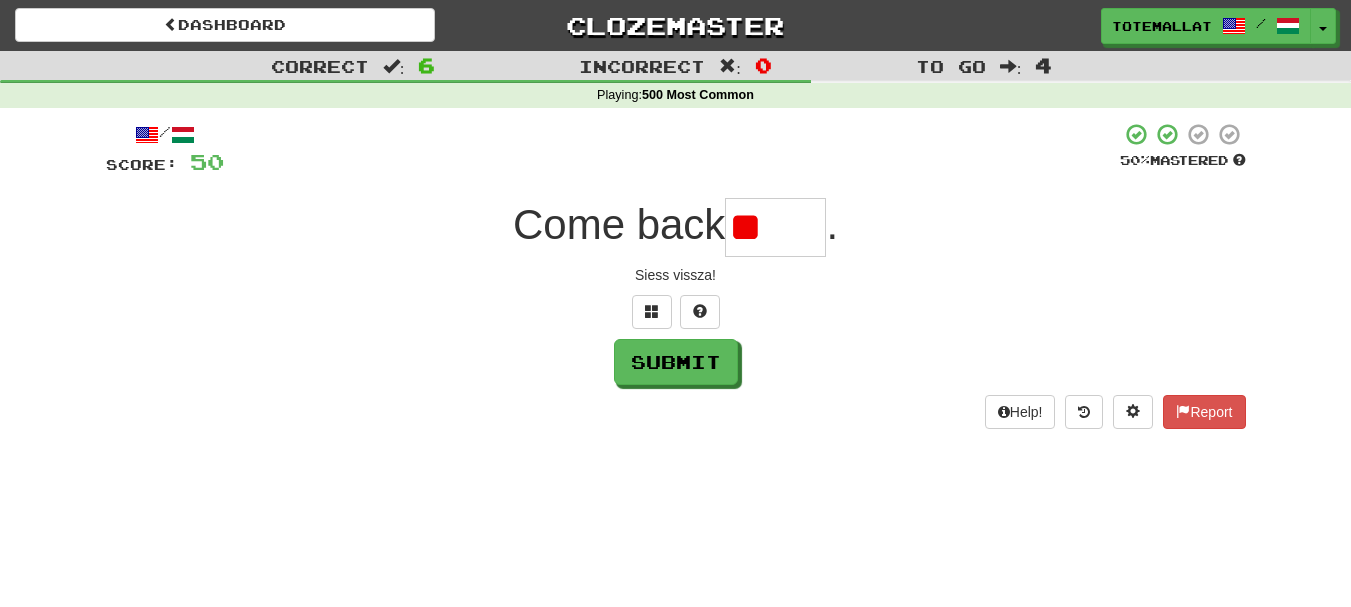 type on "*" 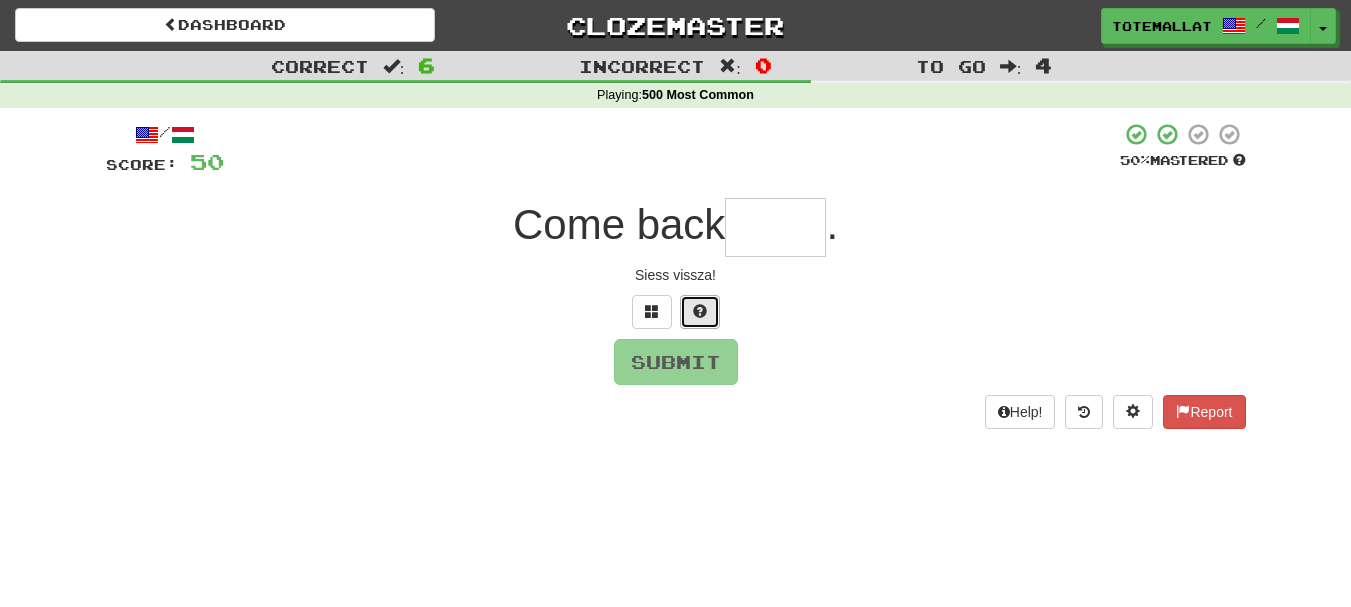 click at bounding box center (700, 312) 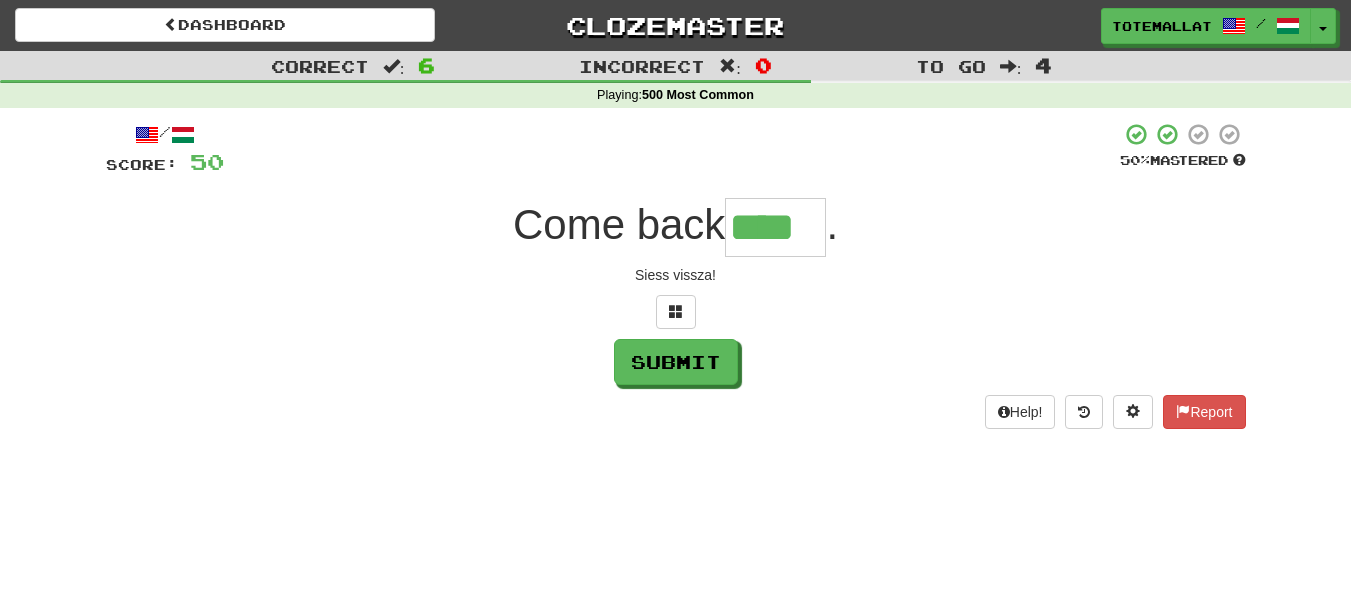 type on "****" 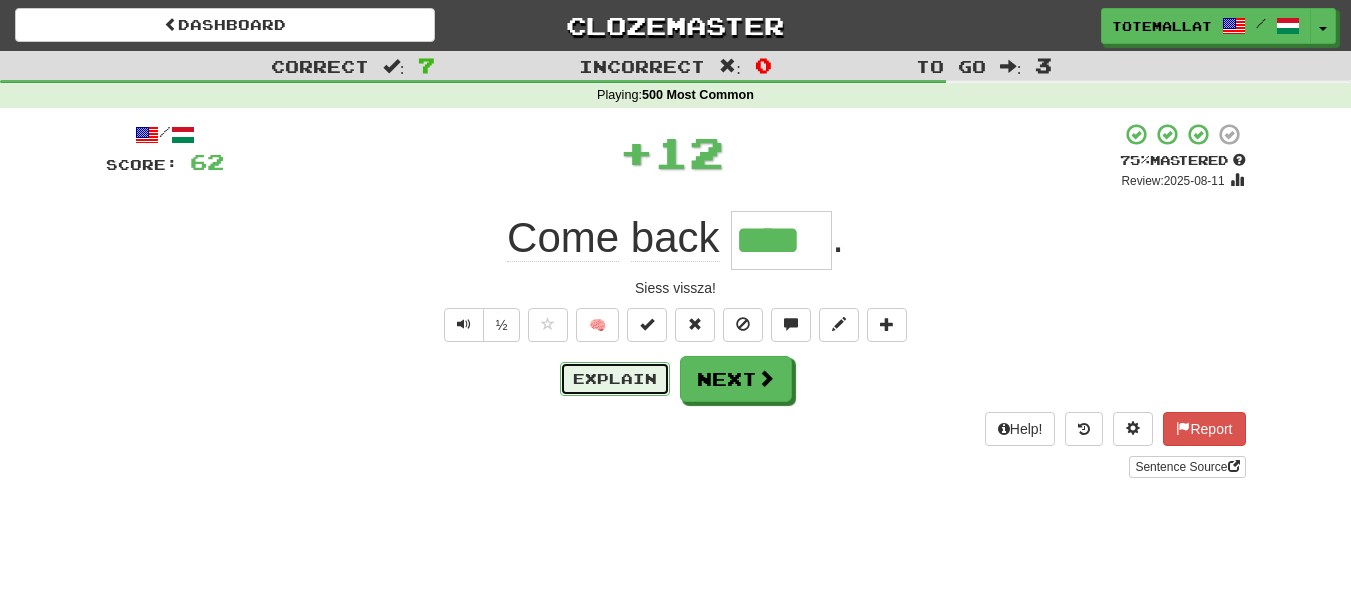 click on "Explain" at bounding box center (615, 379) 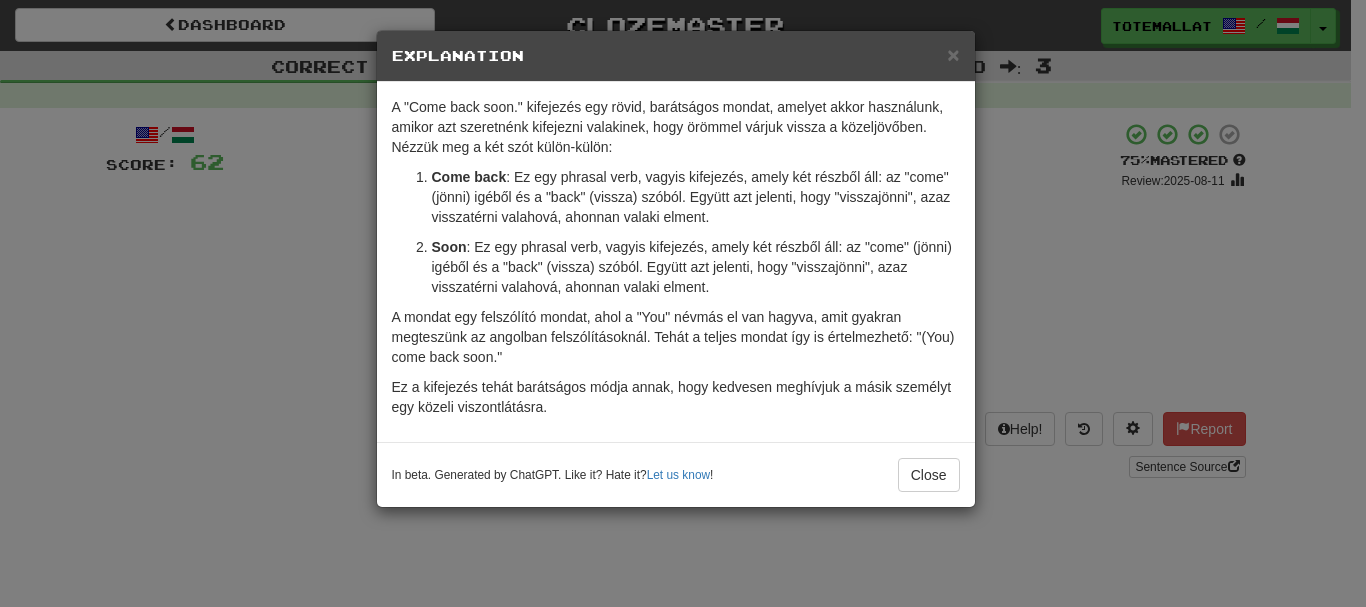 click on "× Explanation A "Come back soon." kifejezés egy rövid, barátságos mondat, amelyet akkor használunk, amikor azt szeretnénk kifejezzük valakinek, hogy örömmel várjuk vissza a közeljövőben. Nézzük meg a két szót külön-külön:
Come back : Ez egy phrasal verb, vagyis kifejezés, amely két részből áll: az "come" (jönni) igéből és a "back" (vissza) szóból. Együtt azt jelenti, hogy "visszajönni", azaz visszatérni valahová, ahonnan valaki elment.
Soon : Ez a szó egy határozószó (adverb), amely azt jelenti, hogy "hamarosan" vagy "rövid időn belül". Használatával azt fejezzük ki, hogy a visszatérést nem sokára várjuk.
A mondat egy felszólító mondat, ahol a "You" névmás el van hagyva, amit gyakran megteszünk az angolban felszólításoknál. Tehát a teljes mondat így is értelmezhető: "(You) come back soon."
Ez a kifejezés tehát barátságos módja annak, hogy kedvesen meghívjuk a másik személyt egy közeli viszontlátásra. Let us know !" at bounding box center [683, 303] 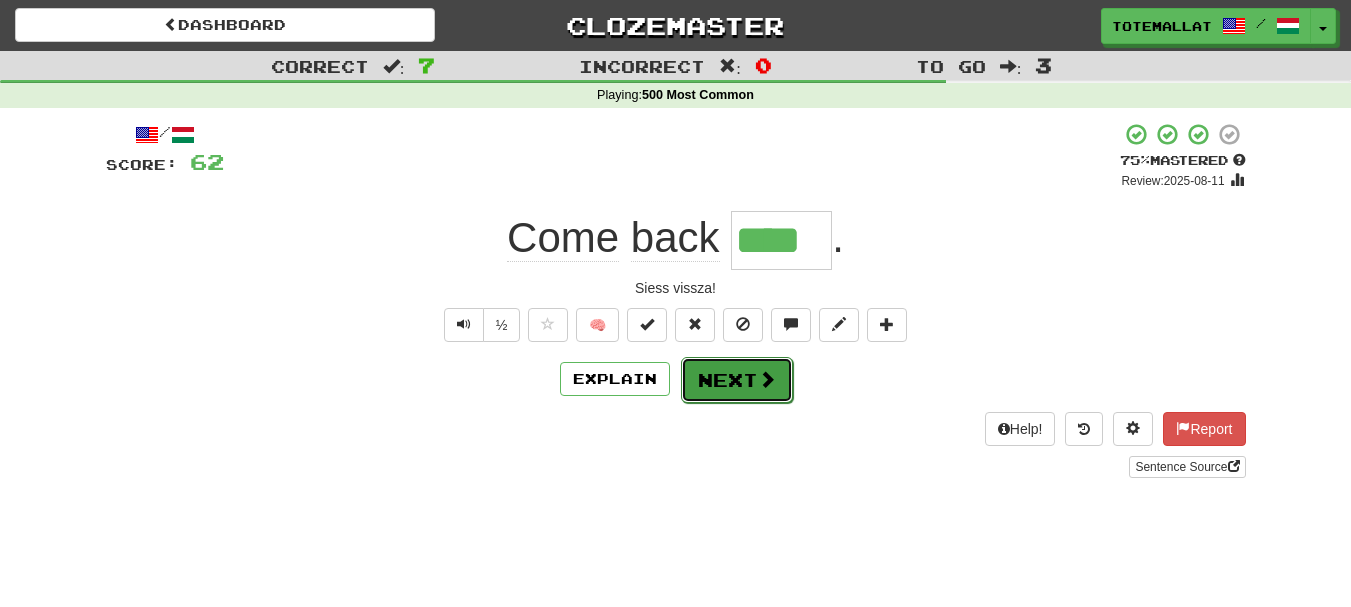 click at bounding box center (767, 379) 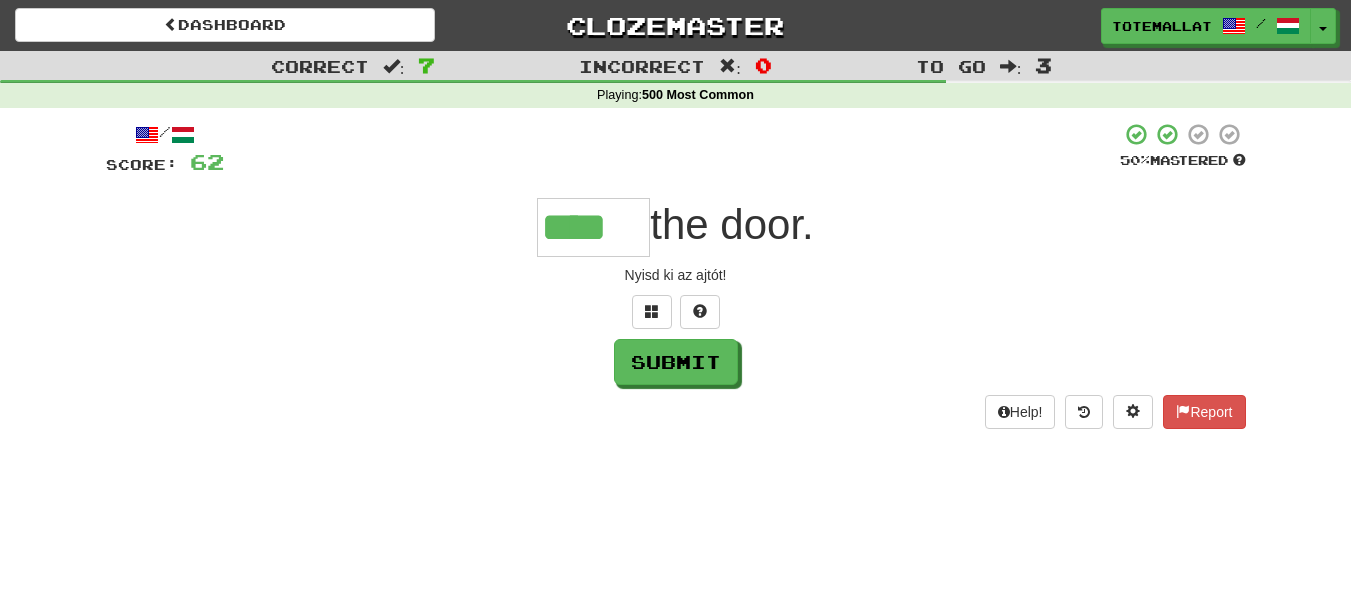 type on "****" 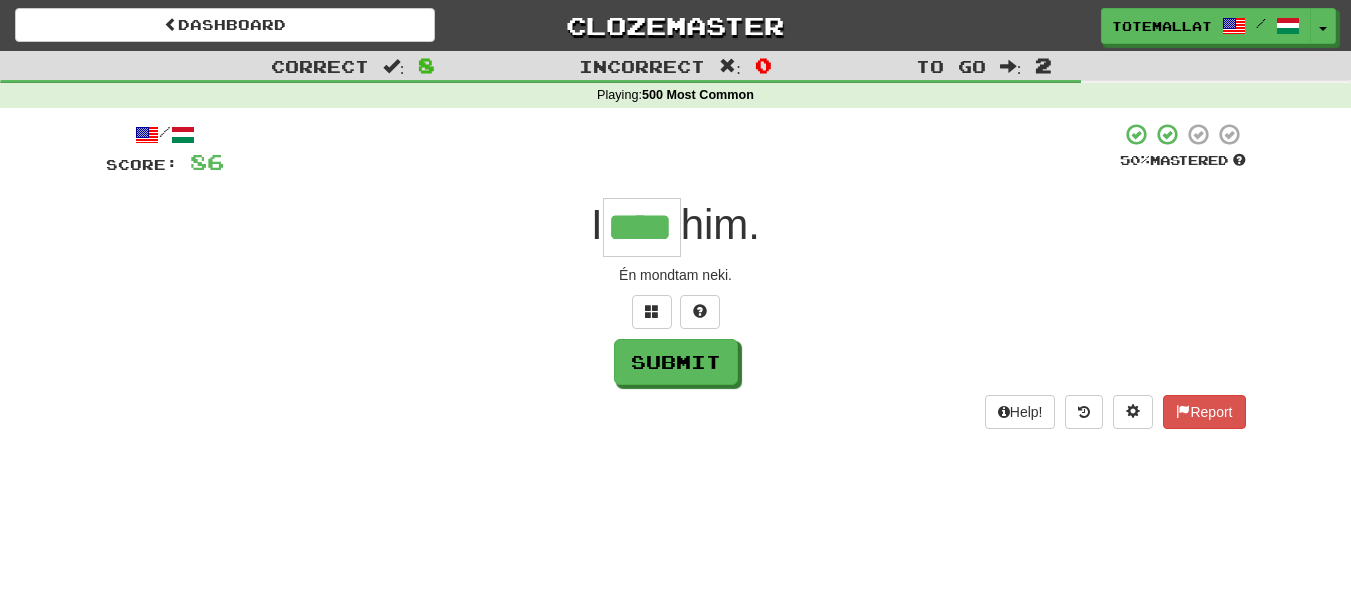 type on "****" 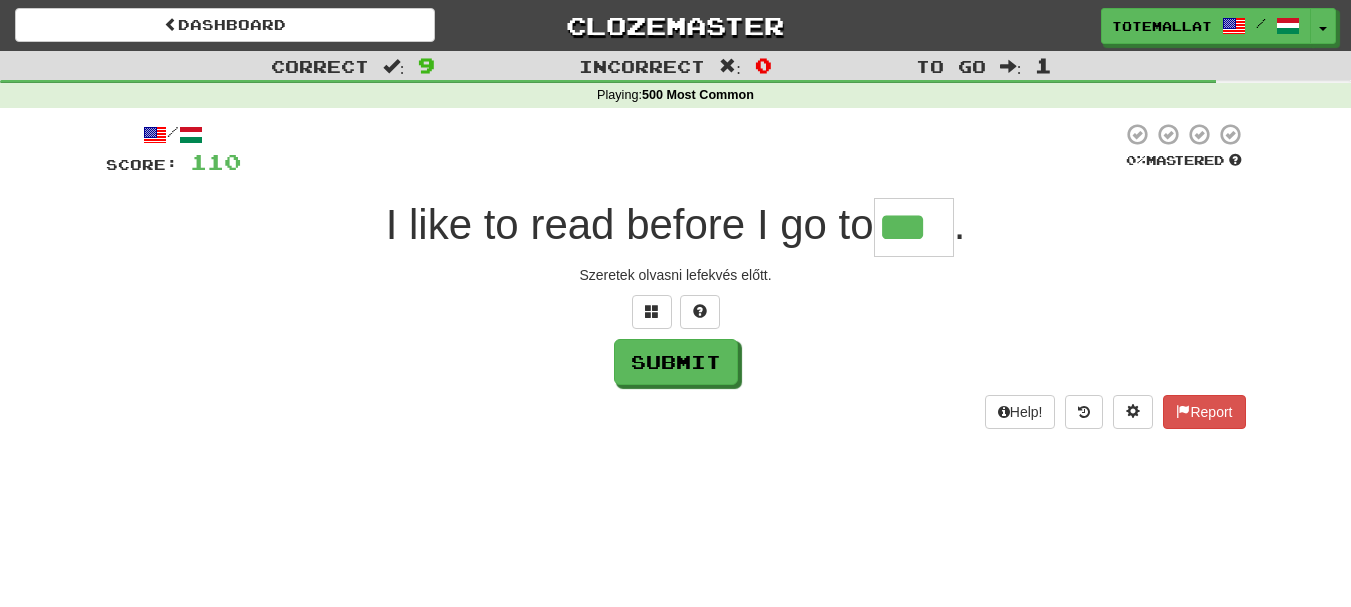 type on "***" 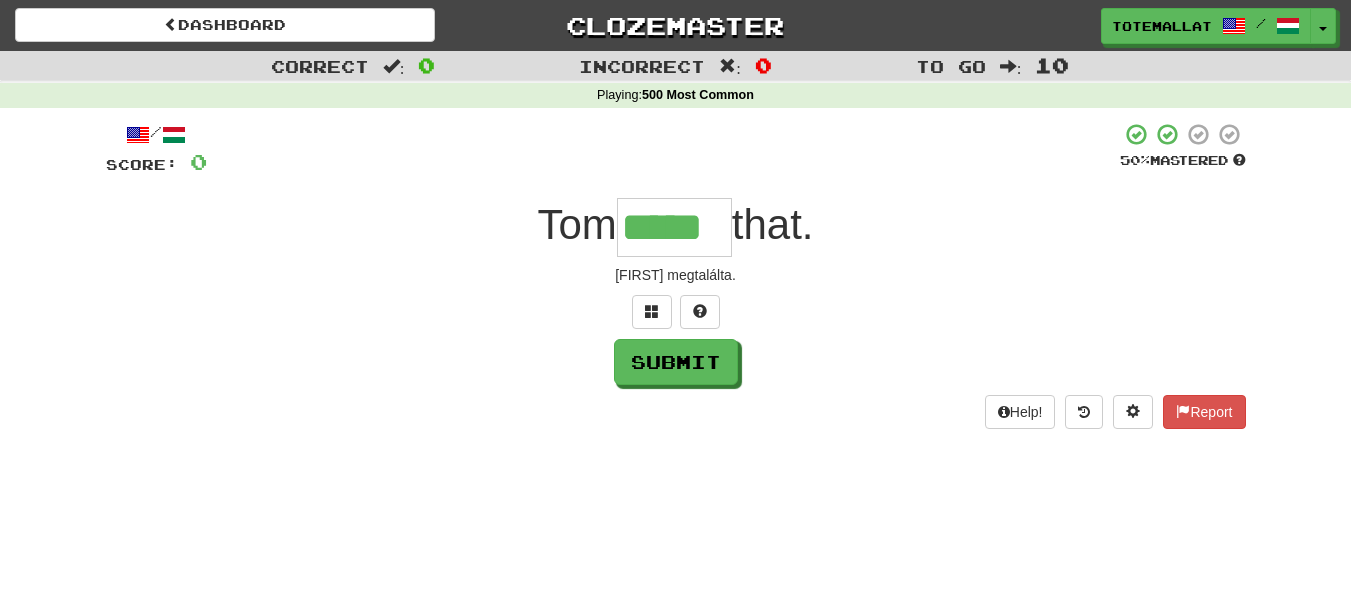 type on "*****" 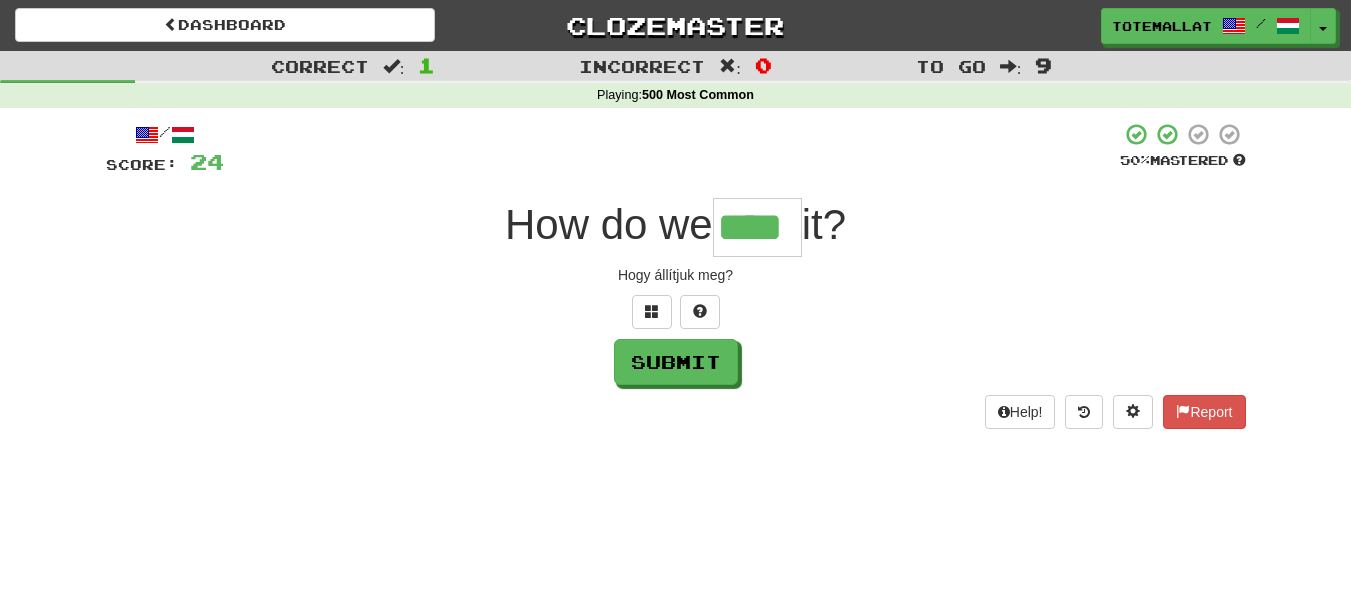 type on "****" 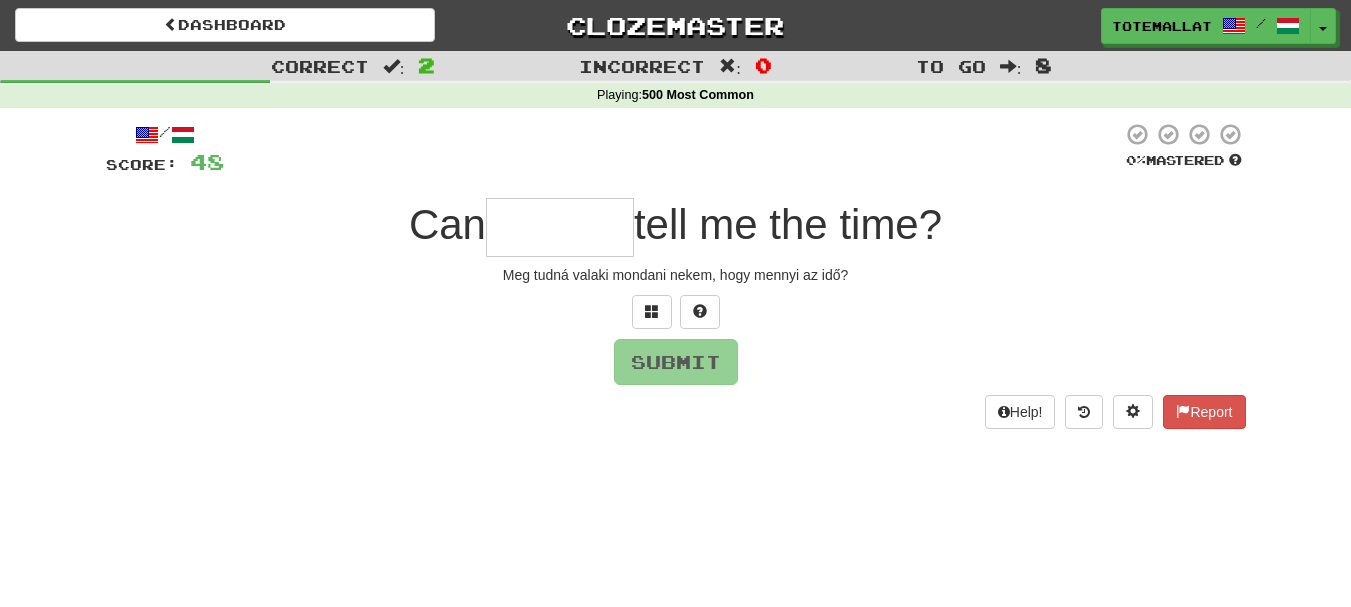 type on "*" 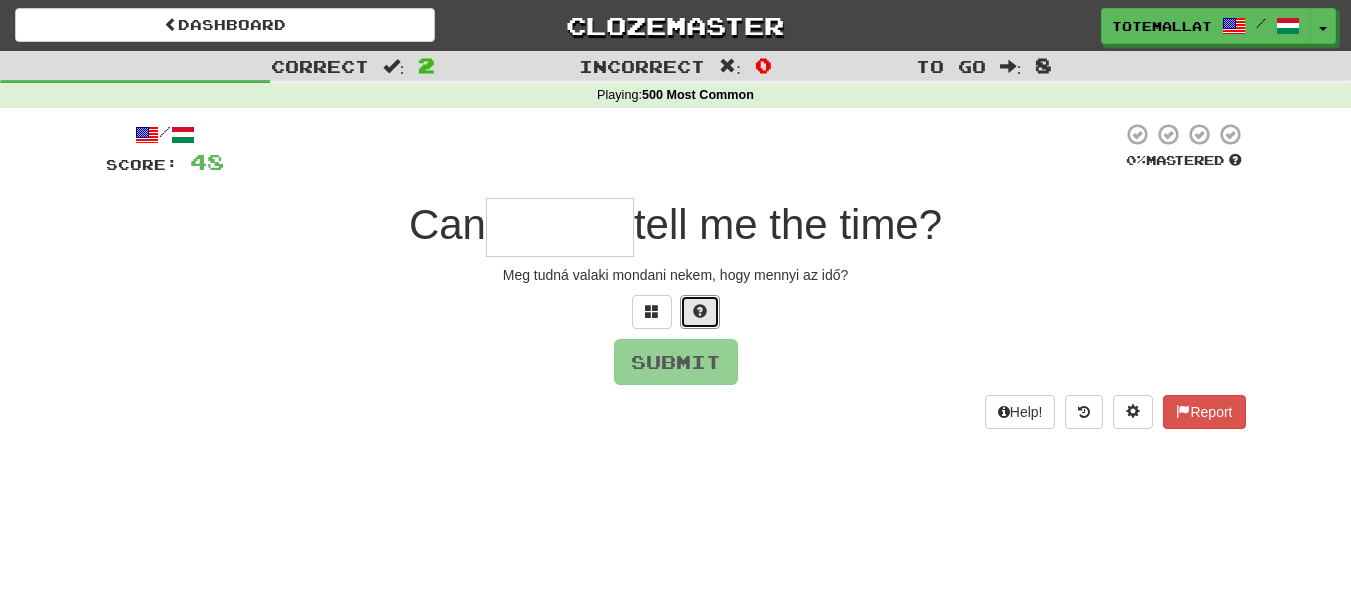 drag, startPoint x: 695, startPoint y: 306, endPoint x: 827, endPoint y: 314, distance: 132.2422 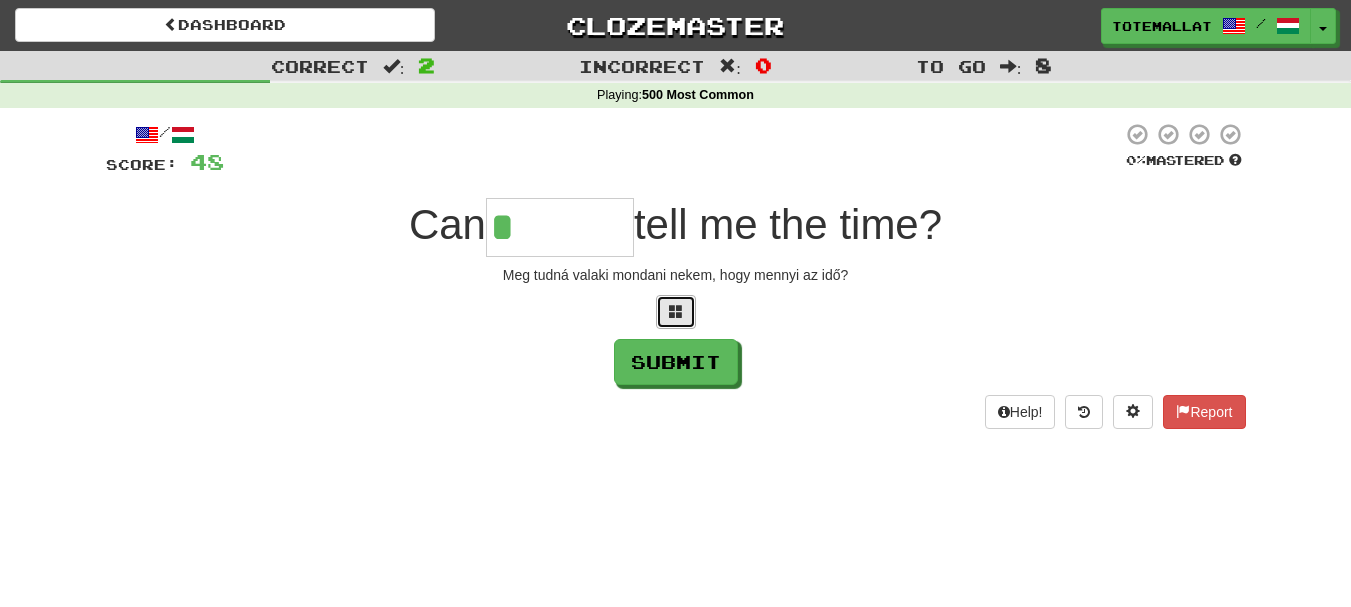 click at bounding box center (676, 312) 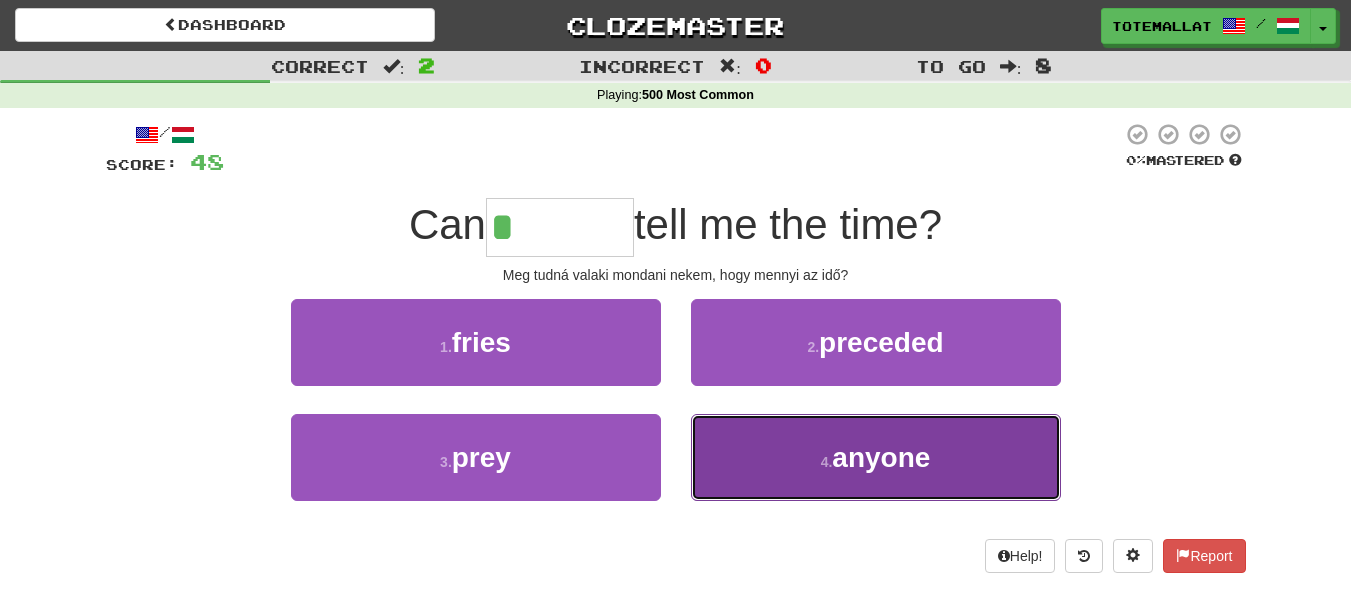 click on "anyone" at bounding box center (881, 457) 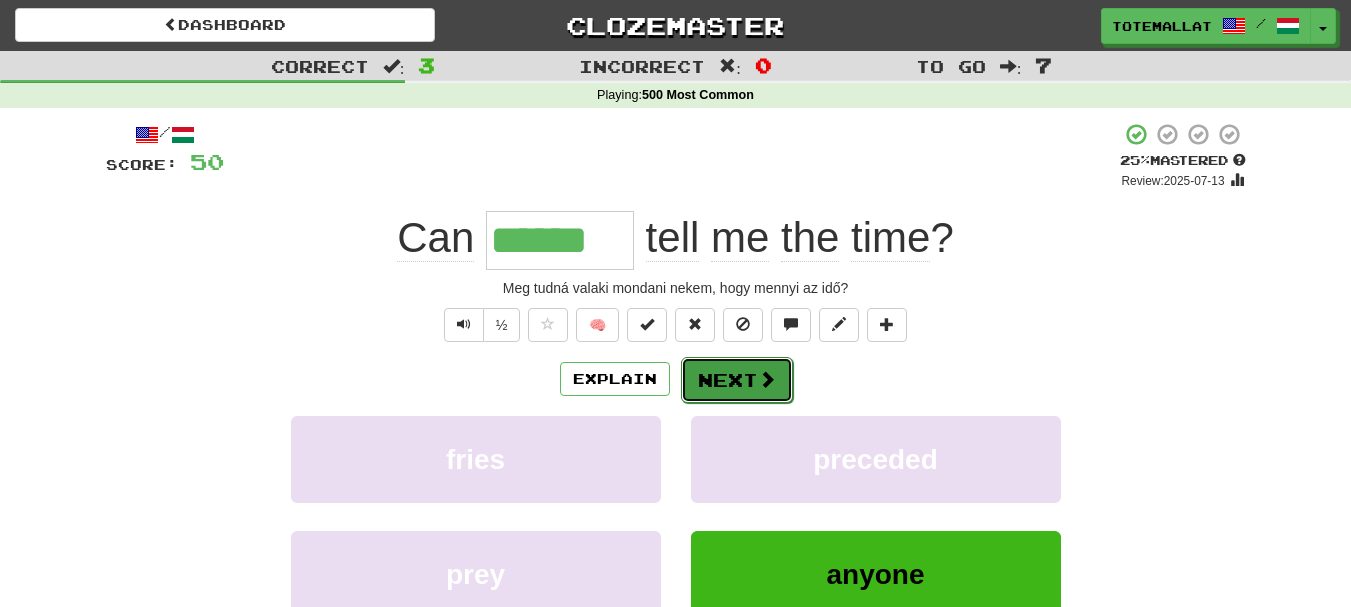 click at bounding box center [767, 379] 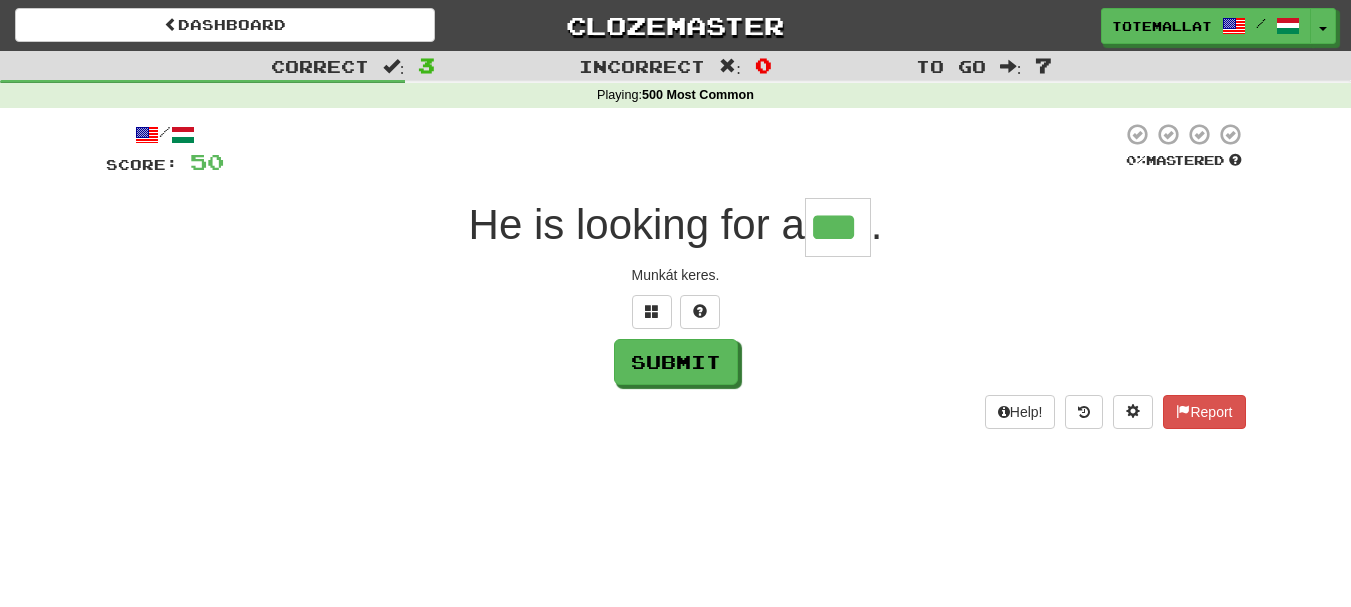 type on "***" 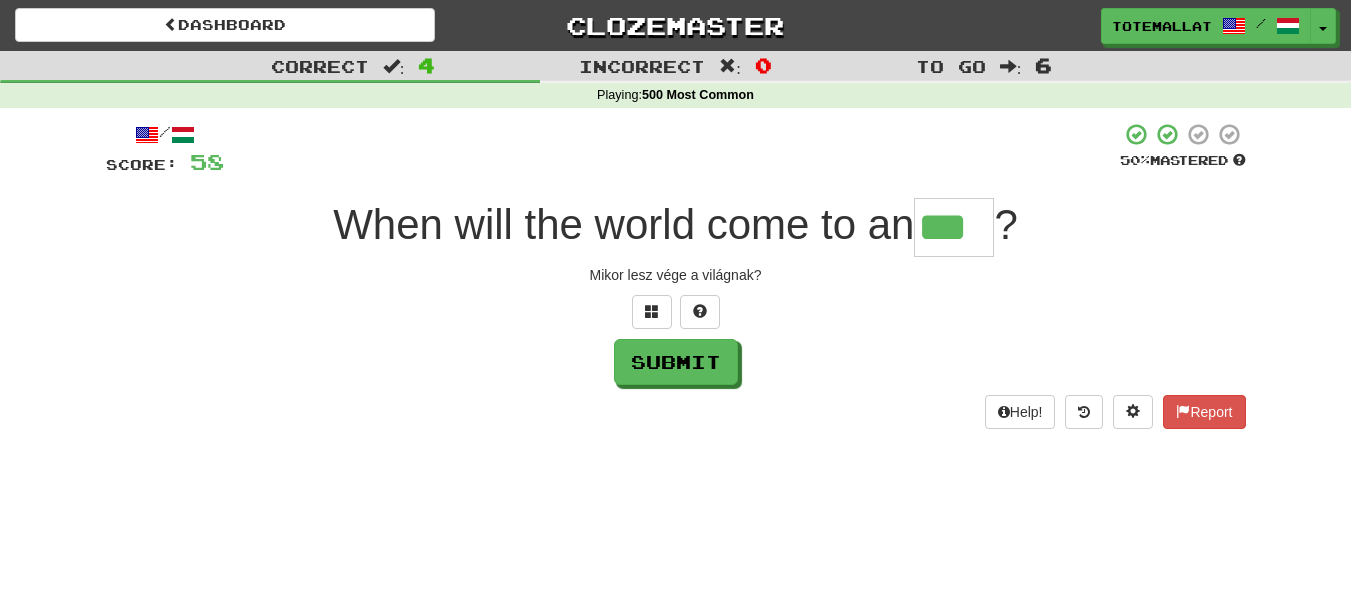 type on "***" 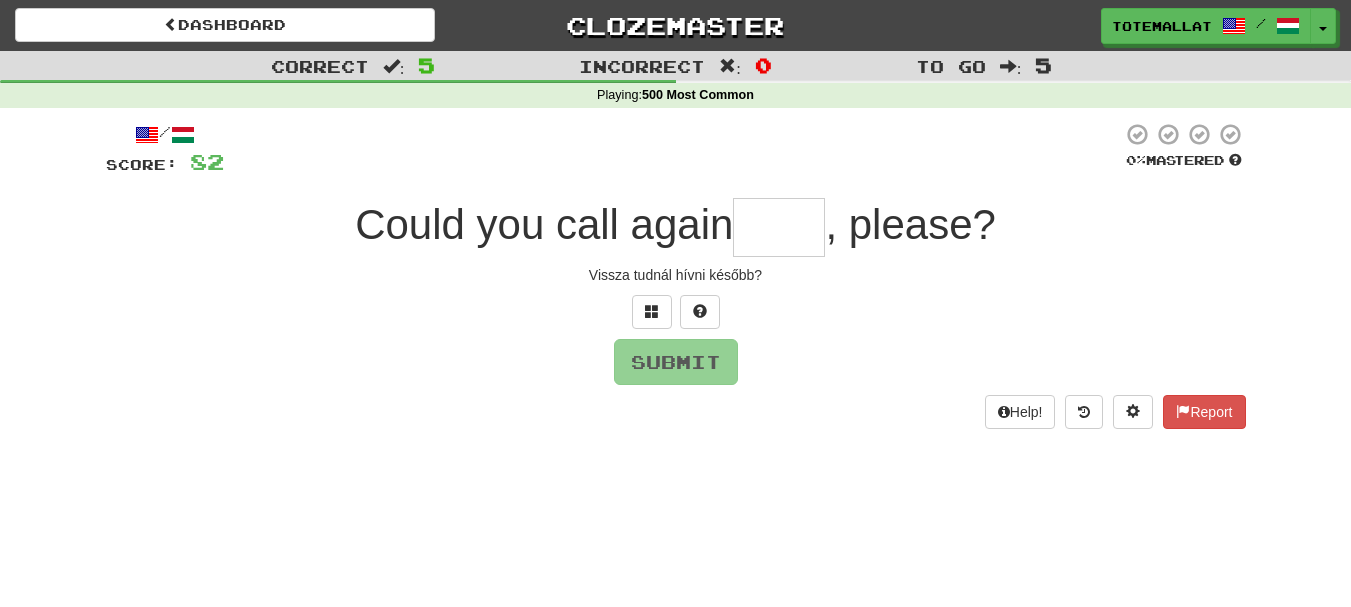 type on "*" 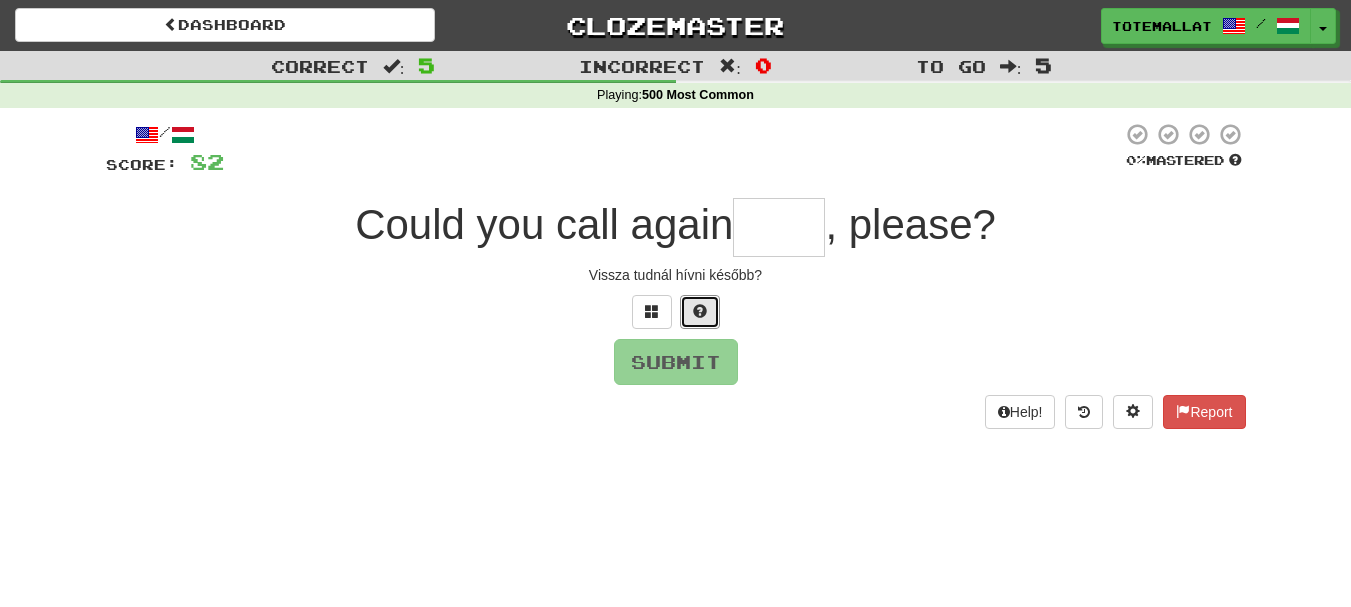 click at bounding box center [700, 311] 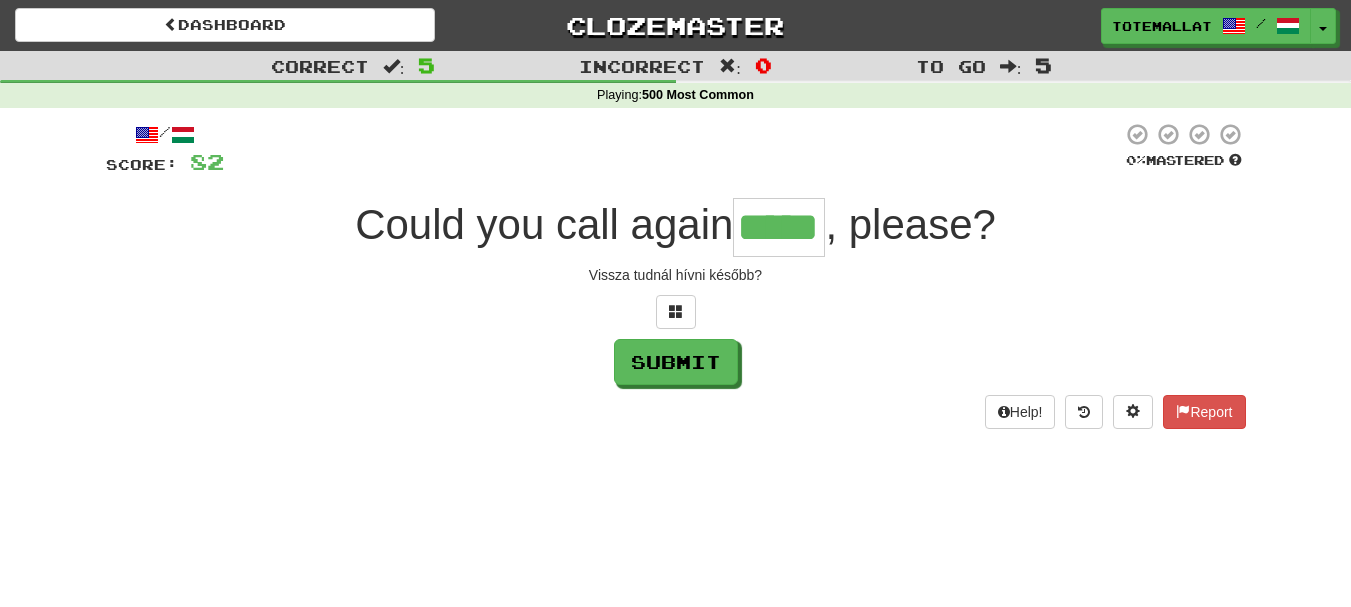 type on "*****" 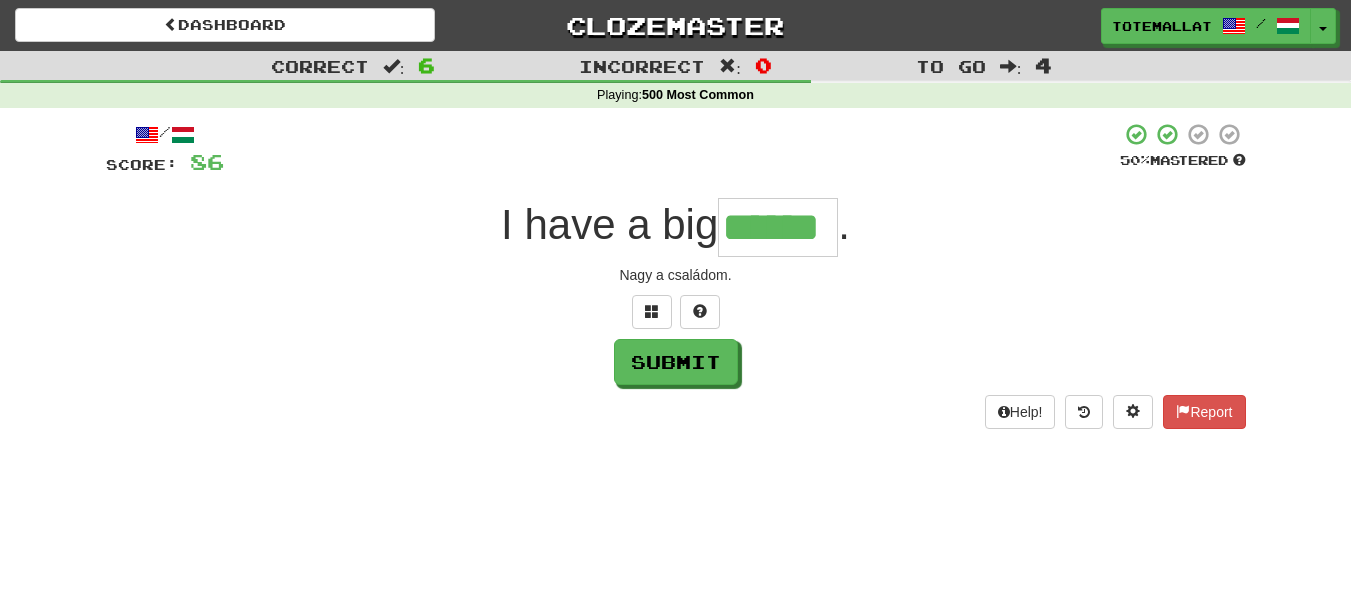 type 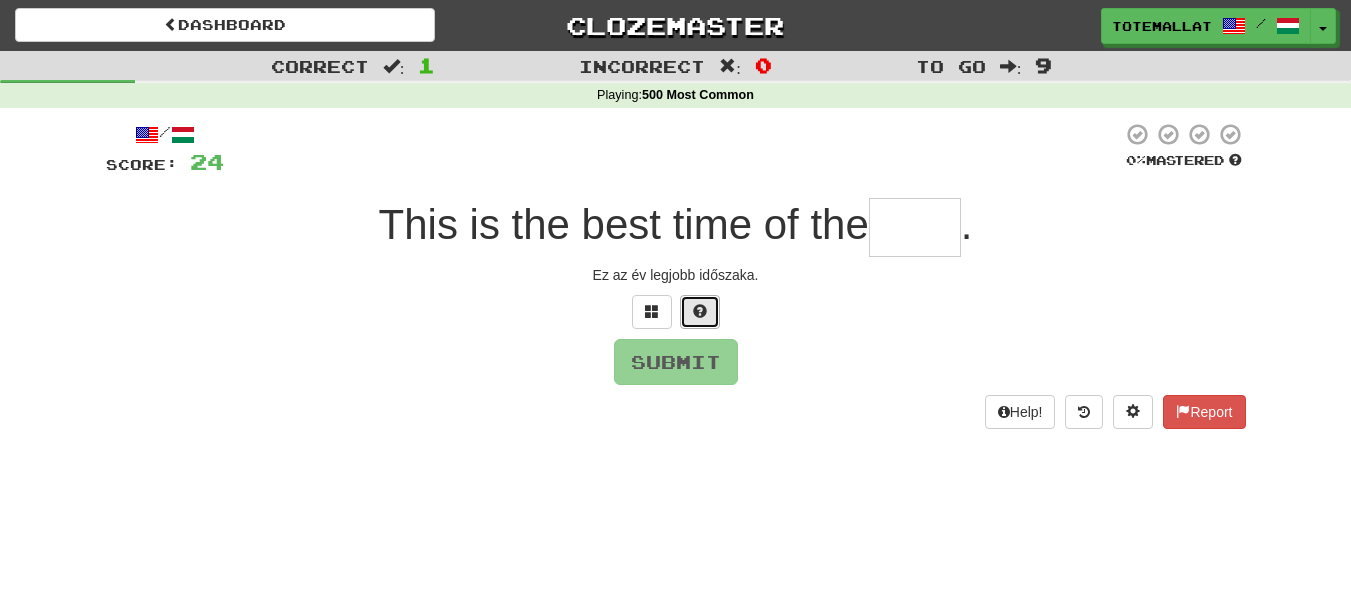 click at bounding box center [700, 311] 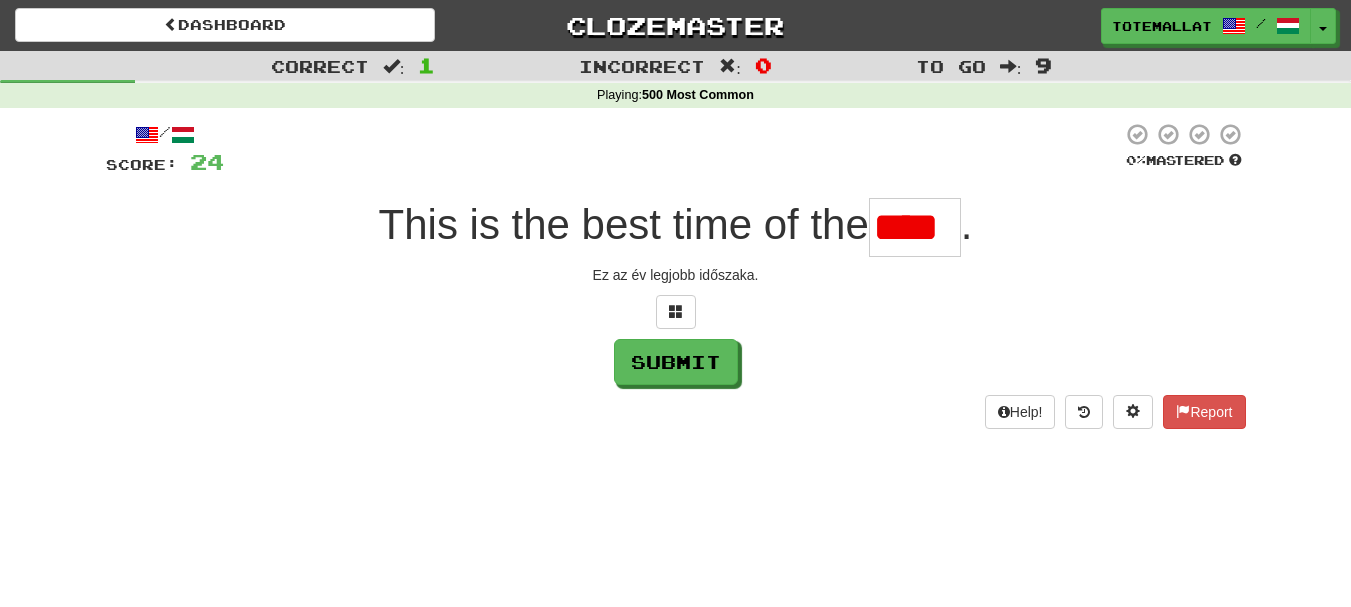 scroll, scrollTop: 0, scrollLeft: 0, axis: both 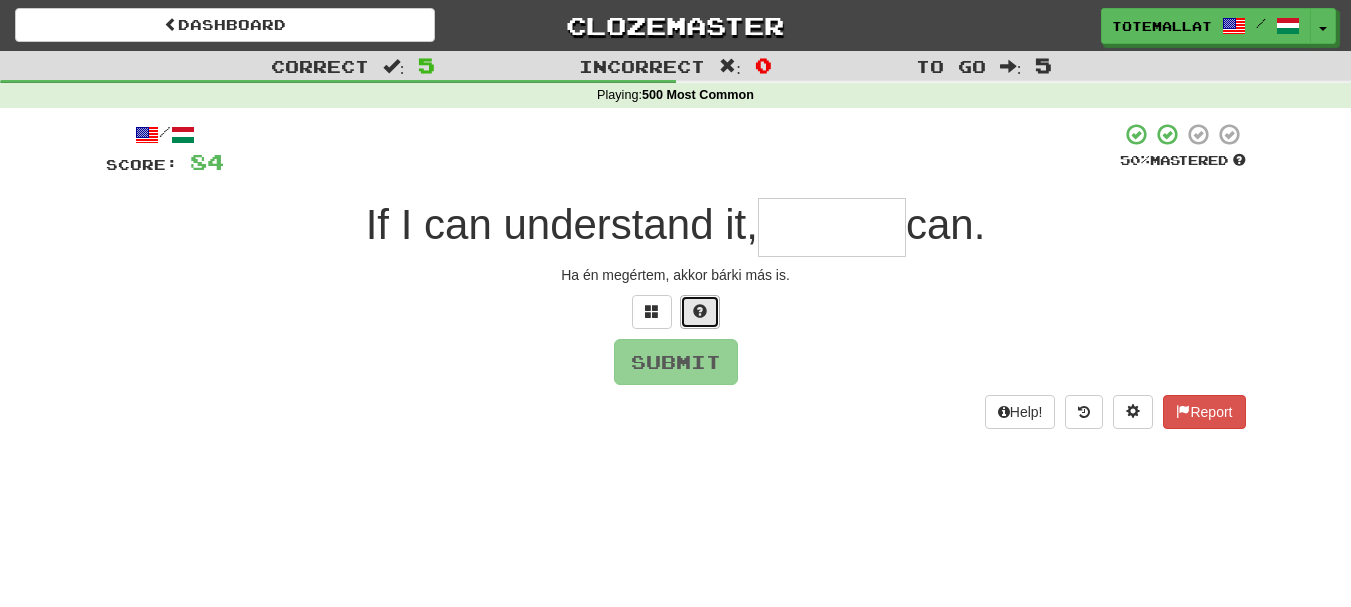 click at bounding box center (700, 311) 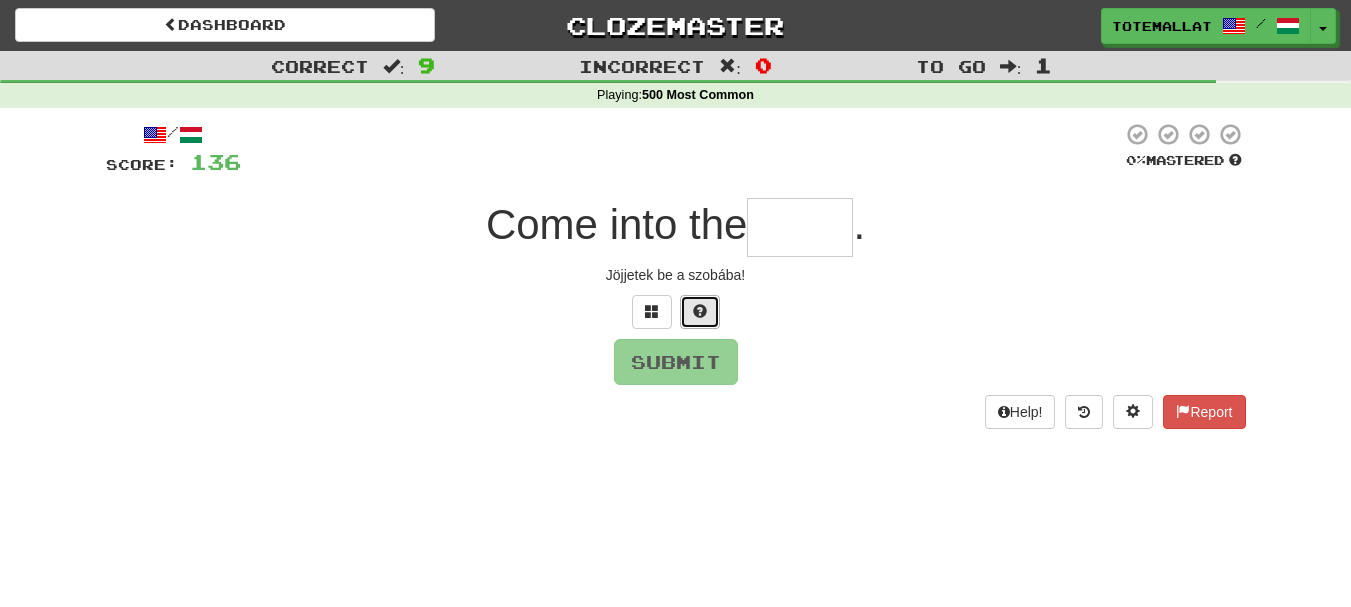 click at bounding box center [700, 311] 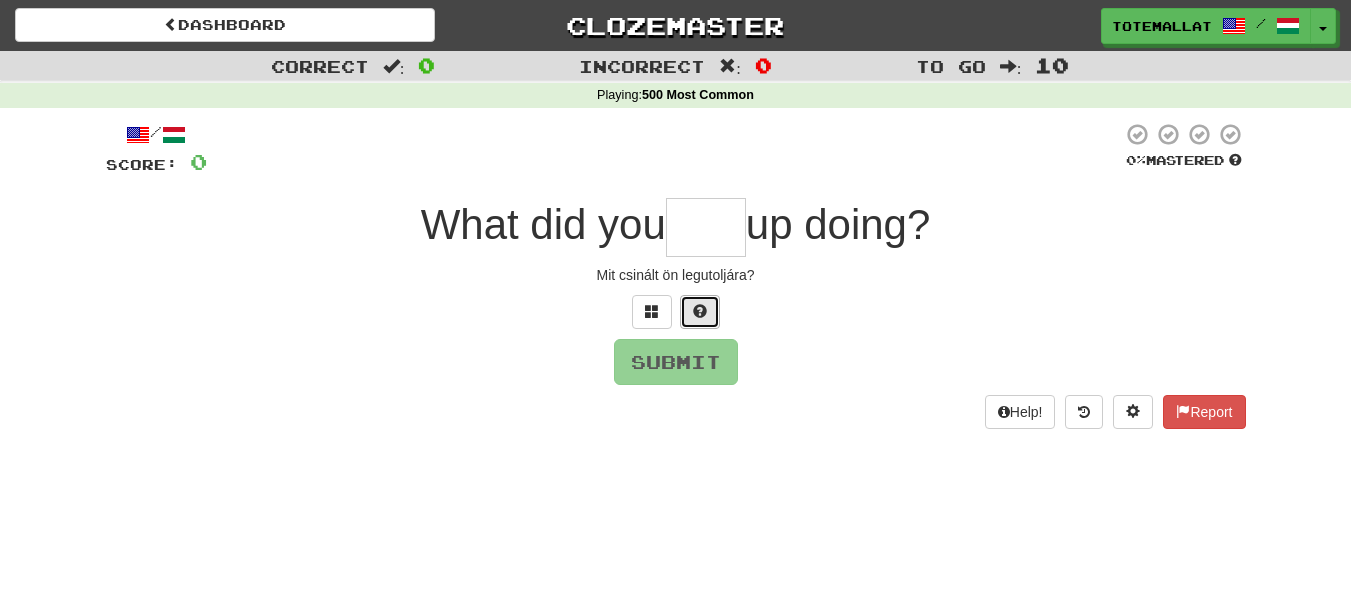 click at bounding box center (700, 312) 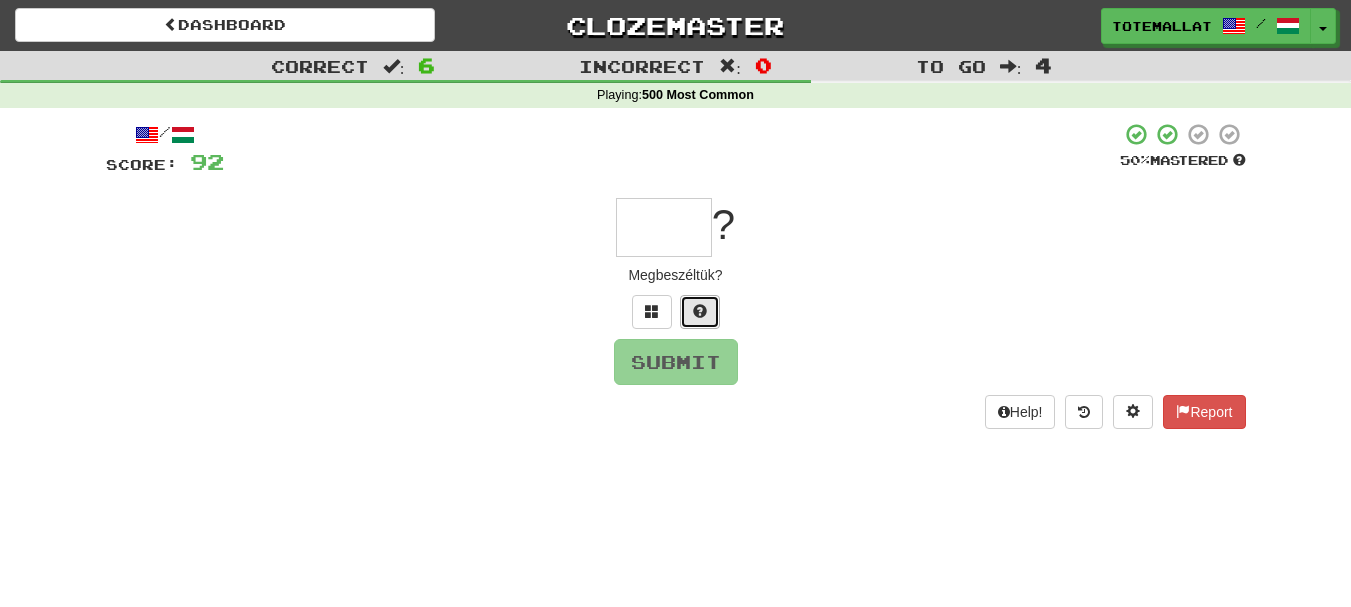click at bounding box center [700, 312] 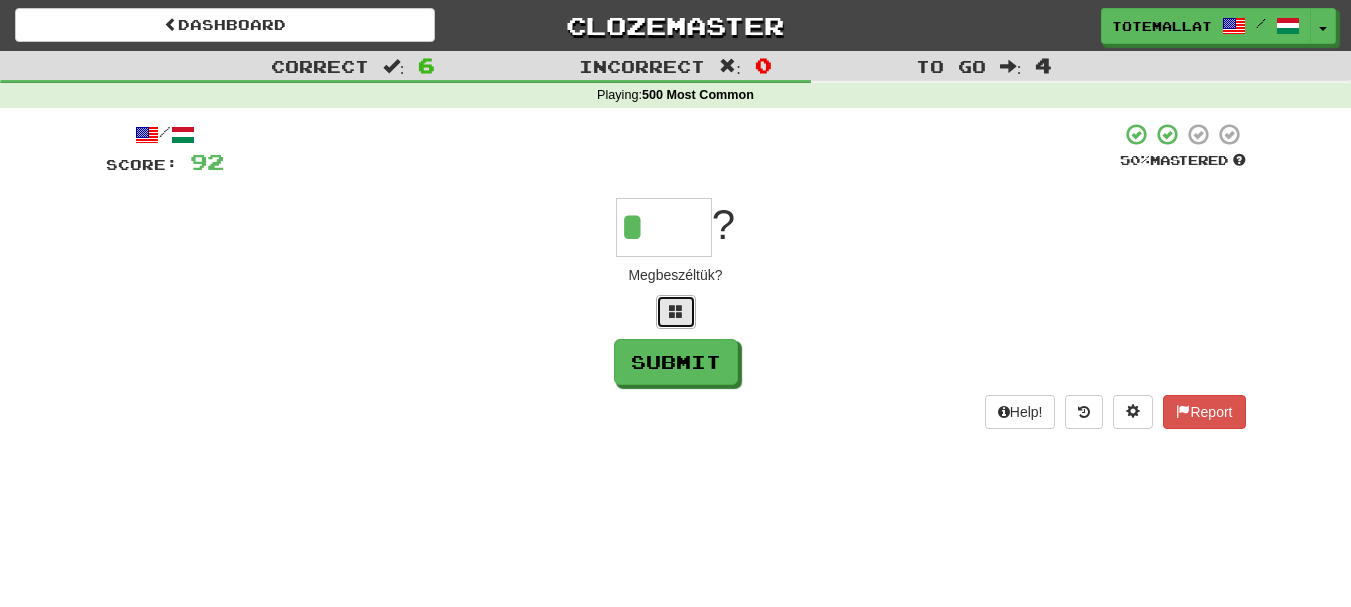 click at bounding box center (676, 312) 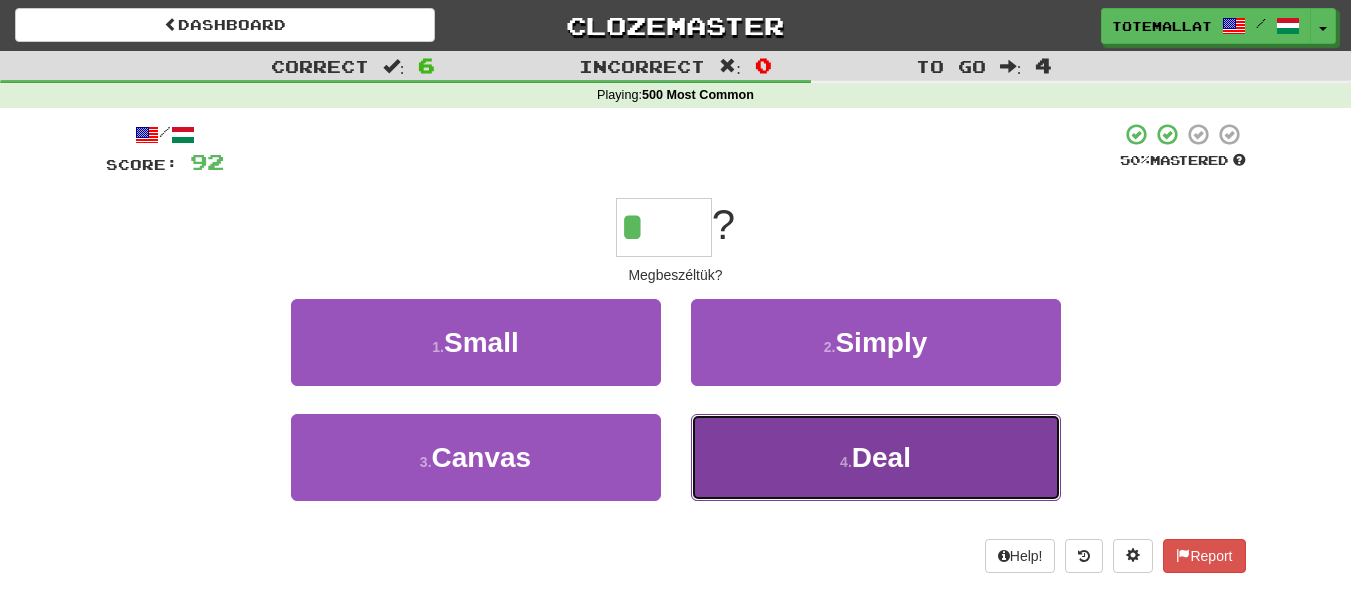 click on "4 .  Deal" at bounding box center (876, 457) 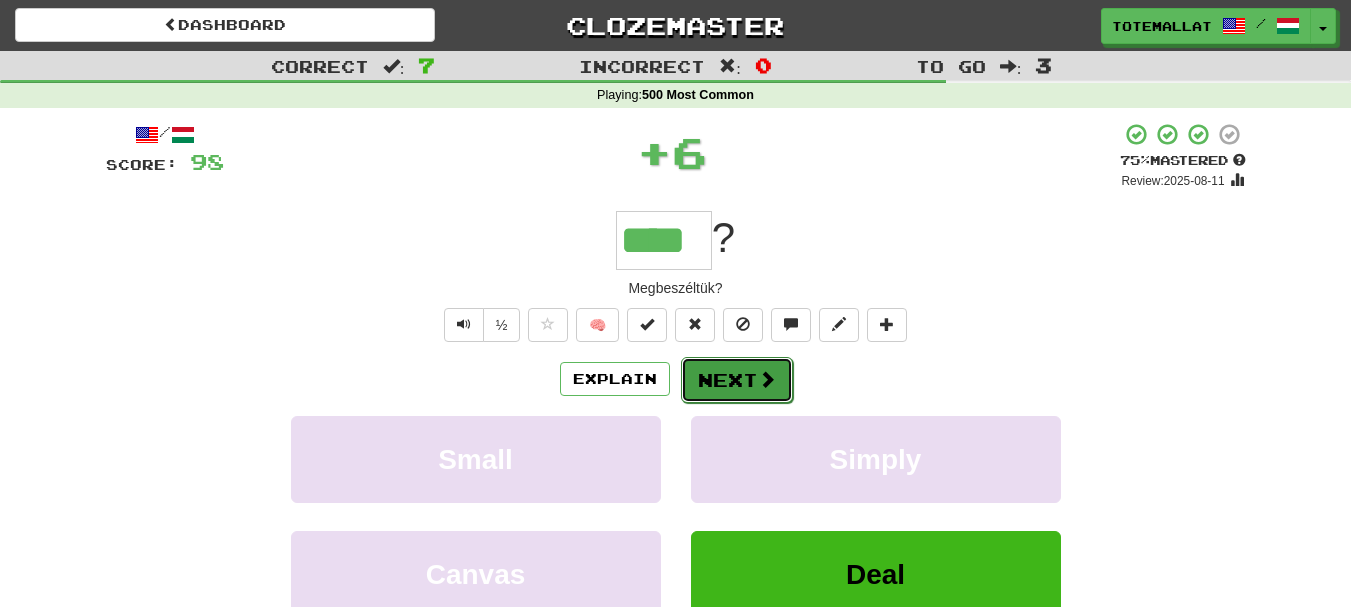 click at bounding box center (767, 379) 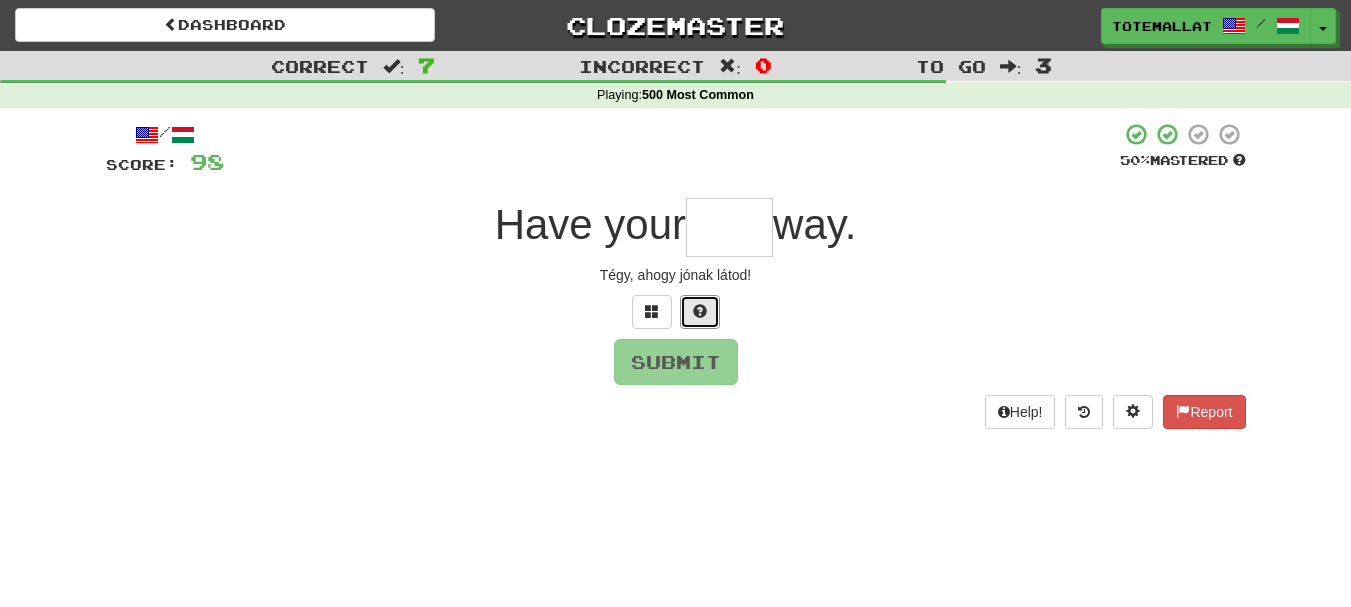 drag, startPoint x: 701, startPoint y: 311, endPoint x: 729, endPoint y: 319, distance: 29.12044 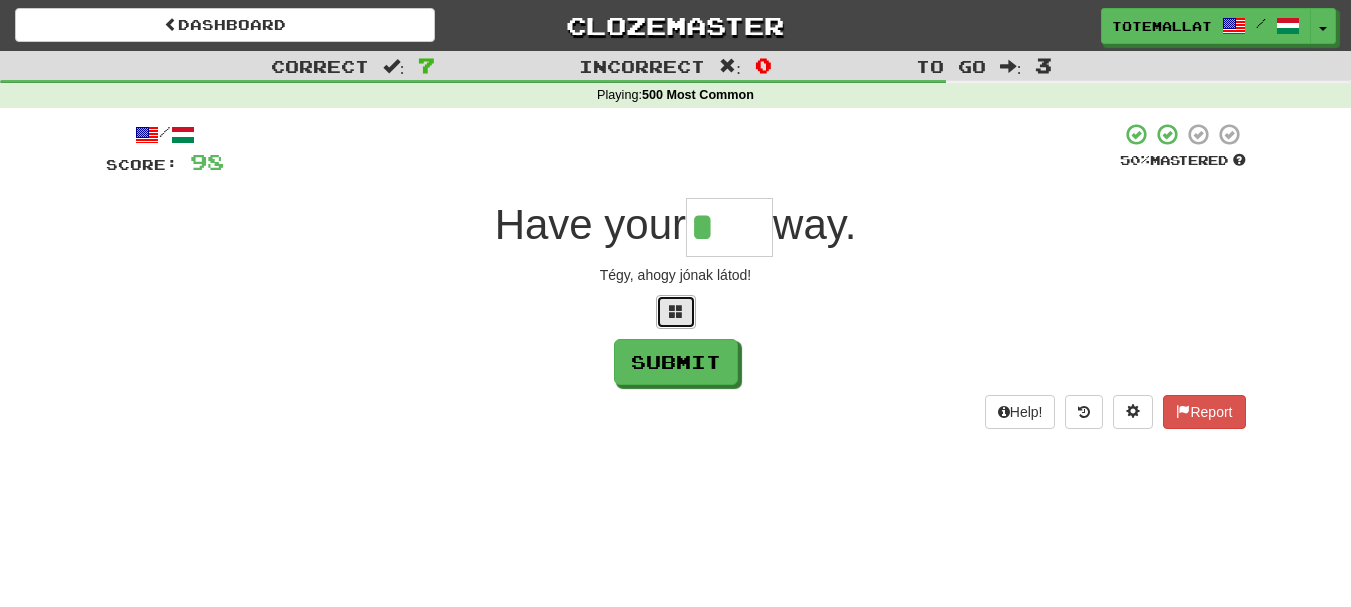 click at bounding box center [676, 312] 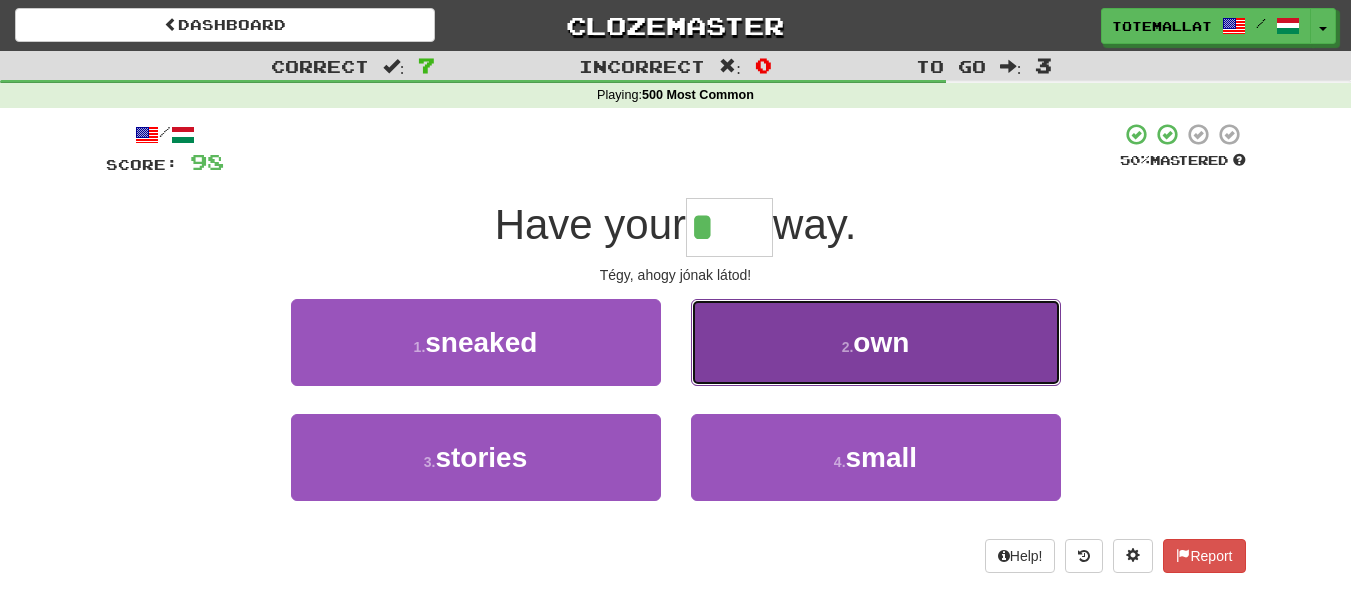 click on "2 .  own" at bounding box center [876, 342] 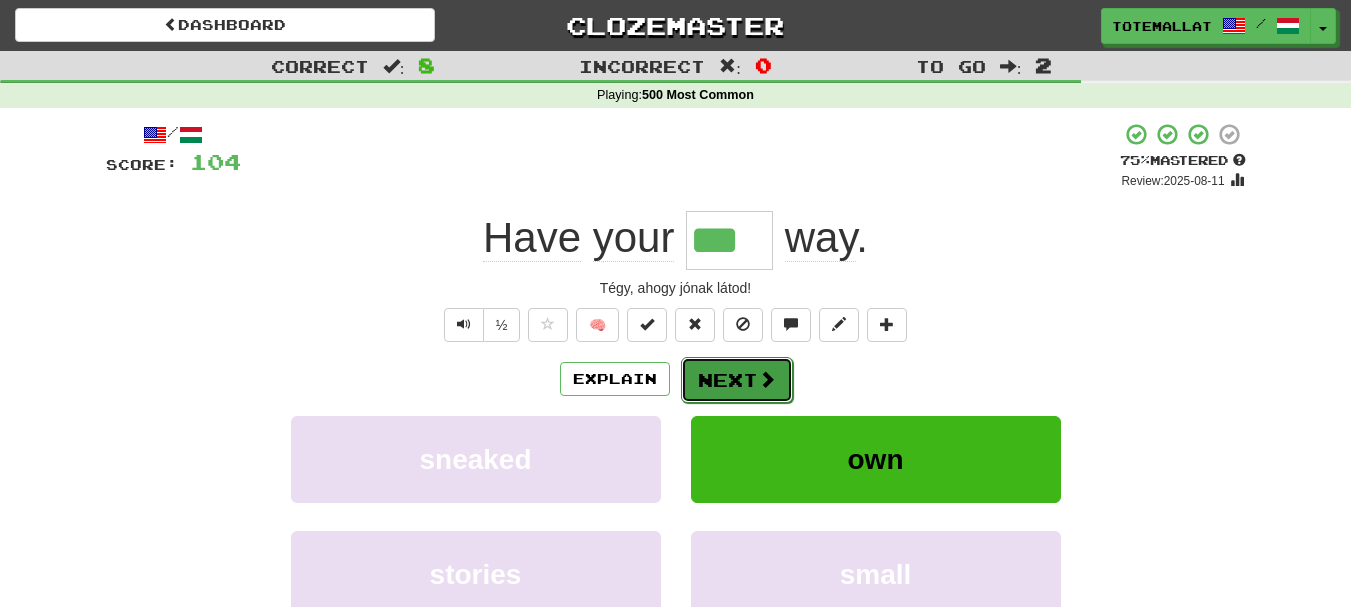 click on "Next" at bounding box center [737, 380] 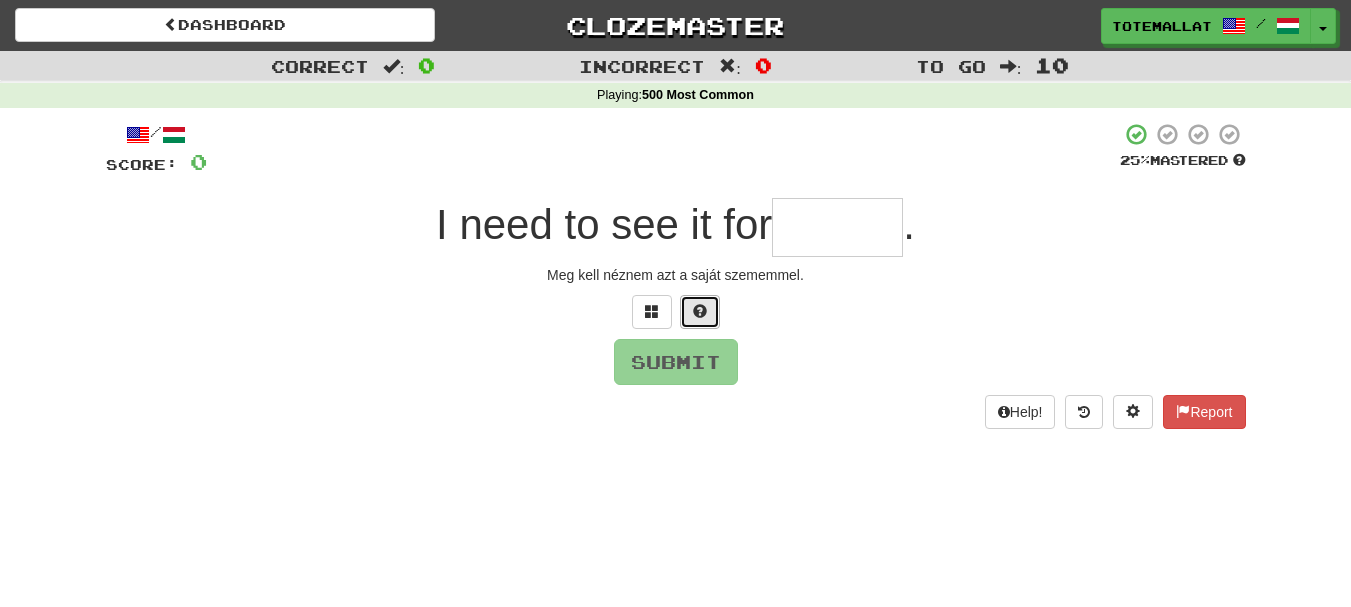 click at bounding box center (700, 311) 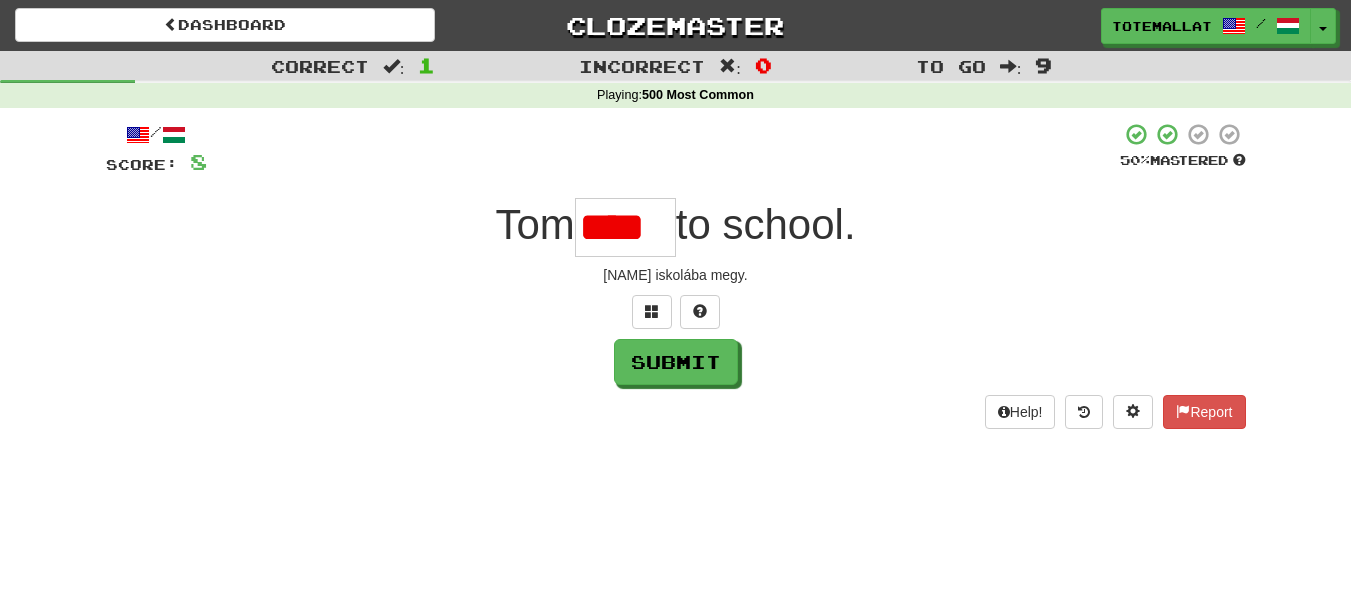 scroll, scrollTop: 0, scrollLeft: 0, axis: both 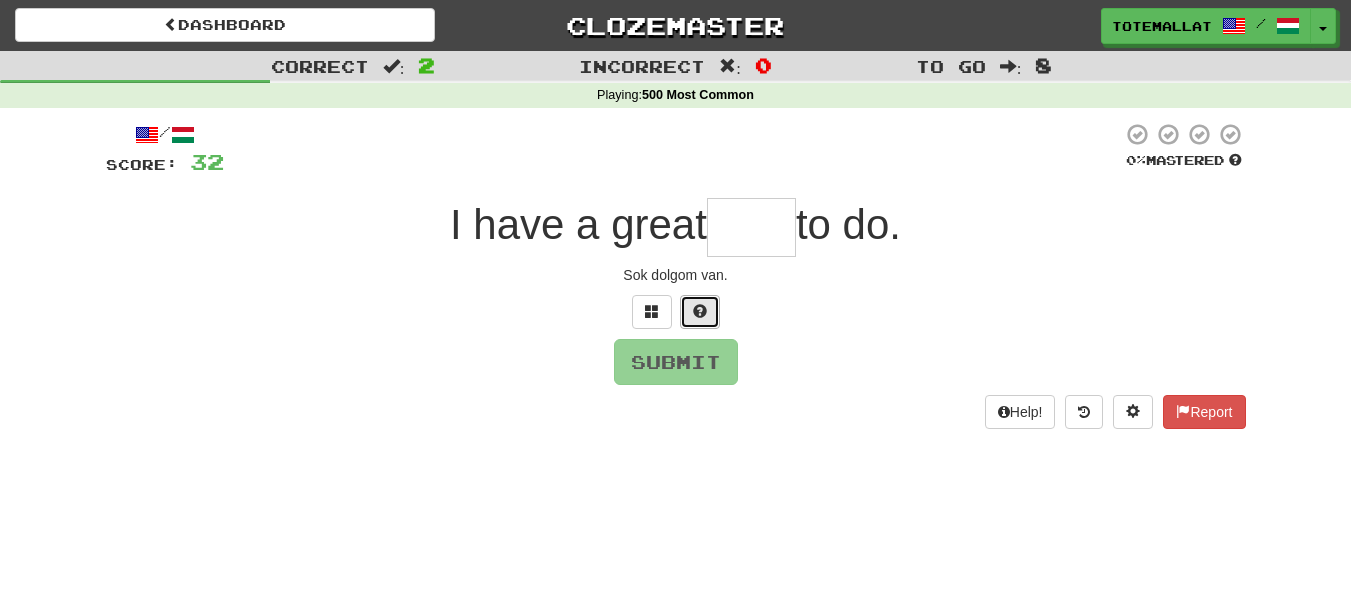 click at bounding box center (700, 311) 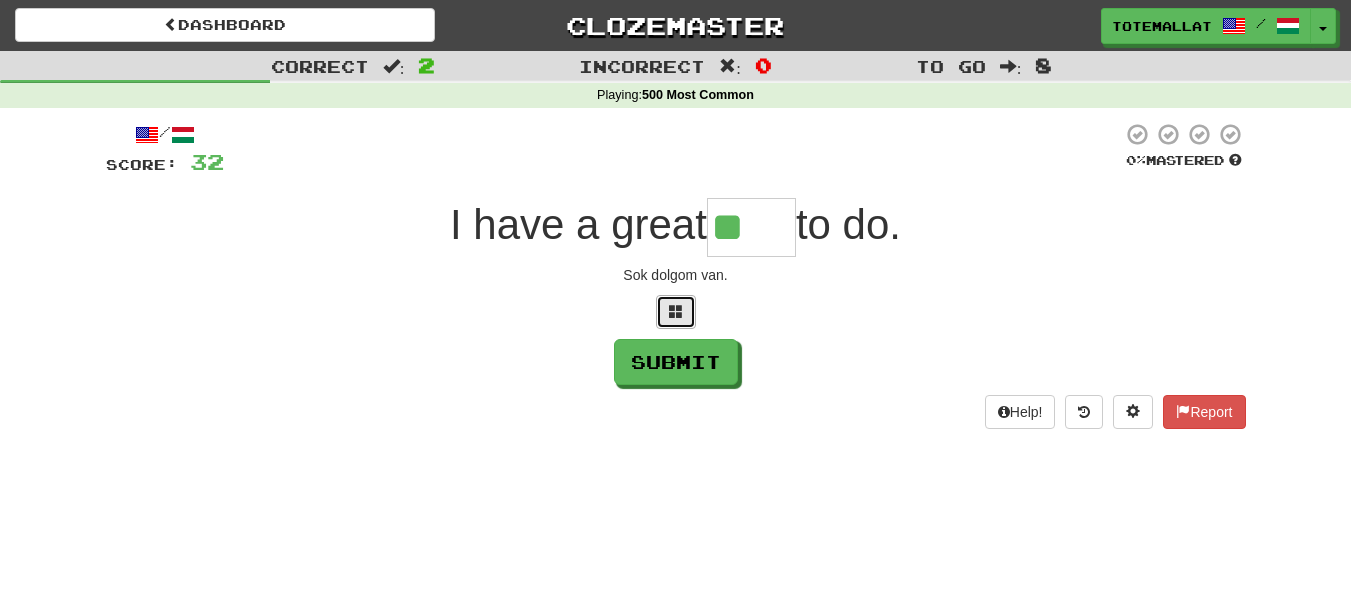 click at bounding box center (676, 312) 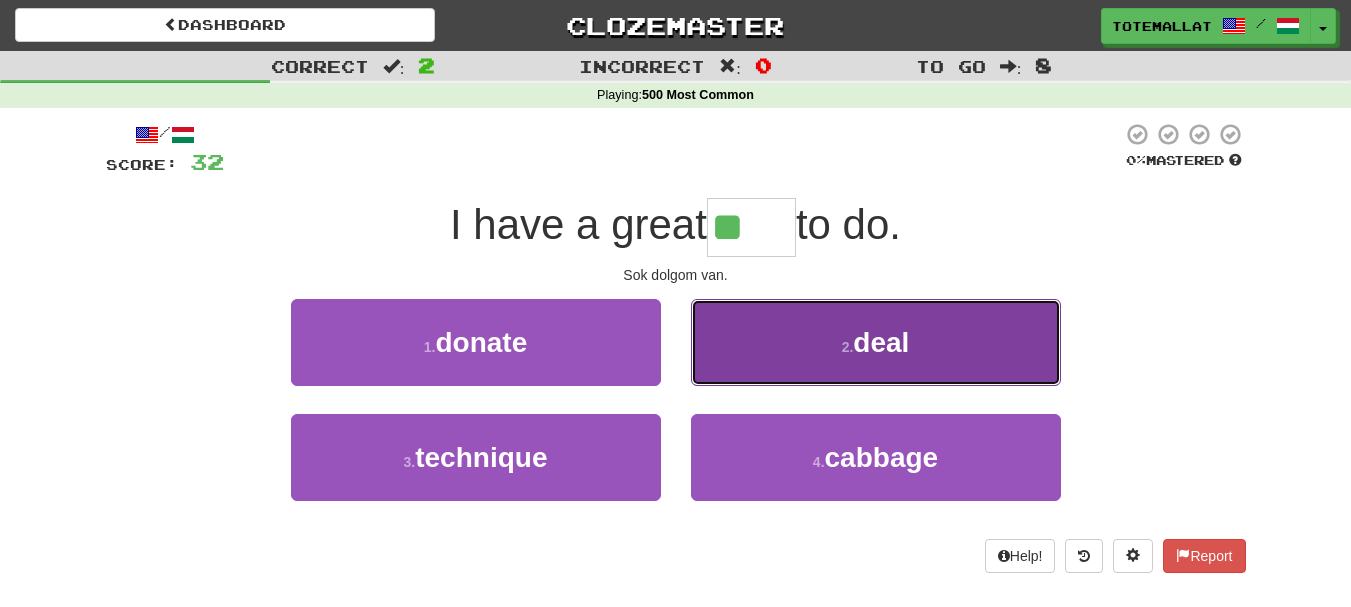 click on "2 .  deal" at bounding box center (876, 342) 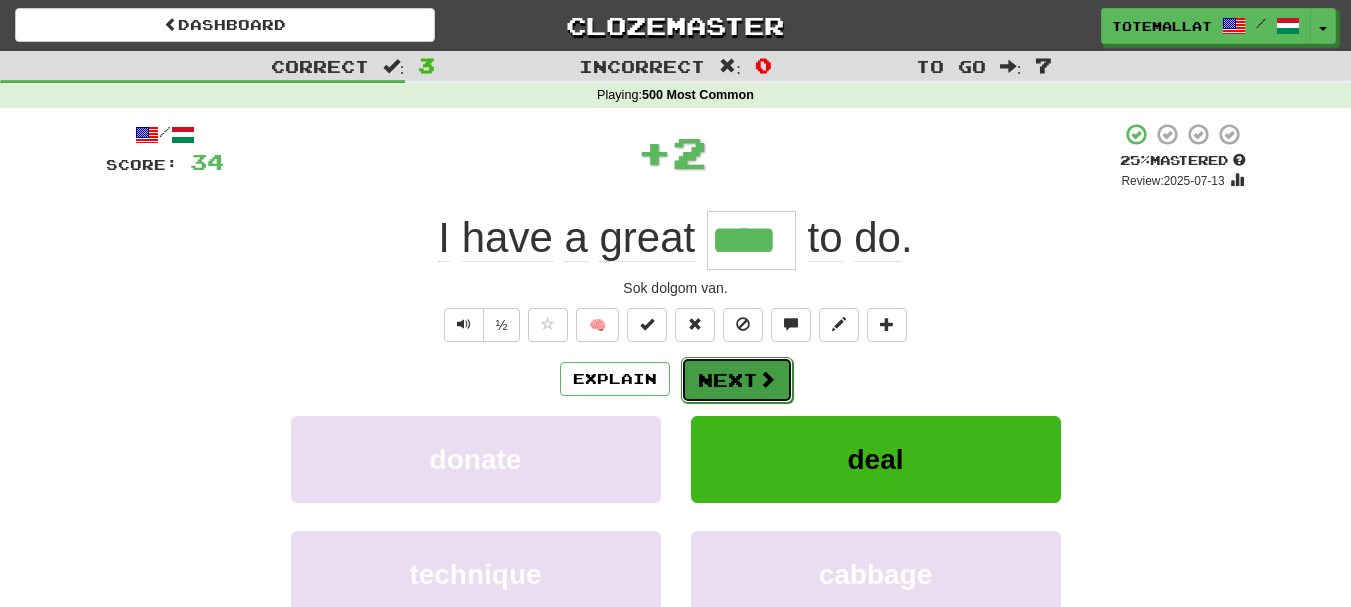 click at bounding box center (767, 379) 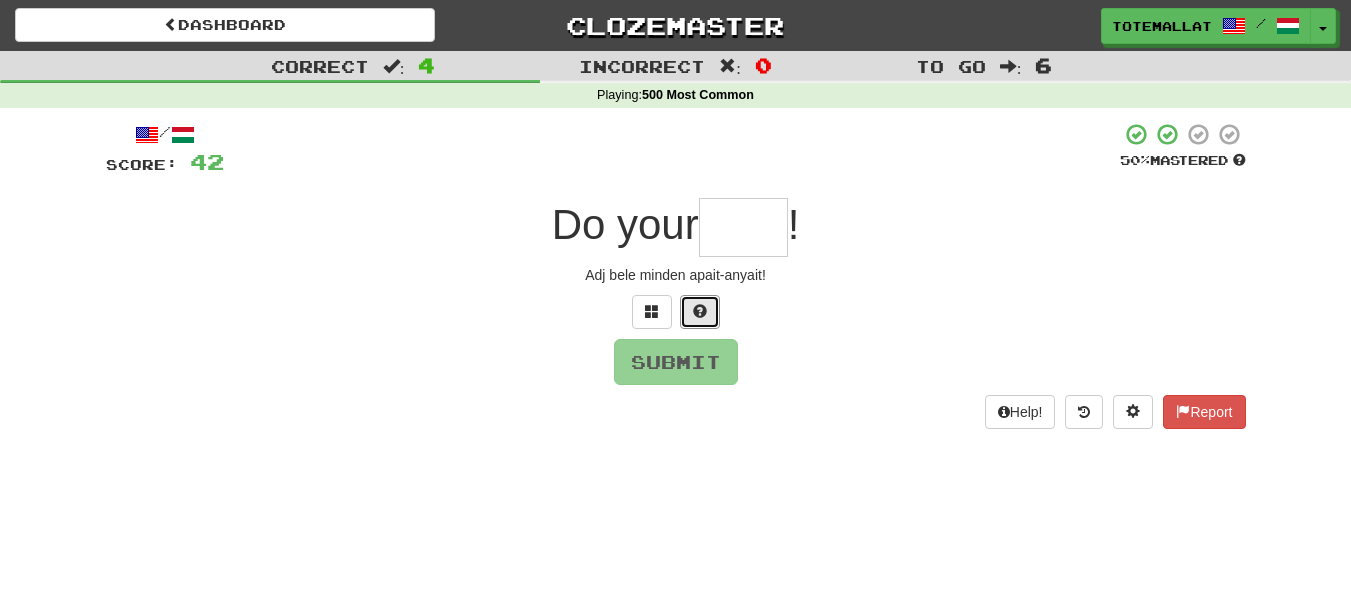 drag, startPoint x: 694, startPoint y: 304, endPoint x: 723, endPoint y: 317, distance: 31.780497 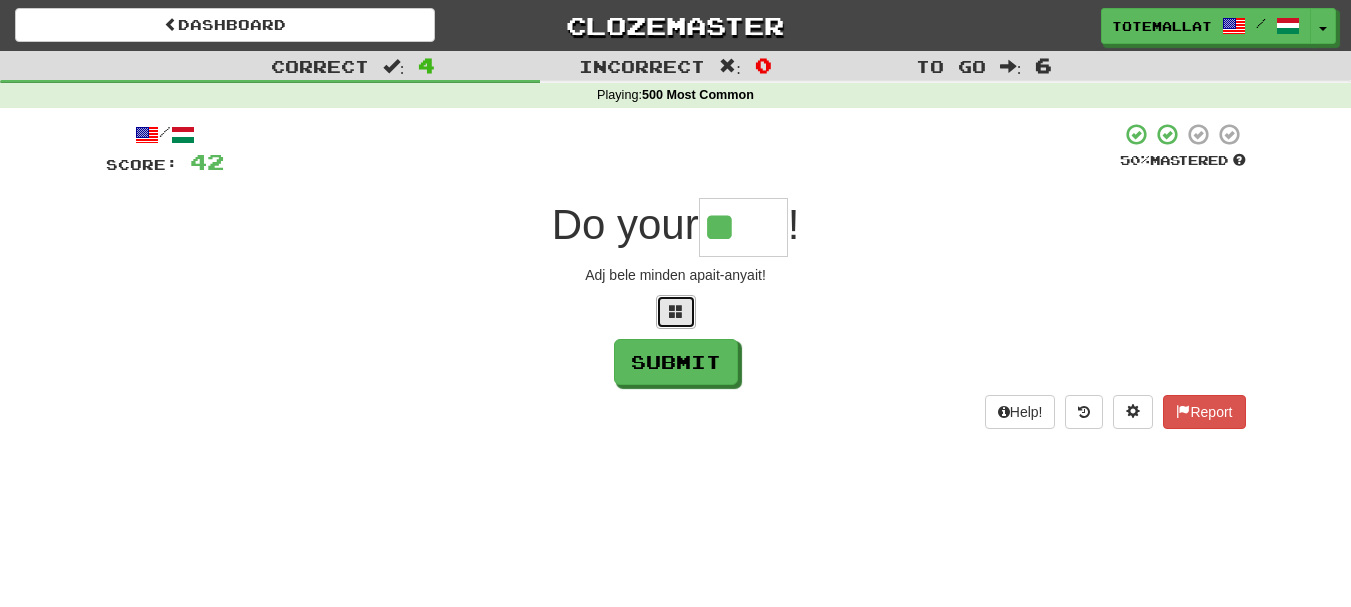 click at bounding box center [676, 312] 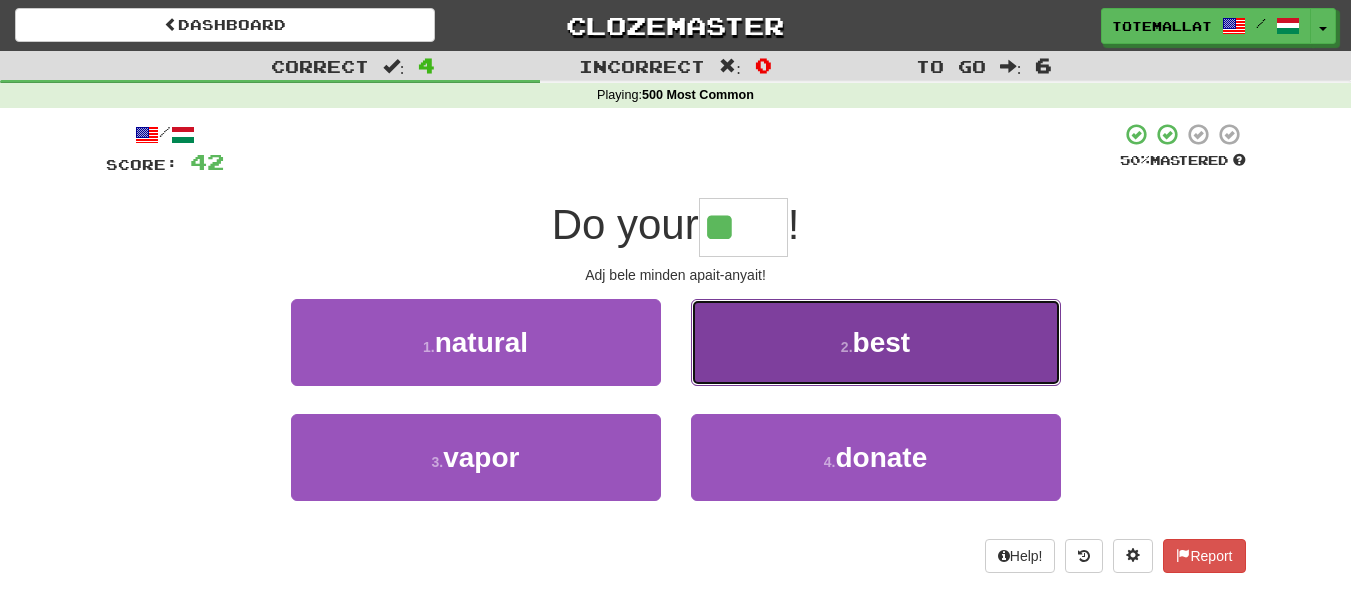 click on "best" at bounding box center (882, 342) 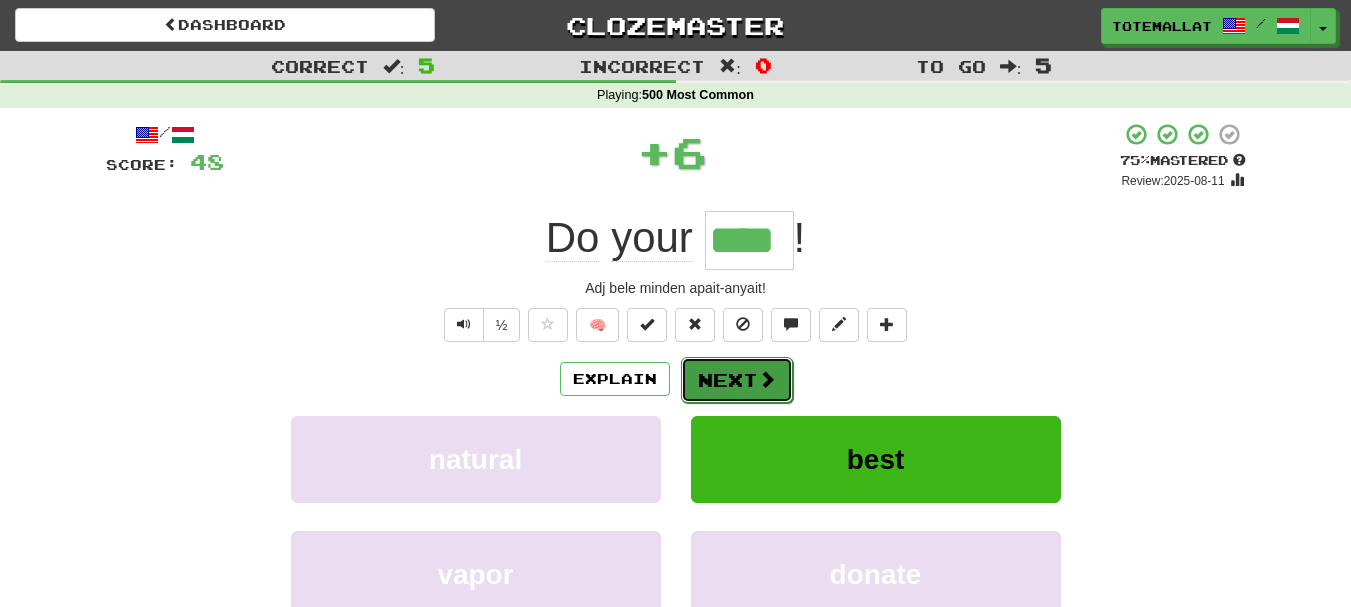 click at bounding box center [767, 379] 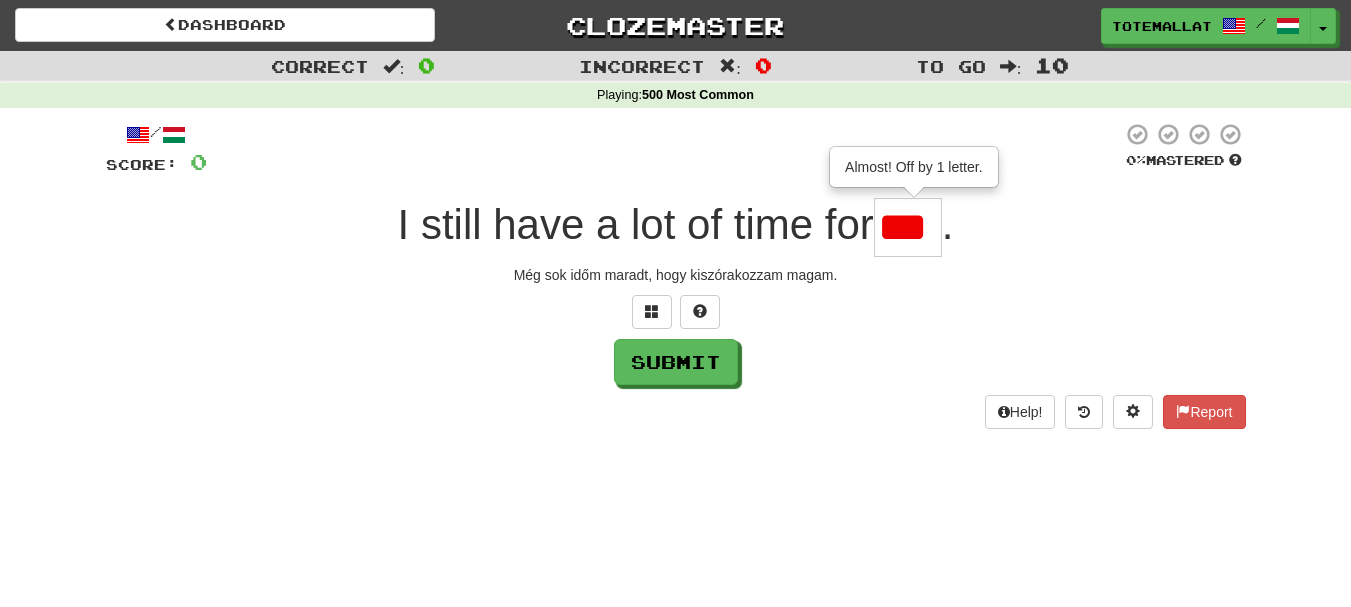 scroll, scrollTop: 0, scrollLeft: 0, axis: both 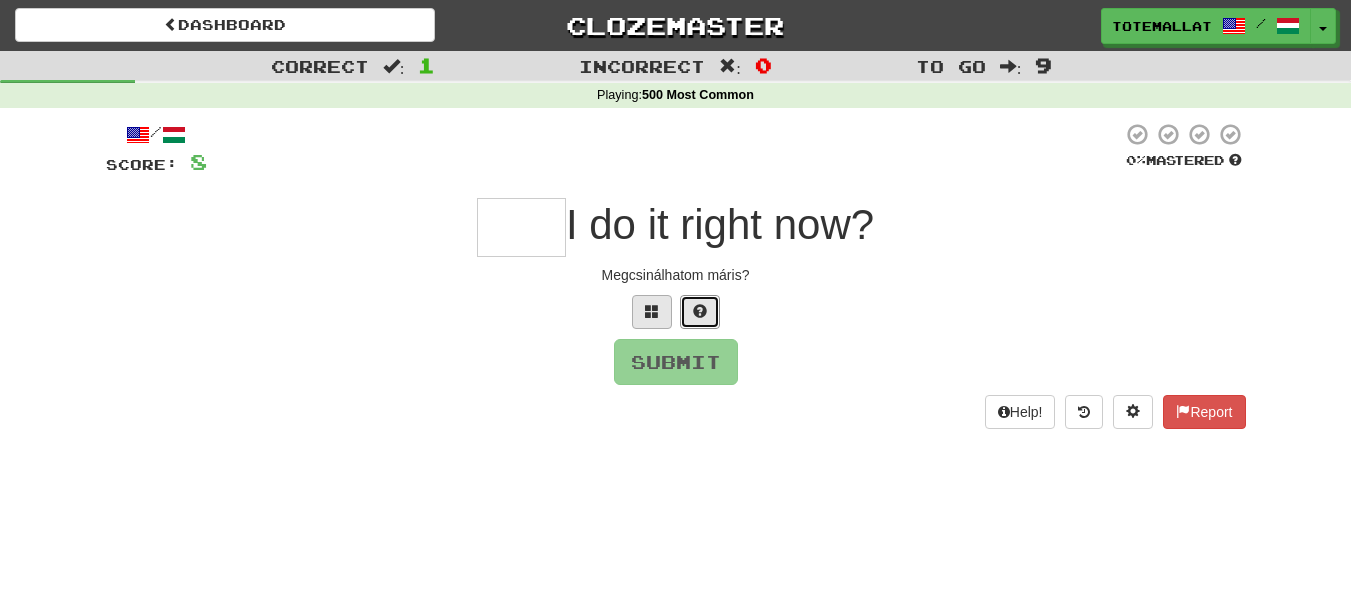 click at bounding box center [700, 312] 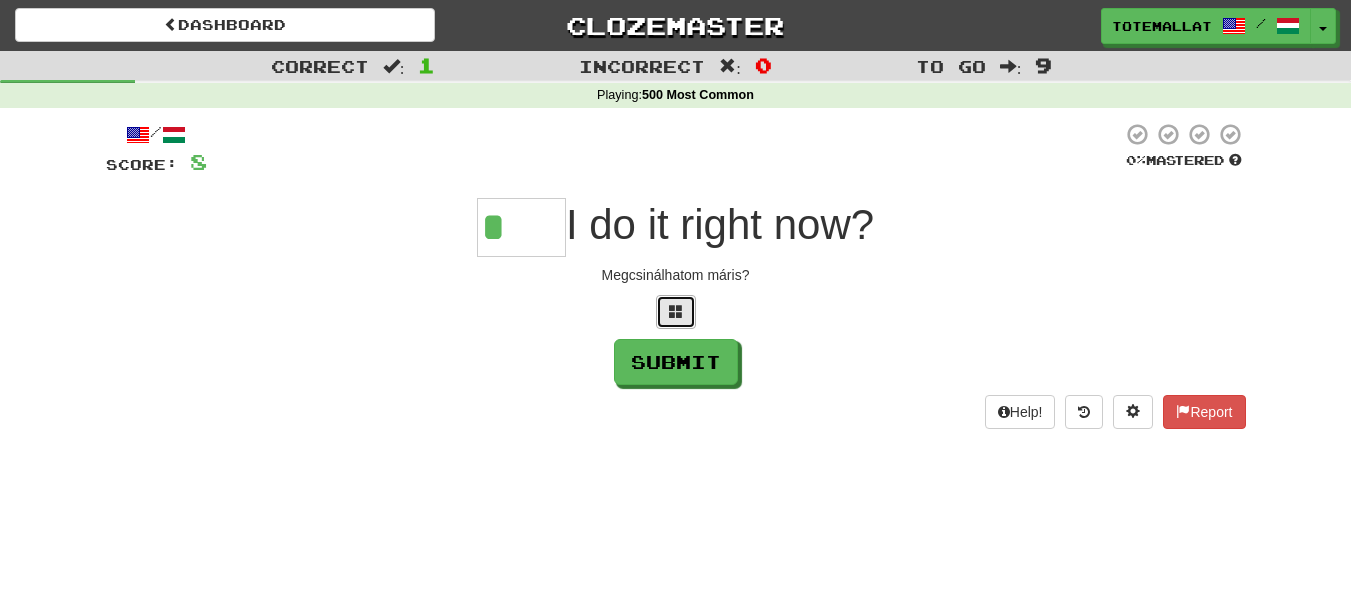 click at bounding box center [676, 312] 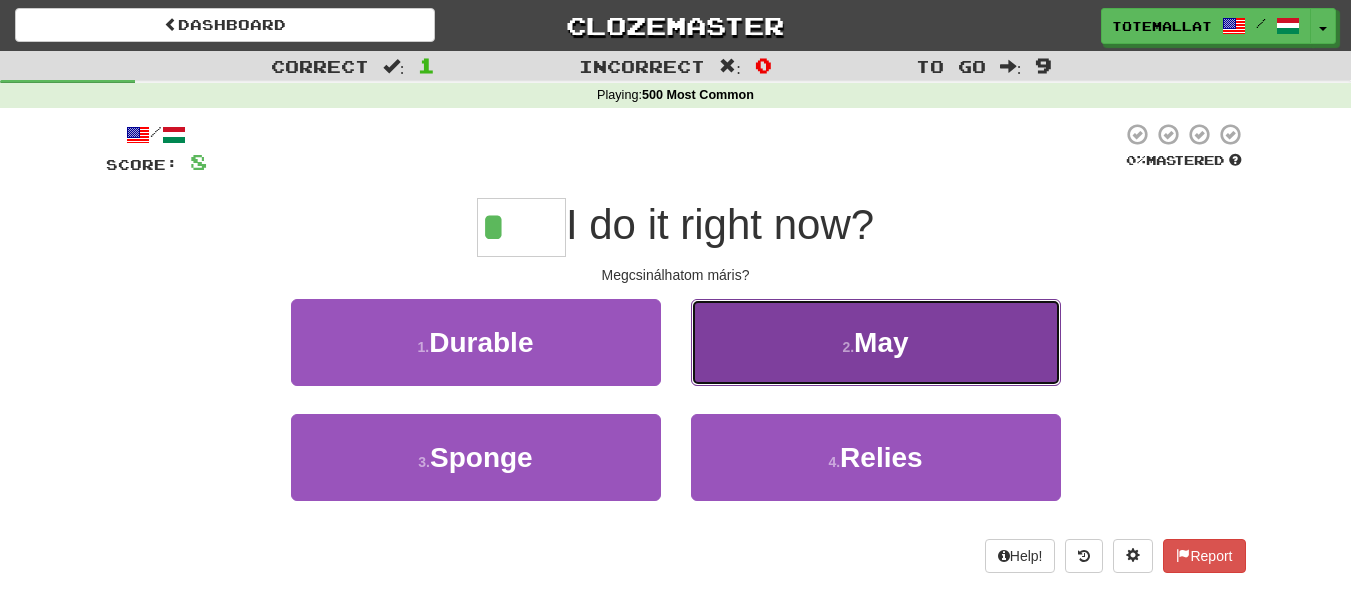 click on "2 .  May" at bounding box center [876, 342] 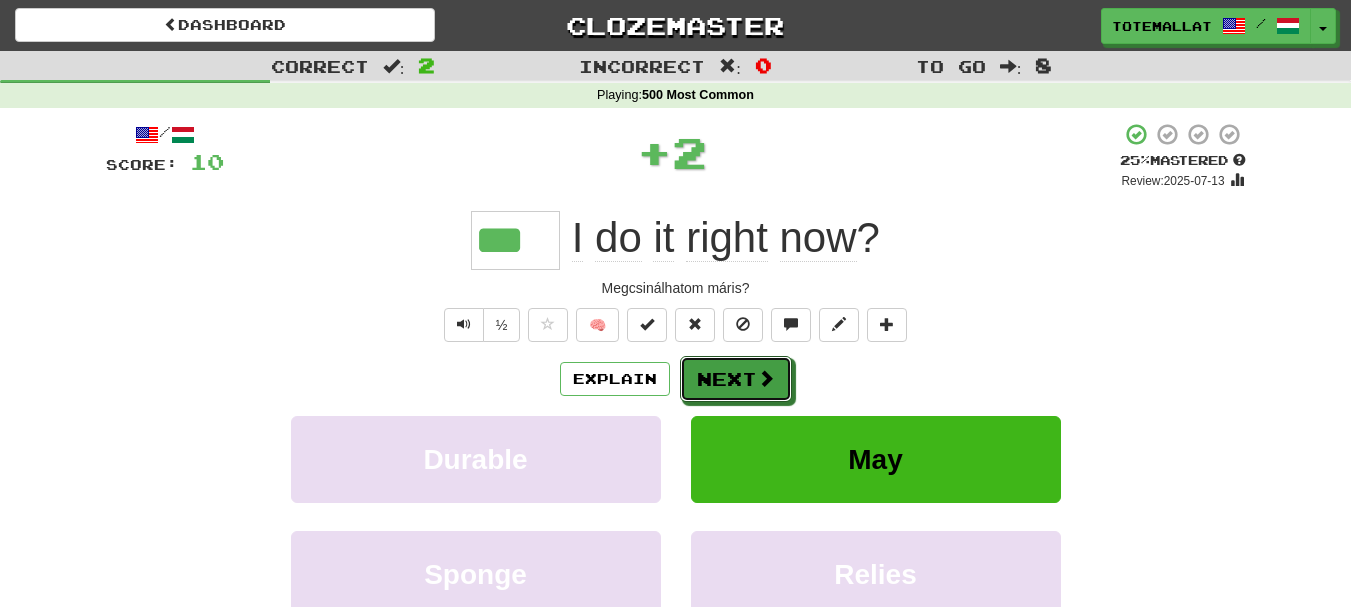 drag, startPoint x: 758, startPoint y: 391, endPoint x: 769, endPoint y: 380, distance: 15.556349 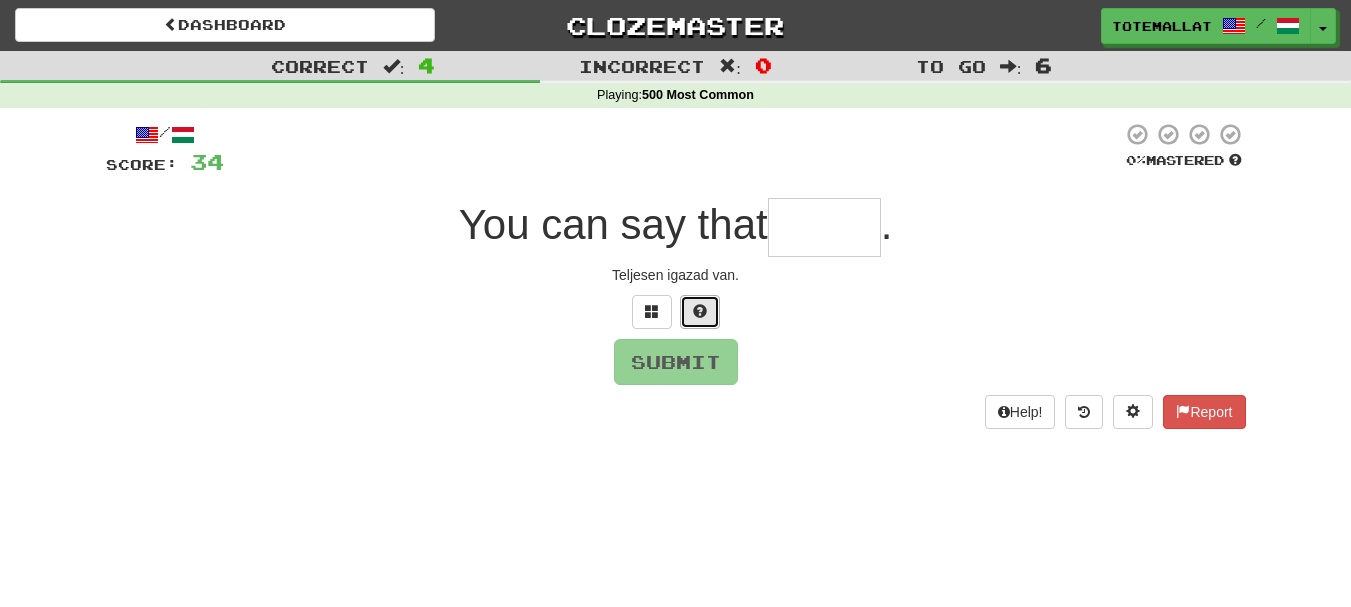 click at bounding box center (700, 311) 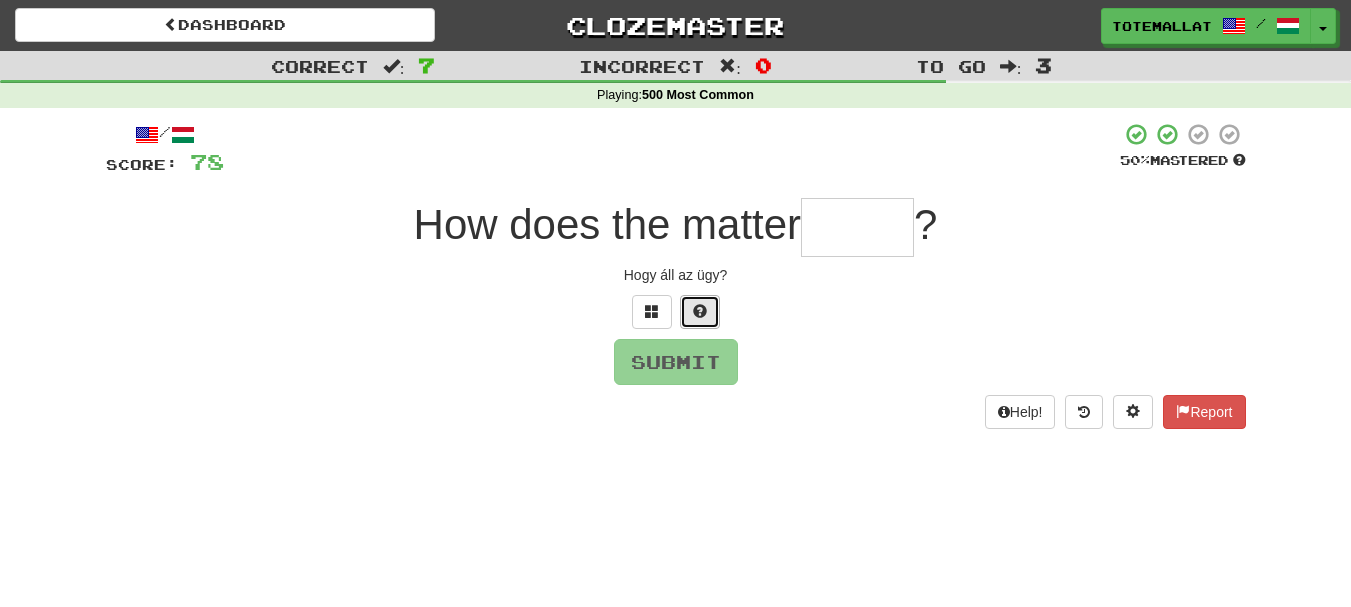 click at bounding box center (700, 312) 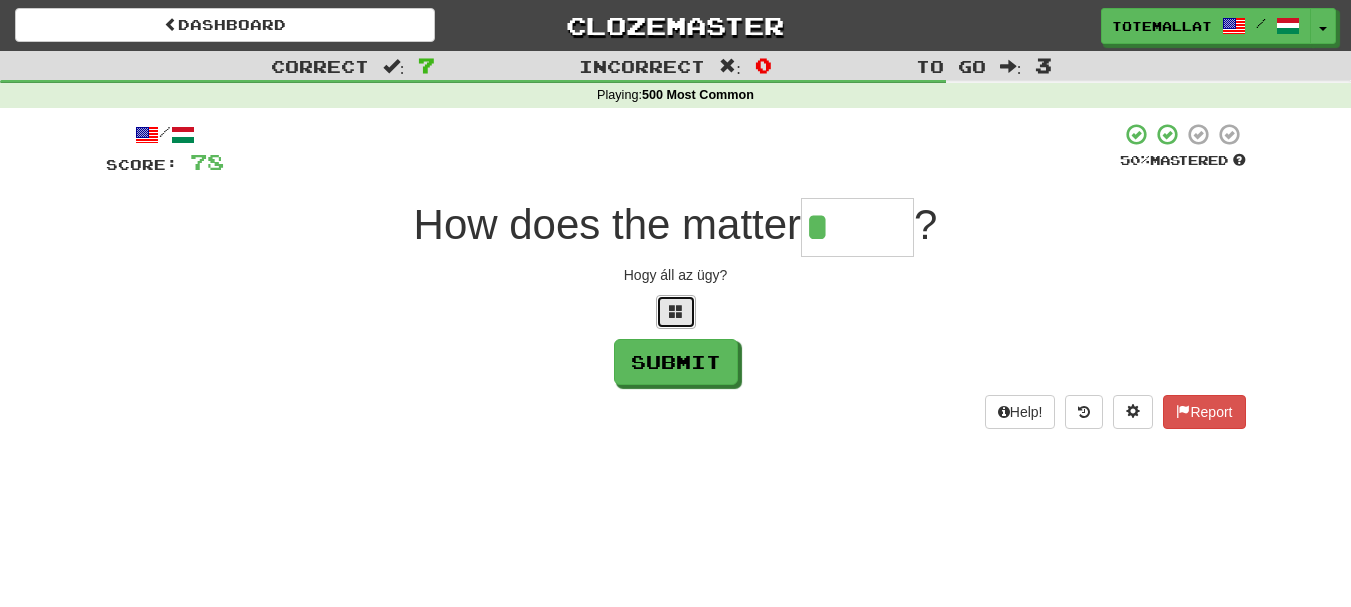 click at bounding box center [676, 312] 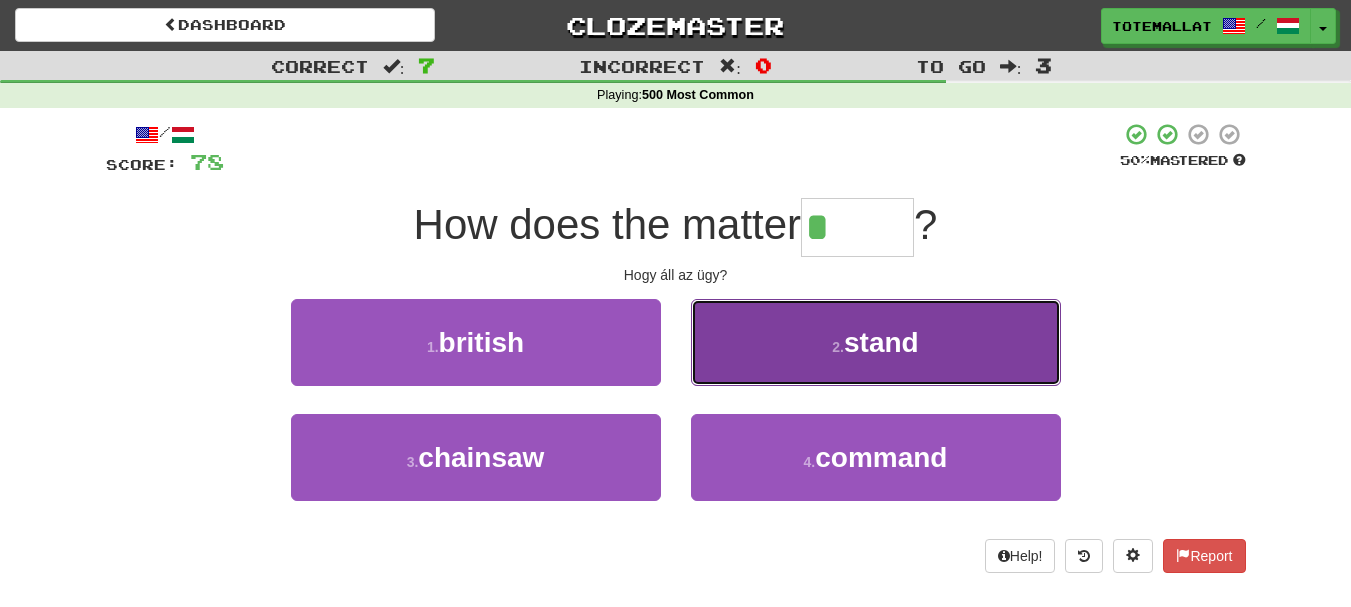 click on "2 .  stand" at bounding box center (876, 342) 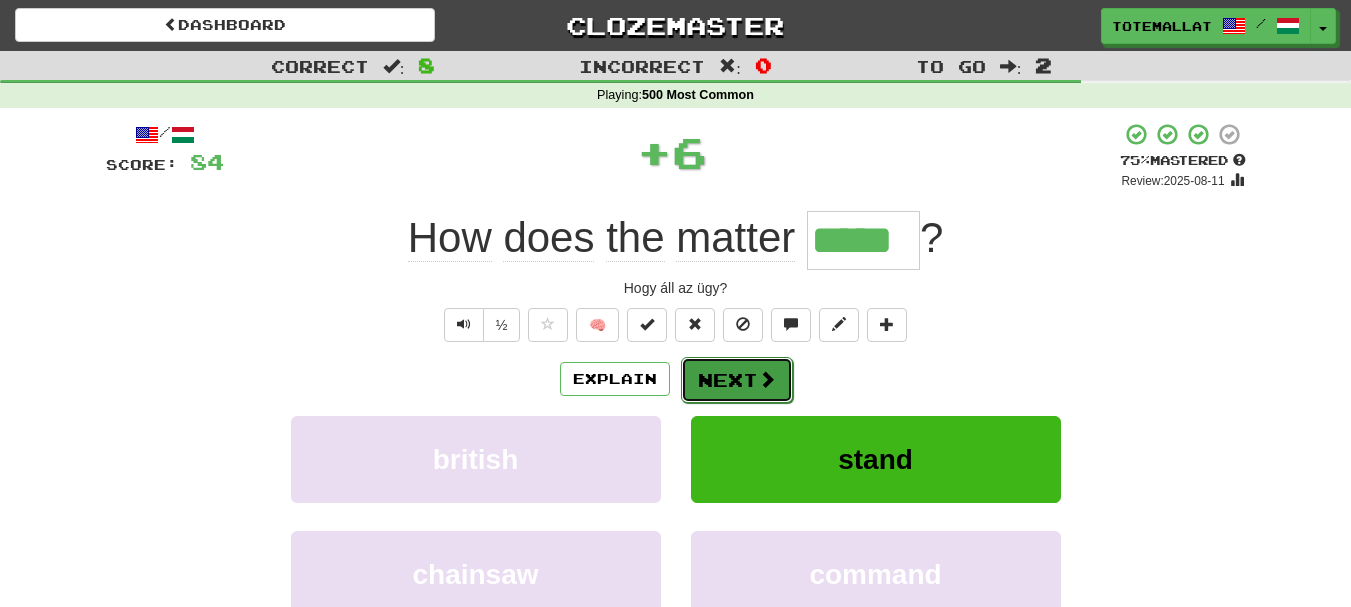 click at bounding box center (767, 379) 